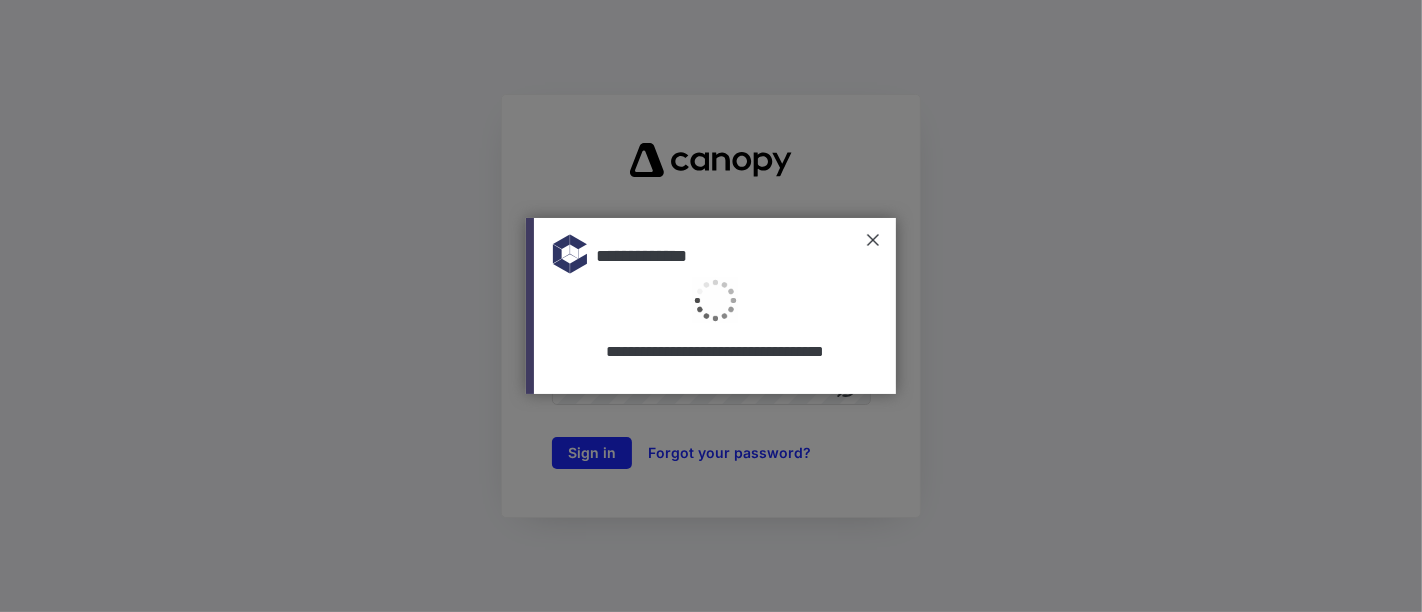 scroll, scrollTop: 0, scrollLeft: 0, axis: both 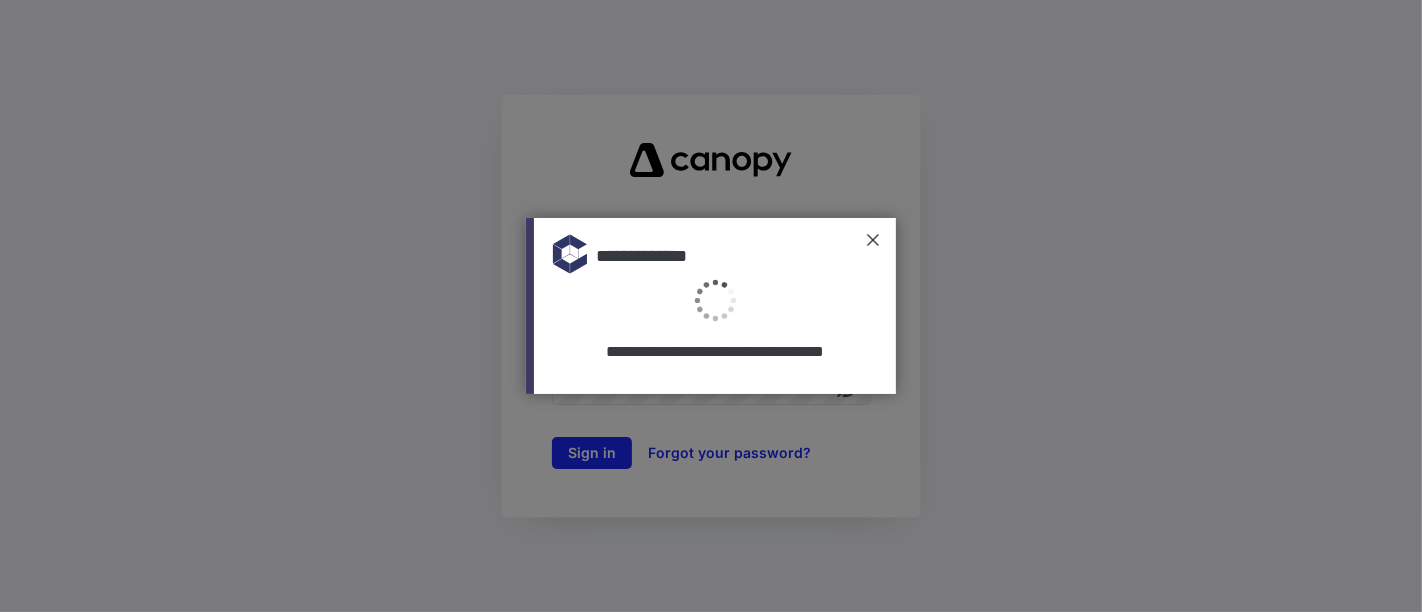 type on "**********" 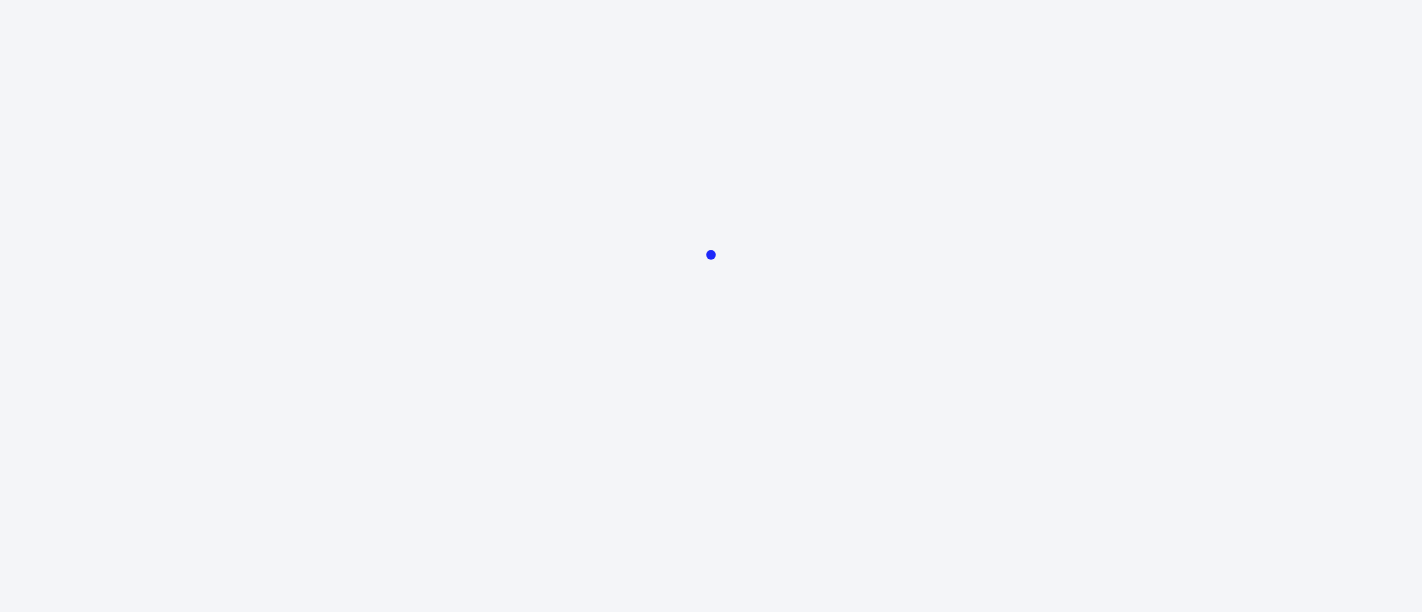 scroll, scrollTop: 0, scrollLeft: 0, axis: both 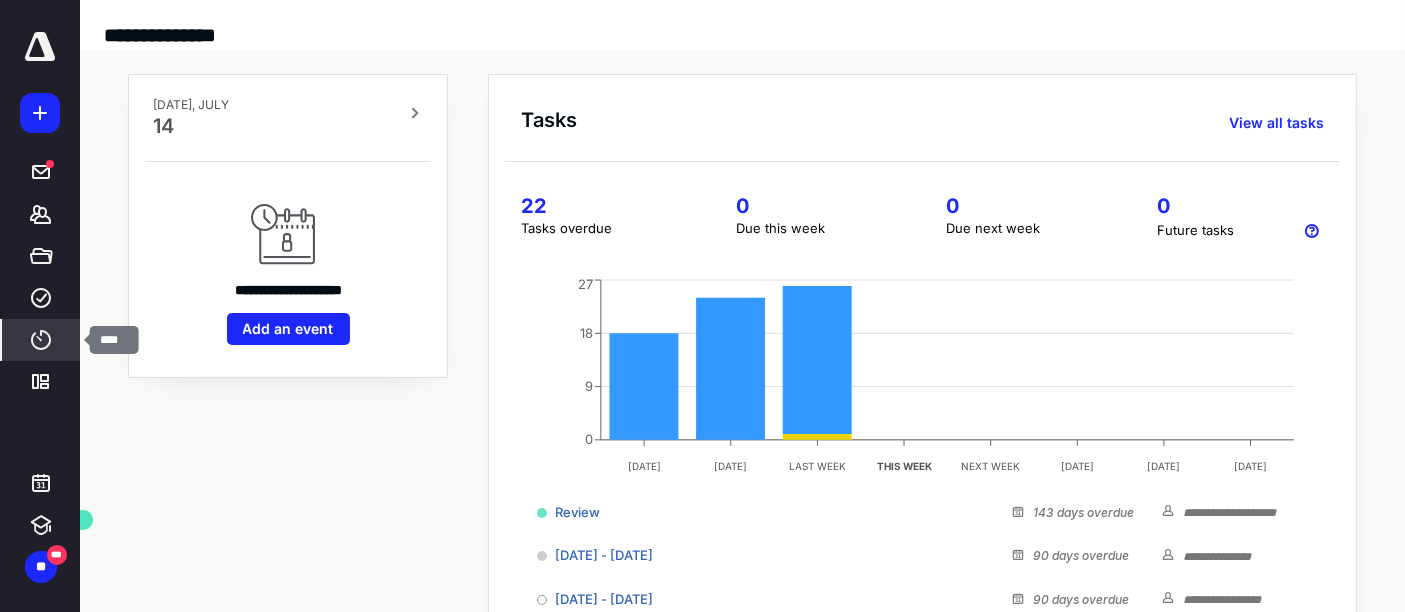 click on "****" at bounding box center [41, 340] 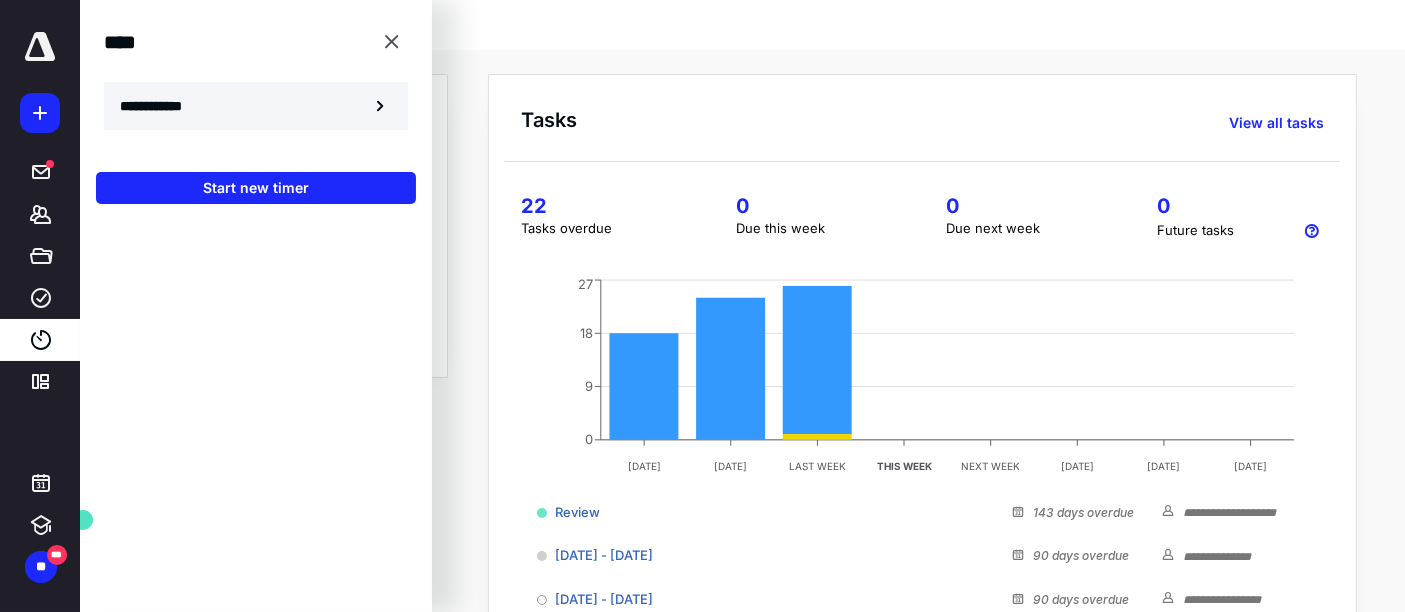 click on "**********" at bounding box center [162, 106] 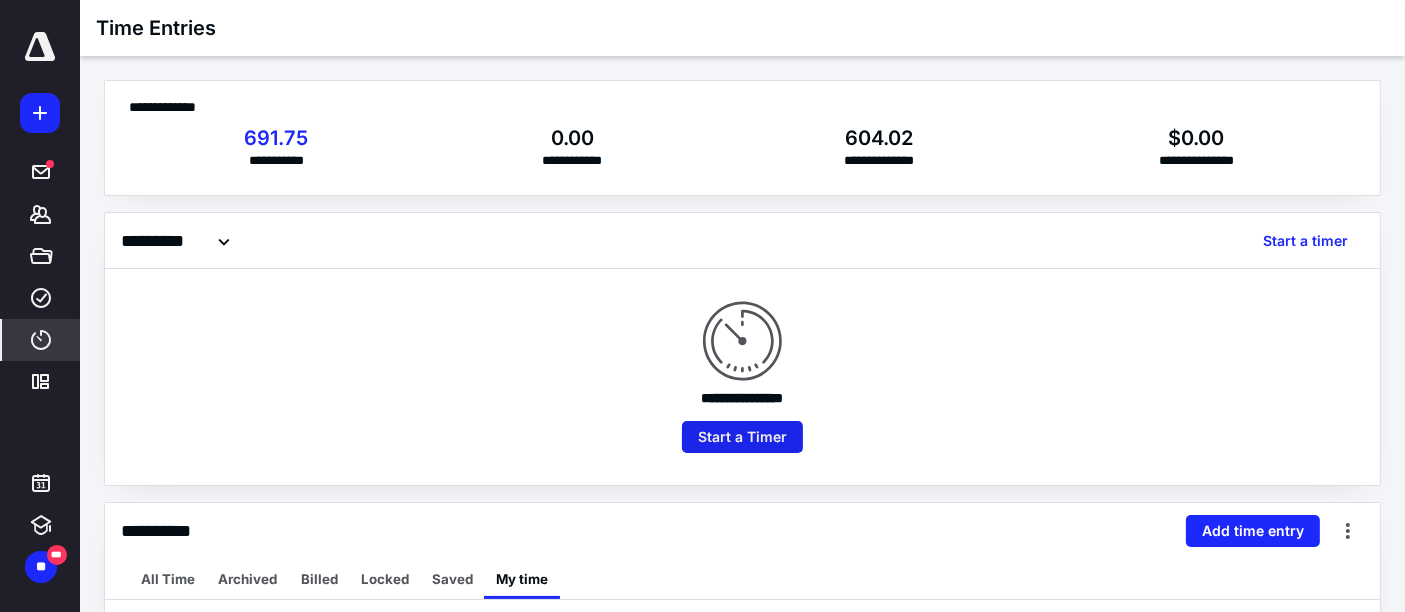 click on "Start a Timer" at bounding box center [742, 437] 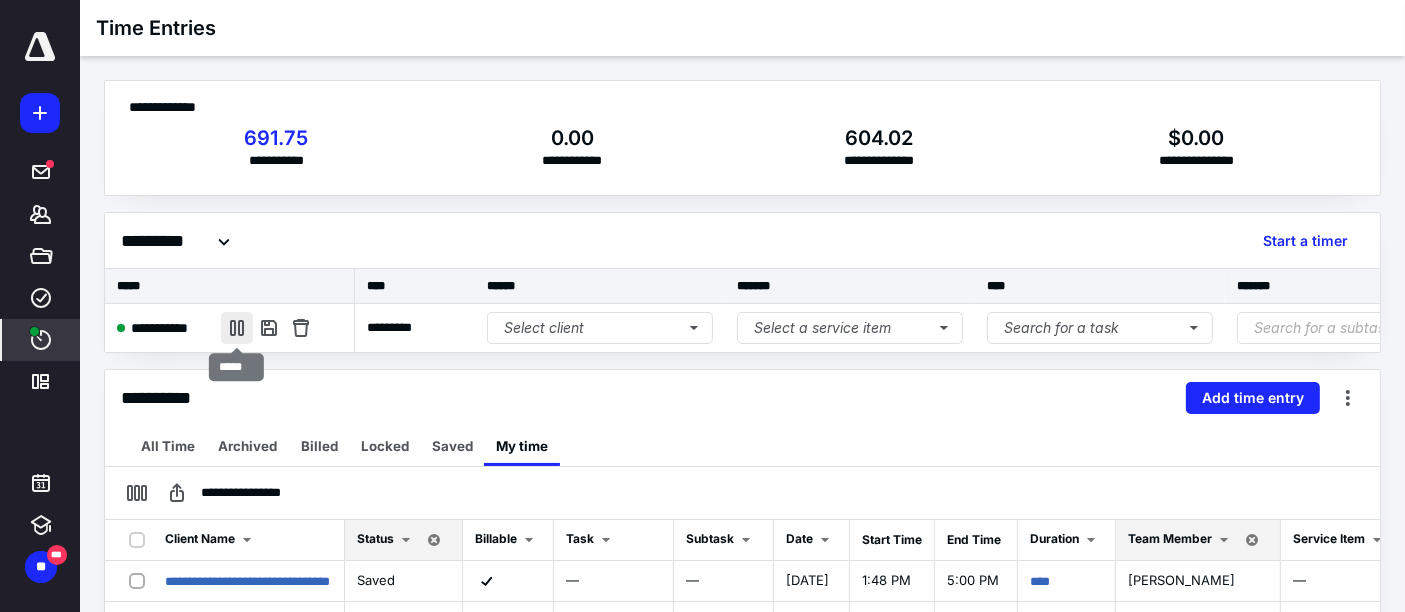click at bounding box center [237, 328] 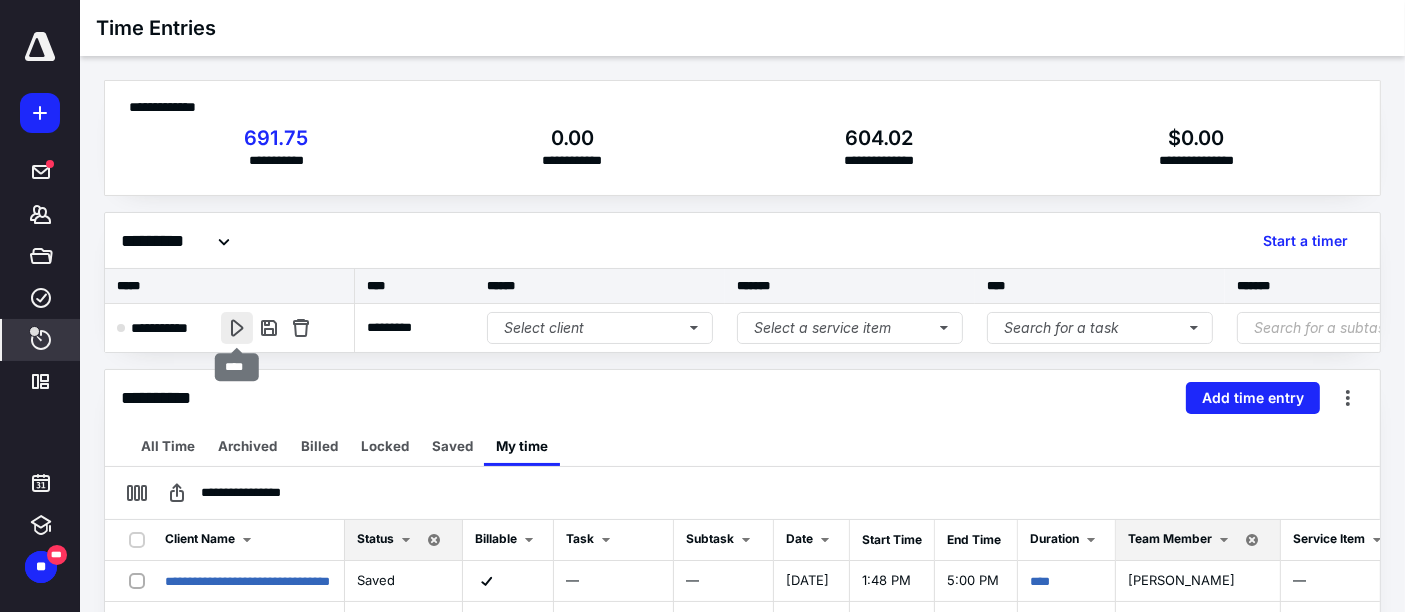 click at bounding box center [237, 328] 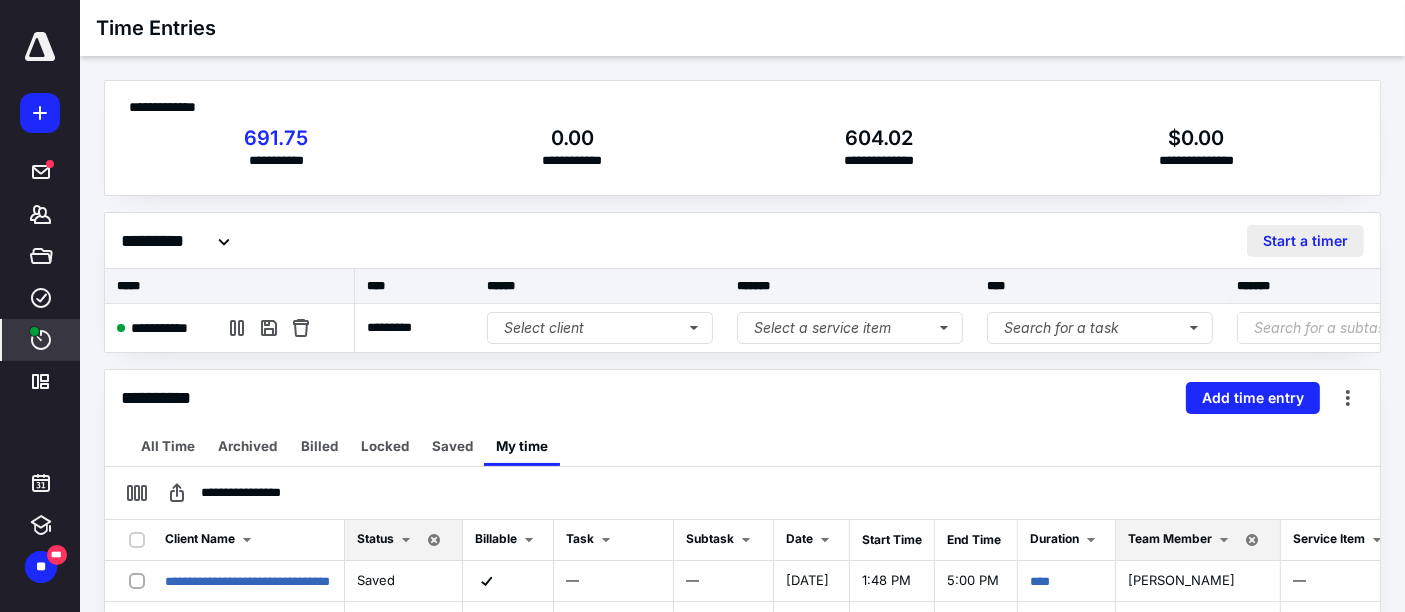 click on "Start a timer" at bounding box center [1305, 241] 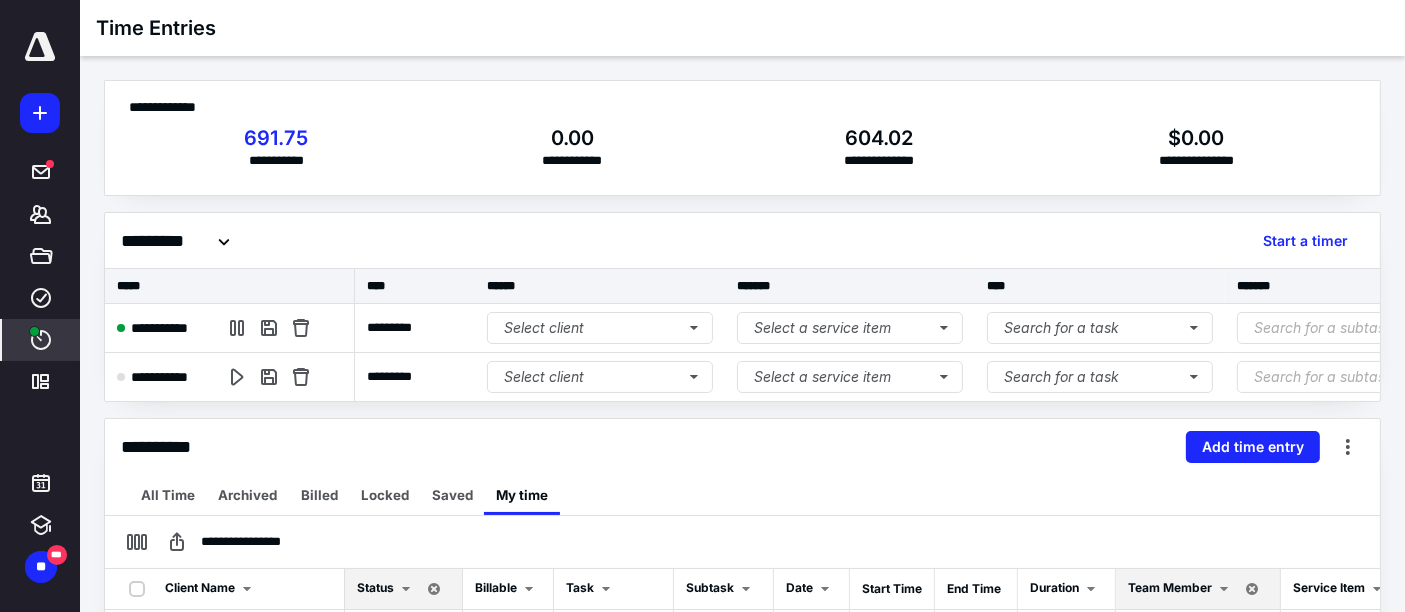 scroll, scrollTop: 0, scrollLeft: 494, axis: horizontal 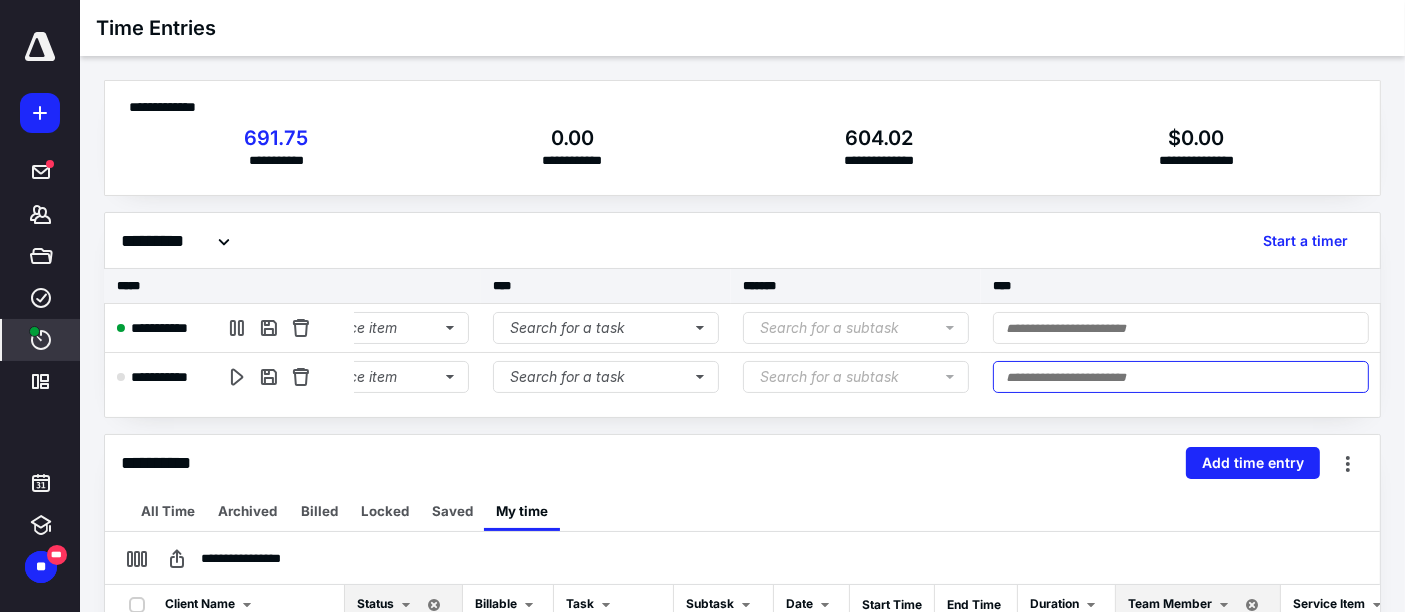 click at bounding box center (1181, 377) 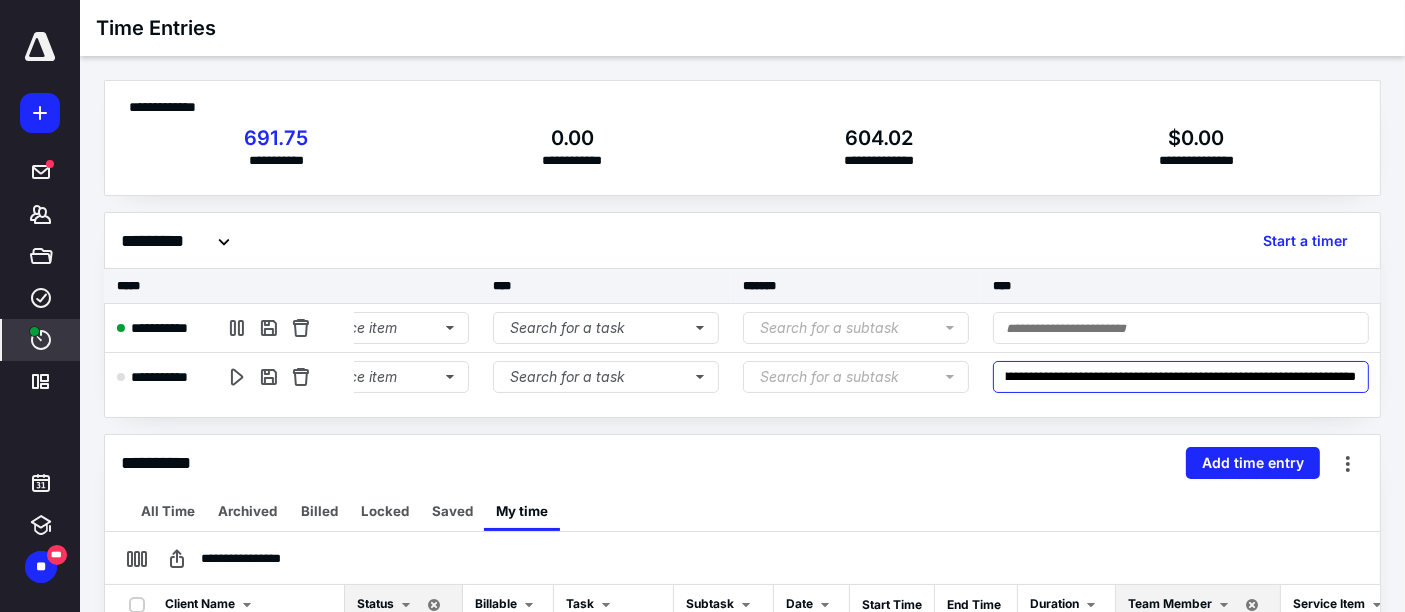 scroll, scrollTop: 0, scrollLeft: 291, axis: horizontal 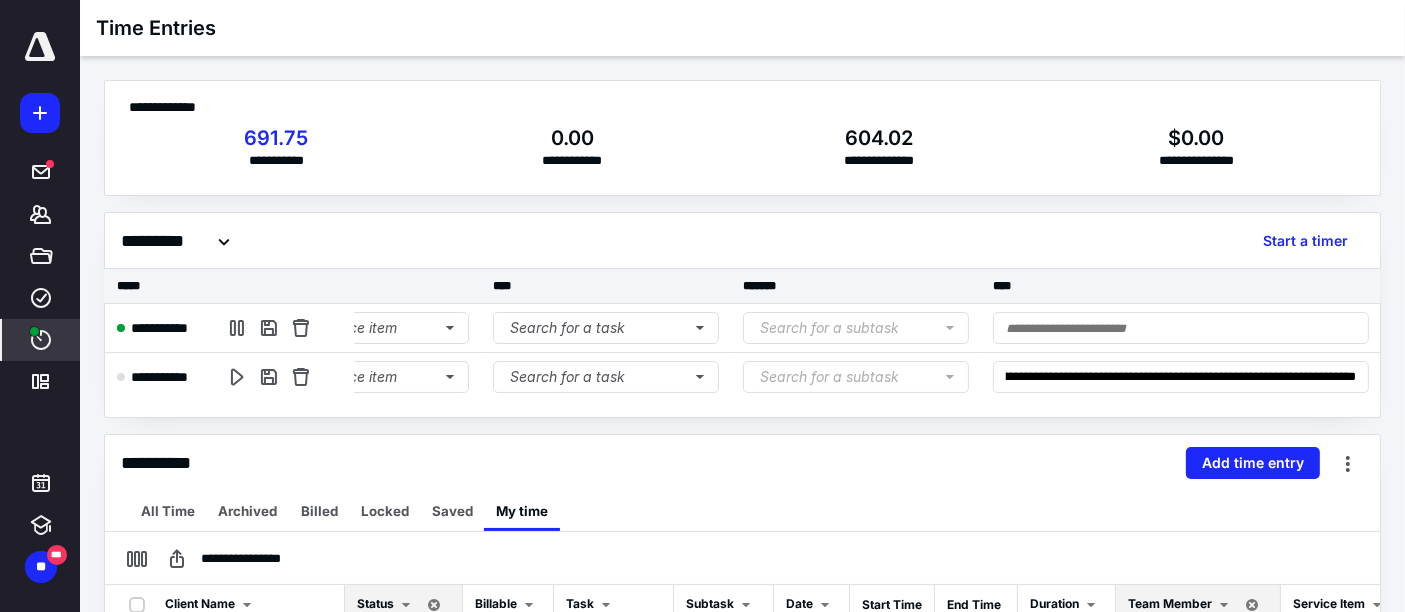 click on "********* Start a timer" at bounding box center (742, 241) 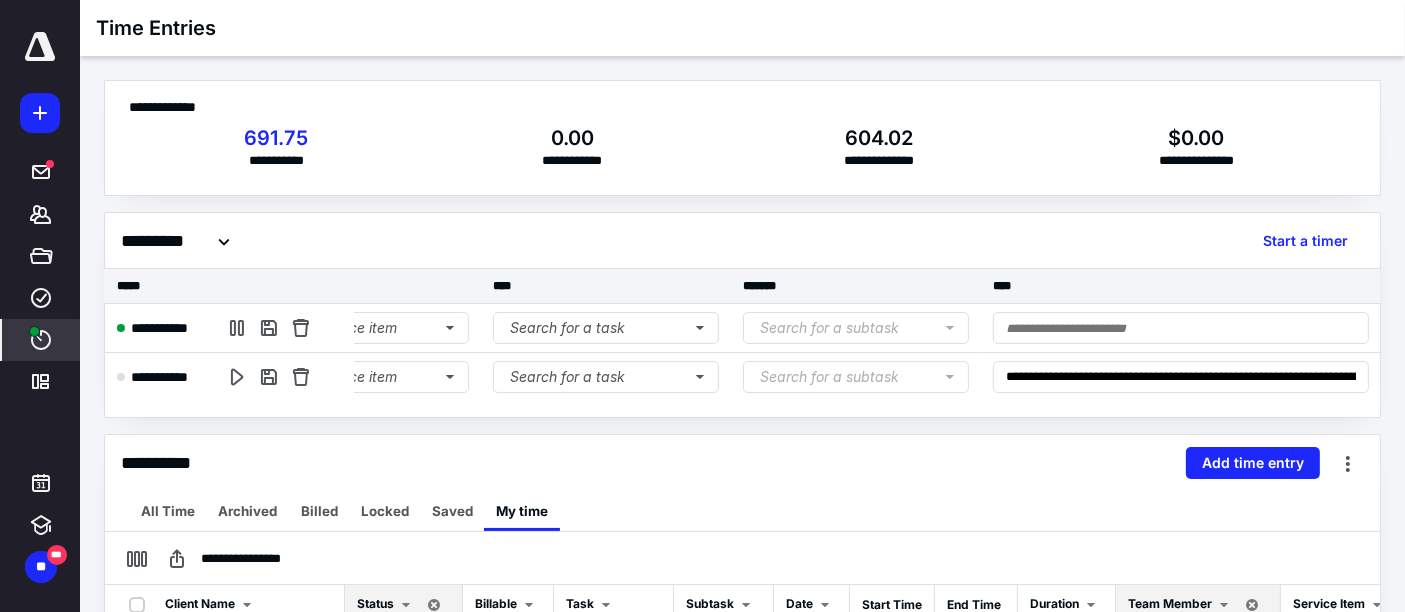 scroll, scrollTop: 0, scrollLeft: 0, axis: both 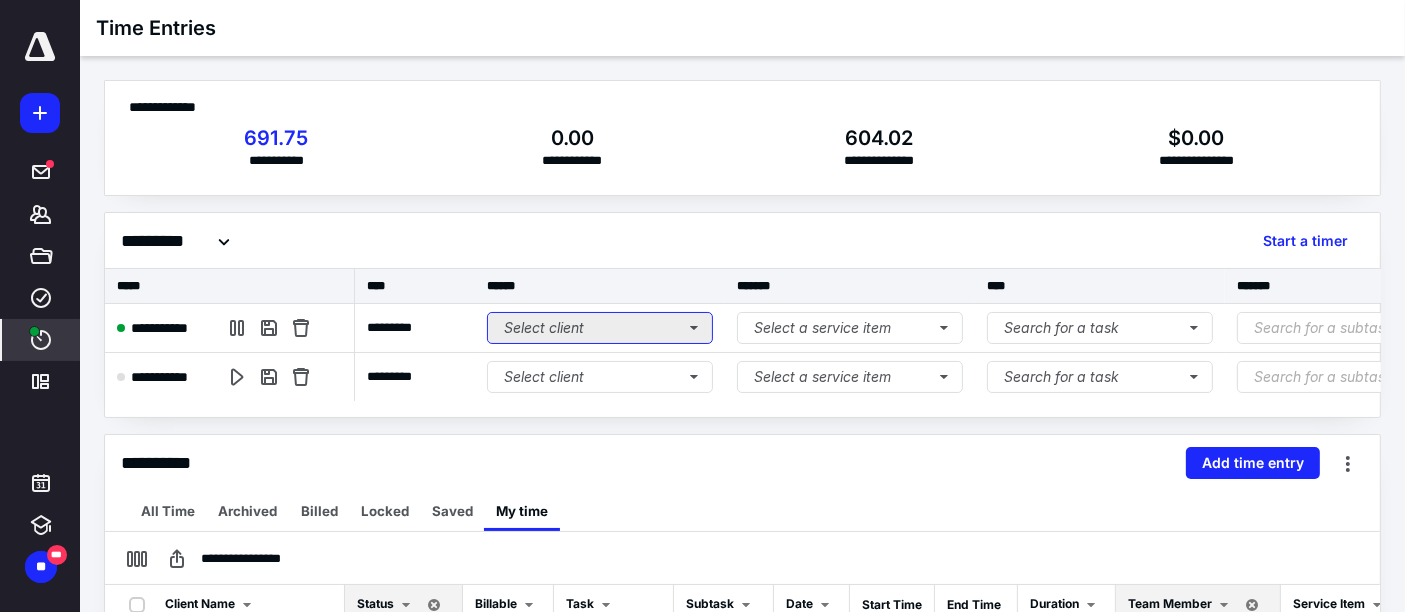 click on "Select client" at bounding box center [600, 328] 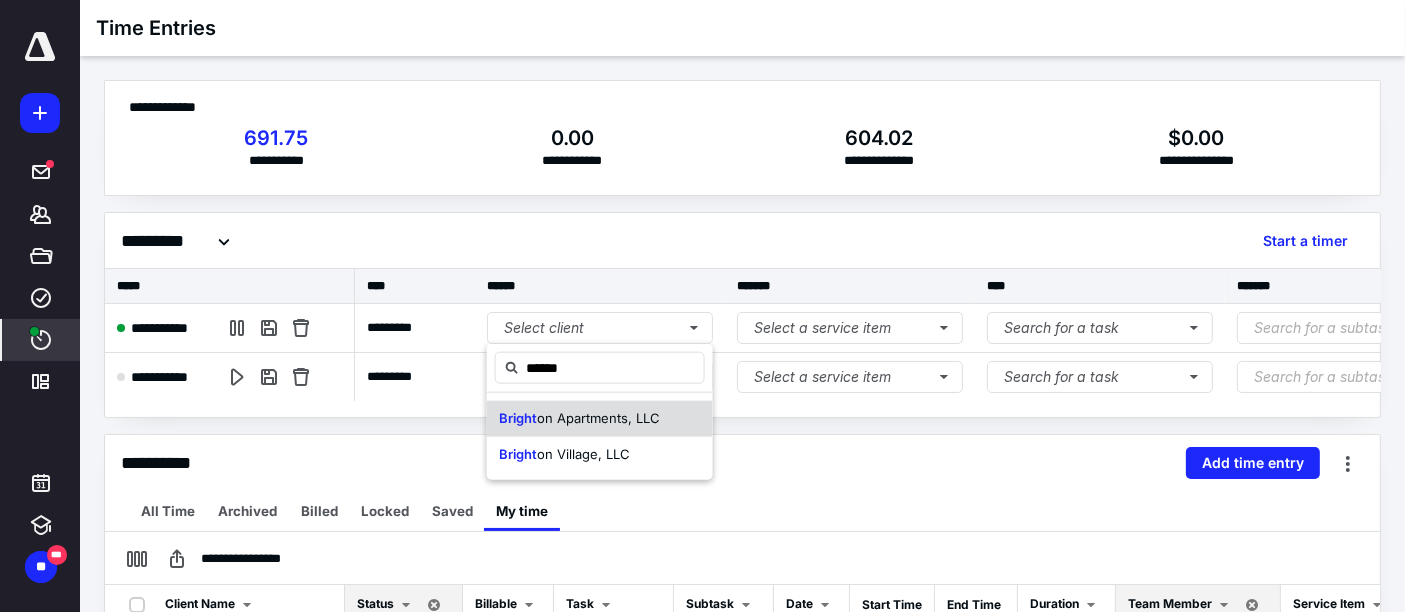 click on "on Apartments, LLC" at bounding box center [598, 418] 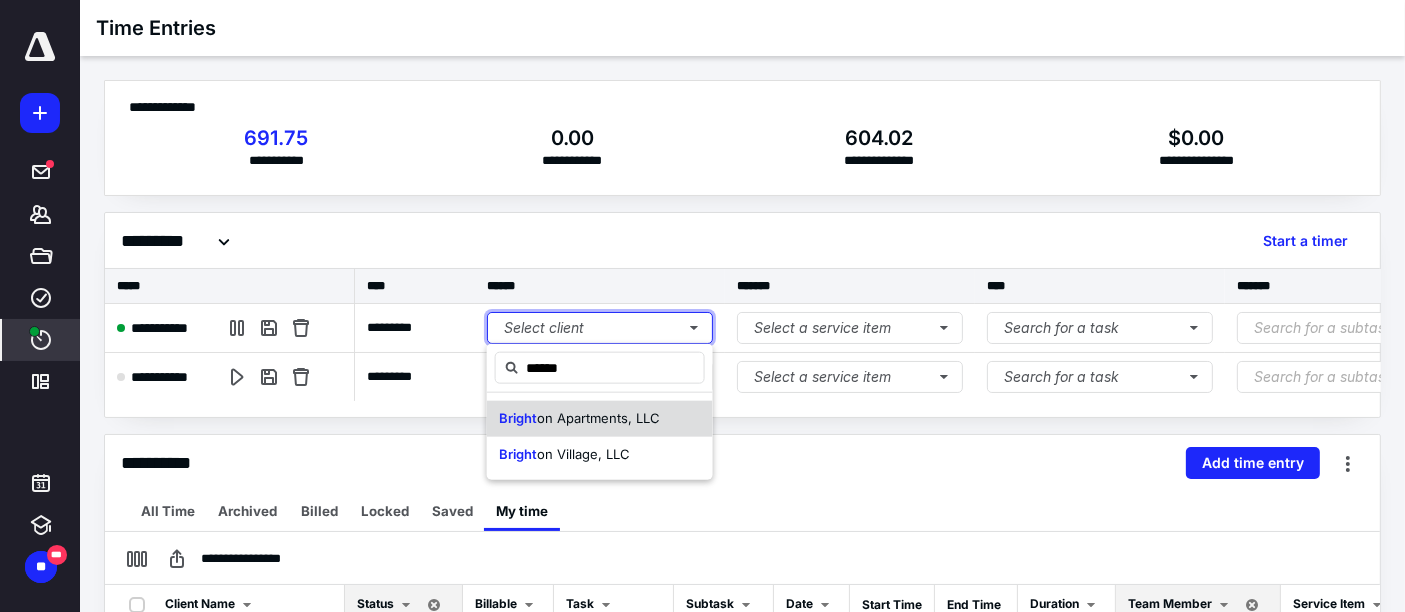 type 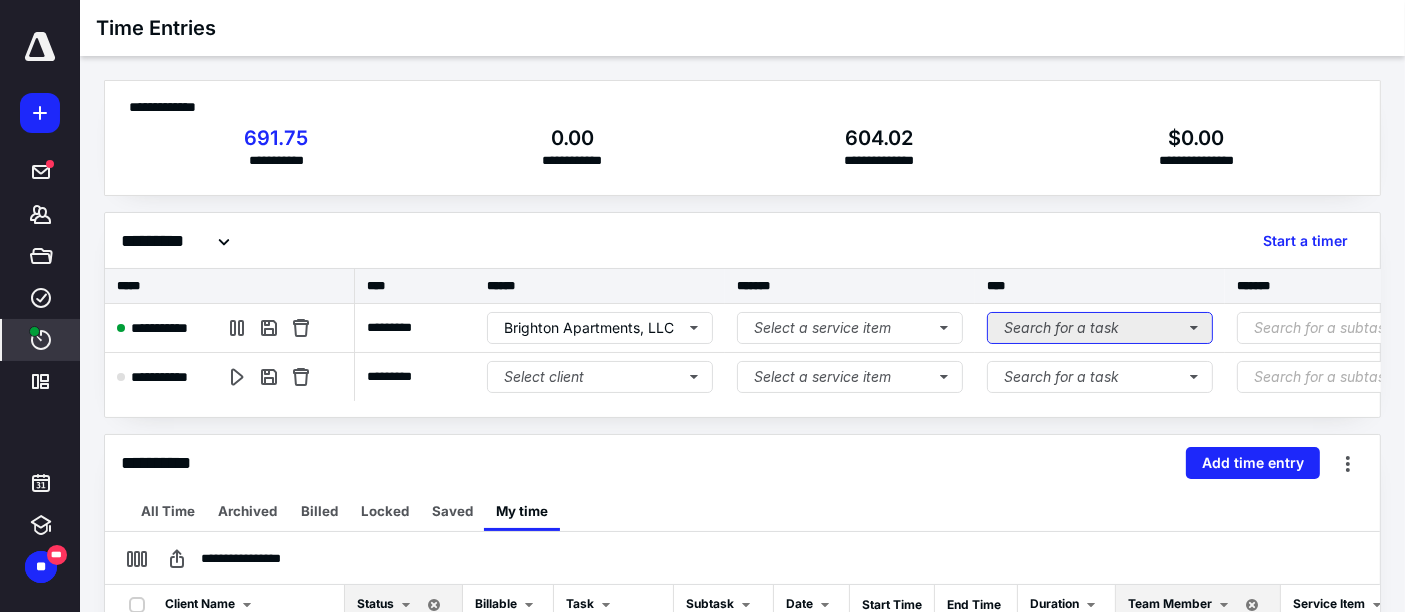 click on "Search for a task" at bounding box center (1100, 328) 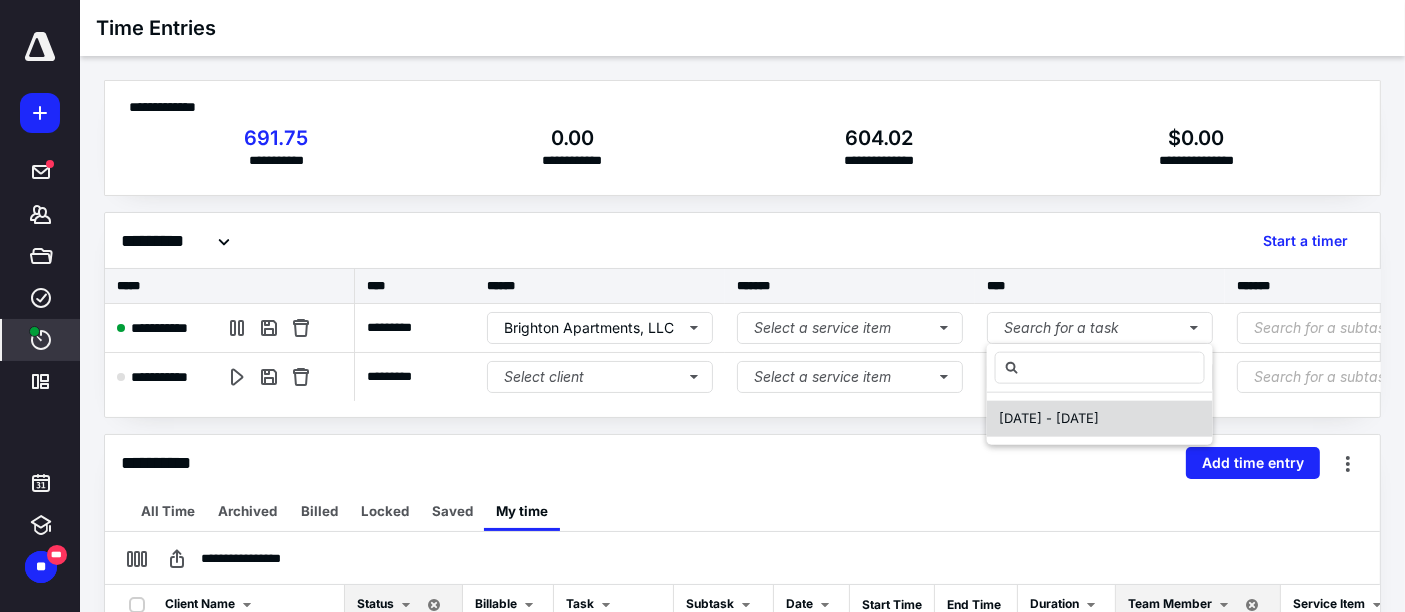 click on "1065 - 2024" at bounding box center (1100, 419) 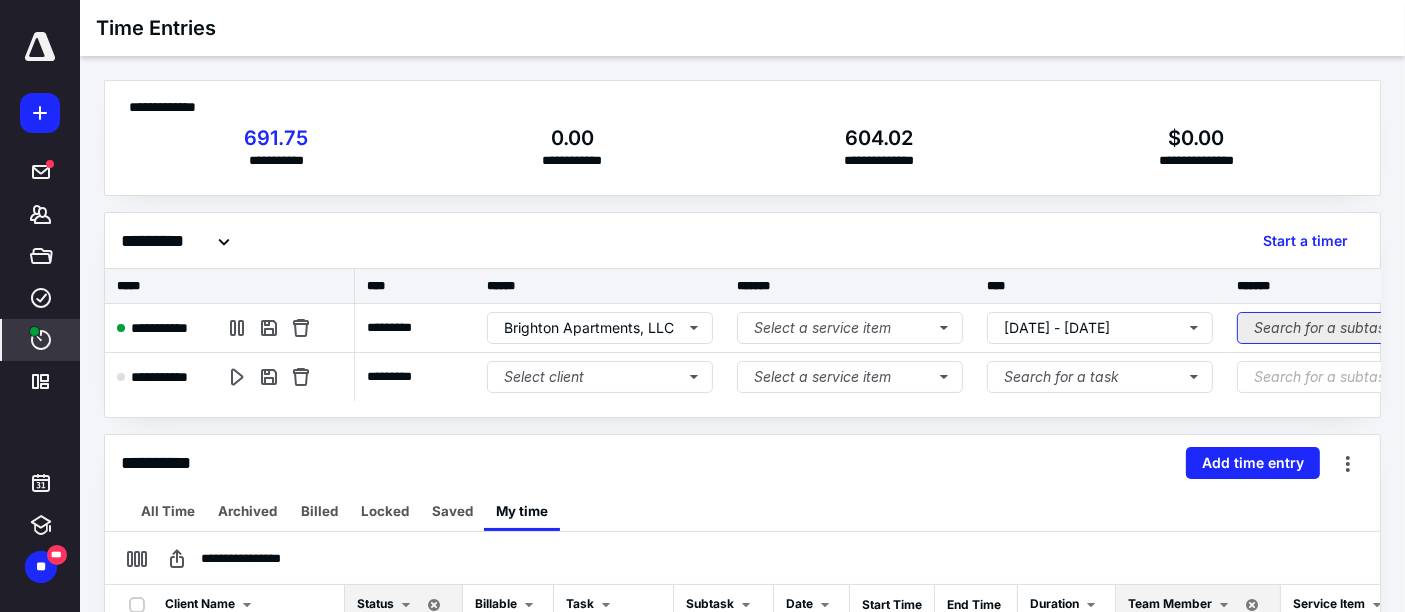 click on "Search for a subtask" at bounding box center [1350, 328] 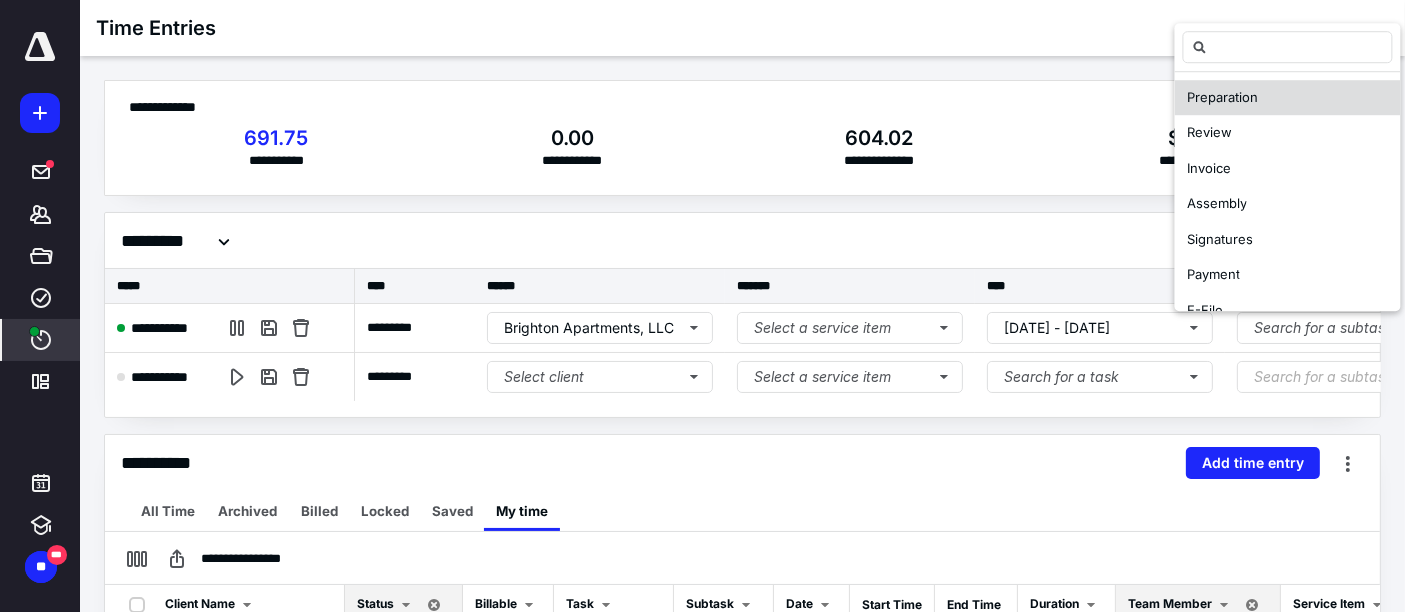 click on "Preparation" at bounding box center (1288, 98) 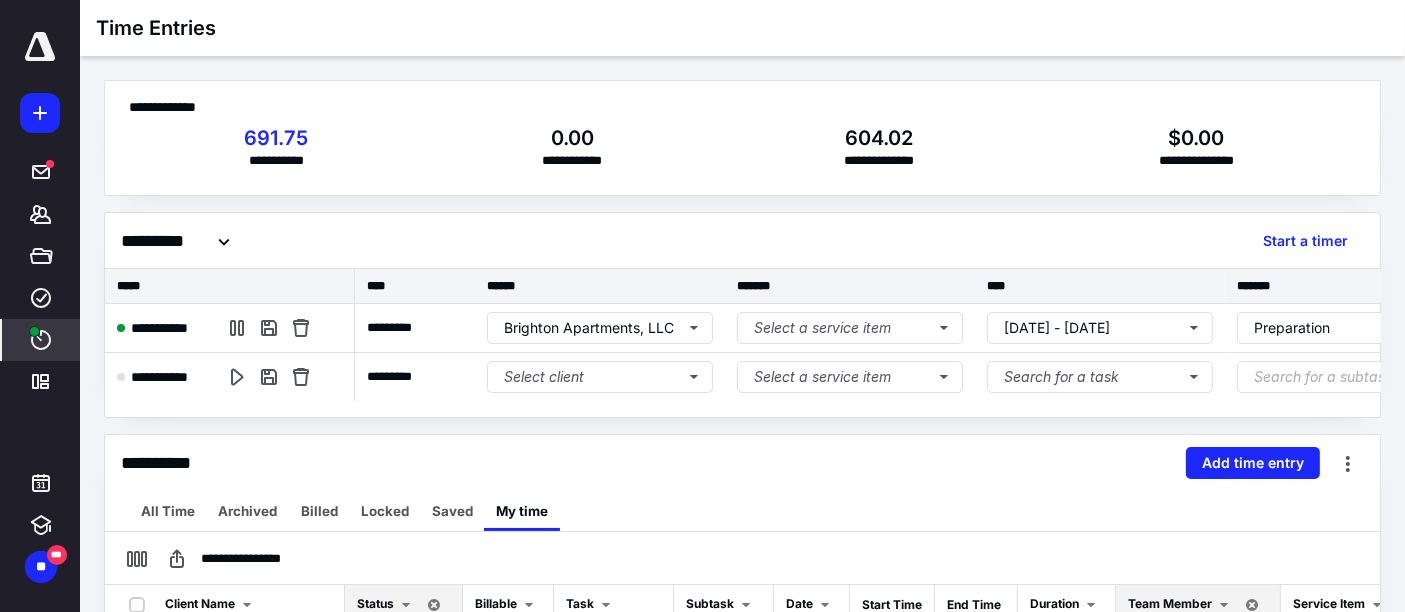click on "All Time Archived Billed Locked Saved My time" at bounding box center [742, 511] 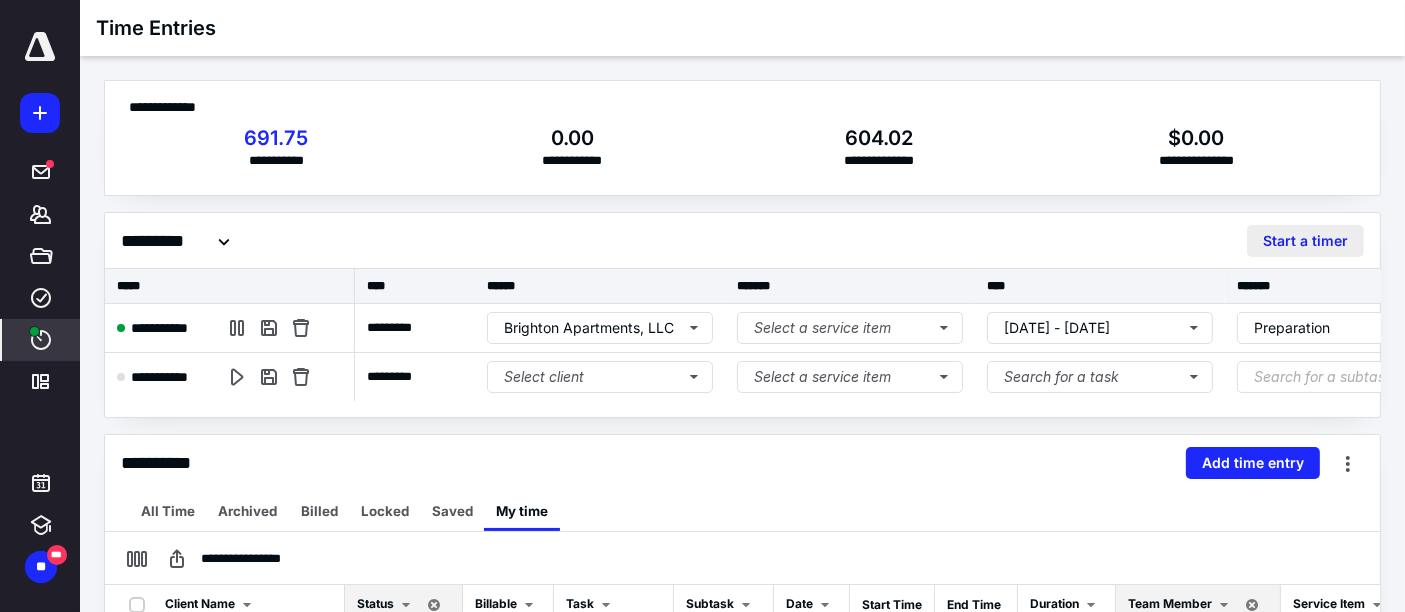 click on "Start a timer" at bounding box center [1305, 241] 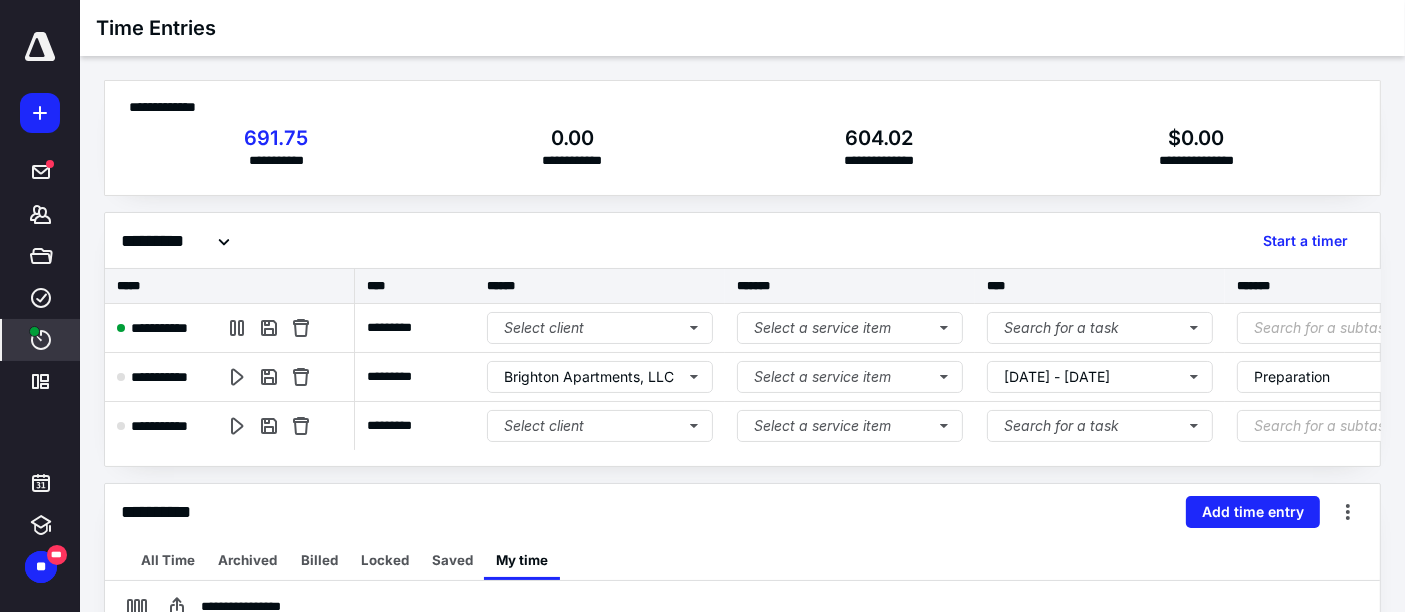 scroll, scrollTop: 0, scrollLeft: 494, axis: horizontal 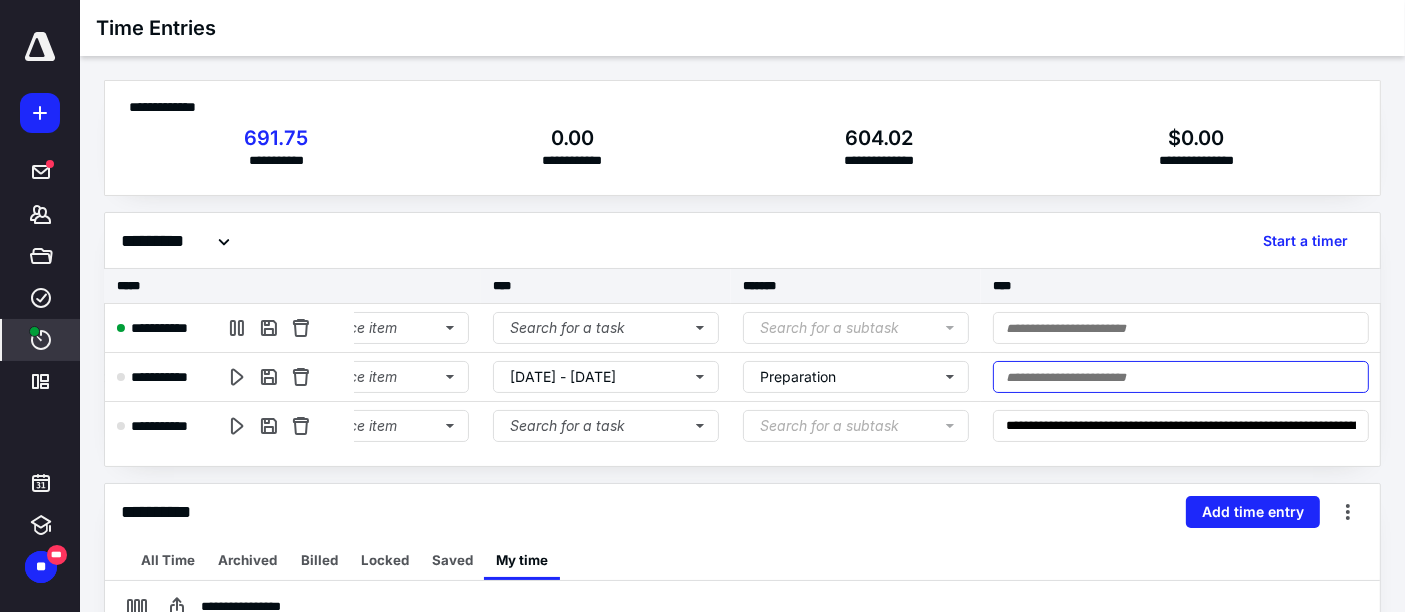 click at bounding box center [1181, 377] 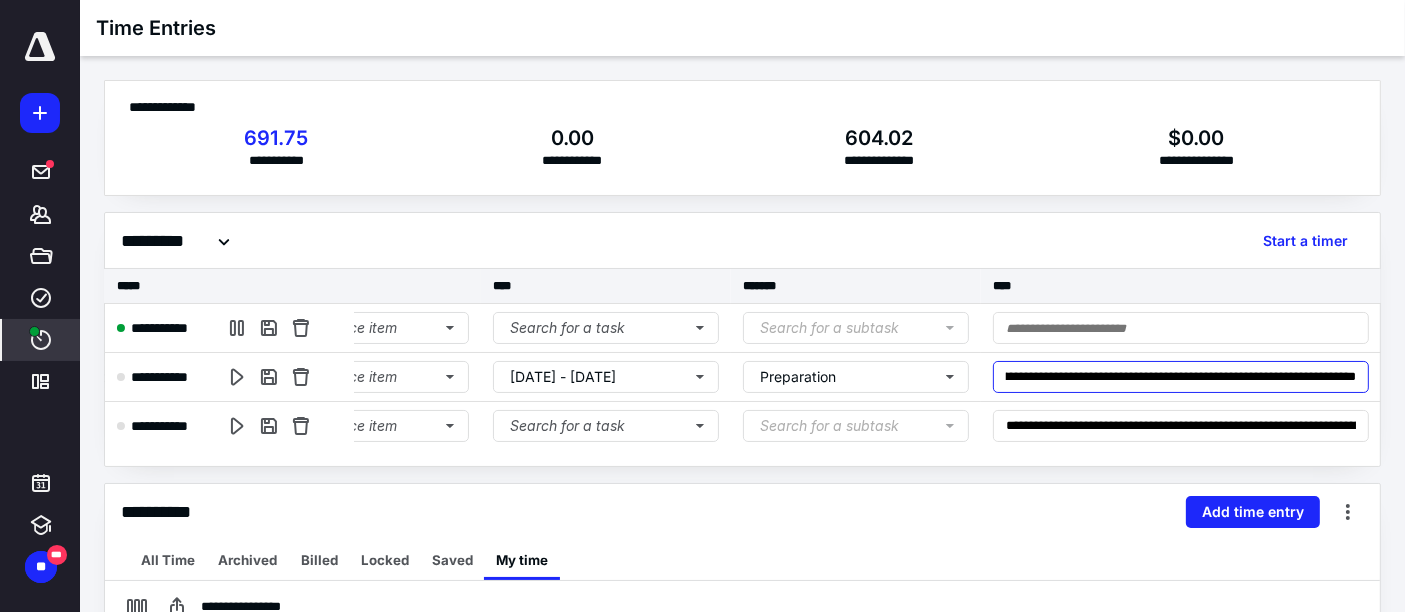 scroll, scrollTop: 0, scrollLeft: 256, axis: horizontal 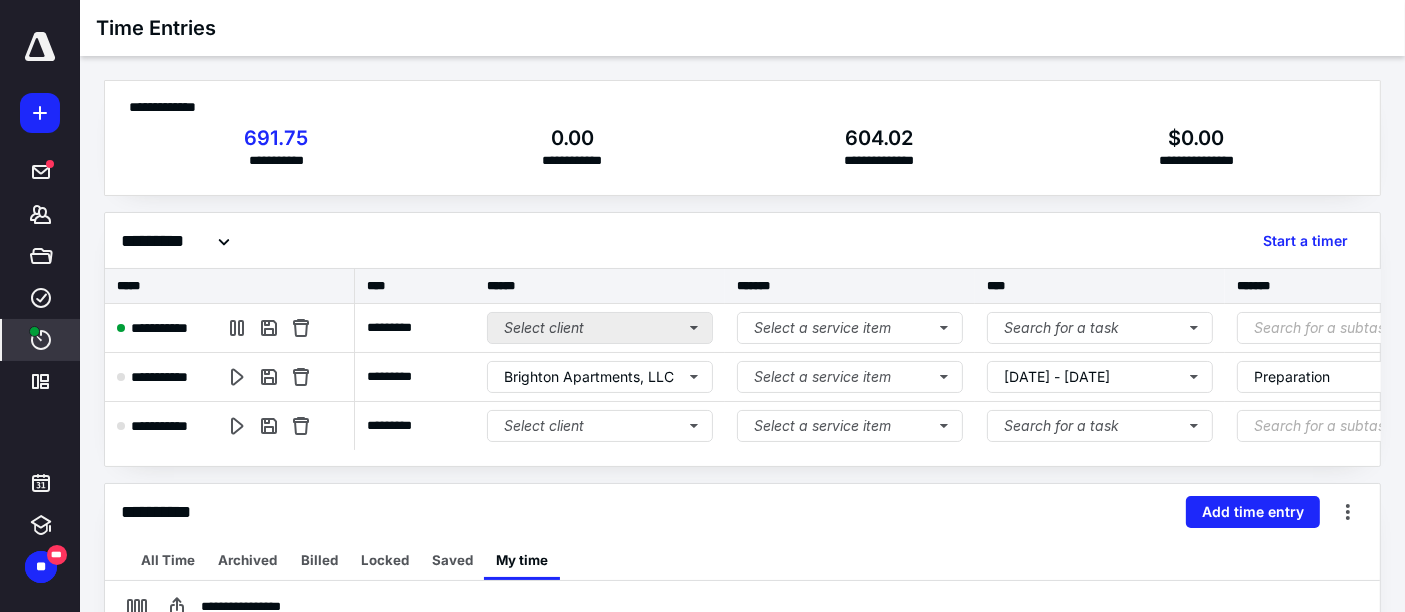 type on "**********" 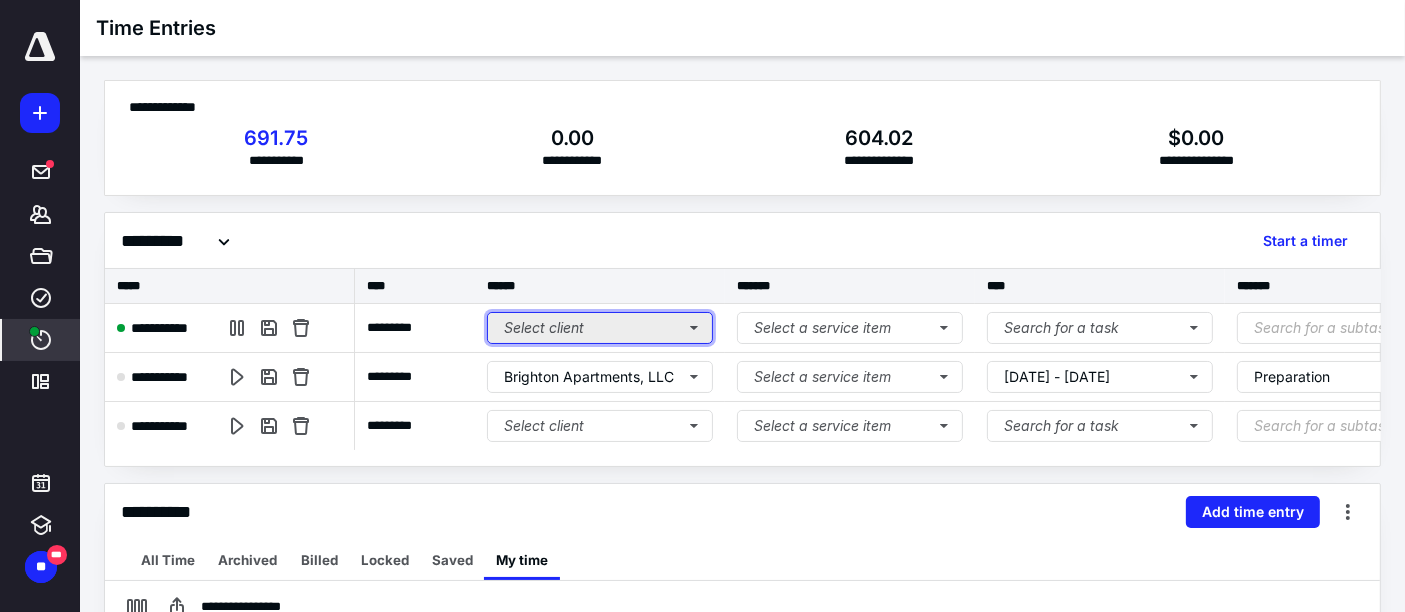 click on "Select client" at bounding box center [600, 328] 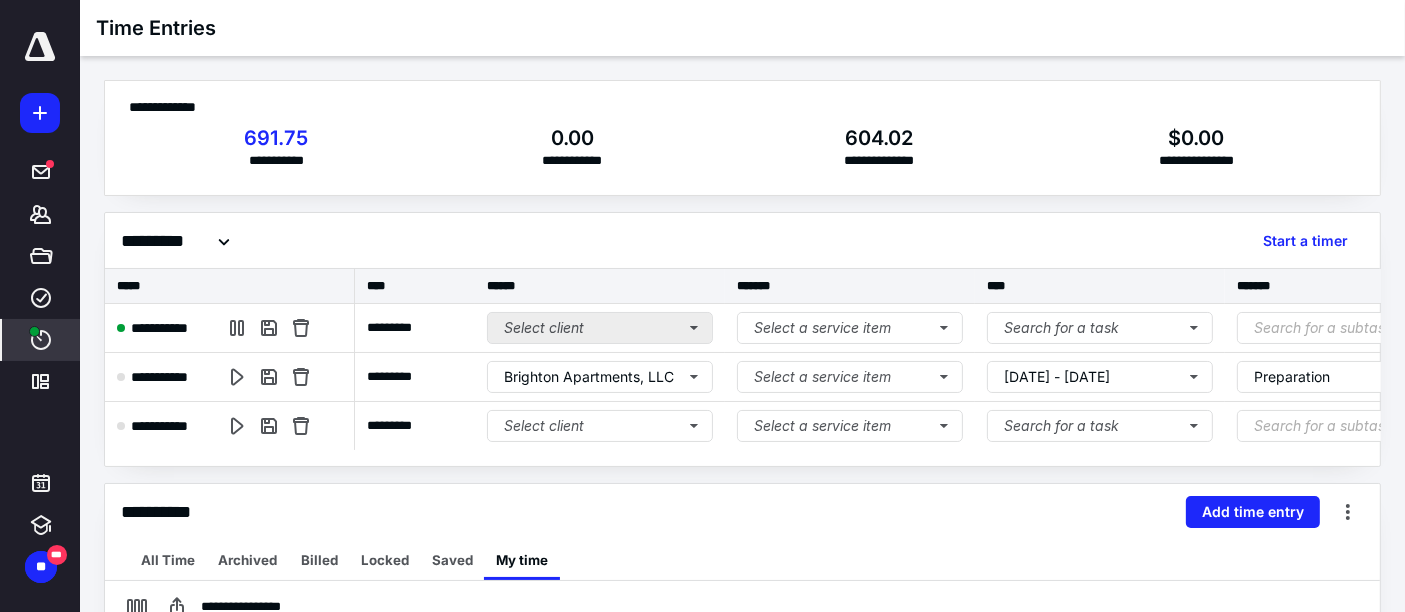 scroll, scrollTop: 0, scrollLeft: 0, axis: both 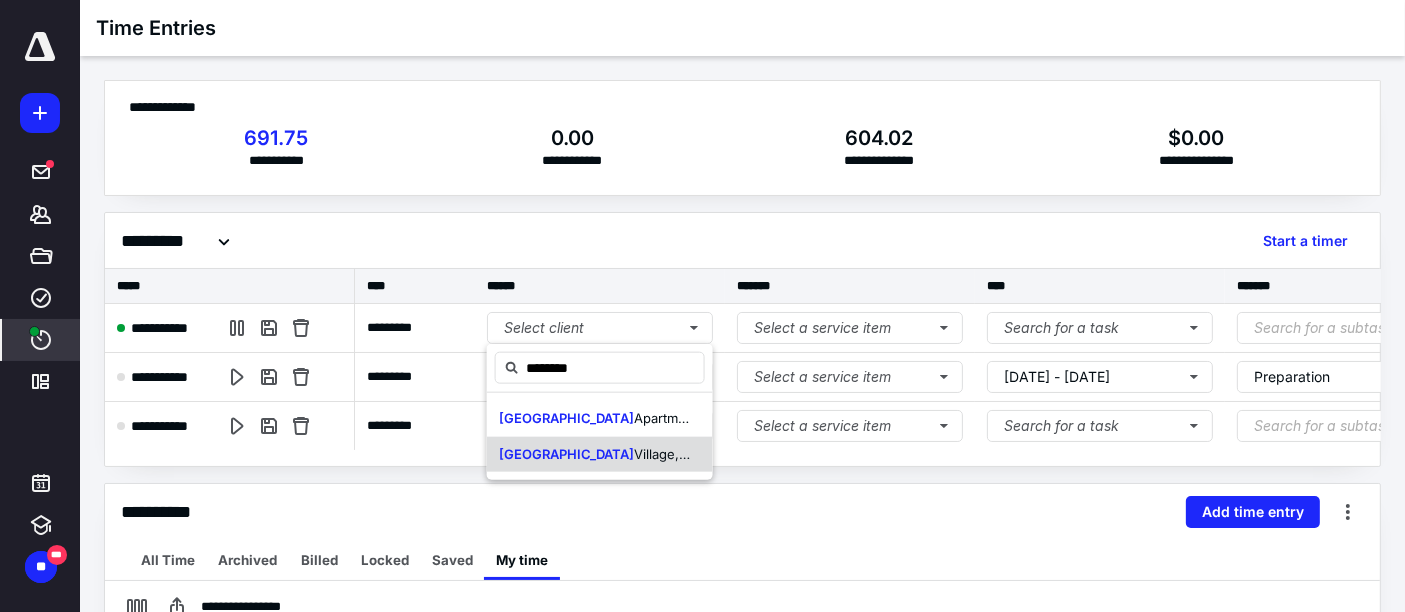 click on "Village, LLC" at bounding box center (670, 453) 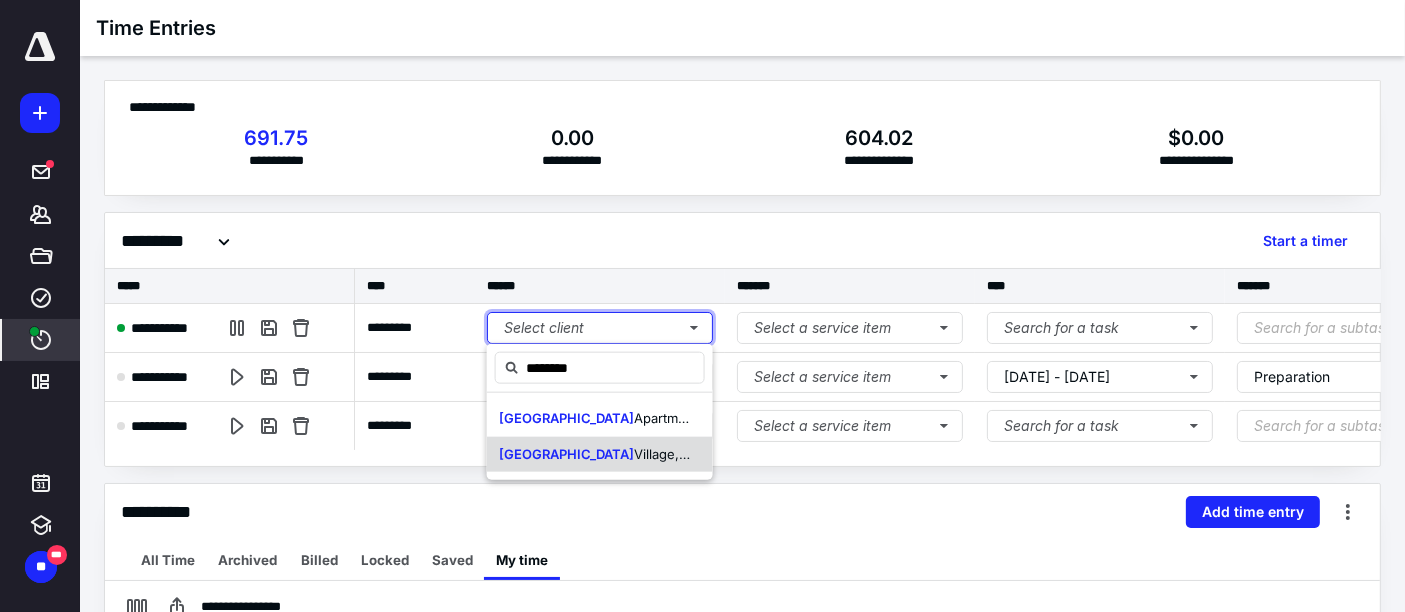 type 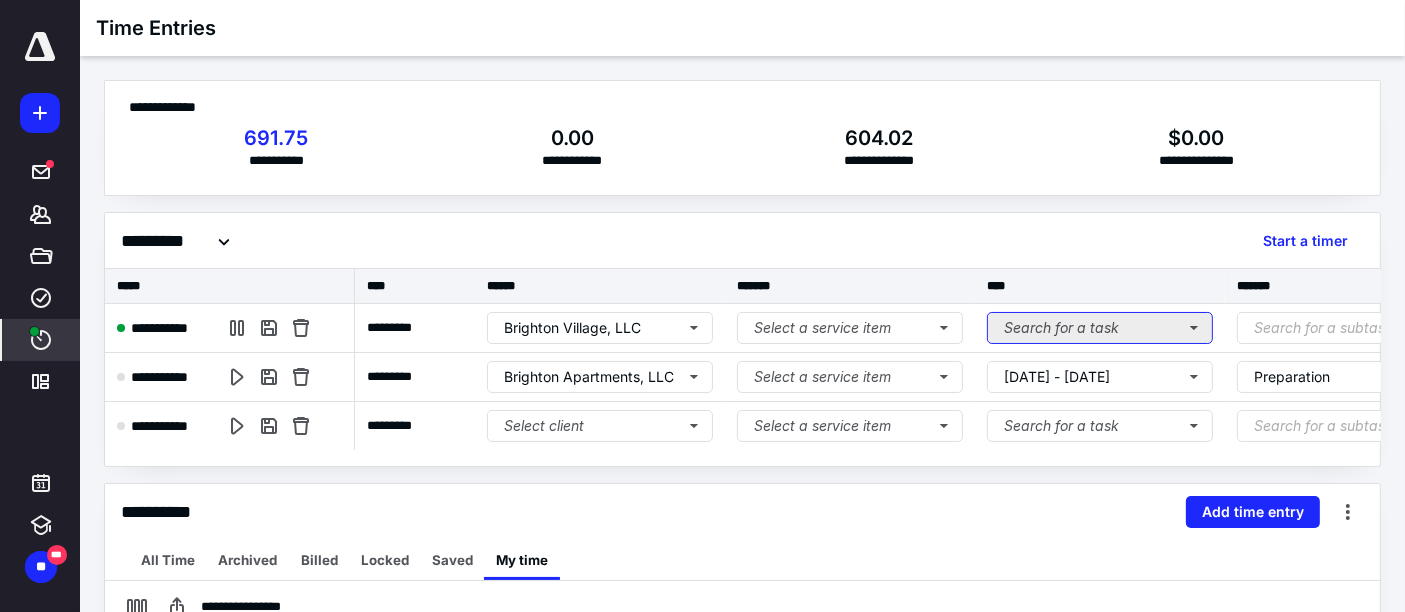 click on "Search for a task" at bounding box center (1100, 328) 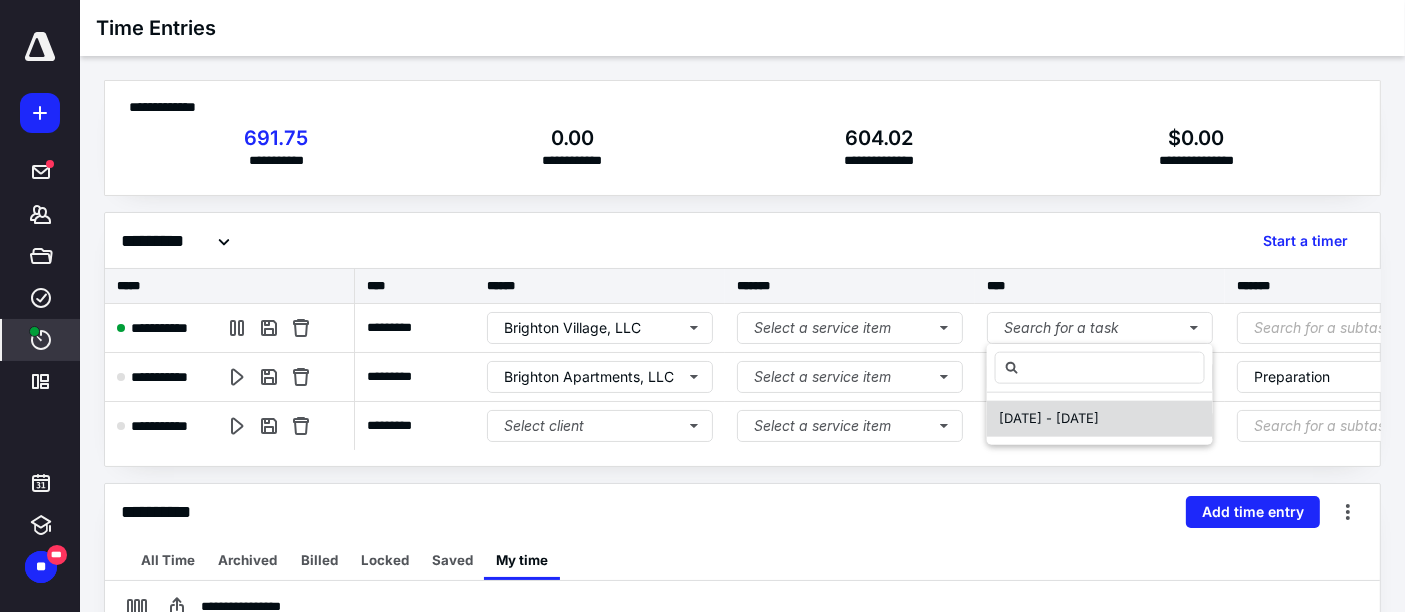 click on "1065 - 2024" at bounding box center (1049, 419) 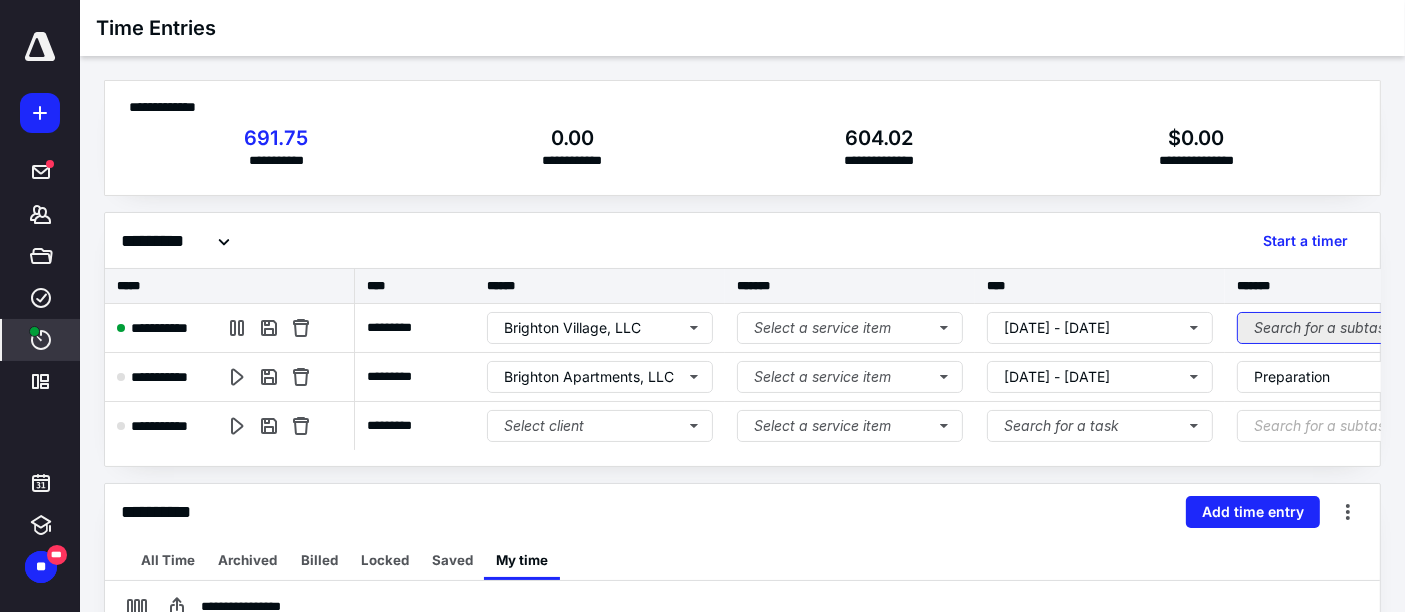 click on "Search for a subtask" at bounding box center (1350, 328) 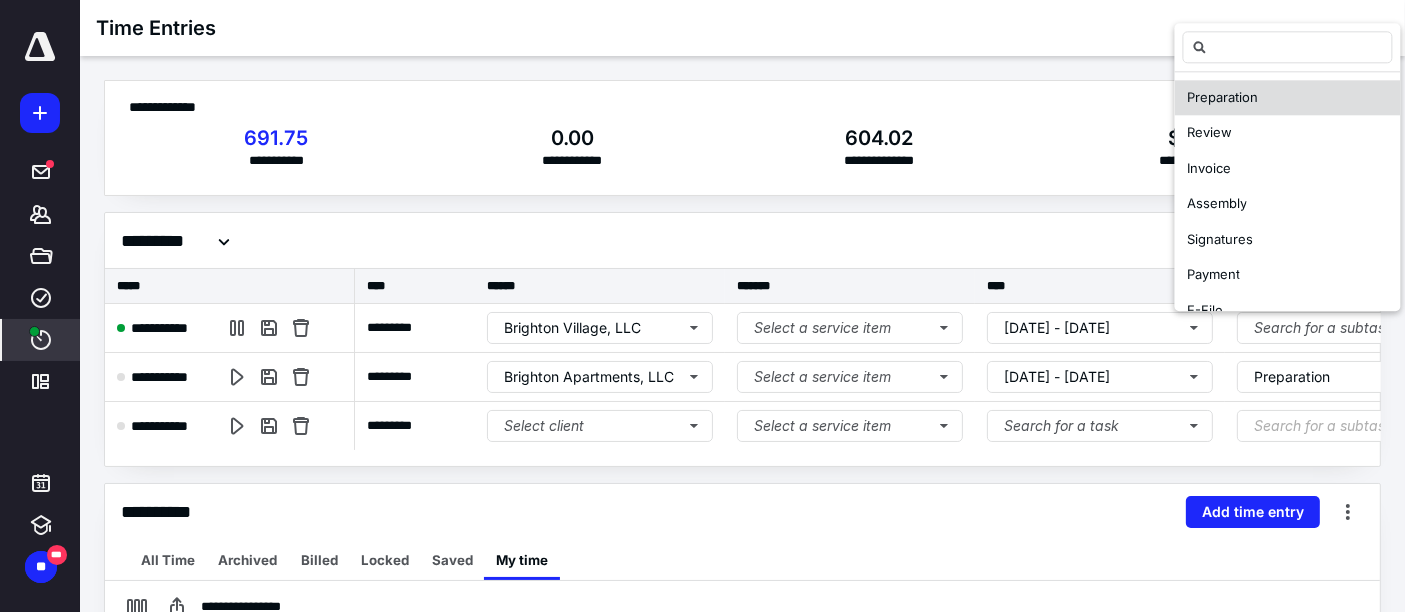 click on "Preparation" at bounding box center (1288, 98) 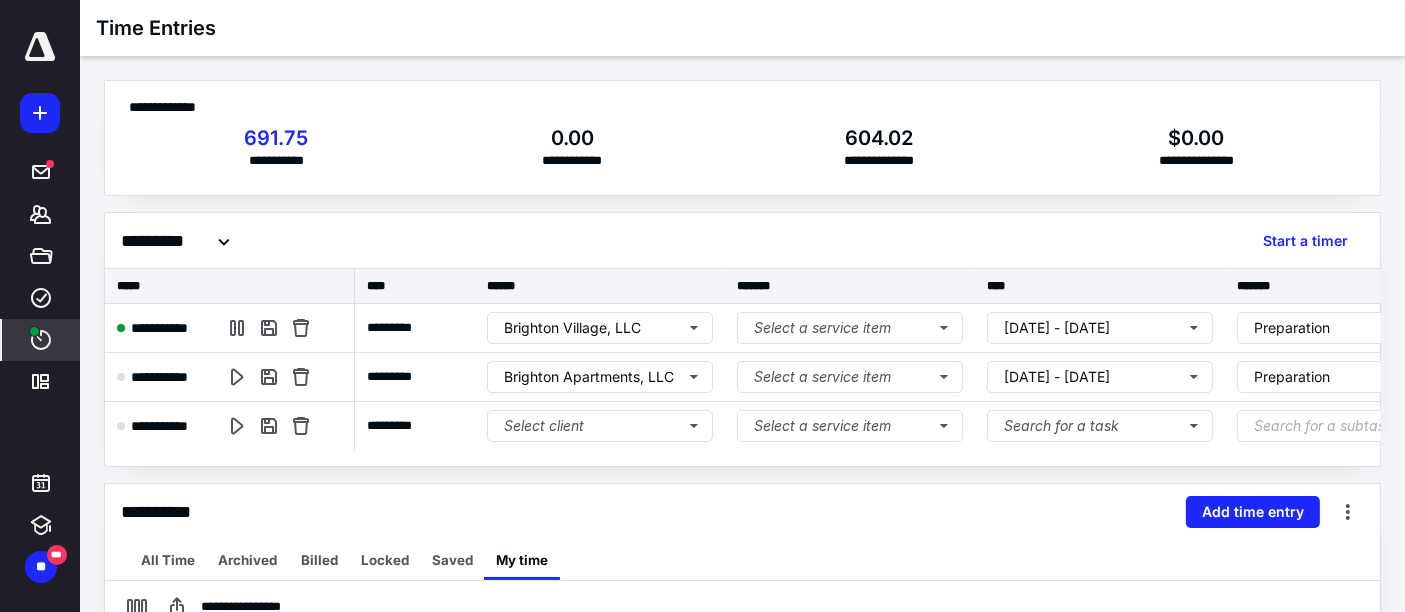 click on "**********" at bounding box center [742, 512] 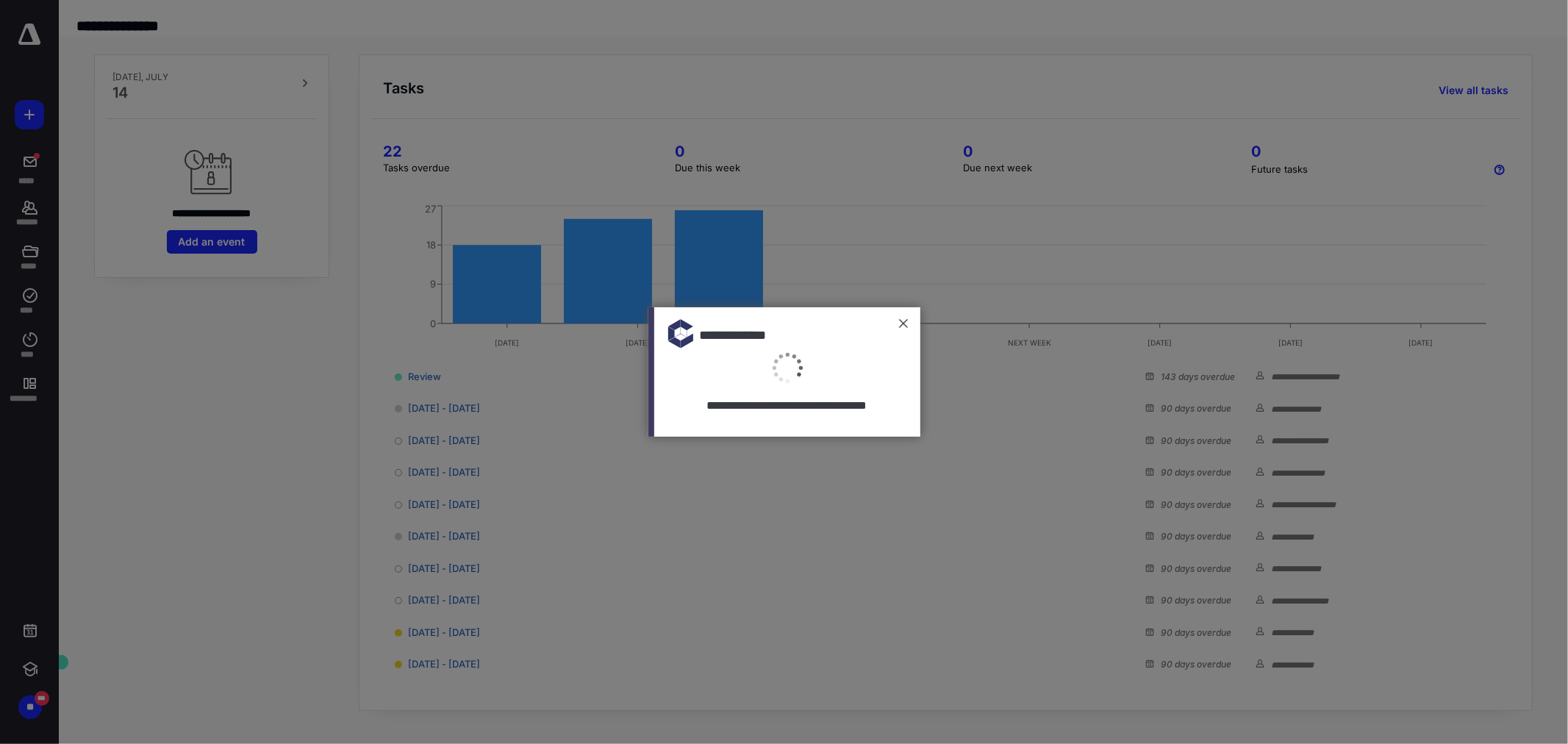 scroll, scrollTop: 0, scrollLeft: 0, axis: both 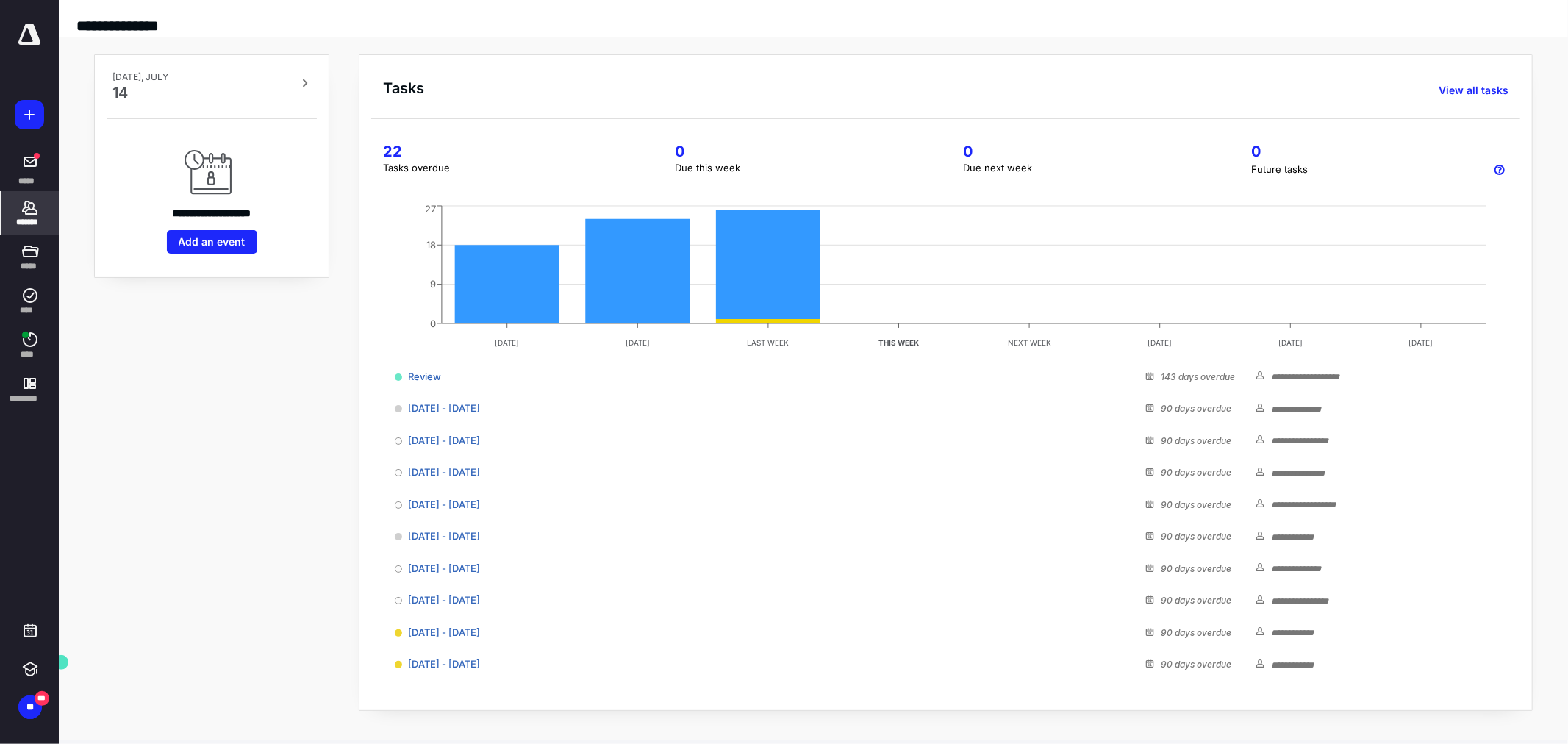 click on "*******" at bounding box center (30, 222) 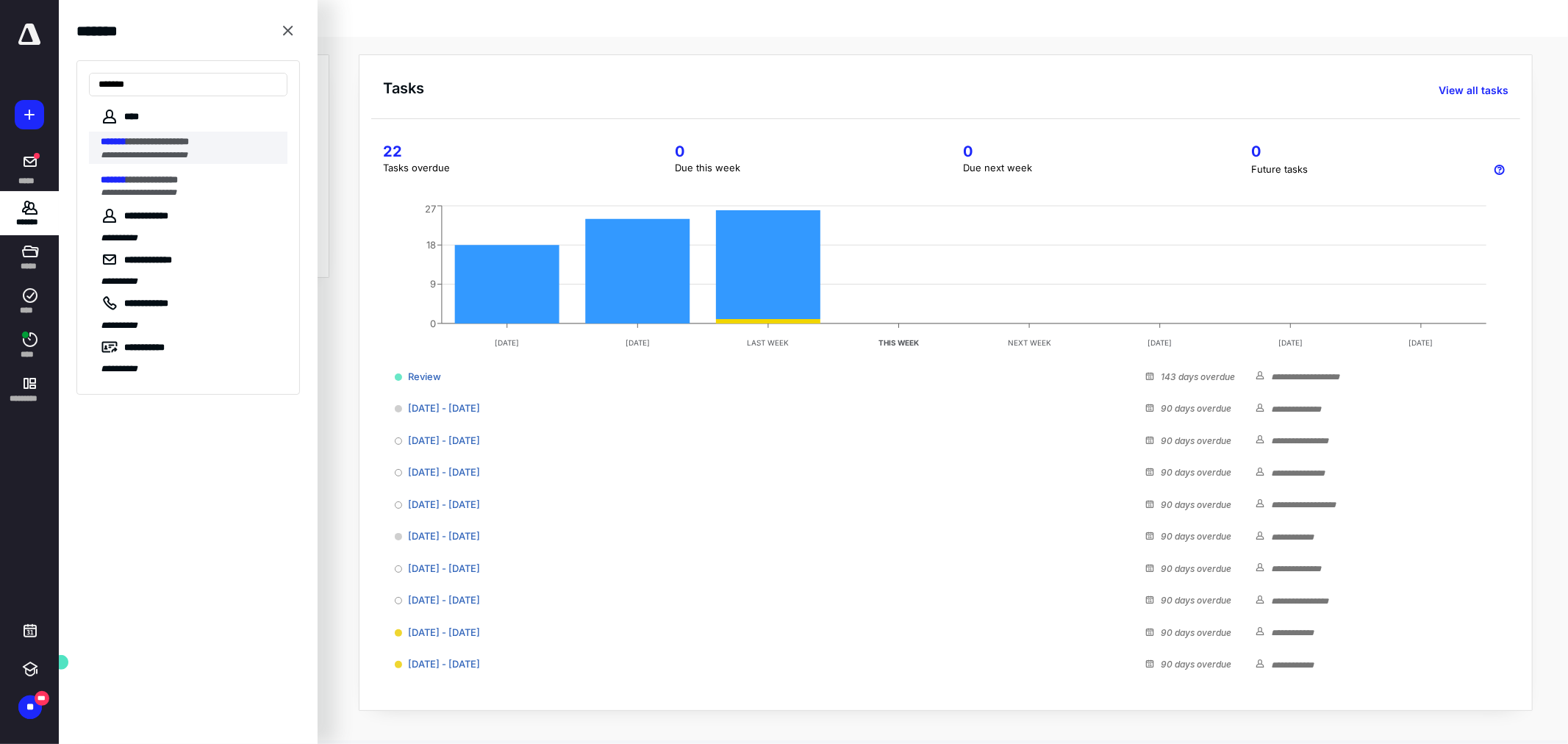 type on "*******" 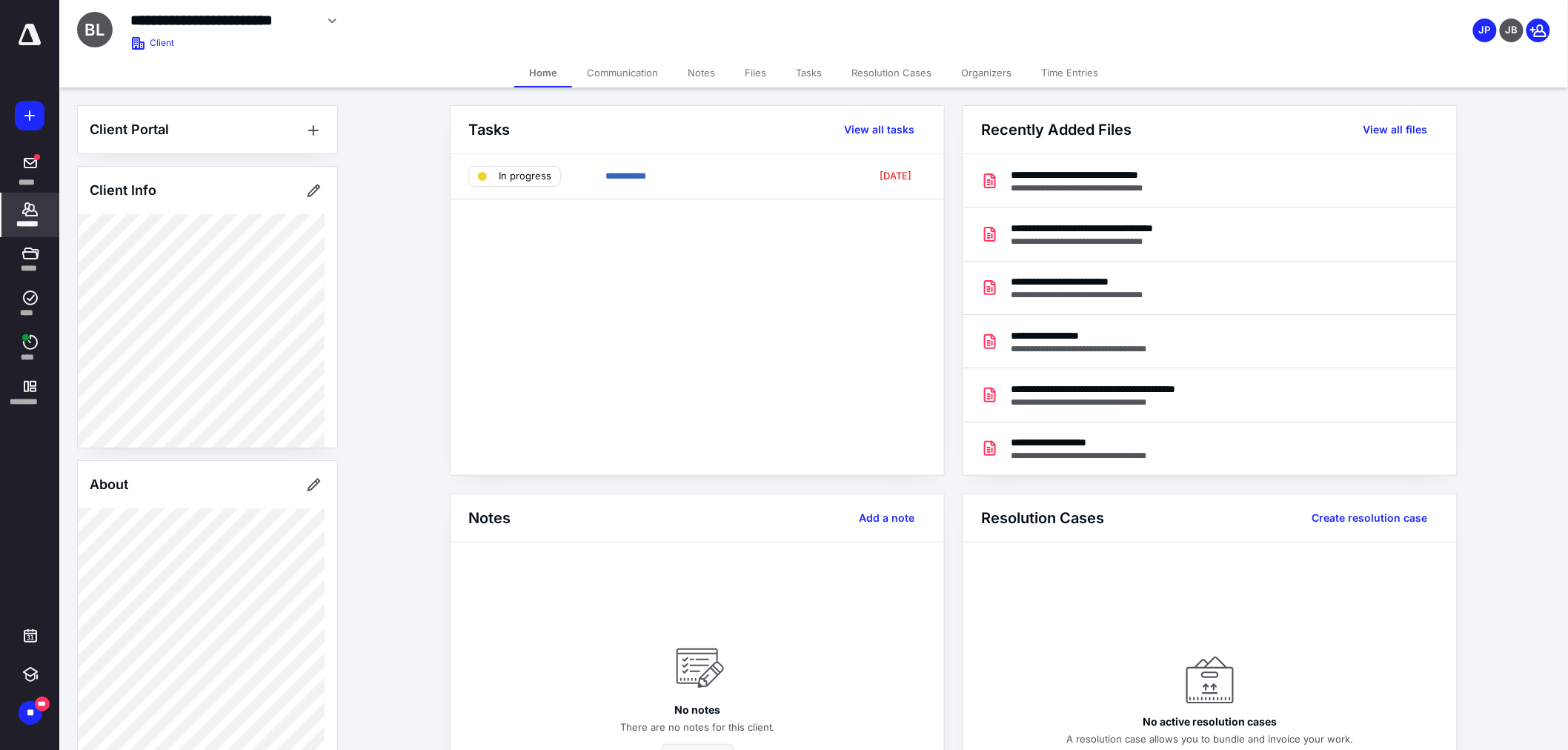 click on "Files" at bounding box center (755, 73) 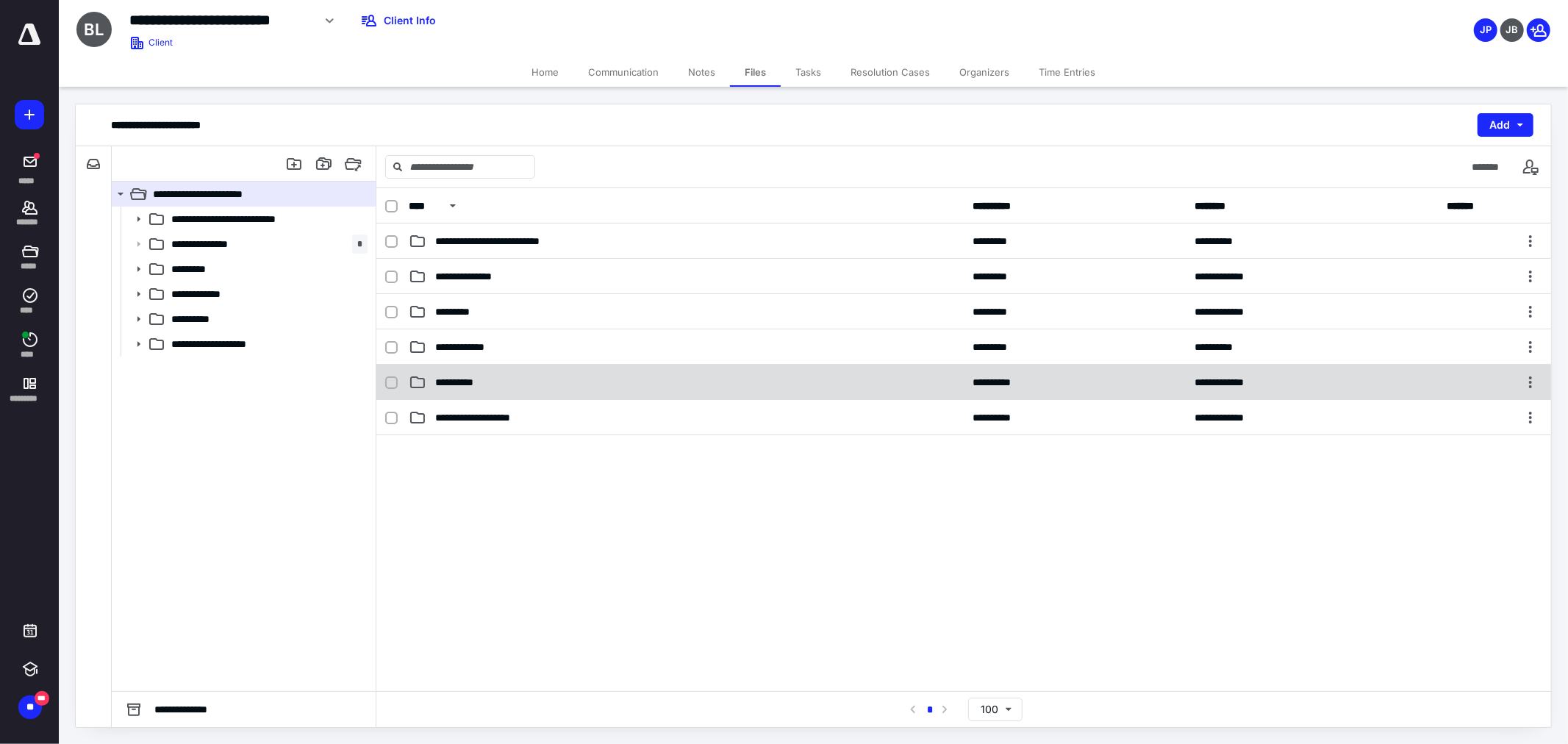 click on "**********" at bounding box center [686, 382] 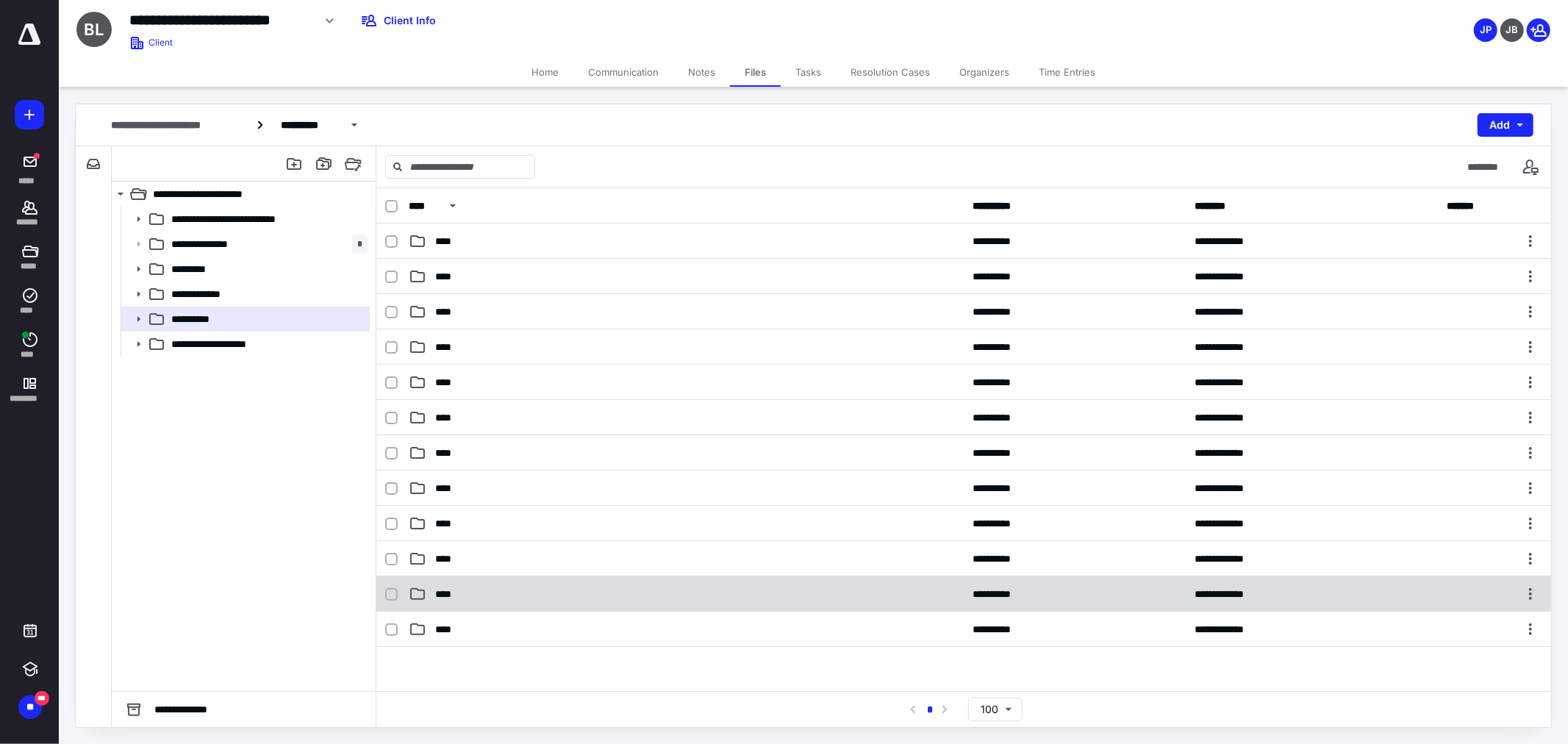 click on "****" at bounding box center (686, 594) 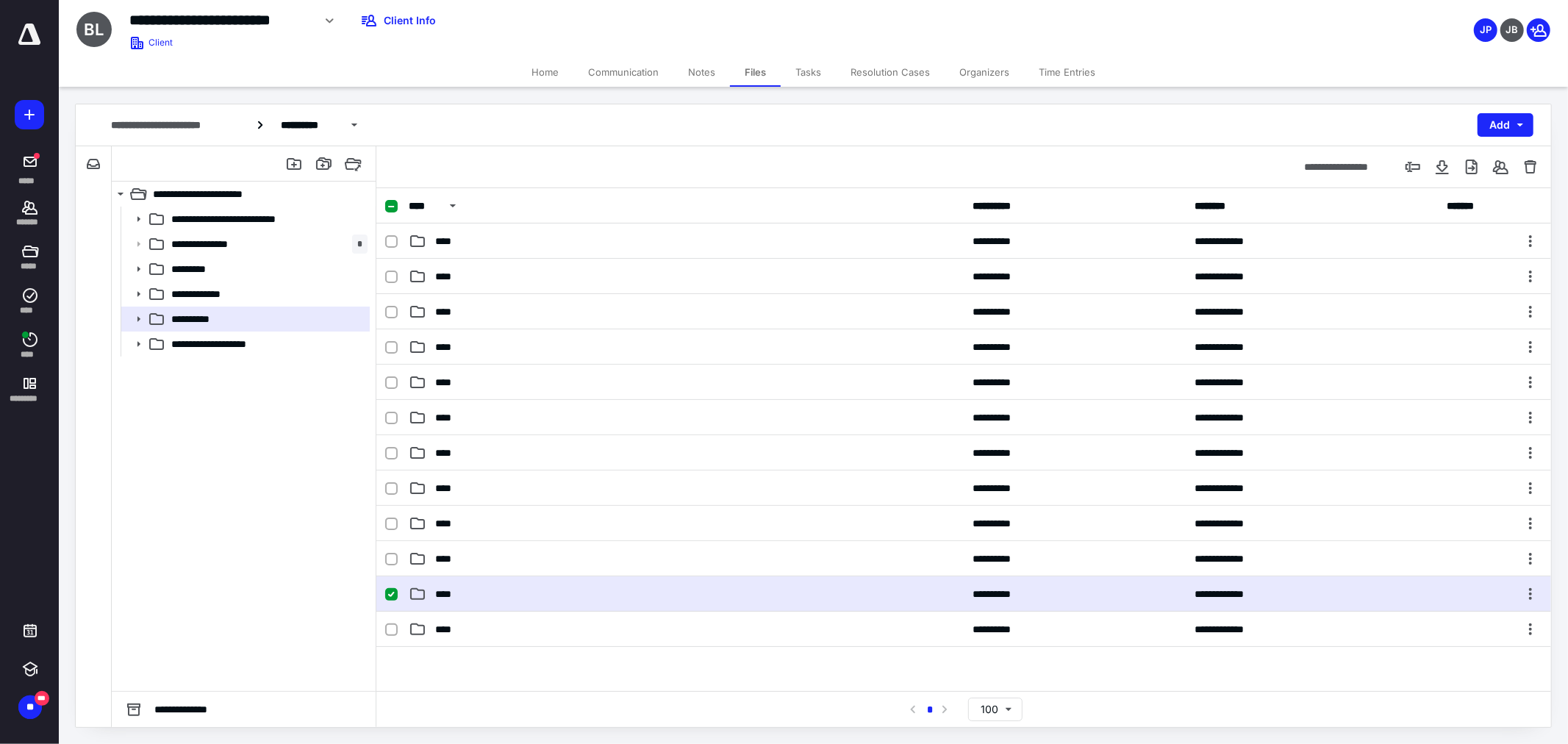 click on "****" at bounding box center [686, 594] 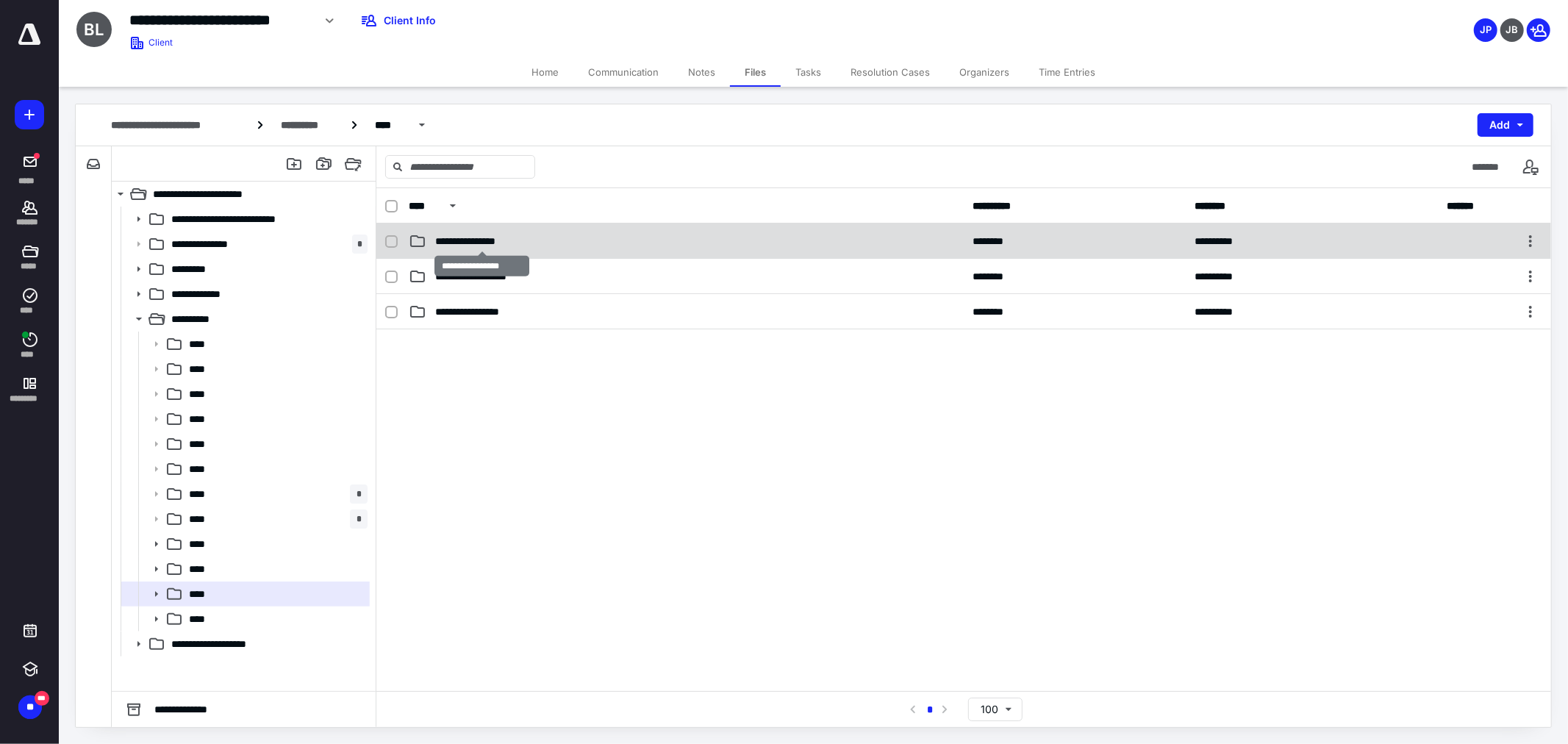click on "**********" at bounding box center (482, 241) 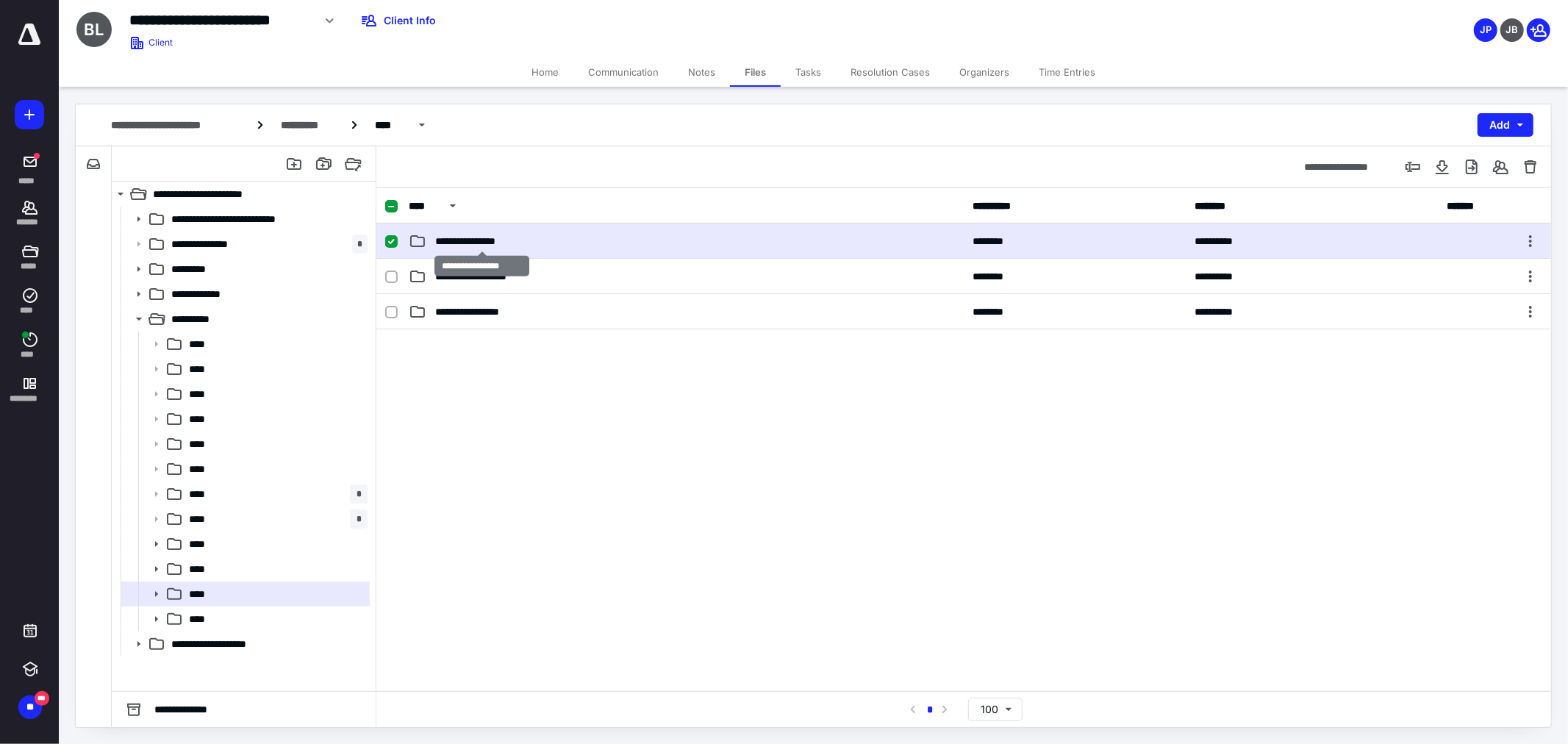 click on "**********" at bounding box center (482, 241) 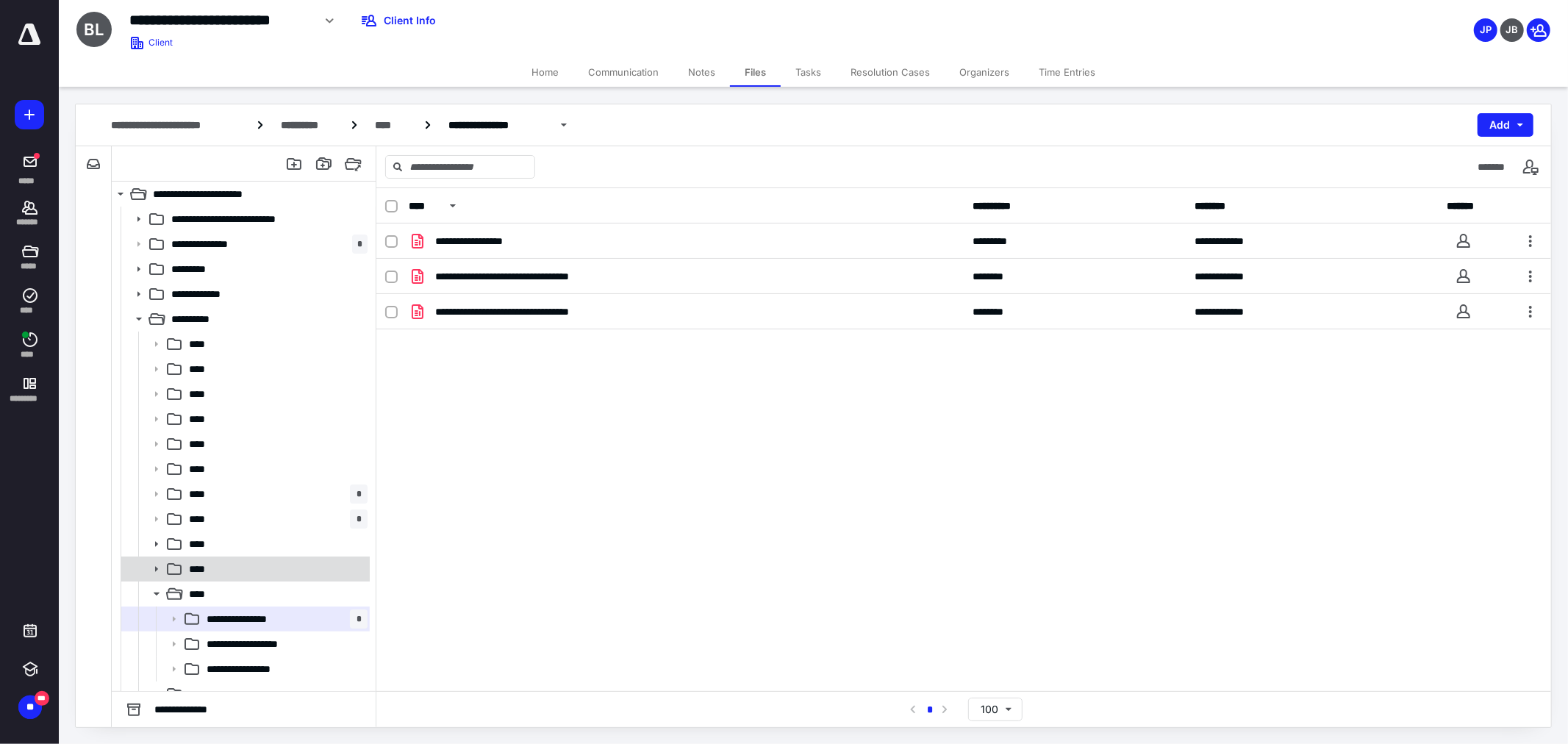 click on "****" at bounding box center [275, 569] 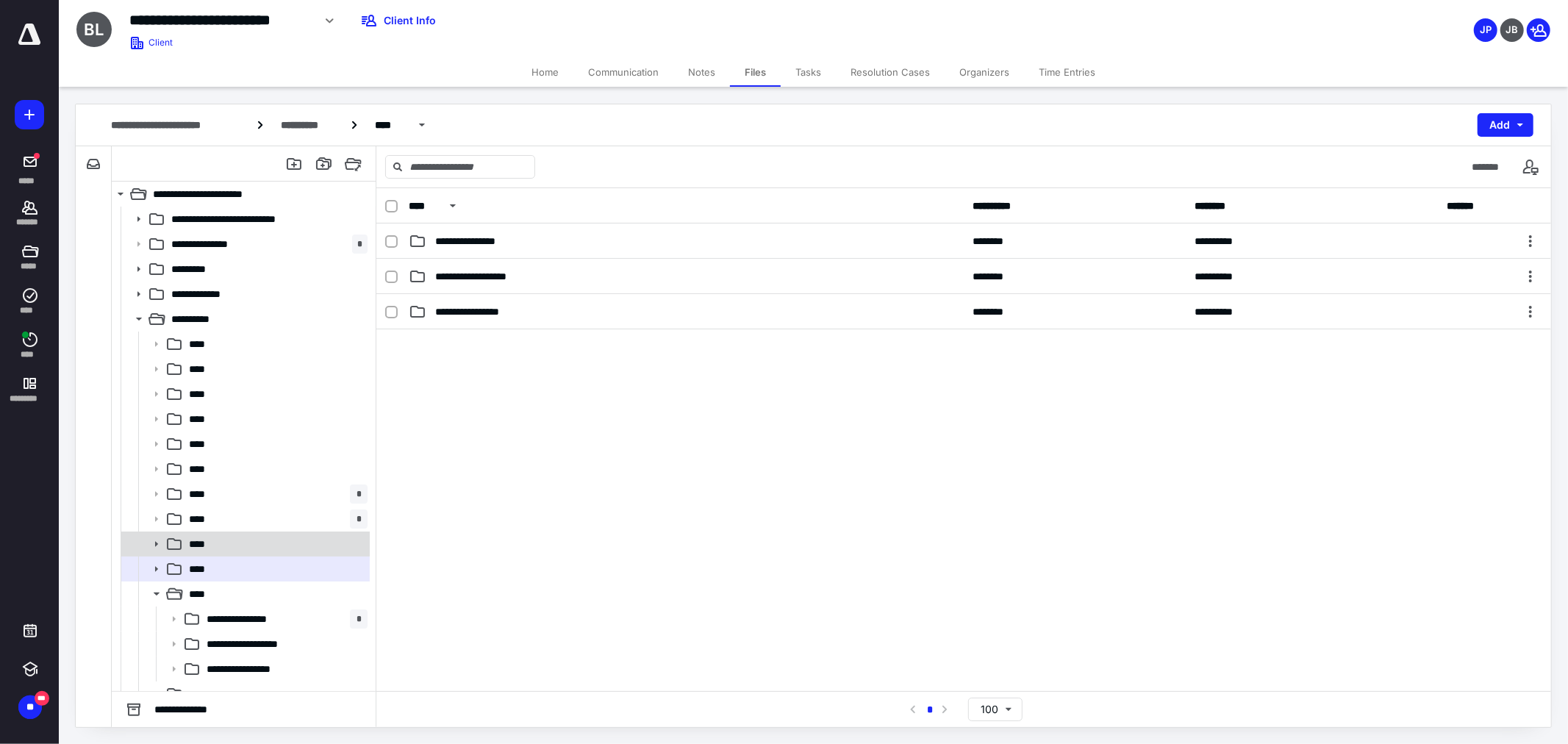 click on "****" at bounding box center (201, 544) 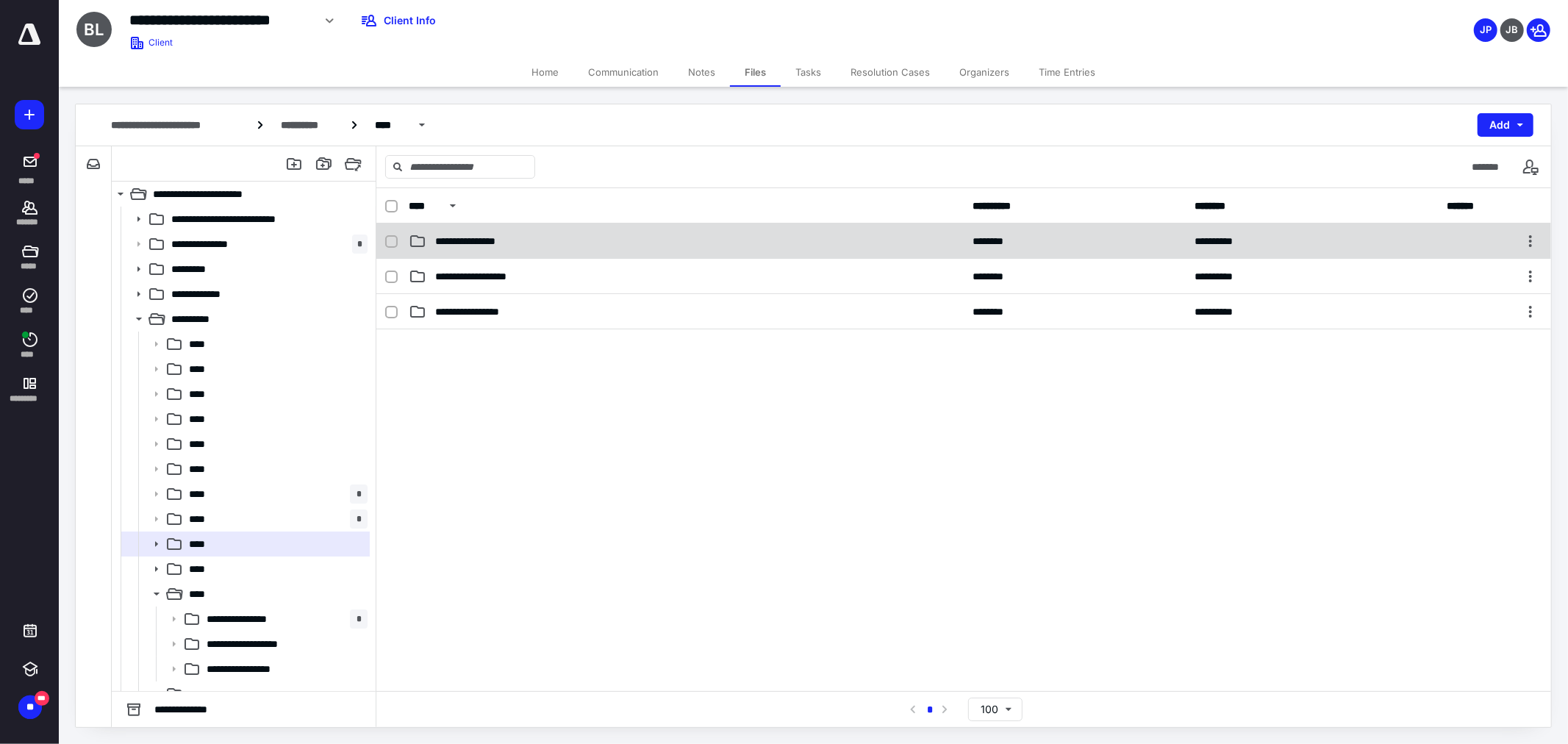 click on "**********" at bounding box center (964, 241) 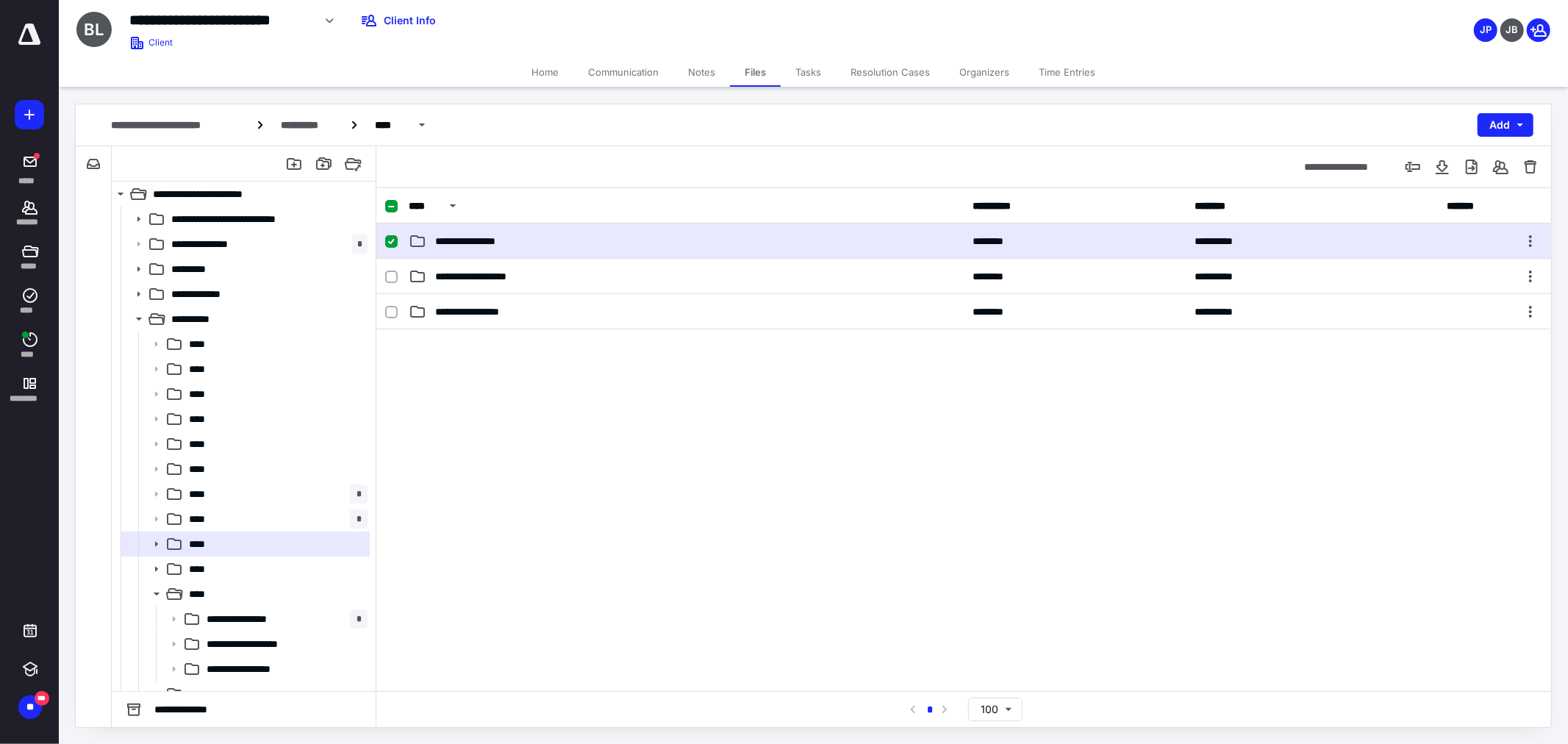click on "**********" at bounding box center [964, 241] 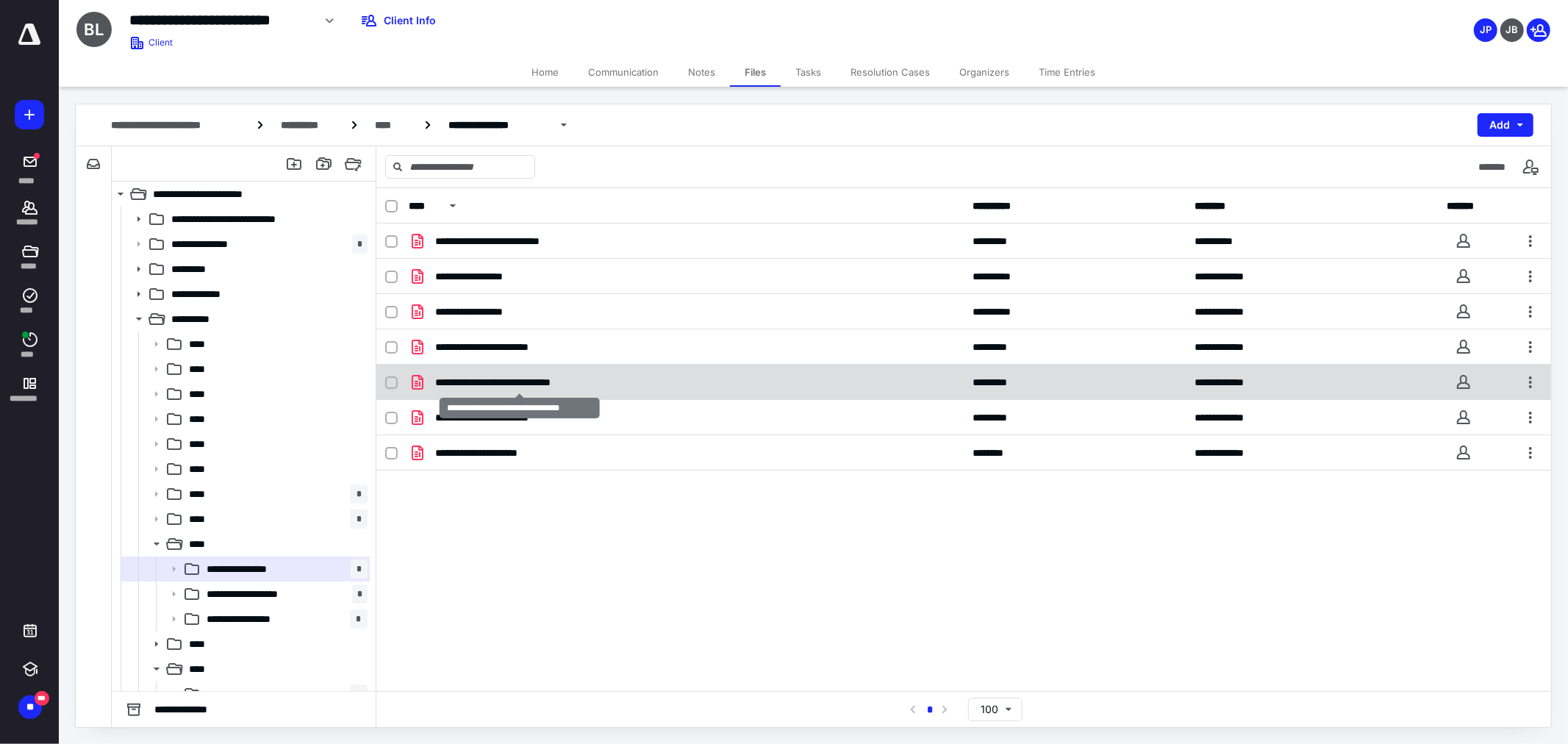 click on "**********" at bounding box center [519, 382] 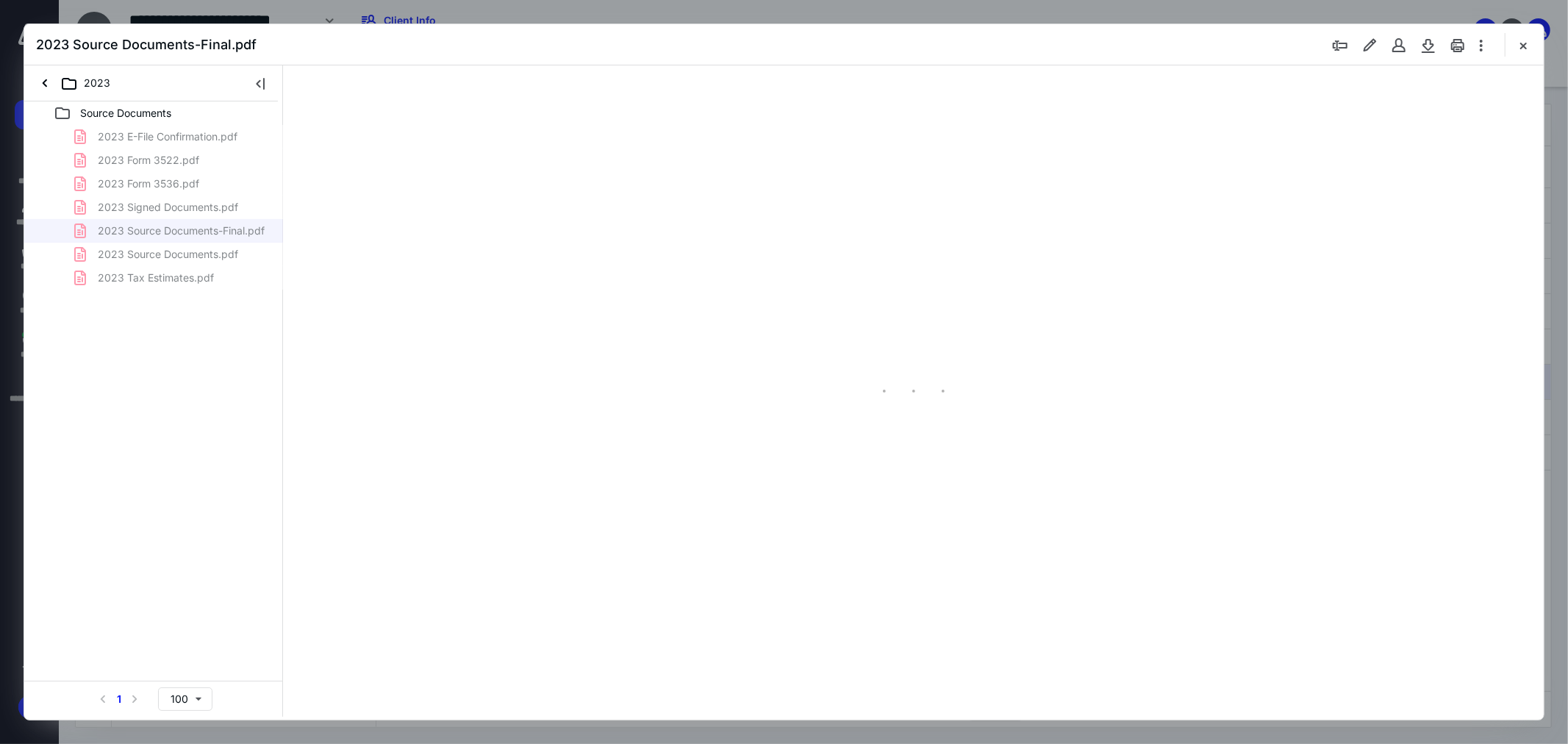 scroll, scrollTop: 0, scrollLeft: 0, axis: both 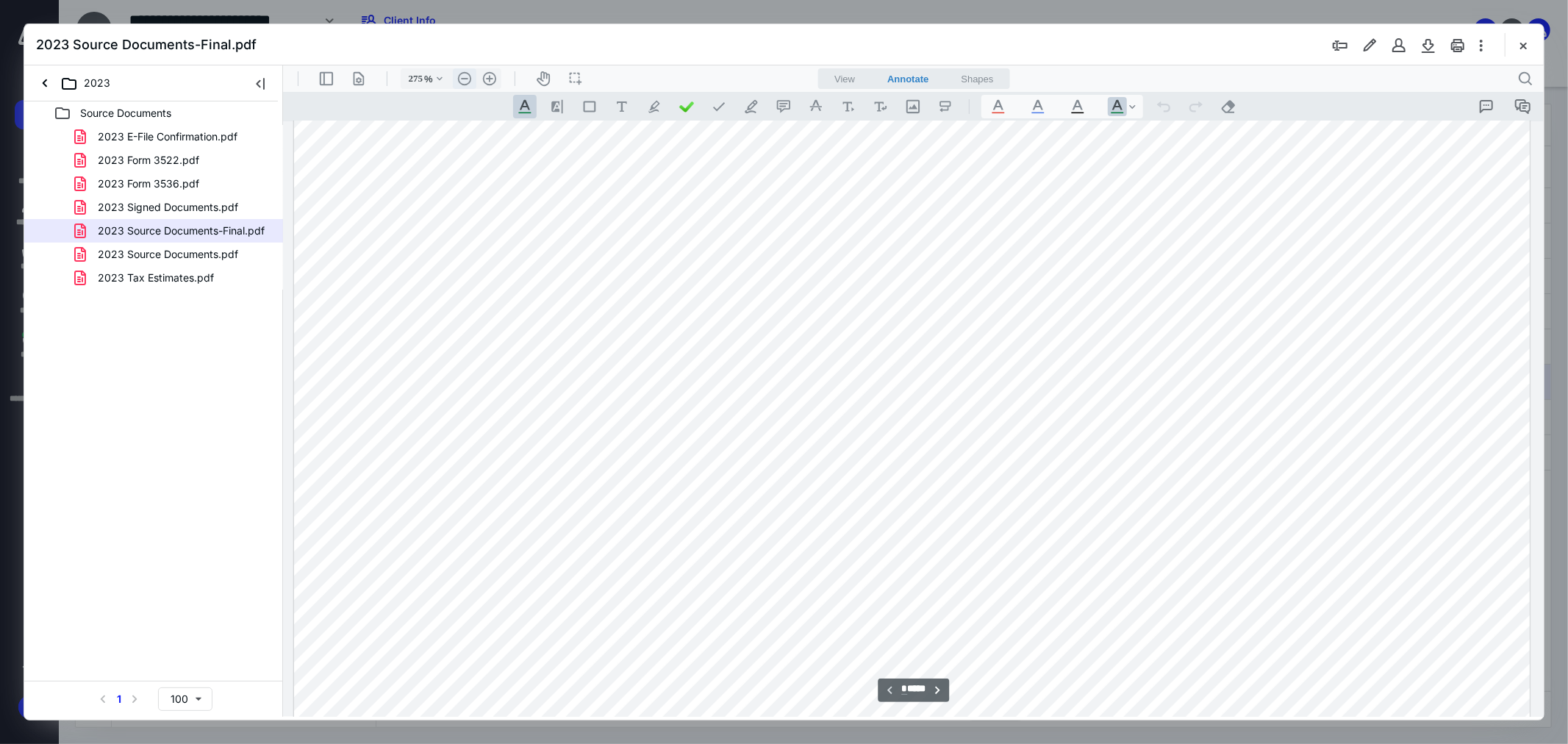 click on ".cls-1{fill:#abb0c4;} icon - header - zoom - out - line" at bounding box center [464, 78] 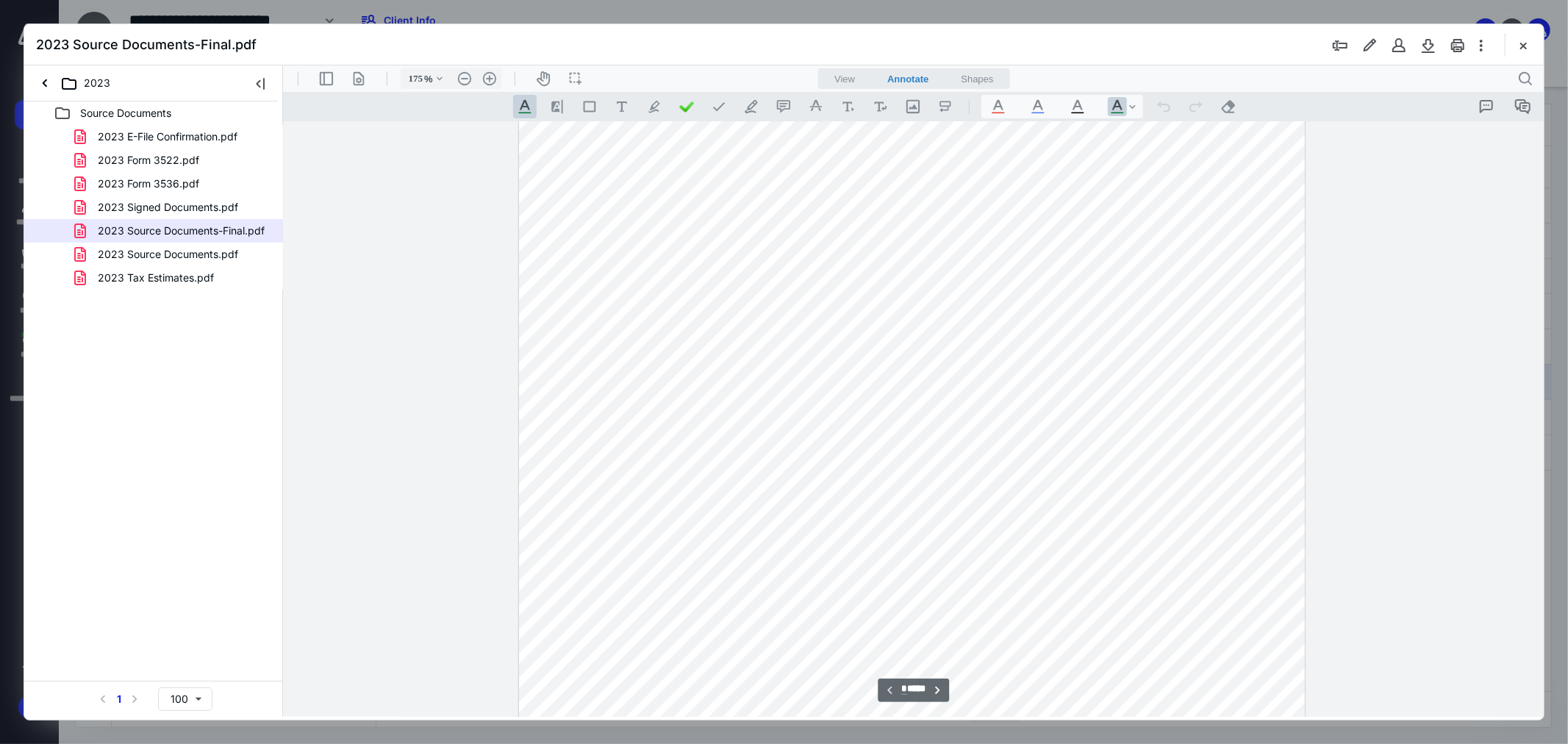 scroll, scrollTop: 163, scrollLeft: 0, axis: vertical 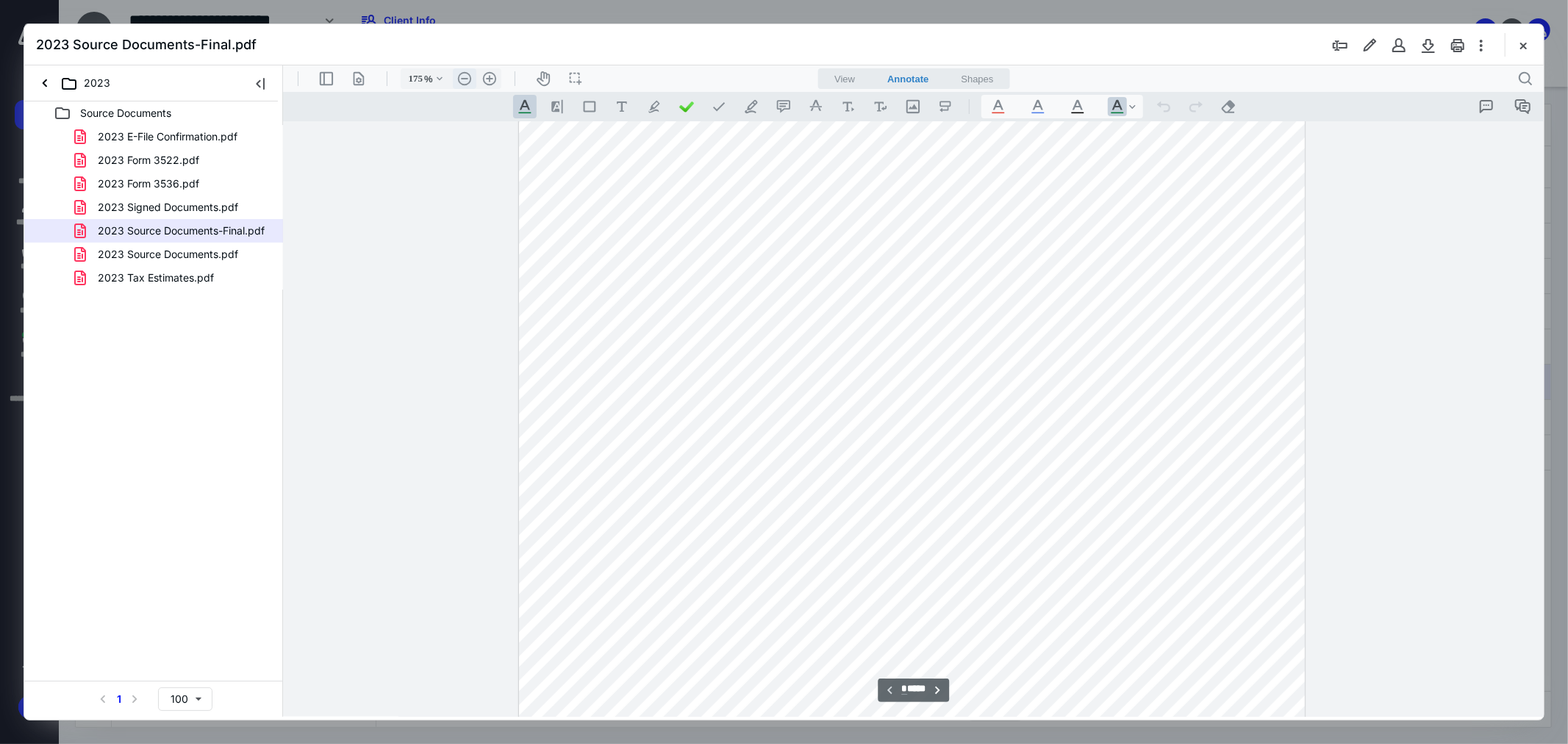 click on ".cls-1{fill:#abb0c4;} icon - header - zoom - out - line" at bounding box center [464, 78] 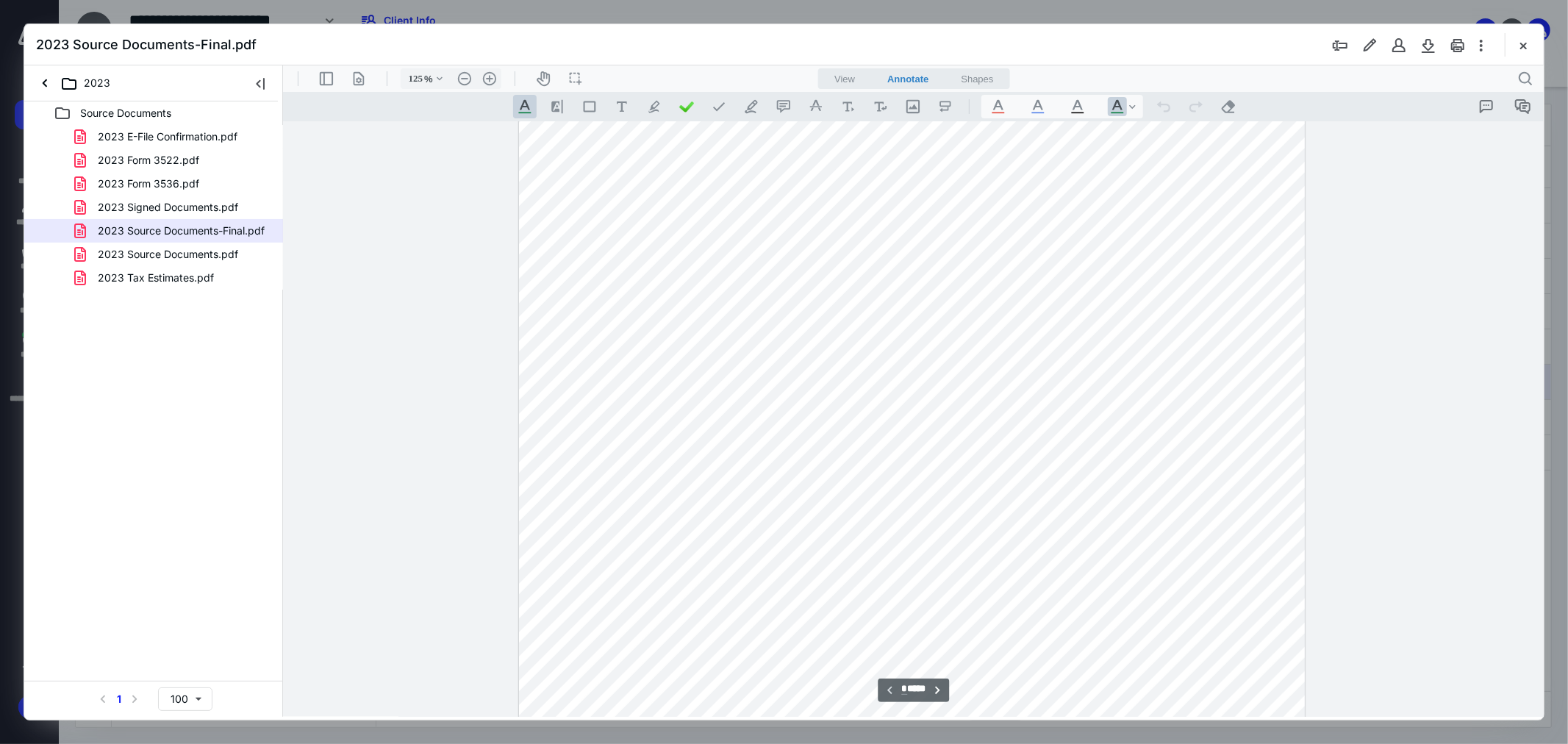scroll, scrollTop: 39, scrollLeft: 0, axis: vertical 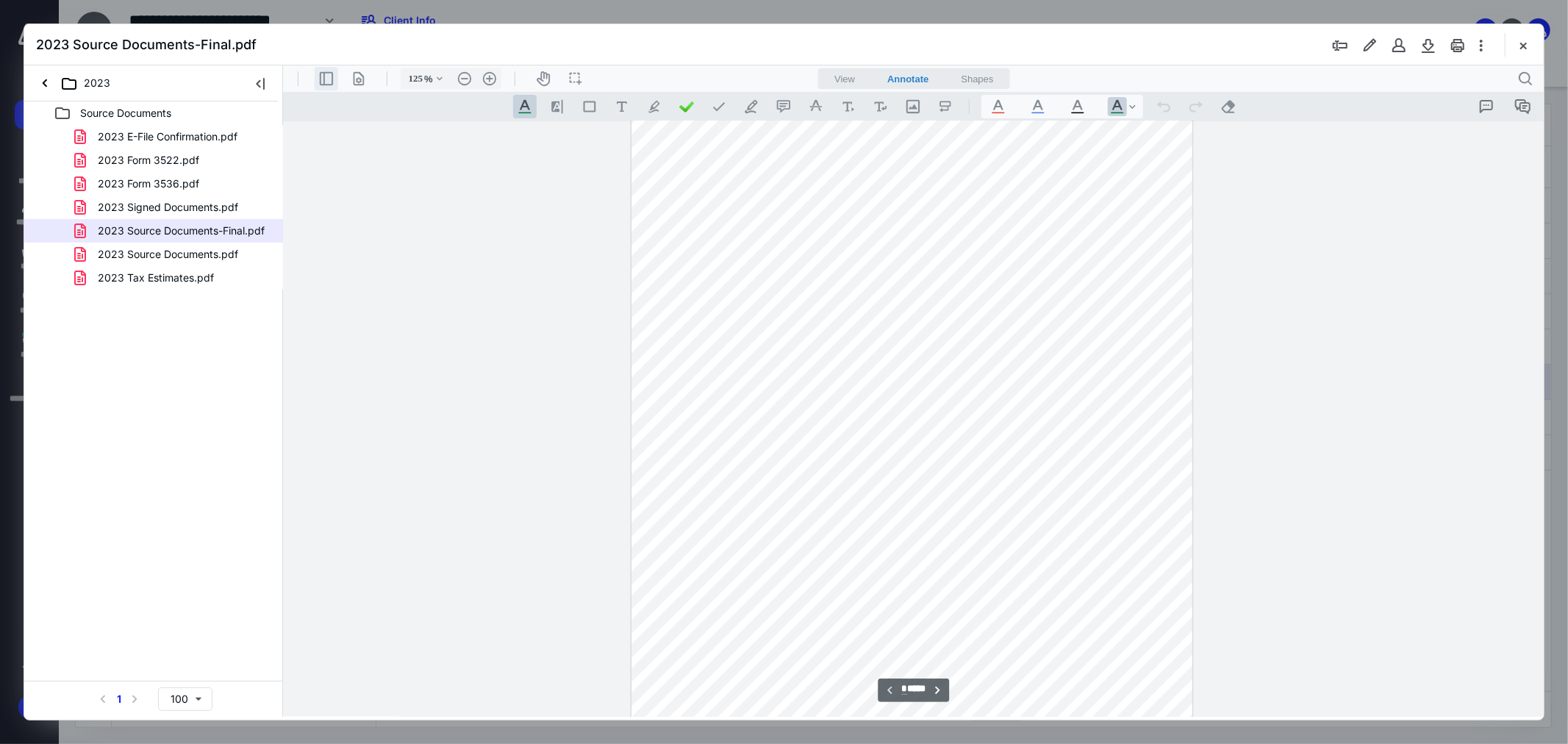 click on ".cls-1{fill:#abb0c4;} icon - header - sidebar - line" at bounding box center (326, 78) 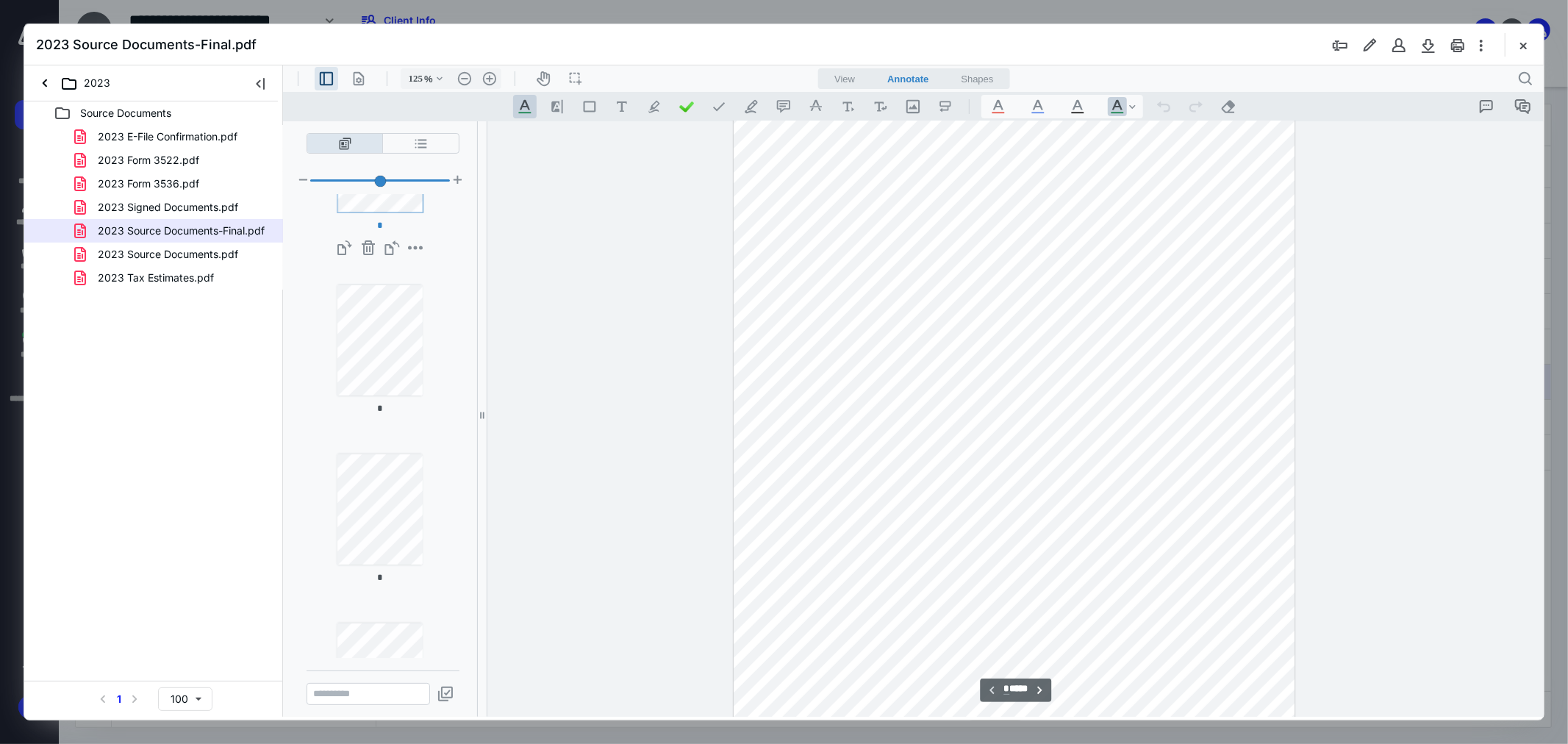scroll, scrollTop: 82, scrollLeft: 0, axis: vertical 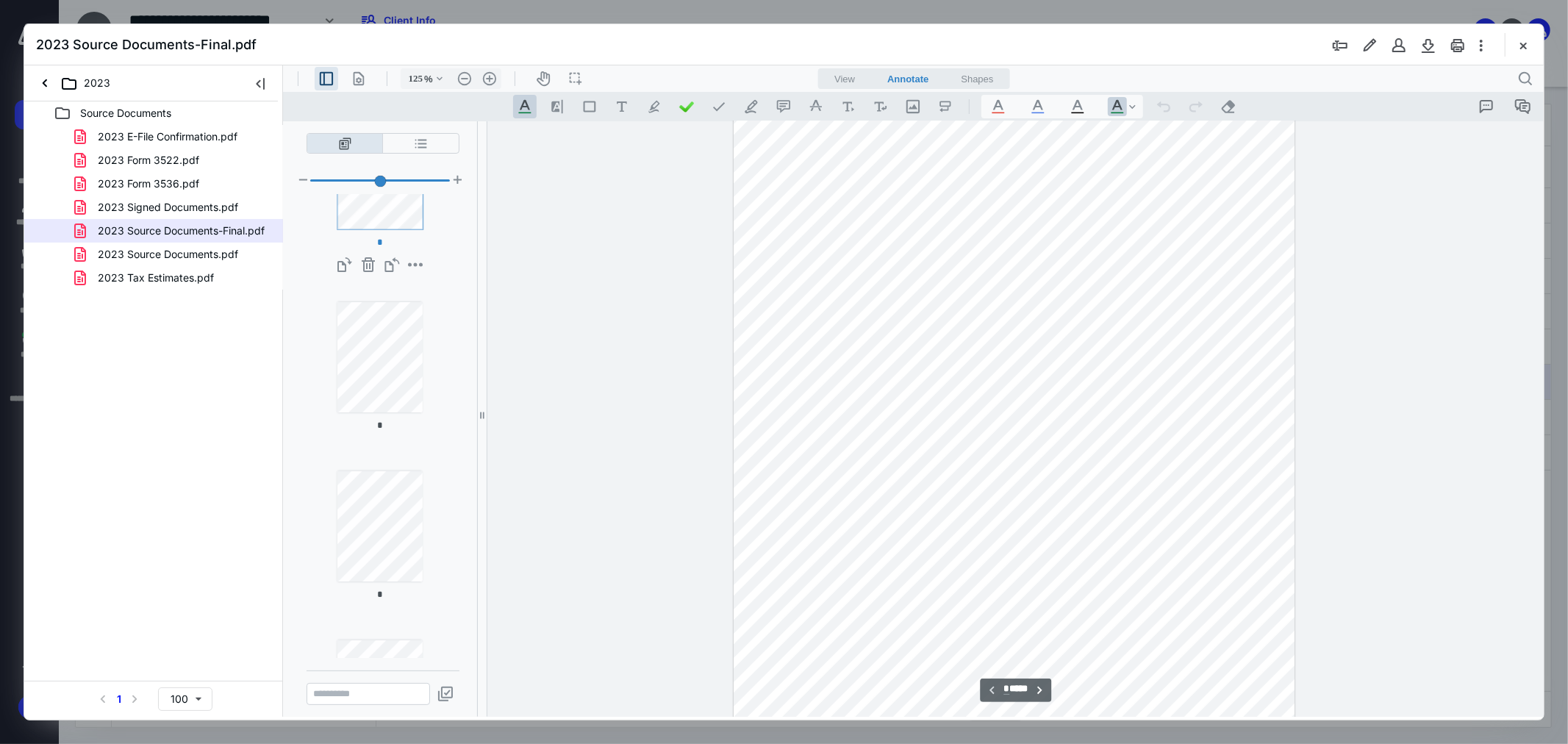 type on "*" 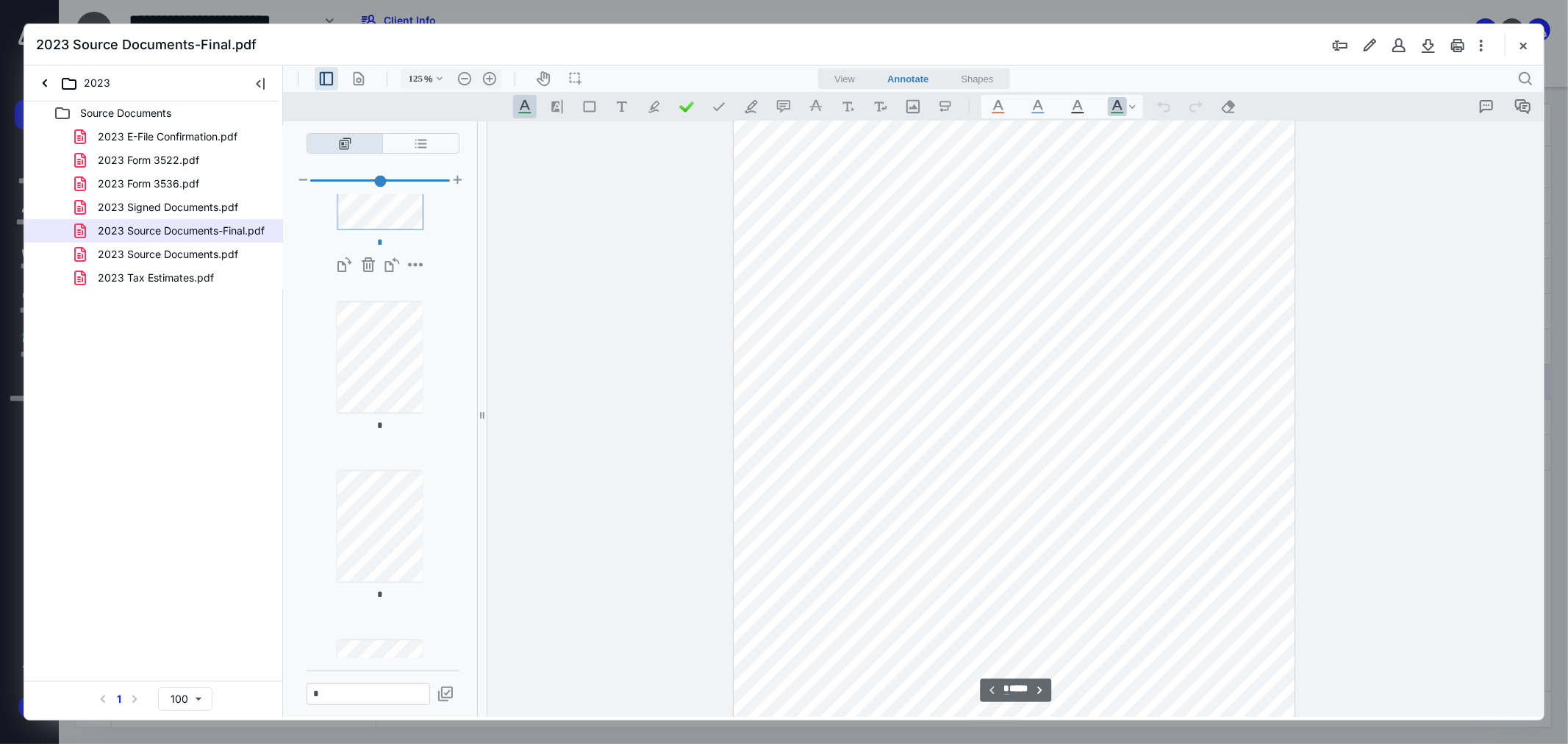 scroll, scrollTop: 732, scrollLeft: 0, axis: vertical 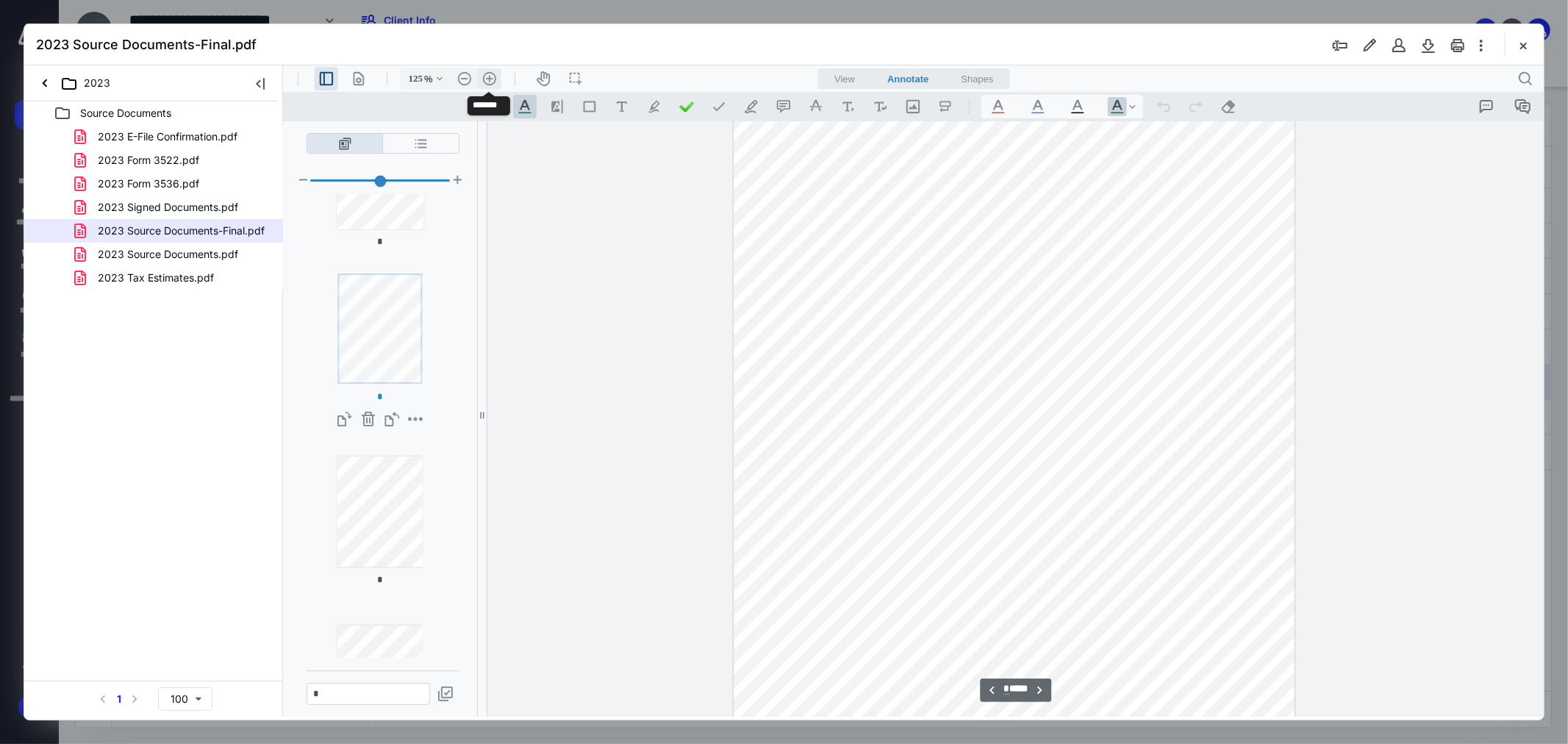 click on ".cls-1{fill:#abb0c4;} icon - header - zoom - in - line" at bounding box center (489, 78) 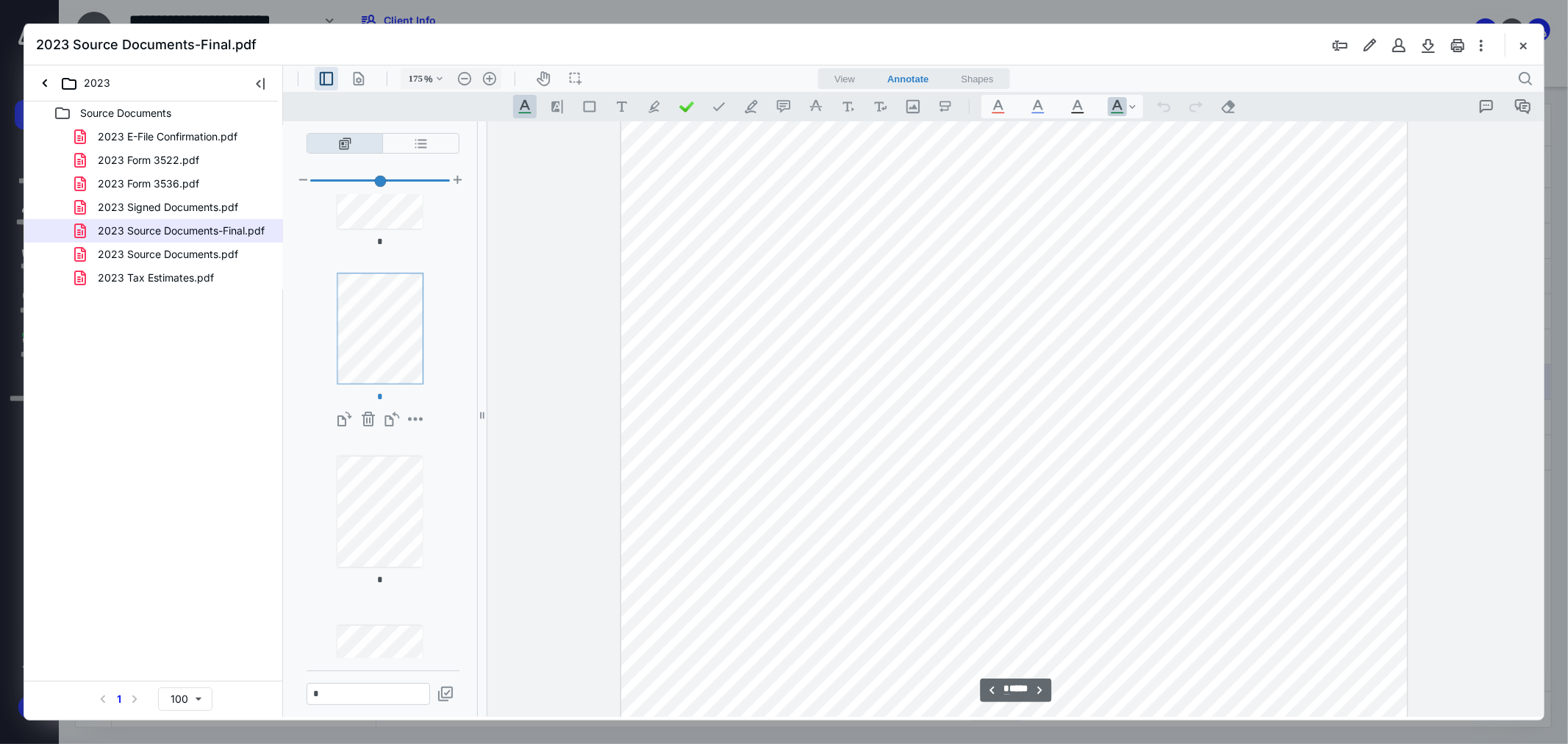 scroll, scrollTop: 1331, scrollLeft: 0, axis: vertical 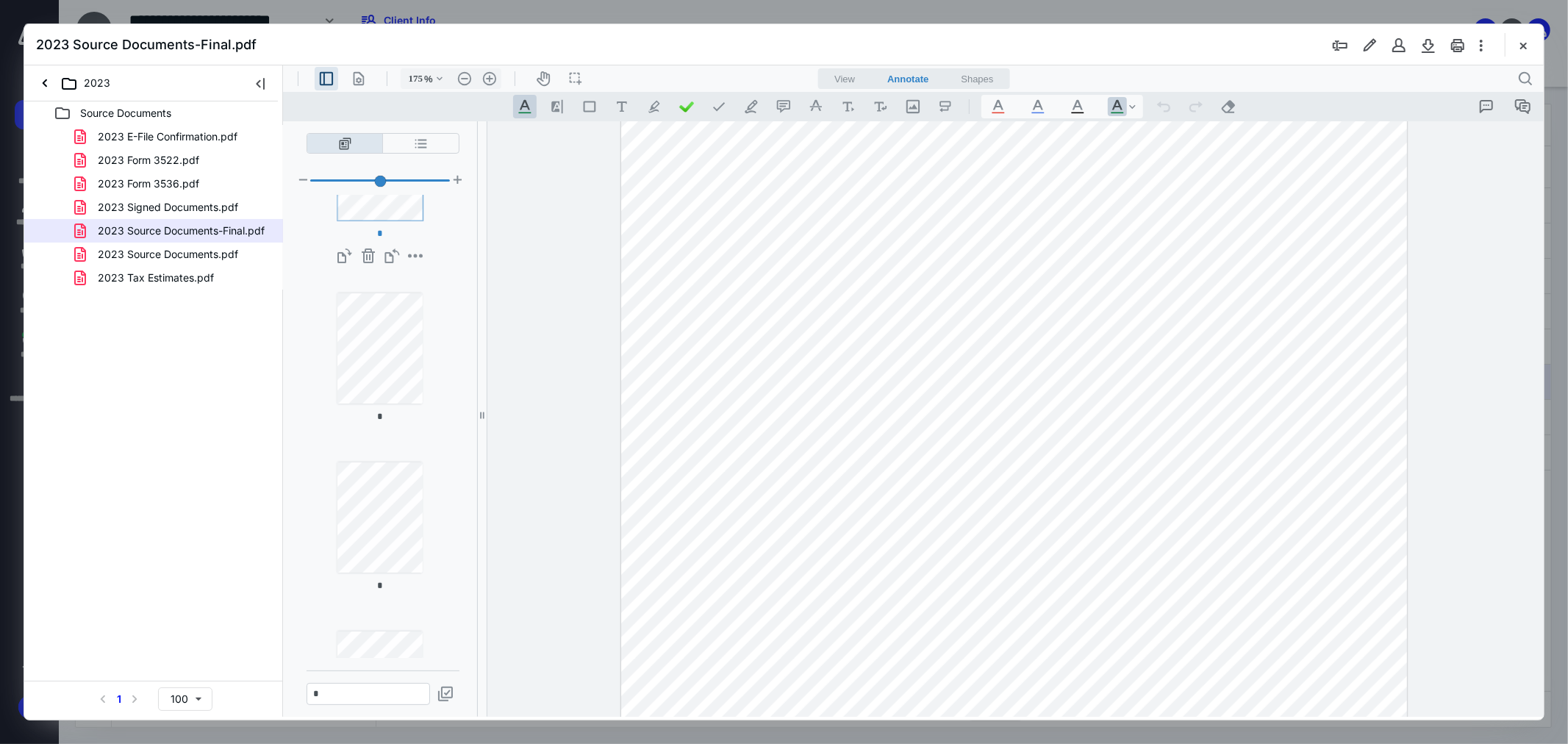 type on "*" 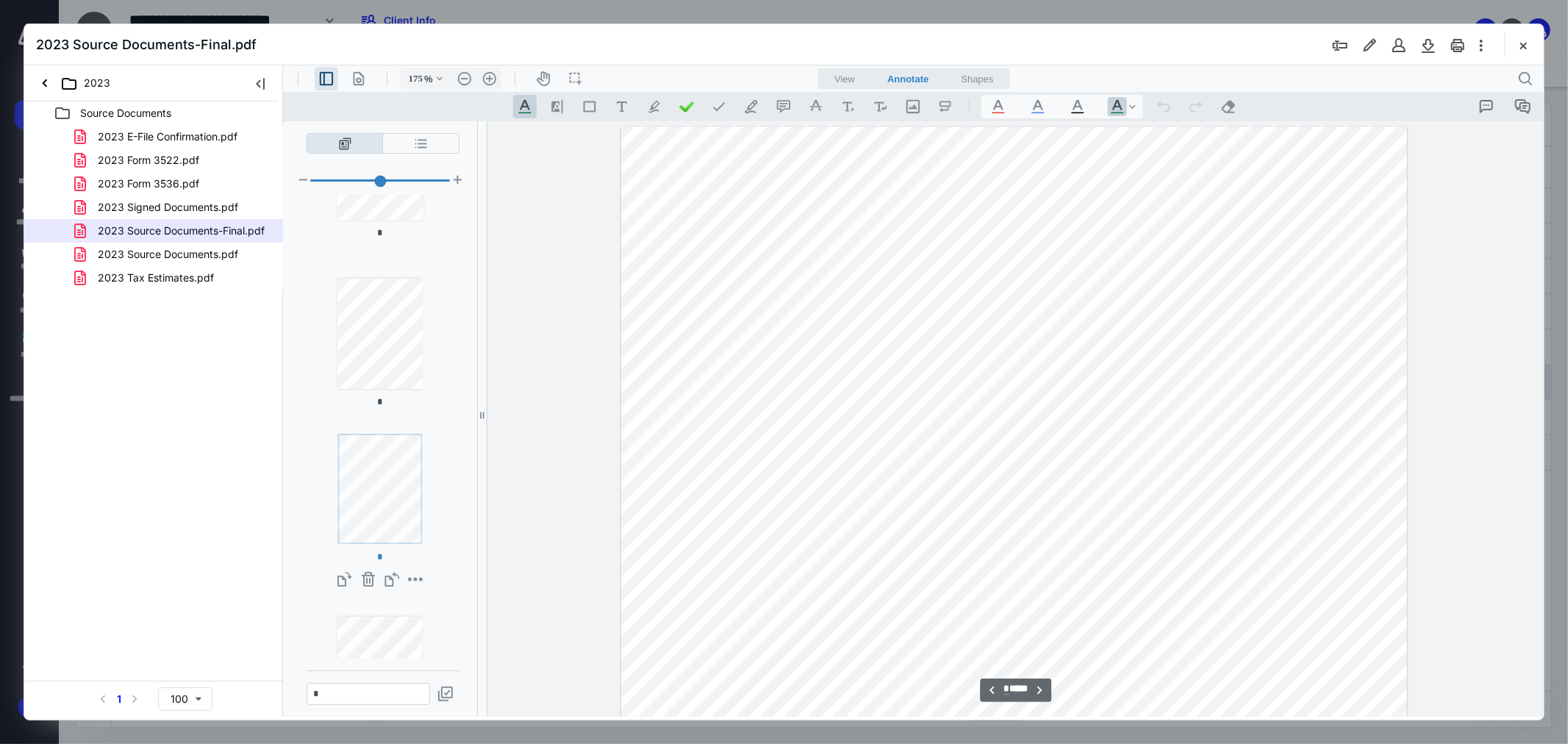 type on "*" 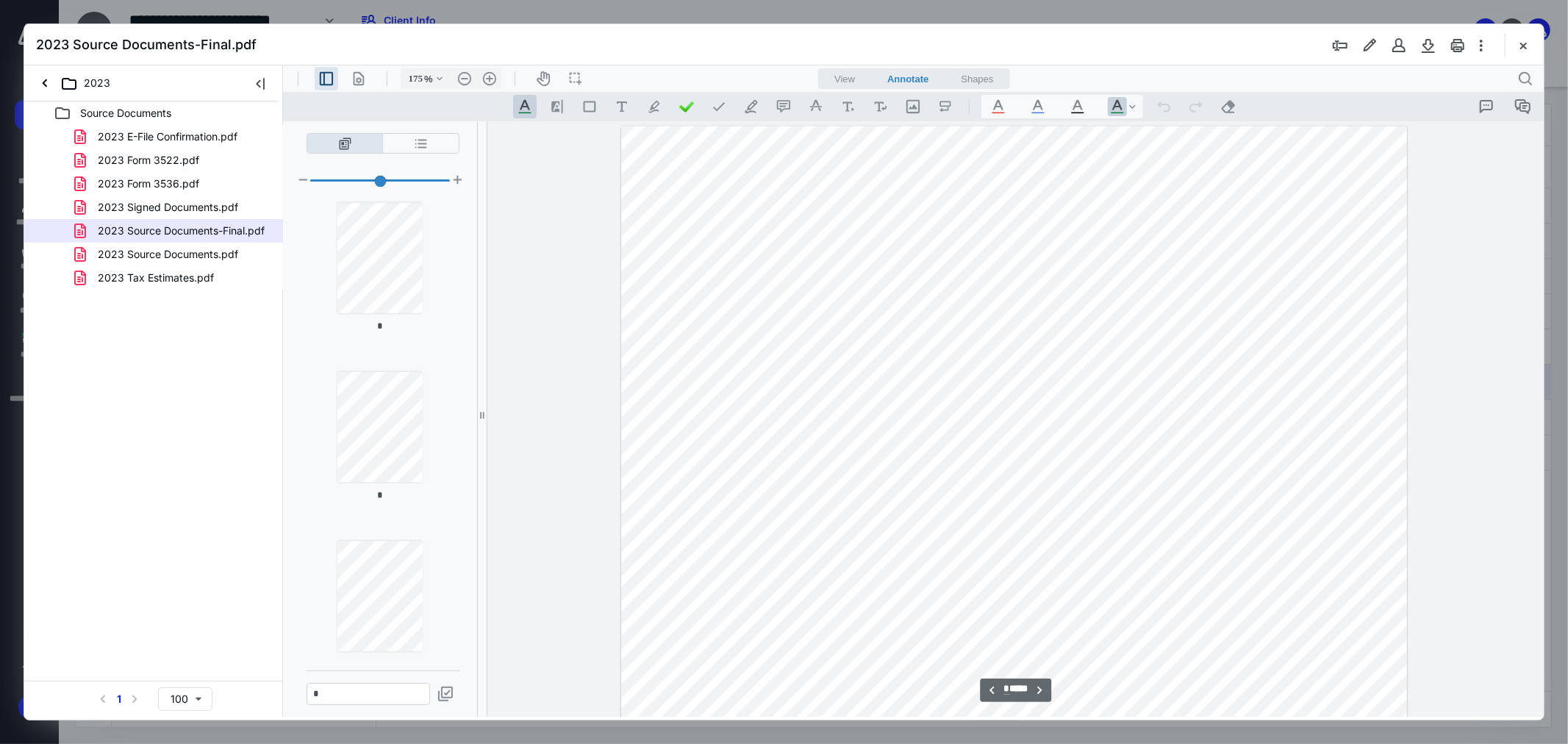 type on "*" 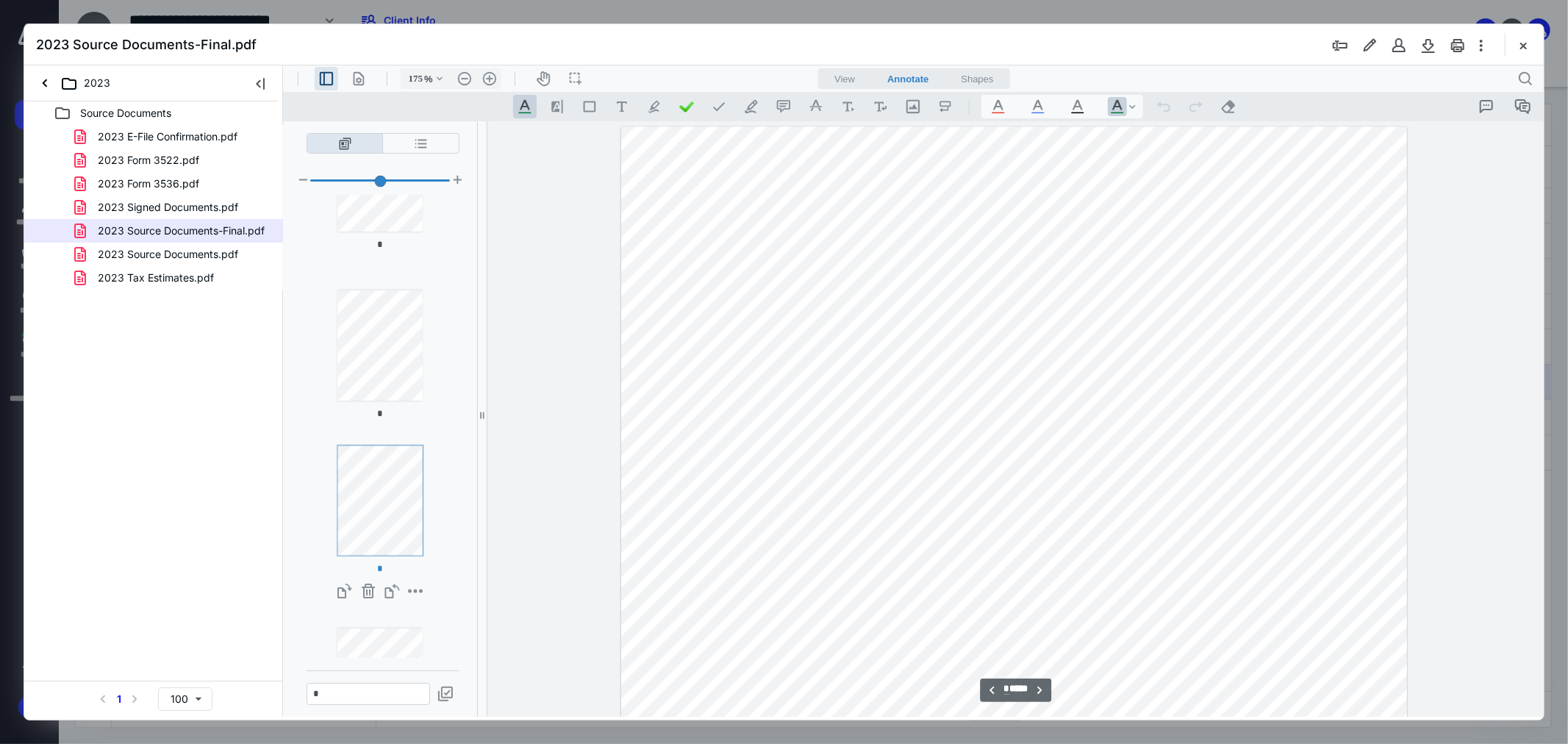 scroll, scrollTop: 262, scrollLeft: 0, axis: vertical 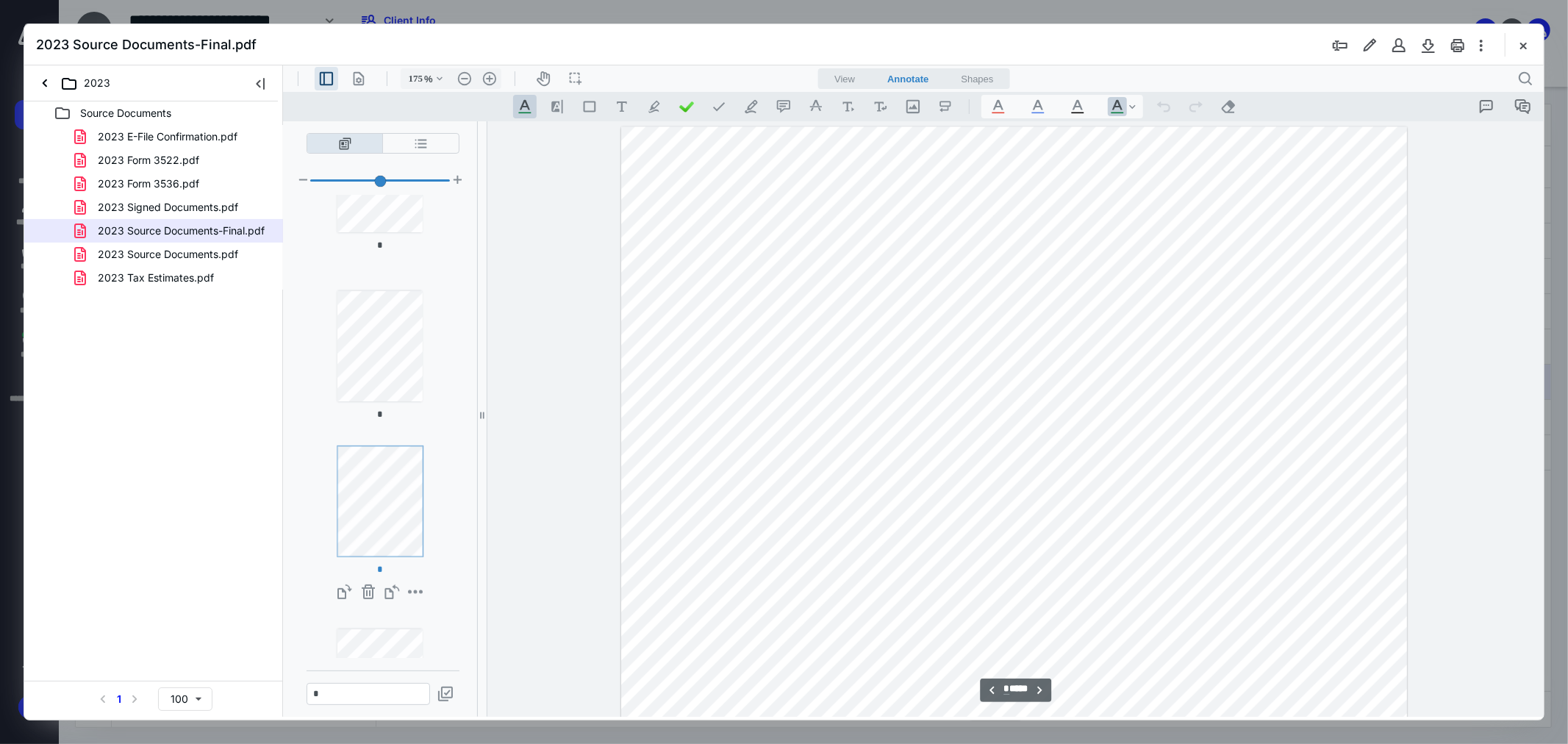type on "*" 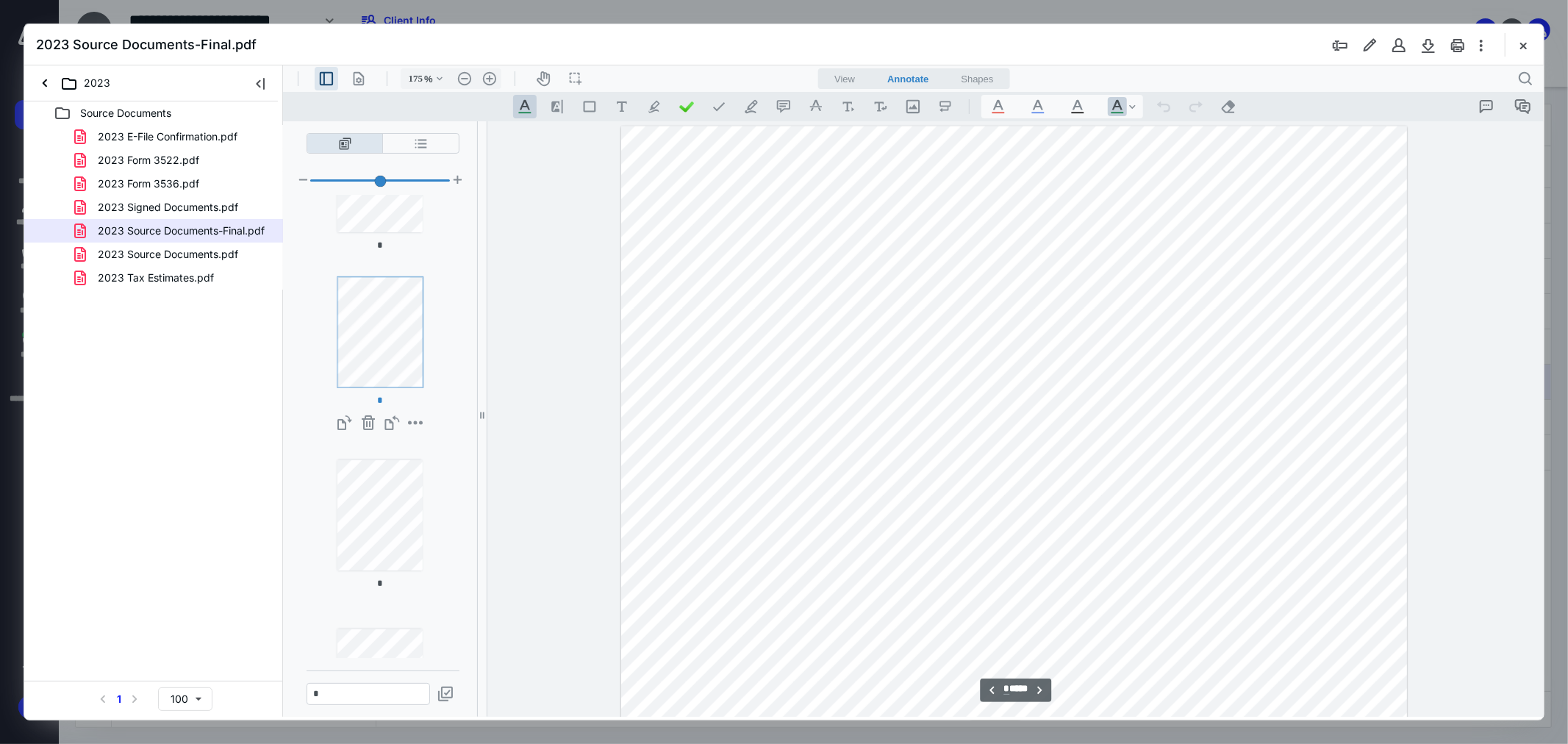 type on "*" 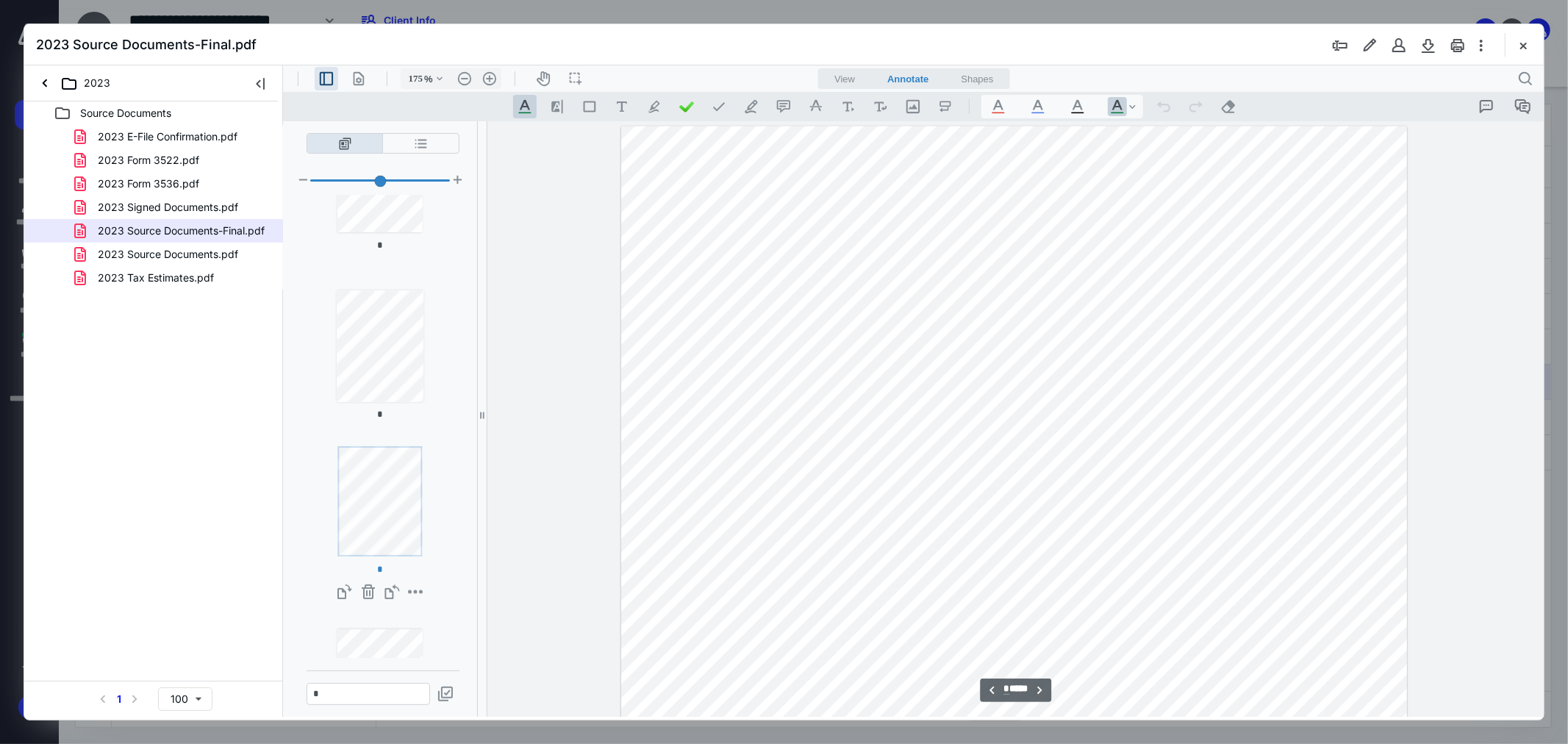 scroll, scrollTop: 3081, scrollLeft: 0, axis: vertical 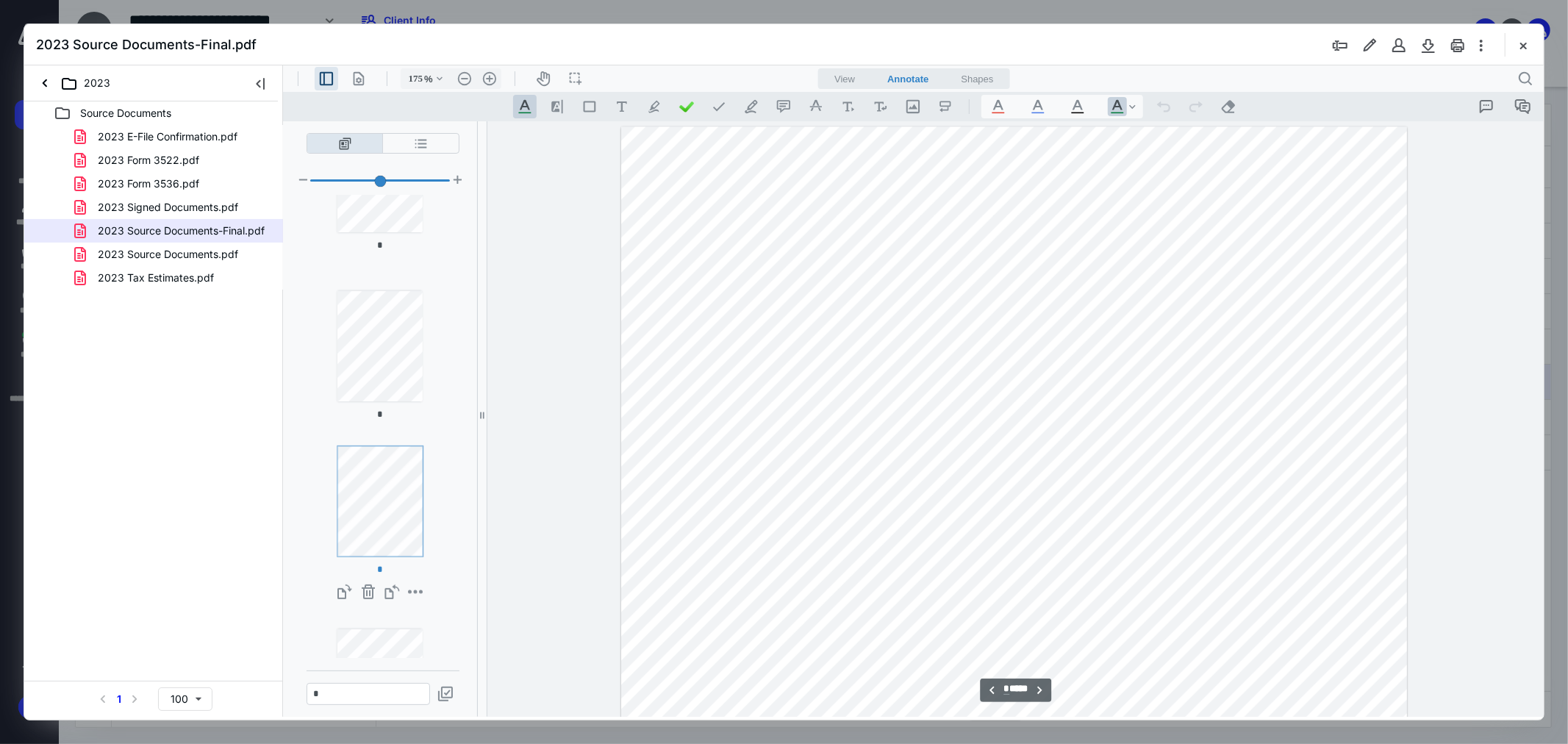type on "*" 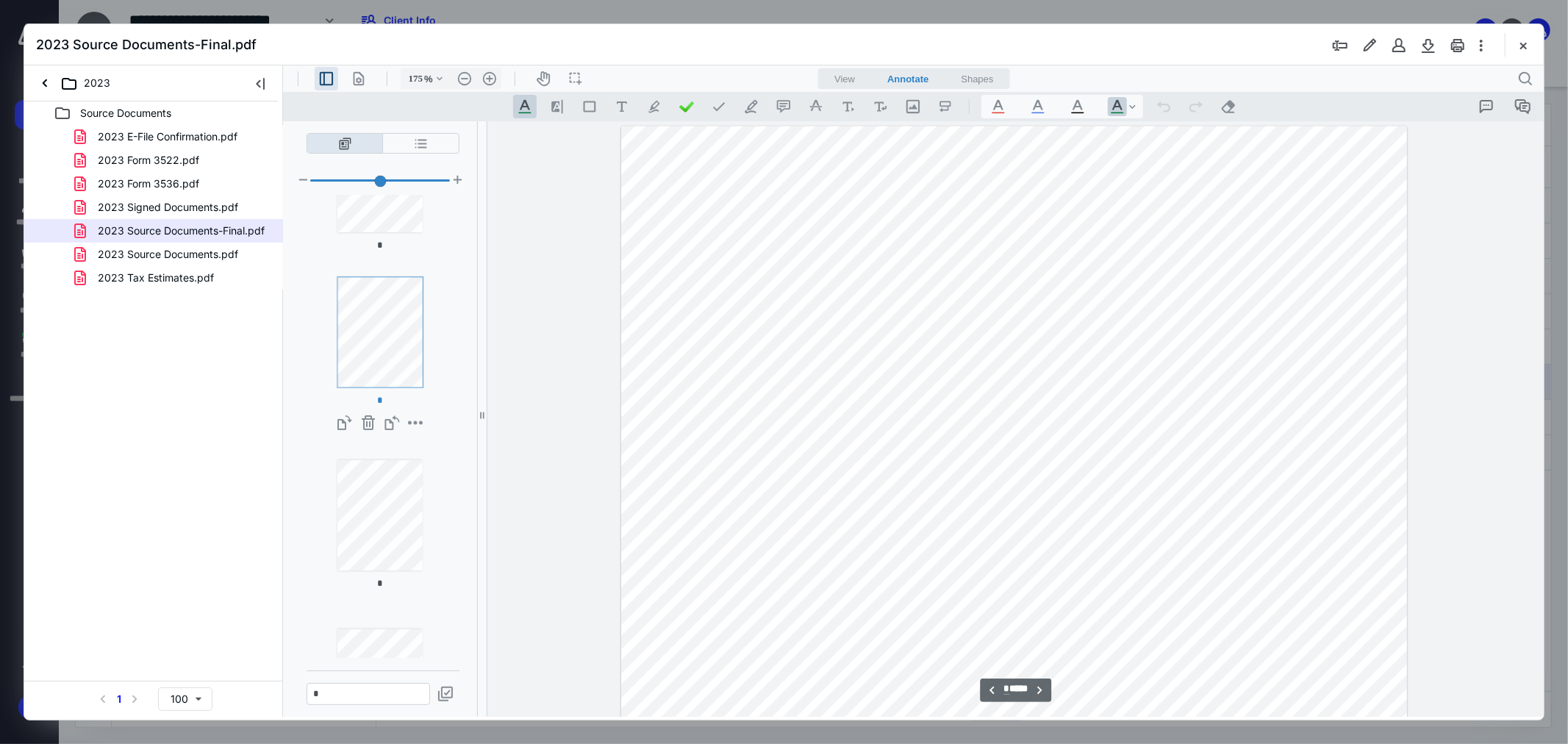 type on "*" 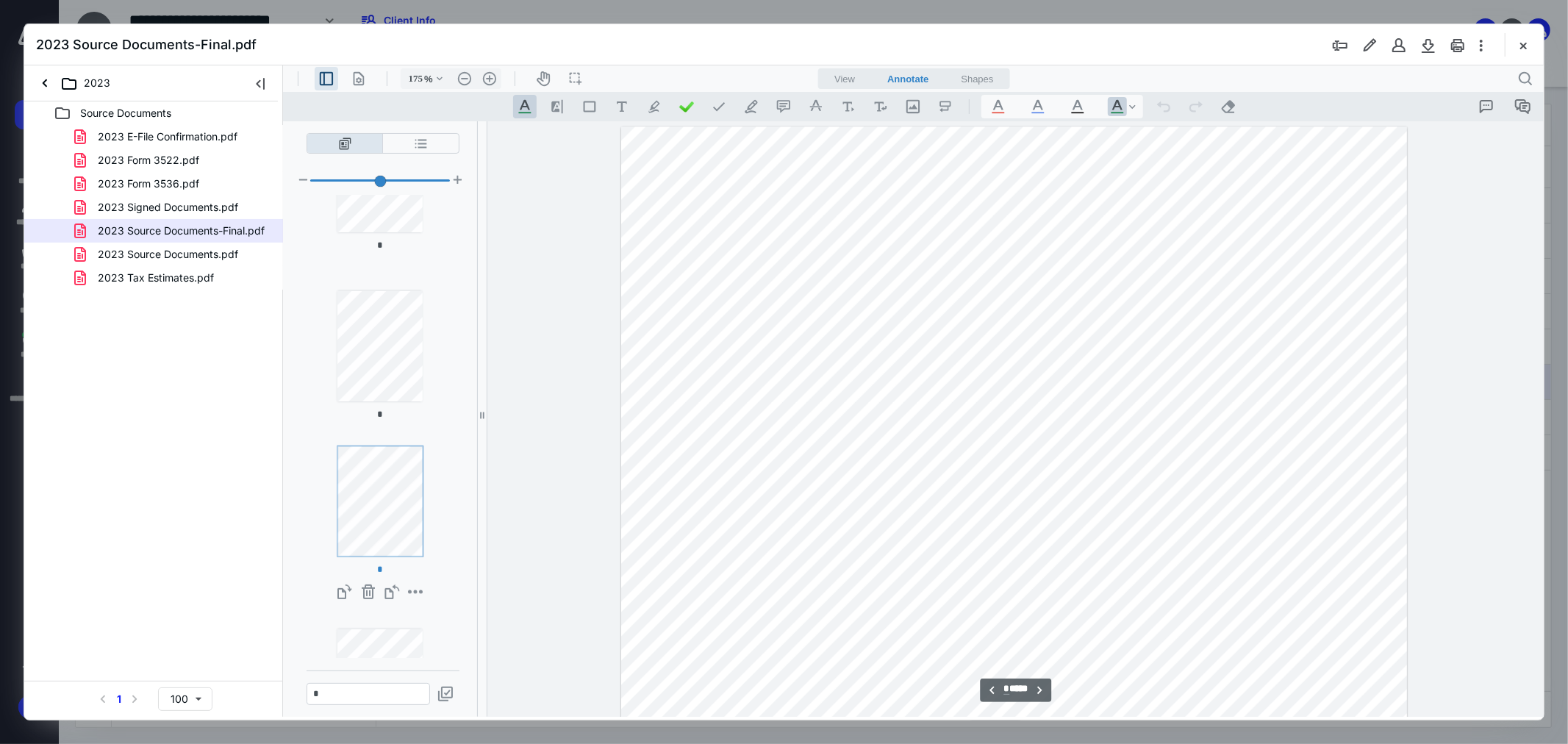 type on "*" 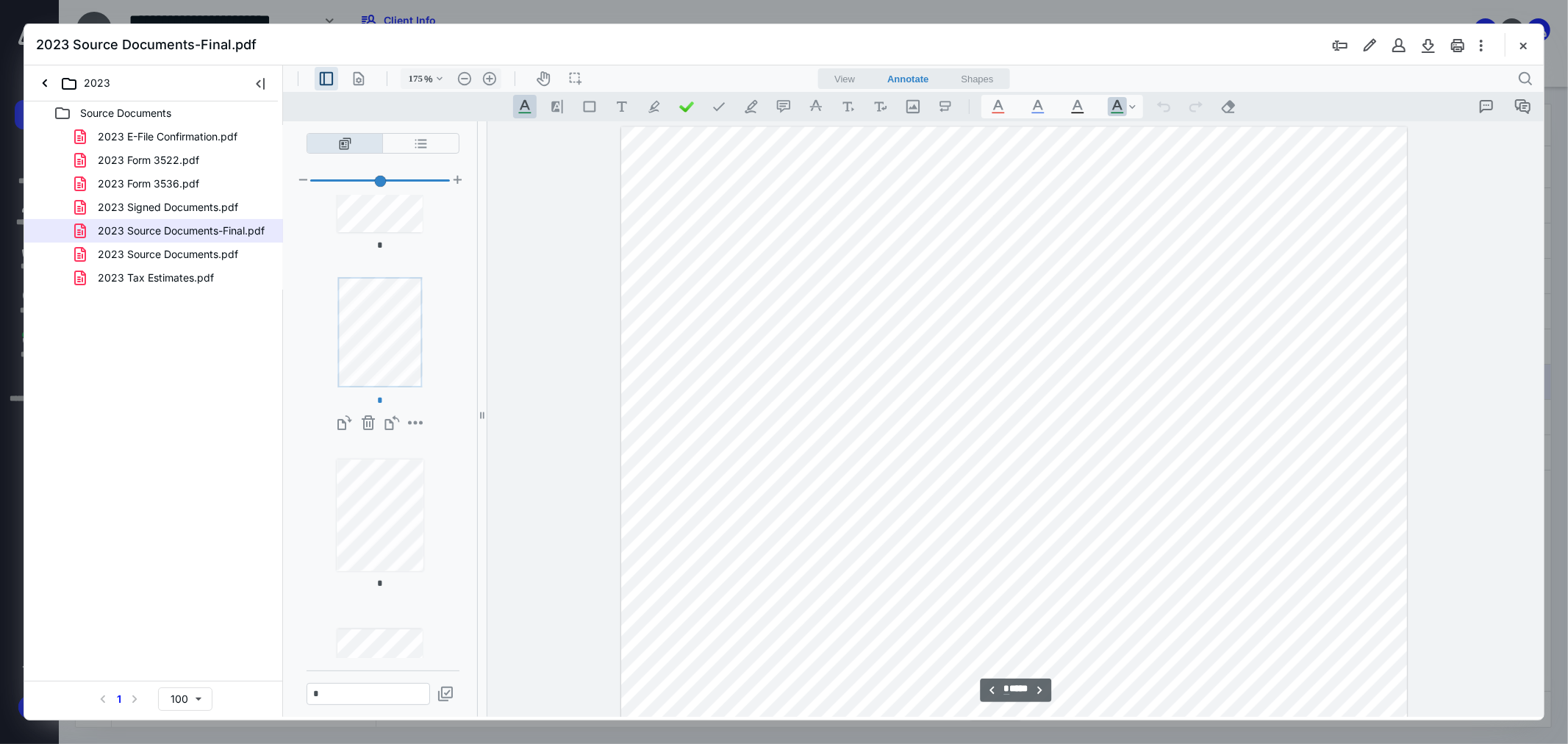 scroll, scrollTop: 2054, scrollLeft: 0, axis: vertical 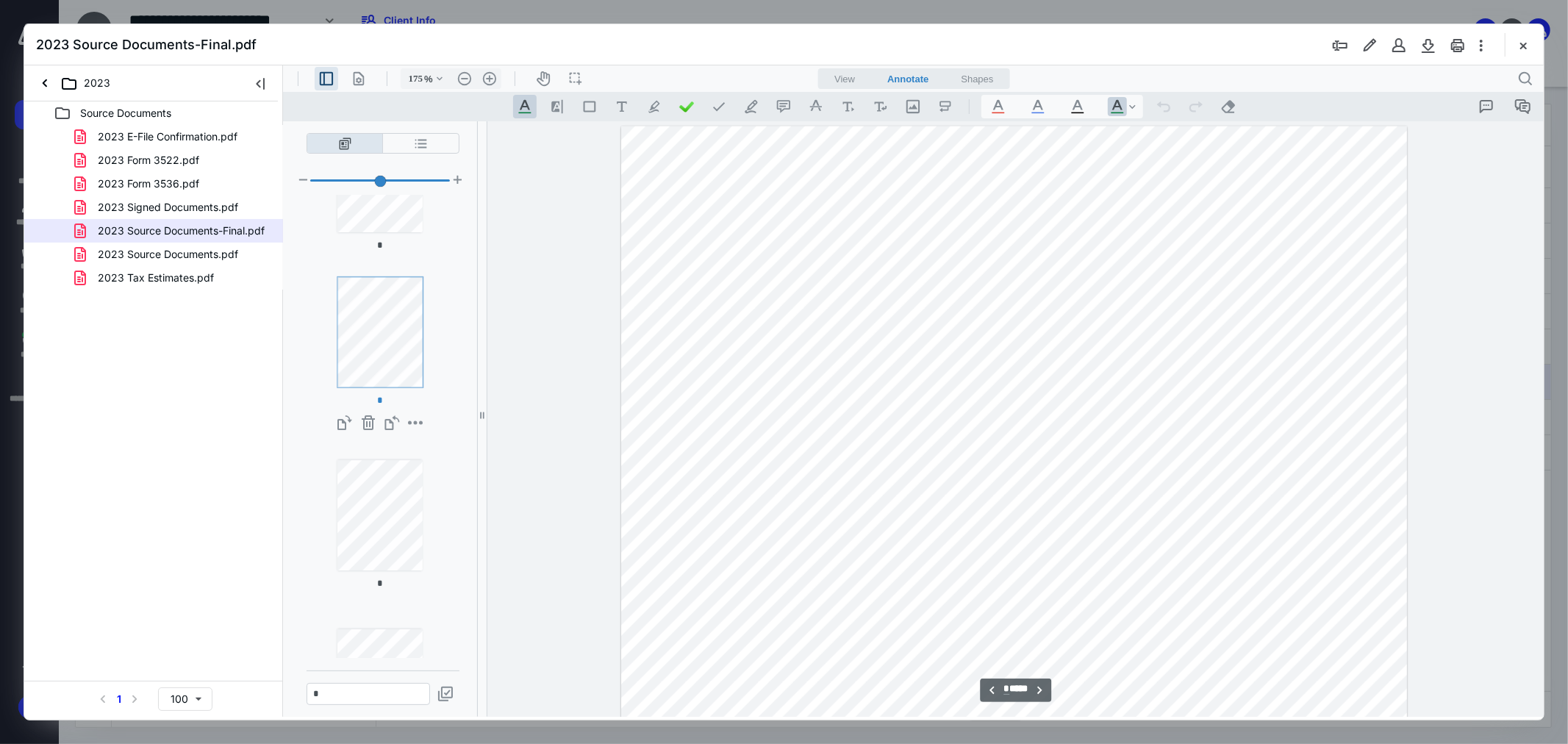 type on "*" 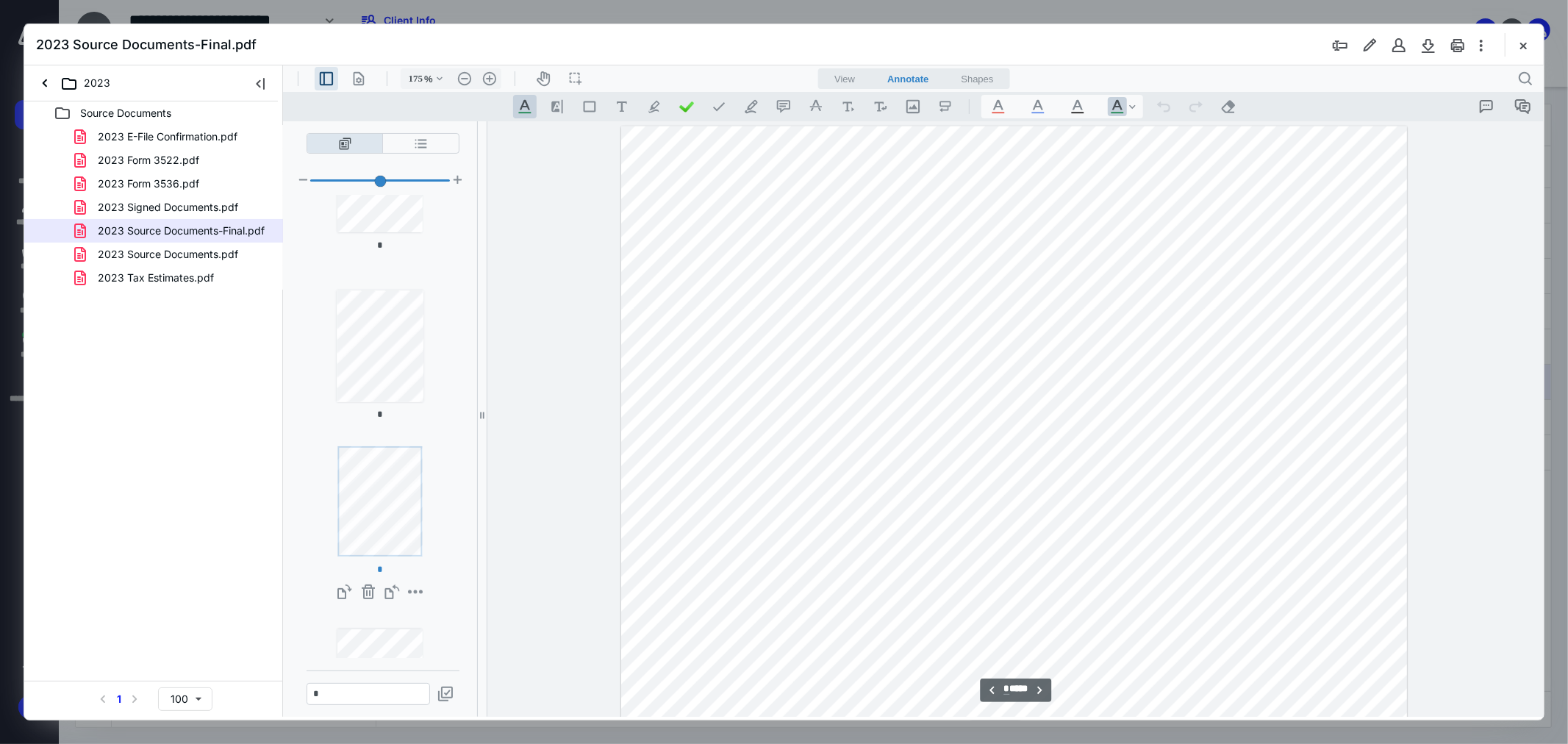 scroll, scrollTop: 3081, scrollLeft: 0, axis: vertical 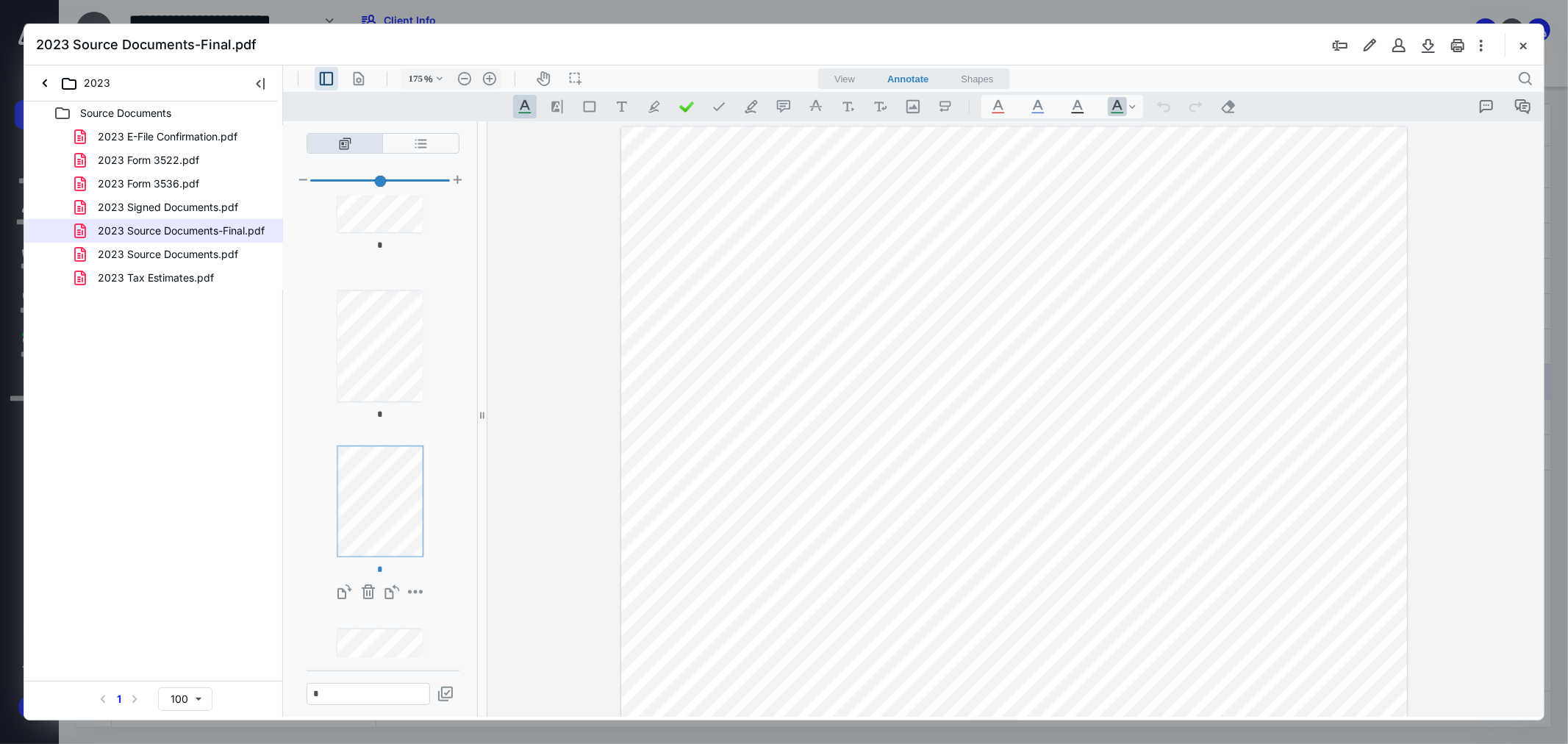 type on "*" 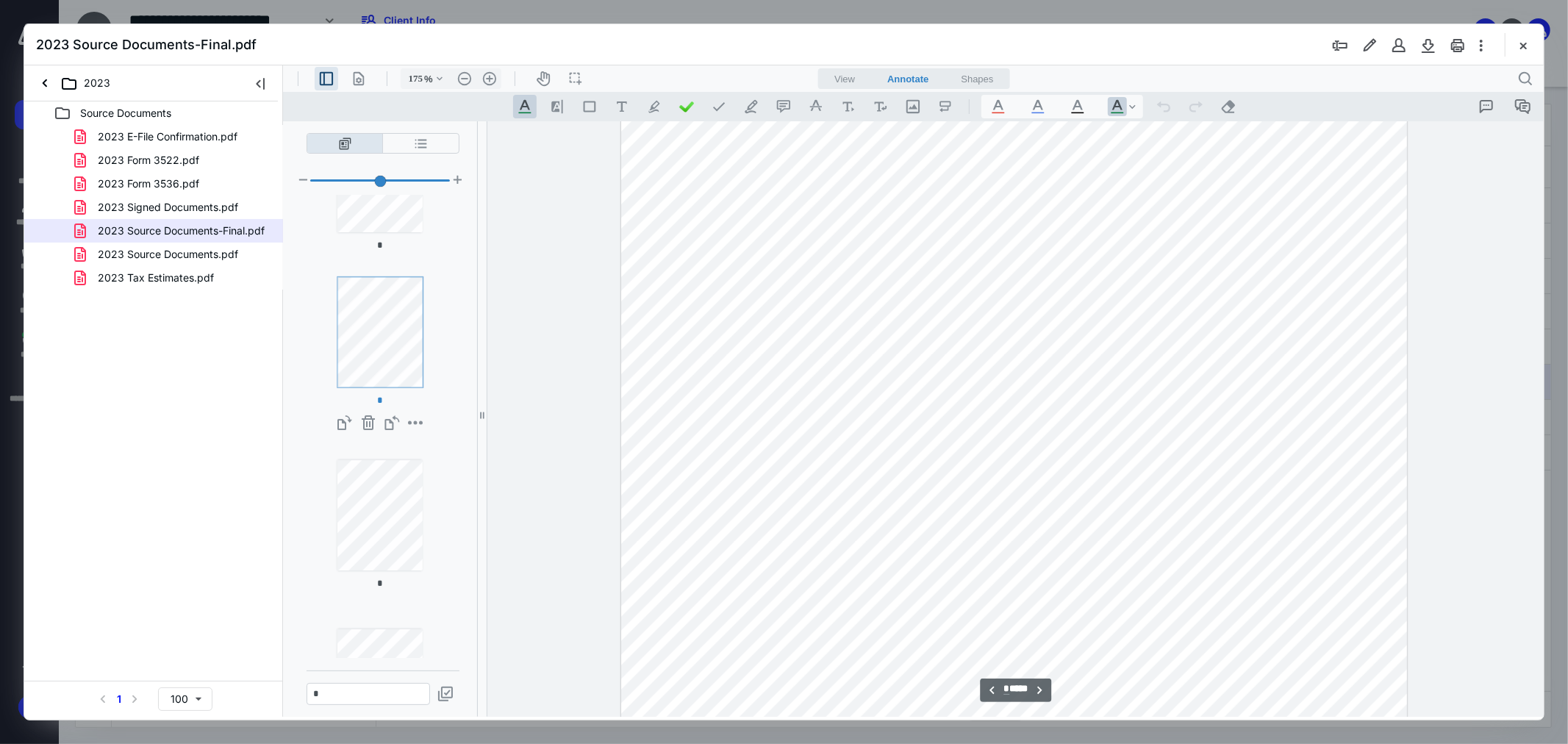 scroll, scrollTop: 2217, scrollLeft: 0, axis: vertical 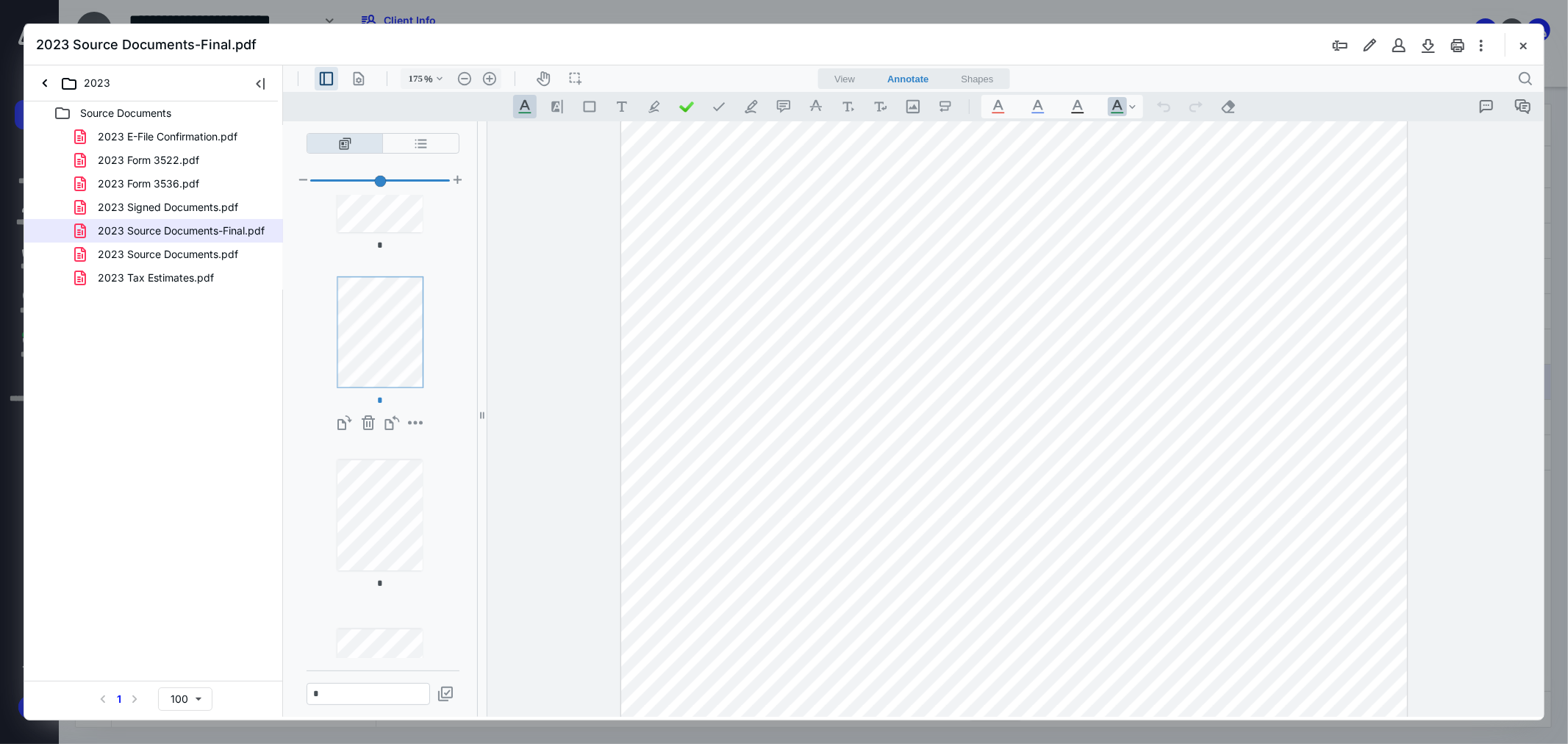 type on "*" 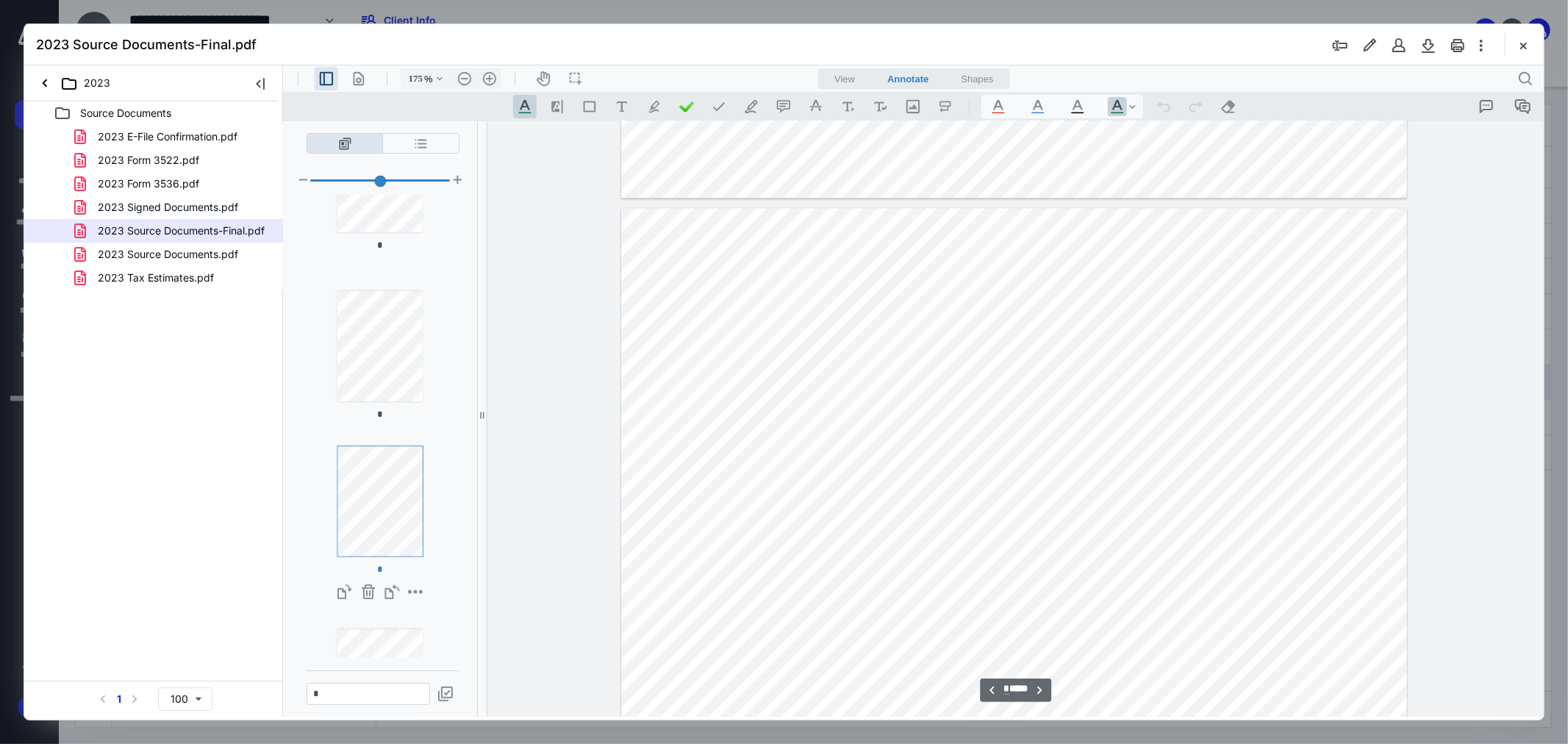 scroll, scrollTop: 3081, scrollLeft: 0, axis: vertical 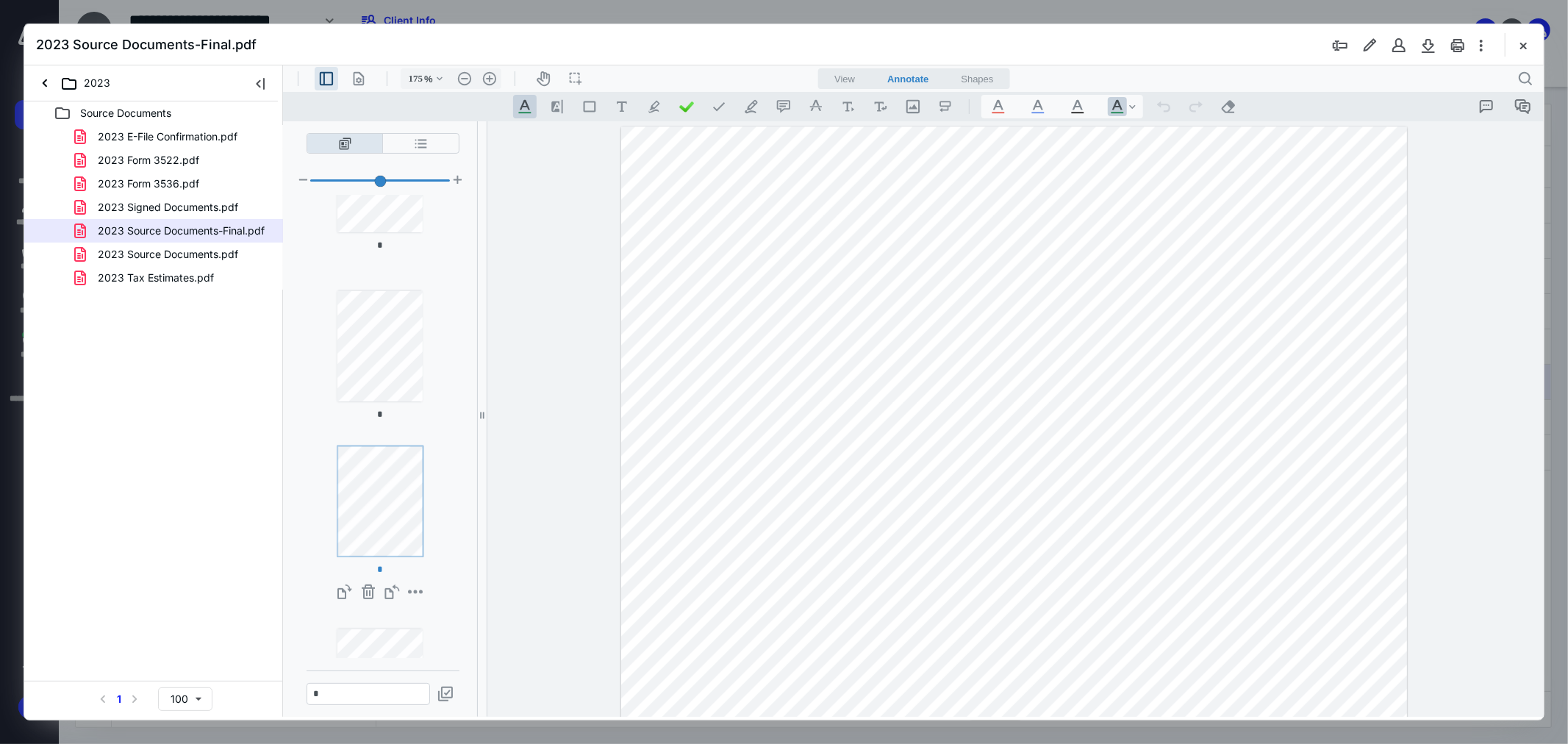 click on "*" at bounding box center (379, 17) 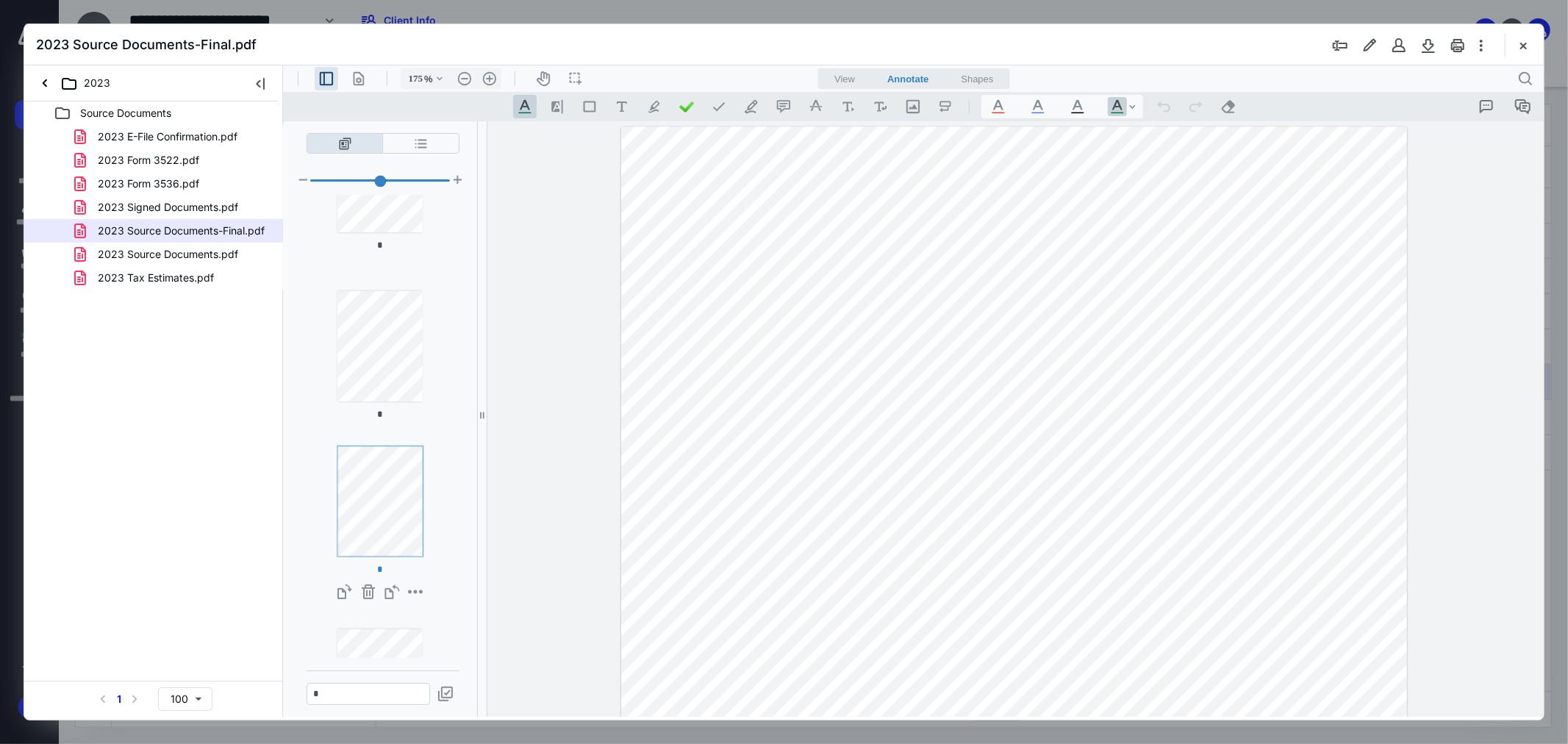 type on "*" 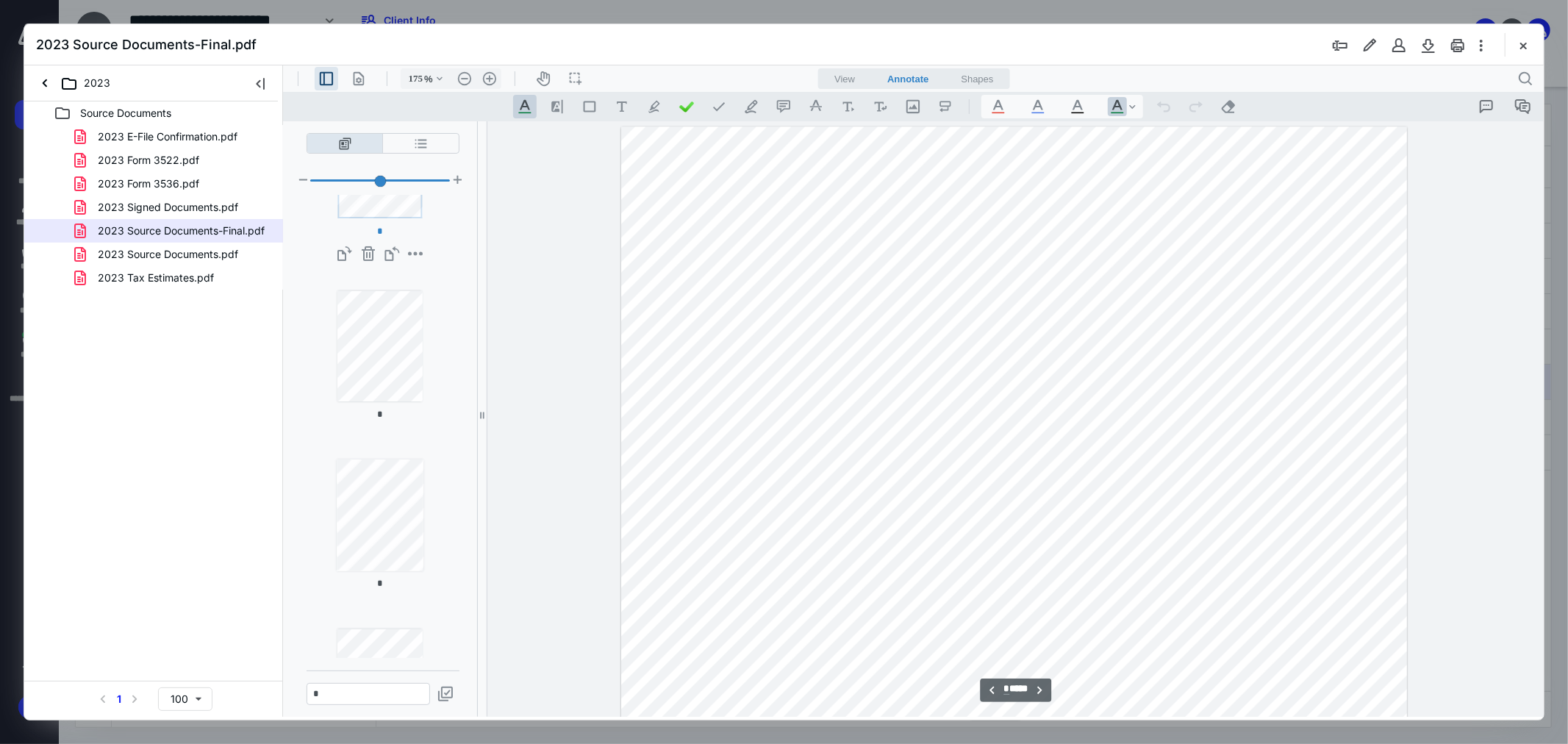 scroll, scrollTop: 169, scrollLeft: 0, axis: vertical 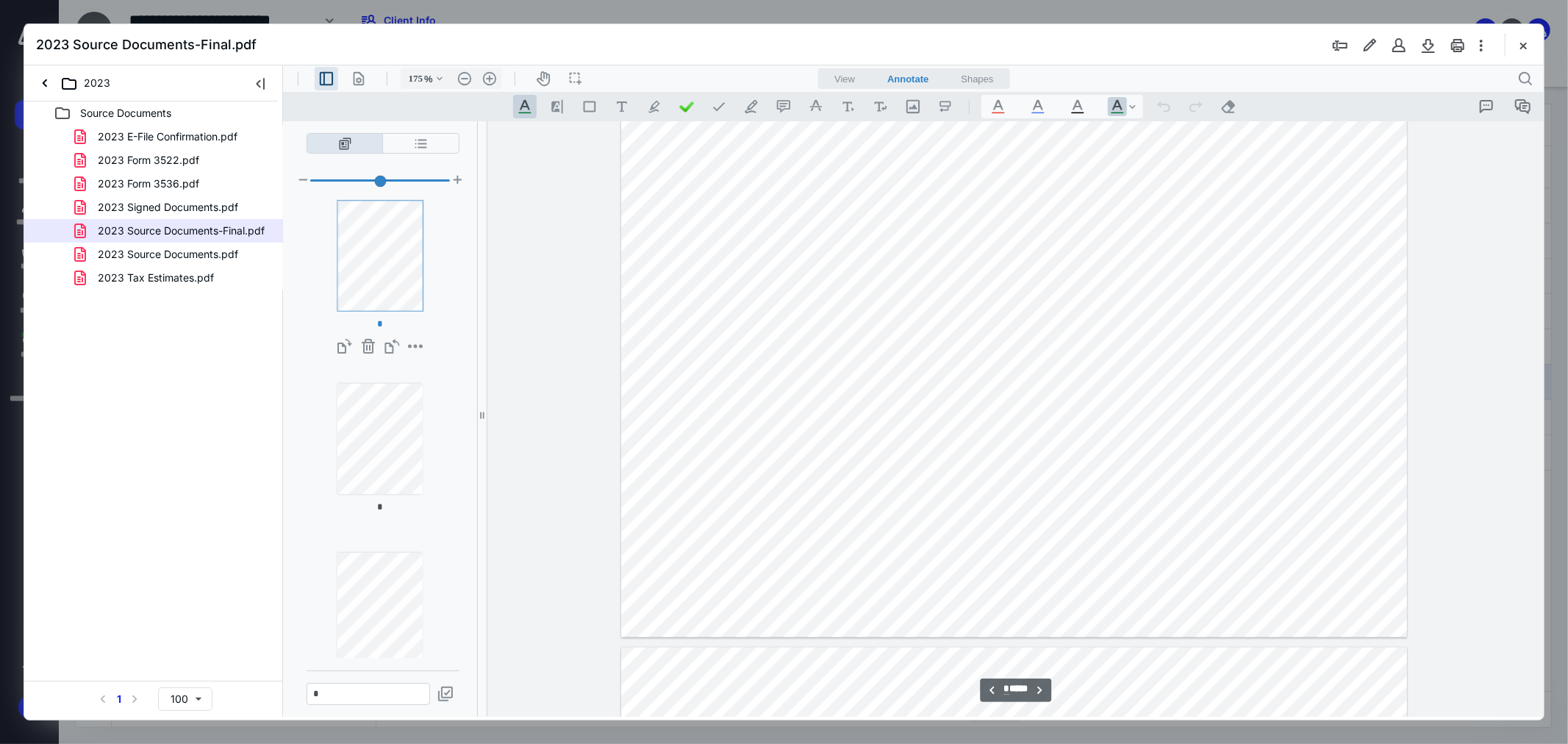 type on "*" 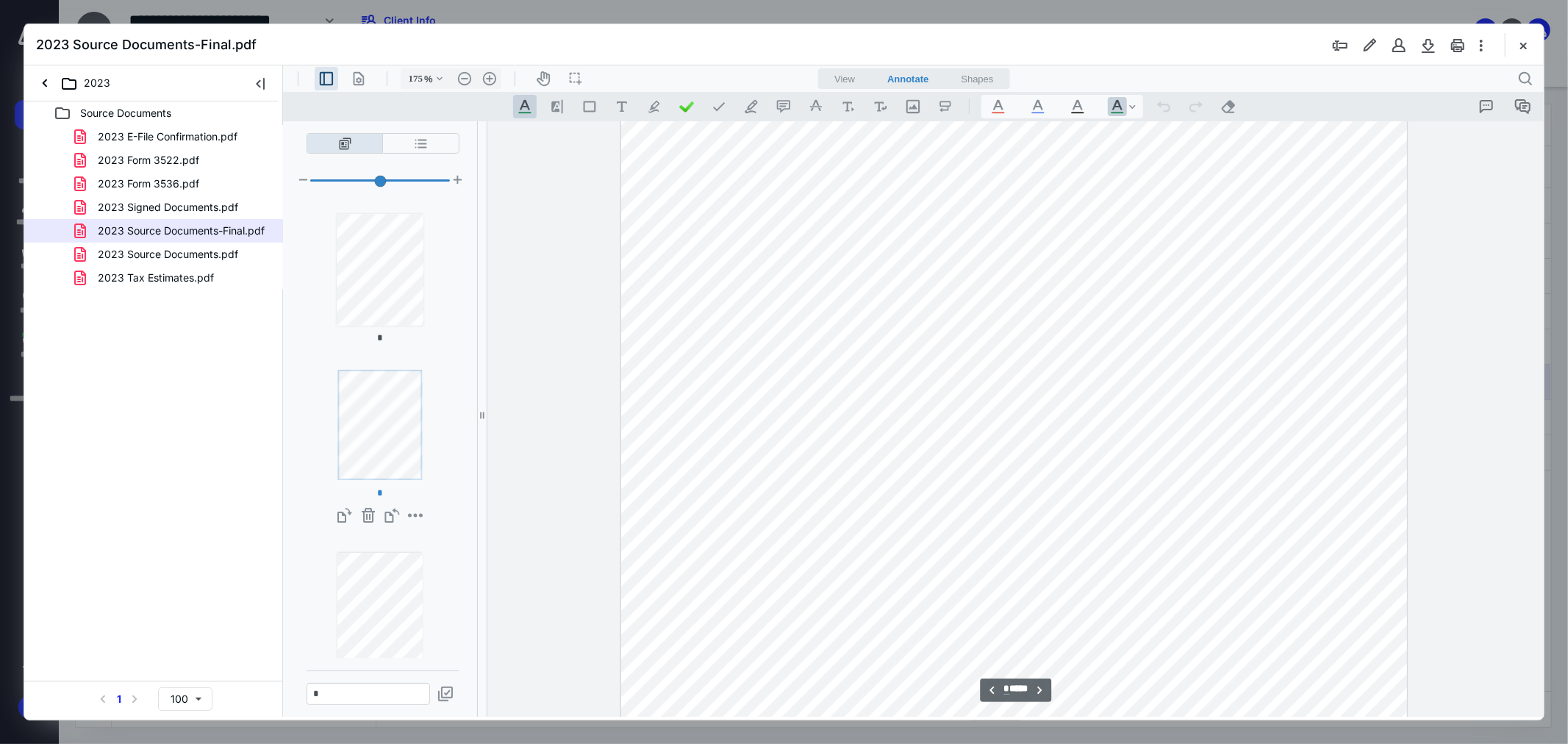 scroll, scrollTop: 2333, scrollLeft: 0, axis: vertical 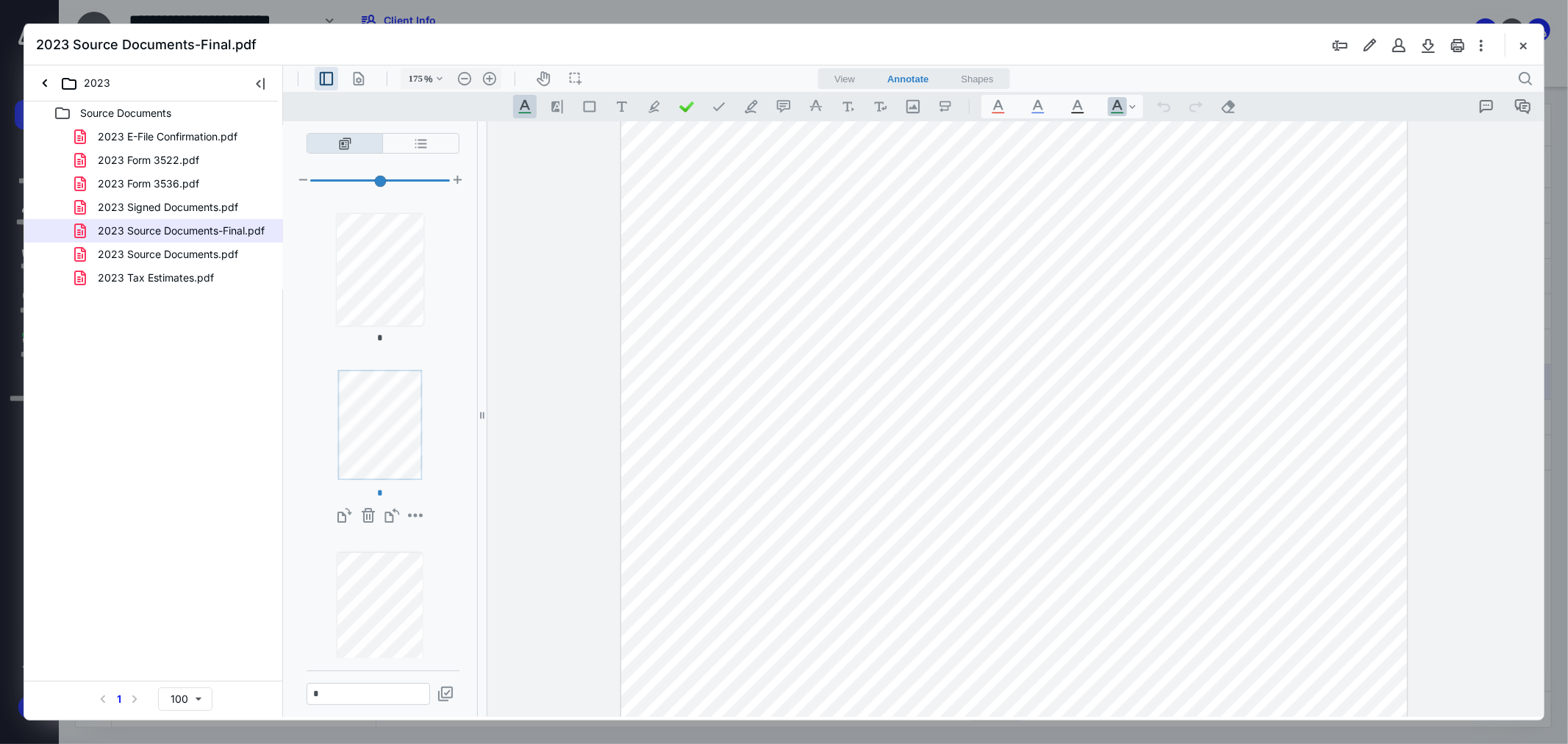 drag, startPoint x: 1527, startPoint y: 46, endPoint x: 1519, endPoint y: 49, distance: 8.544004 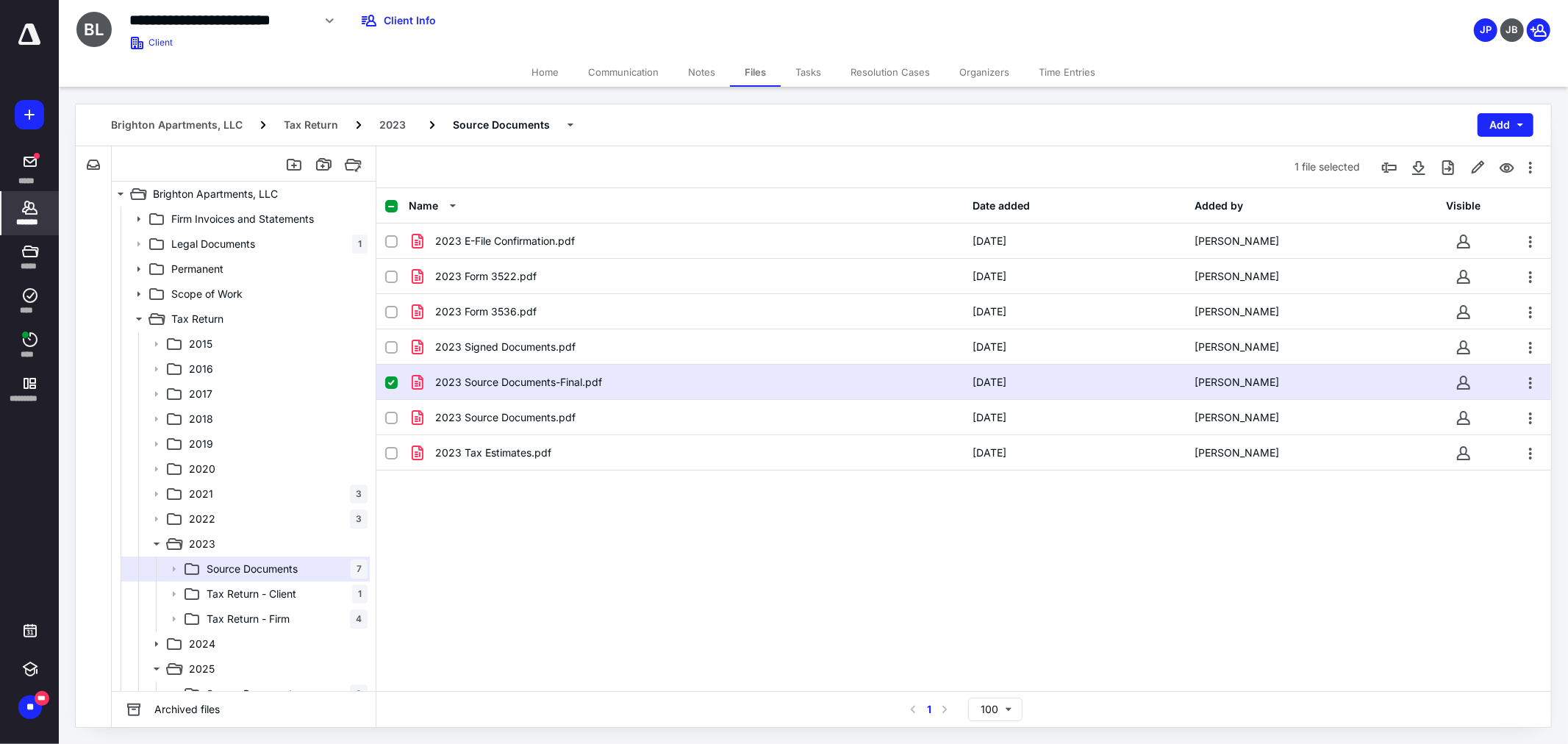 click on "*******" at bounding box center [30, 213] 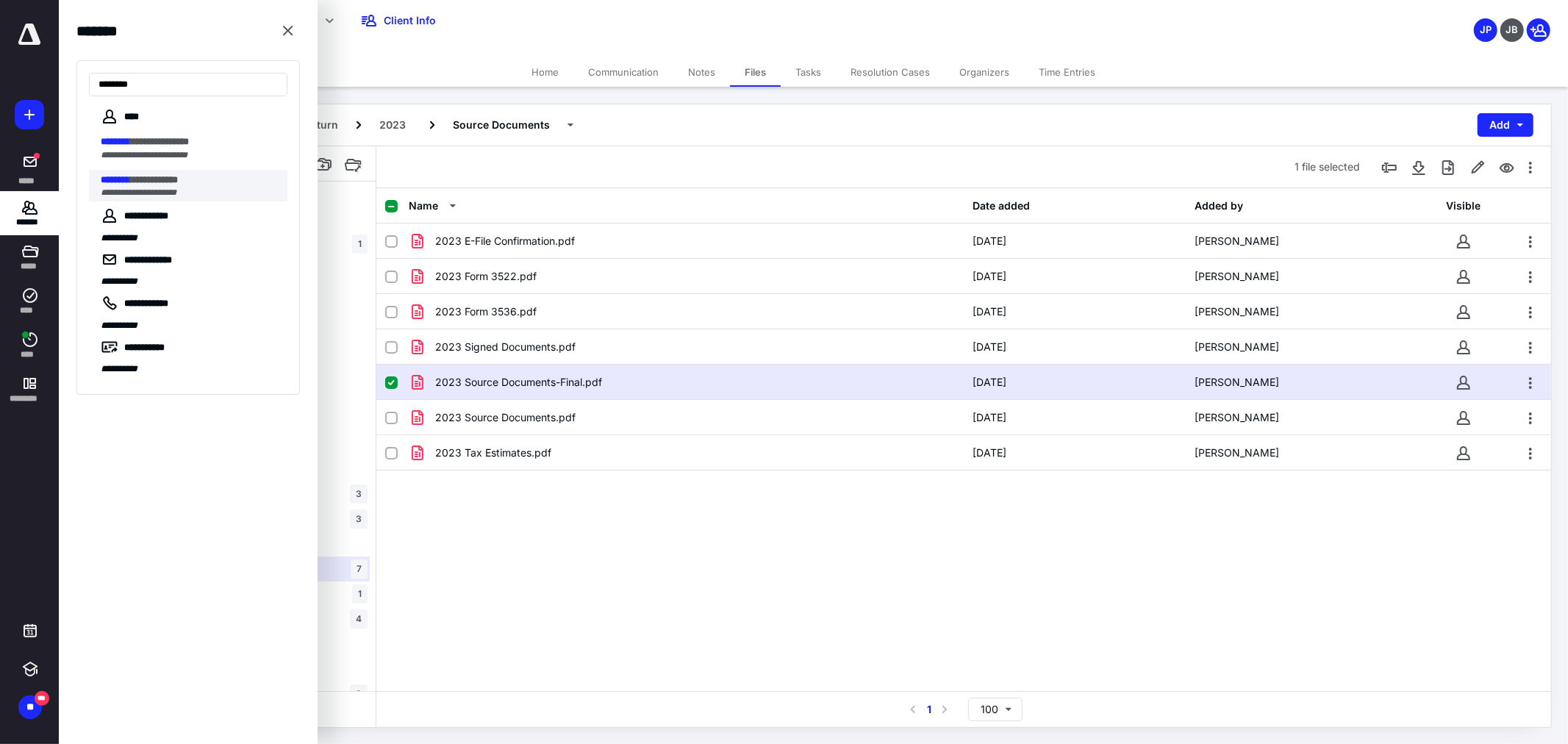 type on "********" 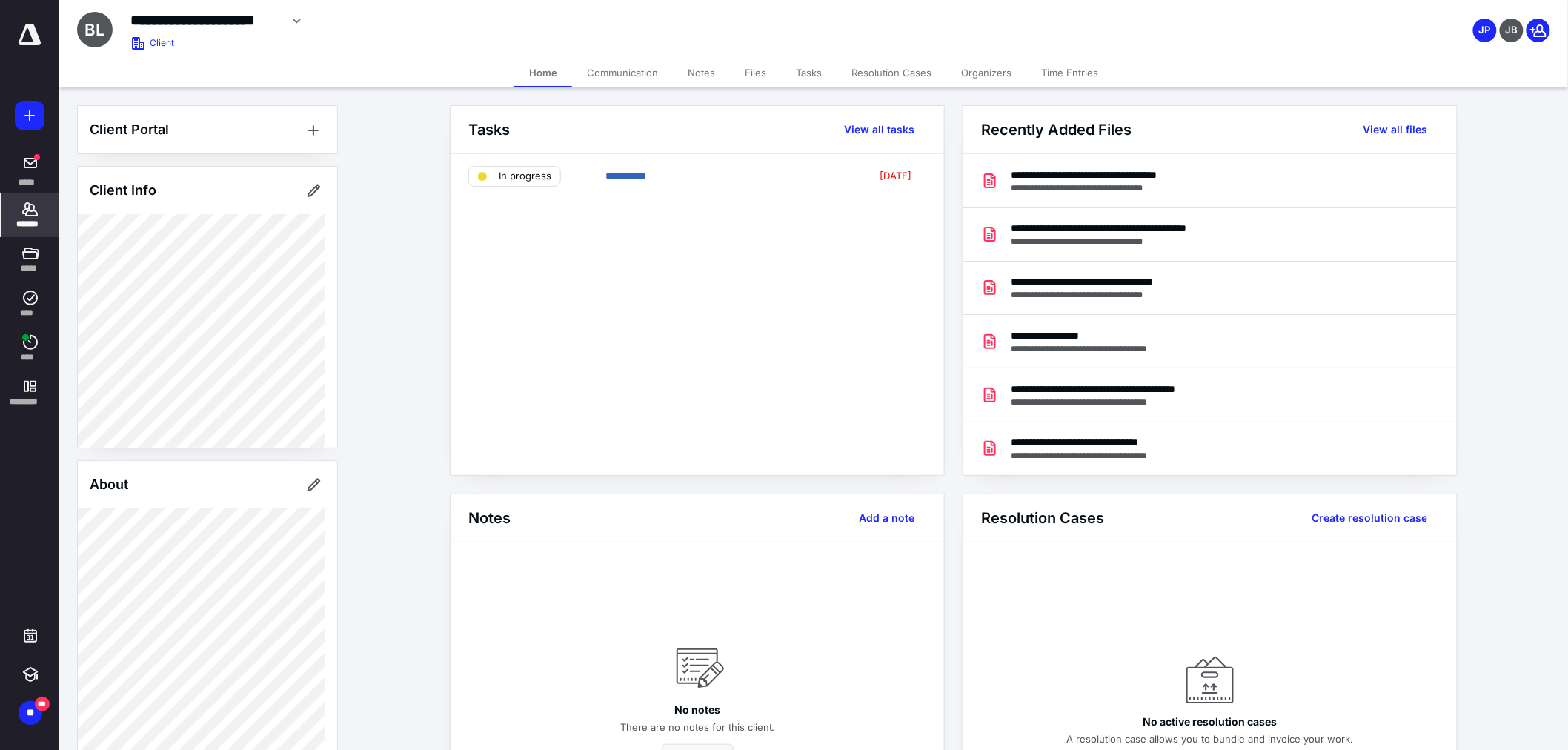 click on "Files" at bounding box center (755, 73) 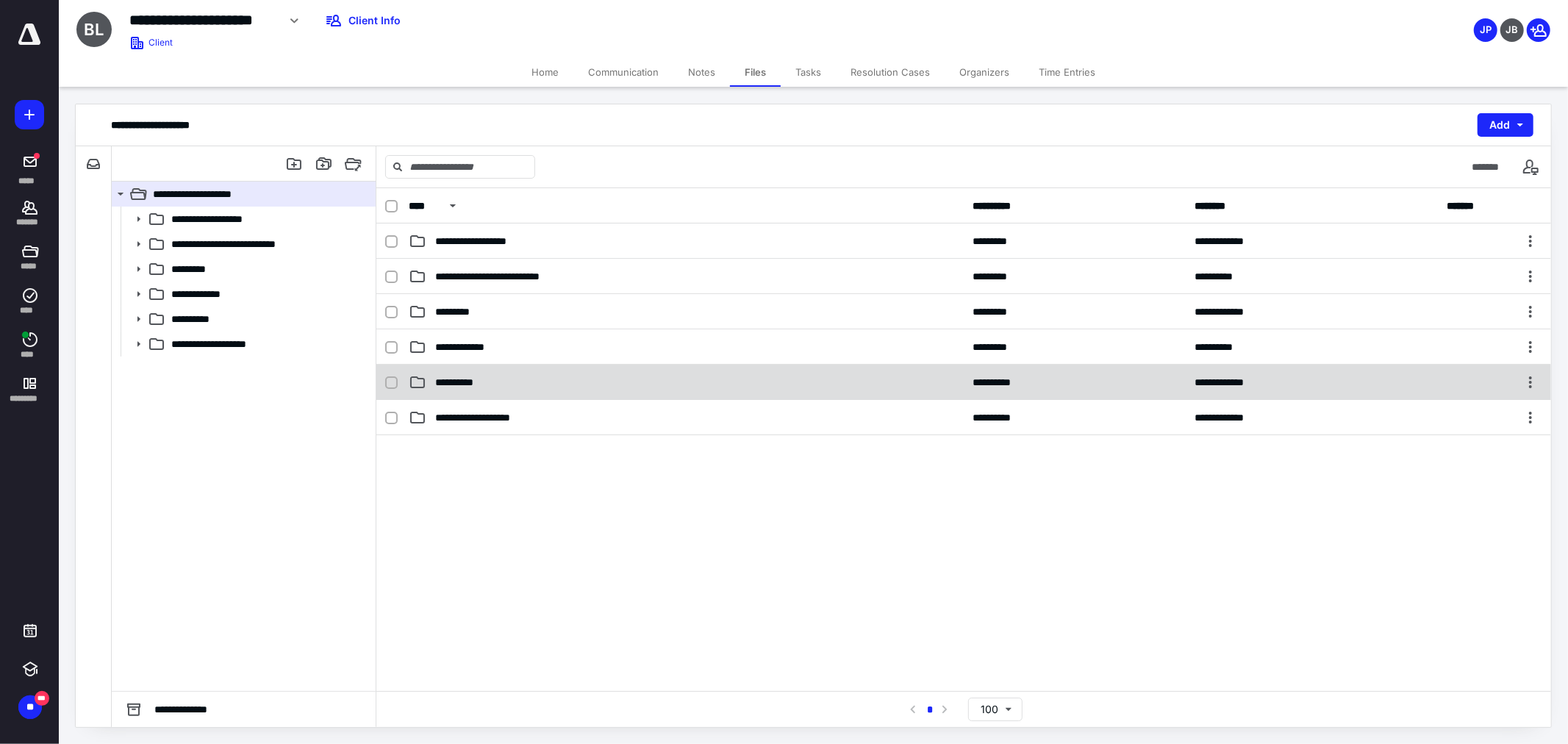 click on "**********" at bounding box center [686, 382] 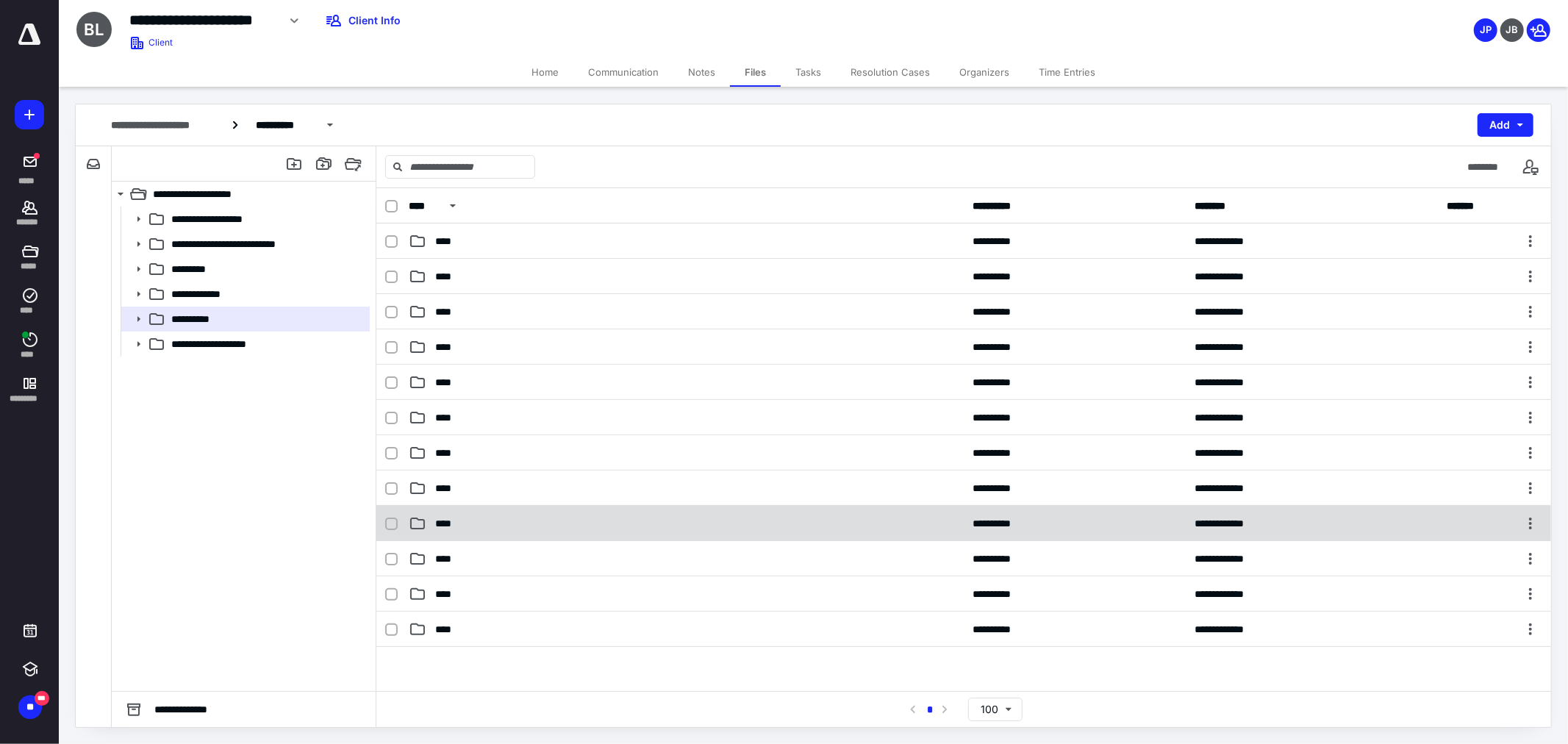 click on "****" at bounding box center (686, 523) 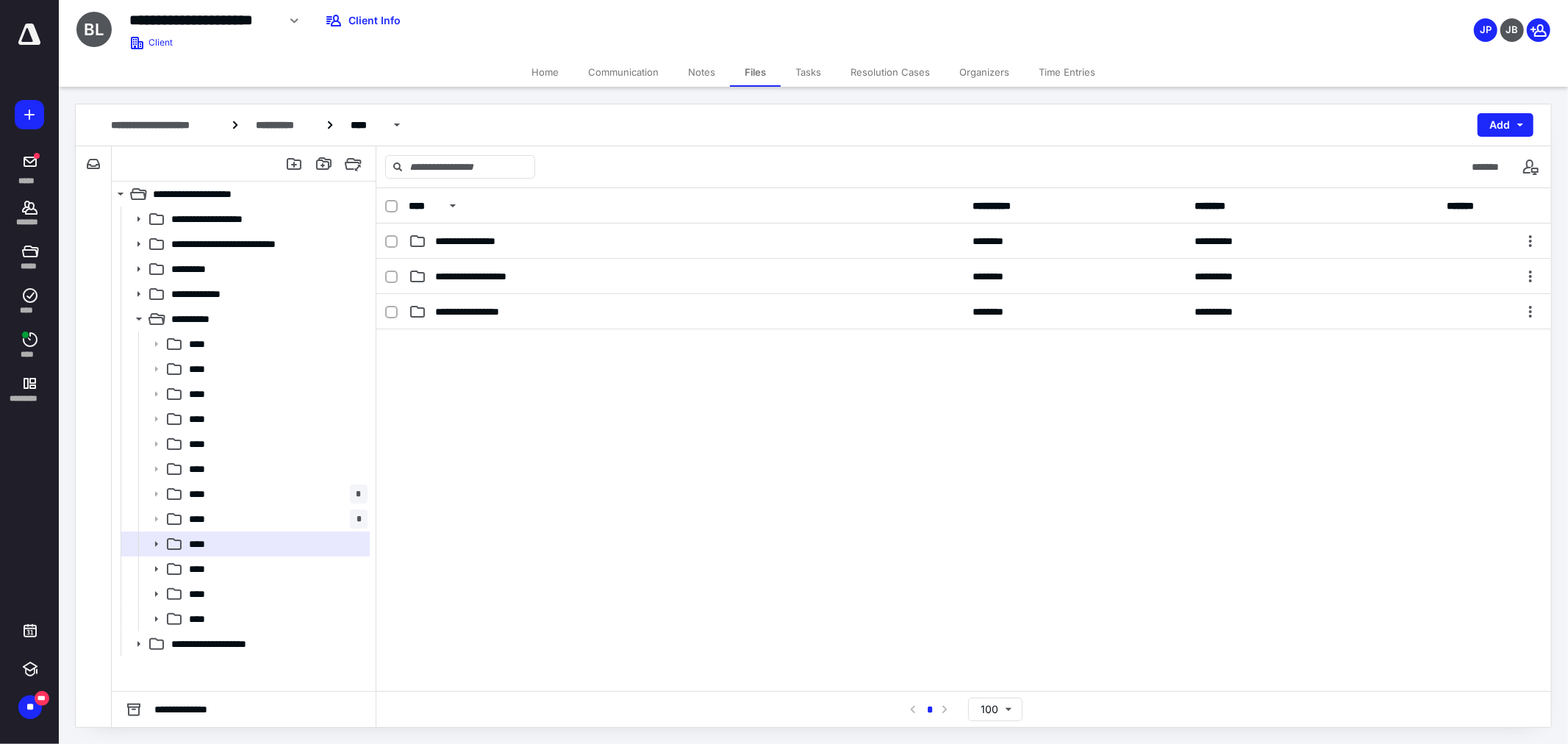 click on "**********" at bounding box center [964, 206] 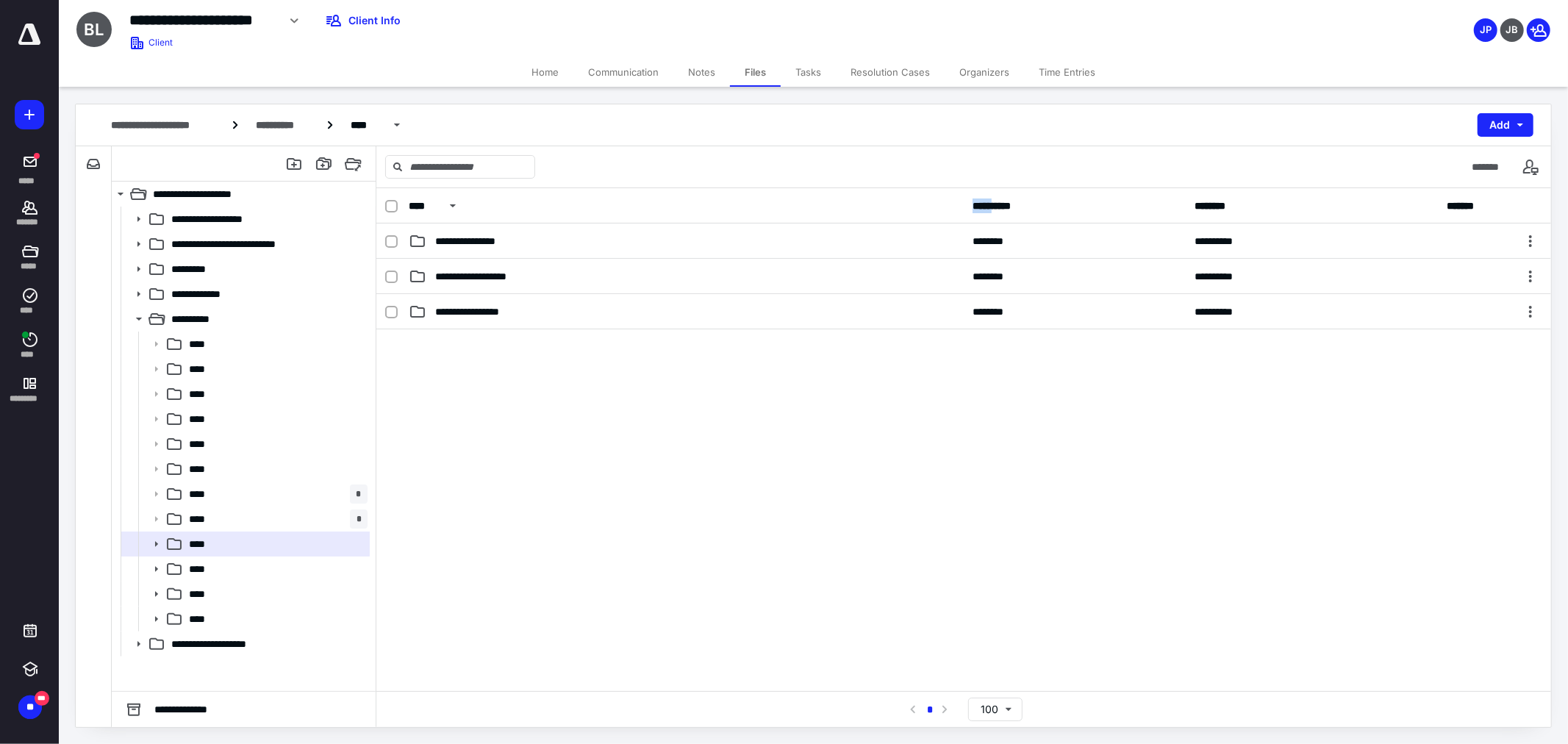 click on "**********" at bounding box center (964, 206) 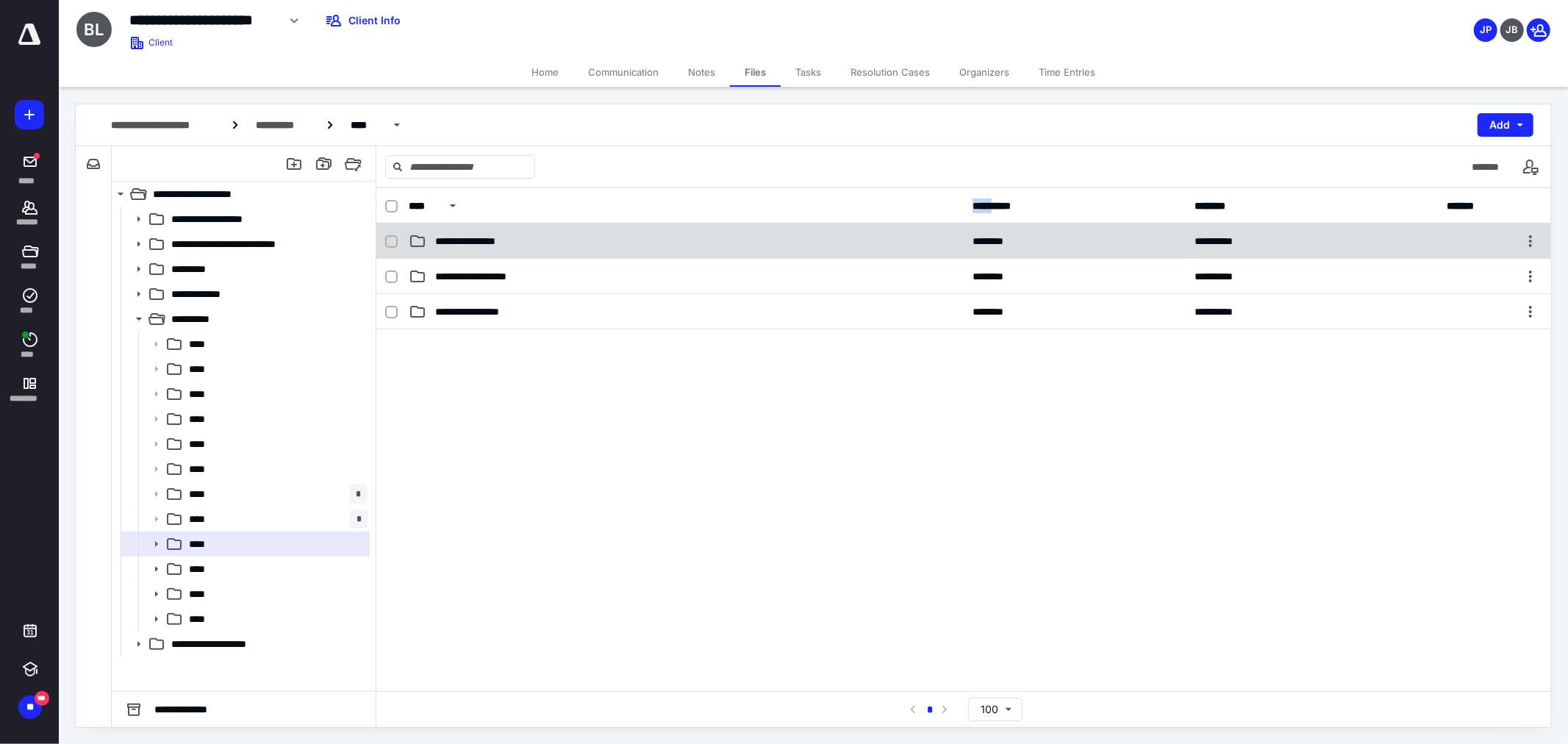 click on "**********" at bounding box center (482, 241) 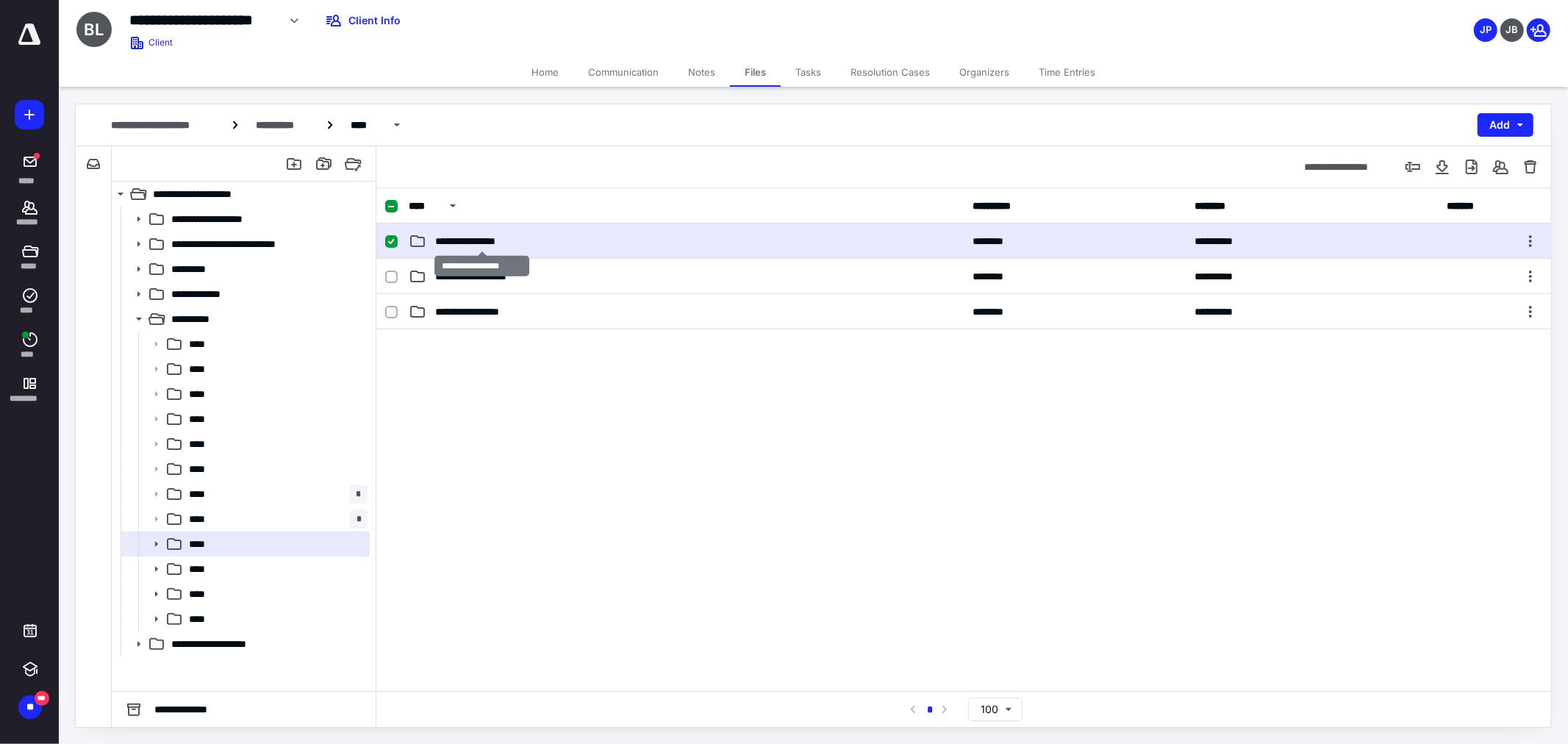 click on "**********" at bounding box center [482, 241] 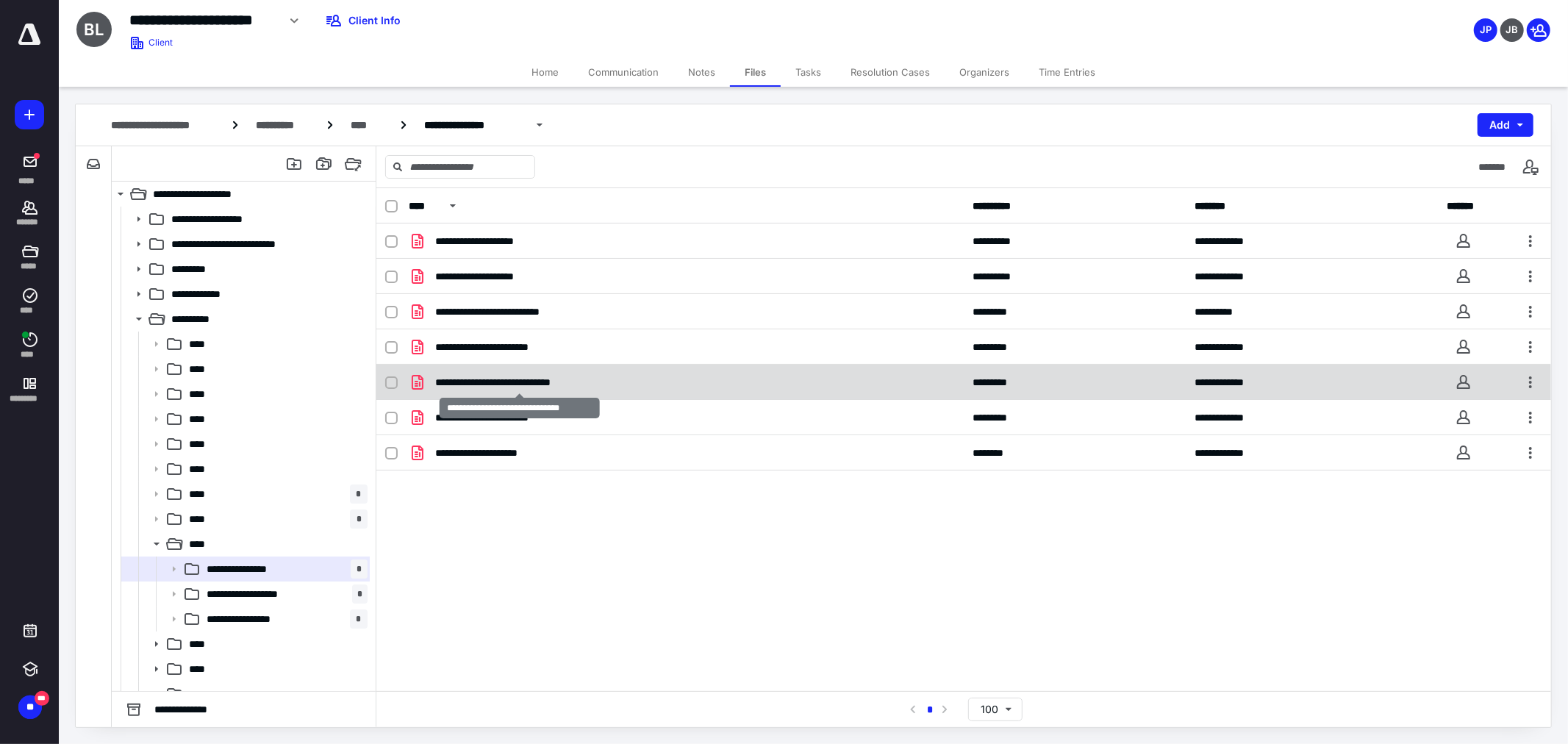 click on "**********" at bounding box center (519, 382) 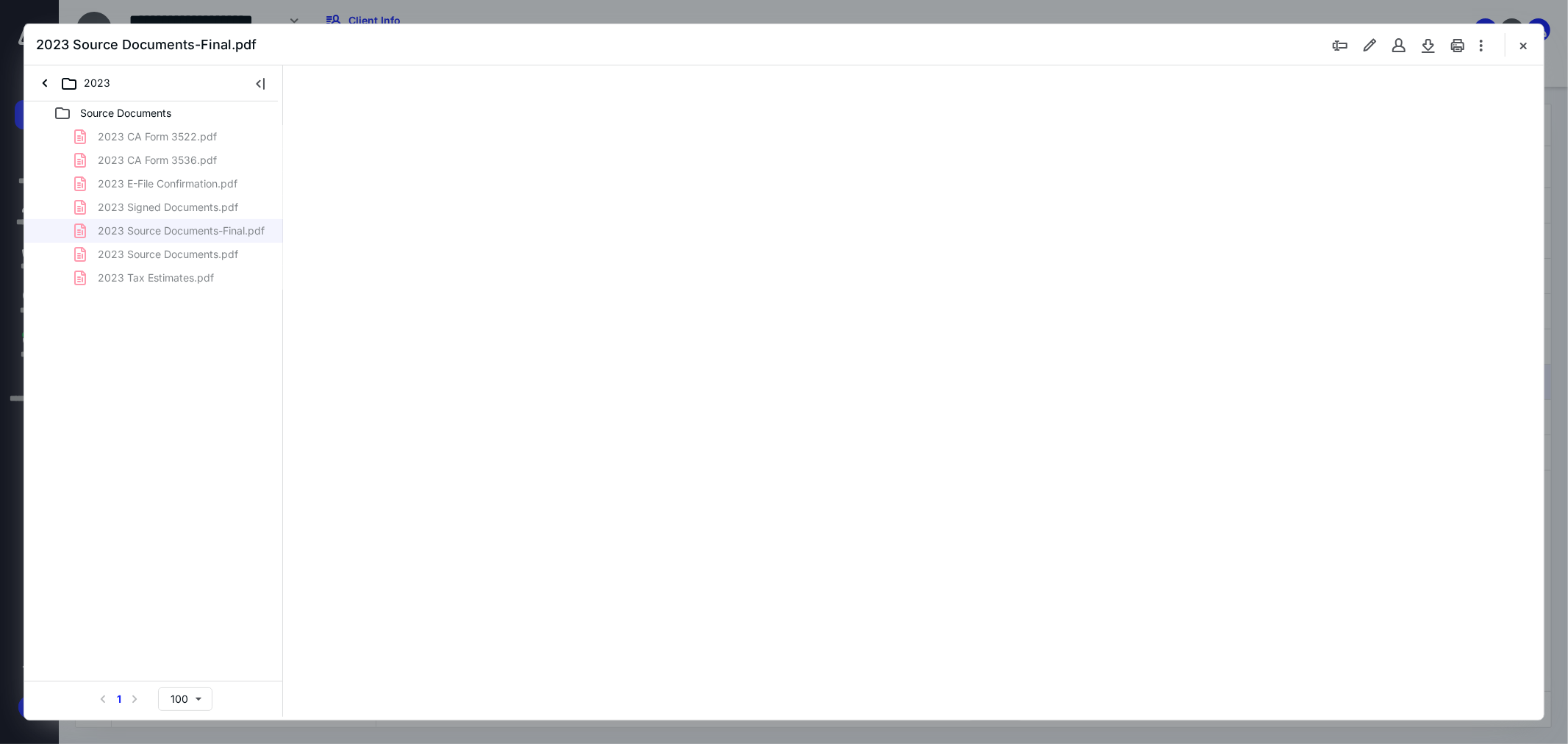 scroll, scrollTop: 0, scrollLeft: 0, axis: both 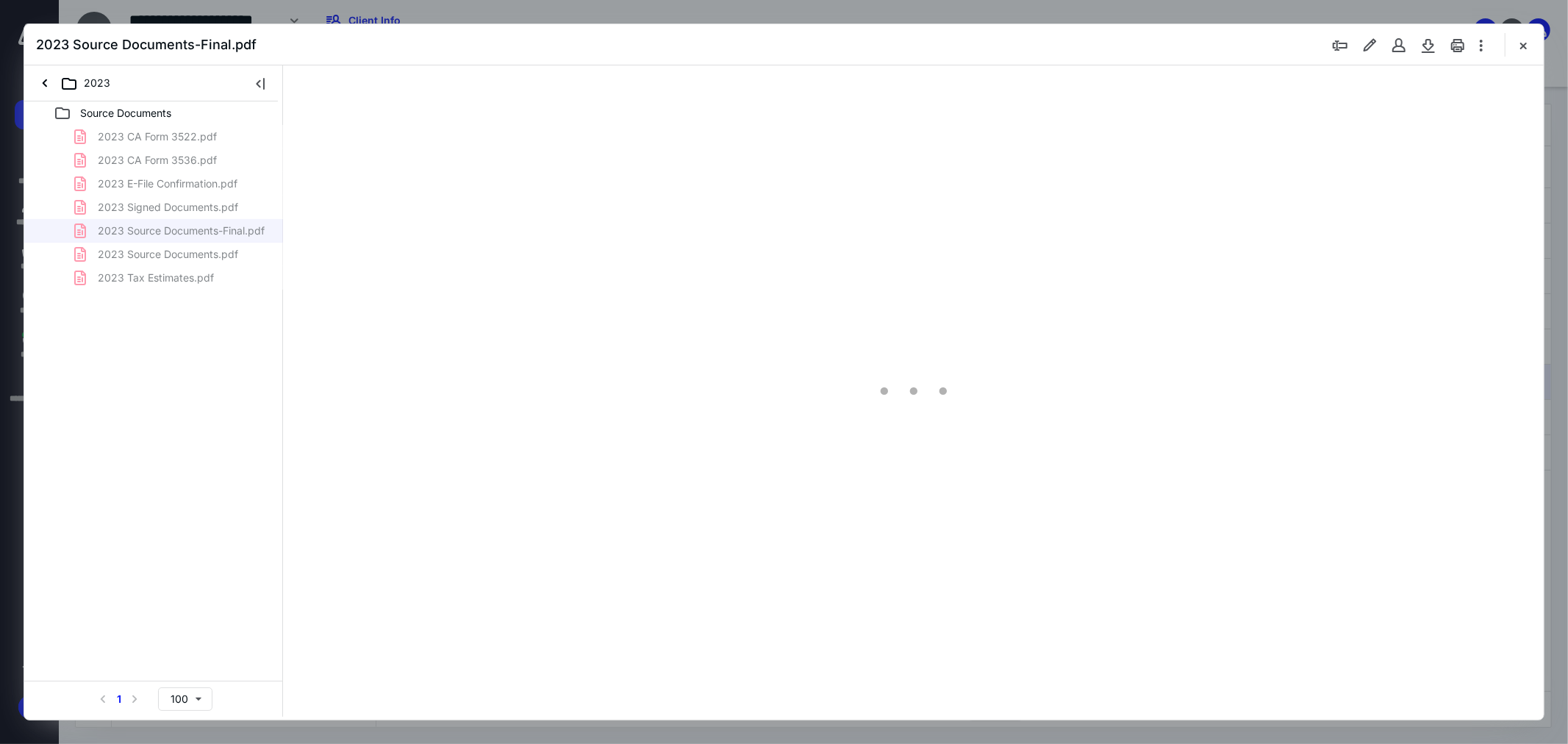type on "275" 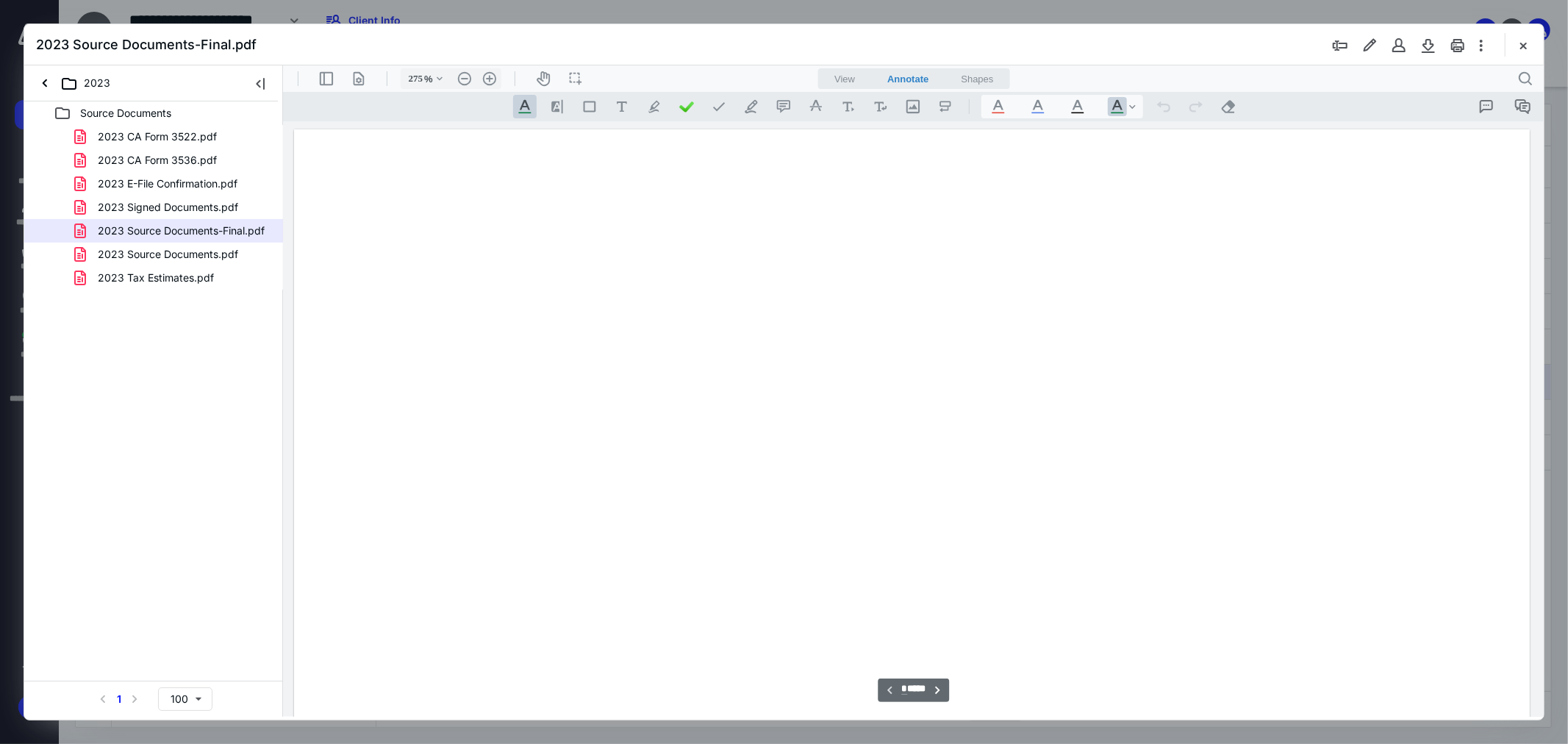 scroll, scrollTop: 63, scrollLeft: 0, axis: vertical 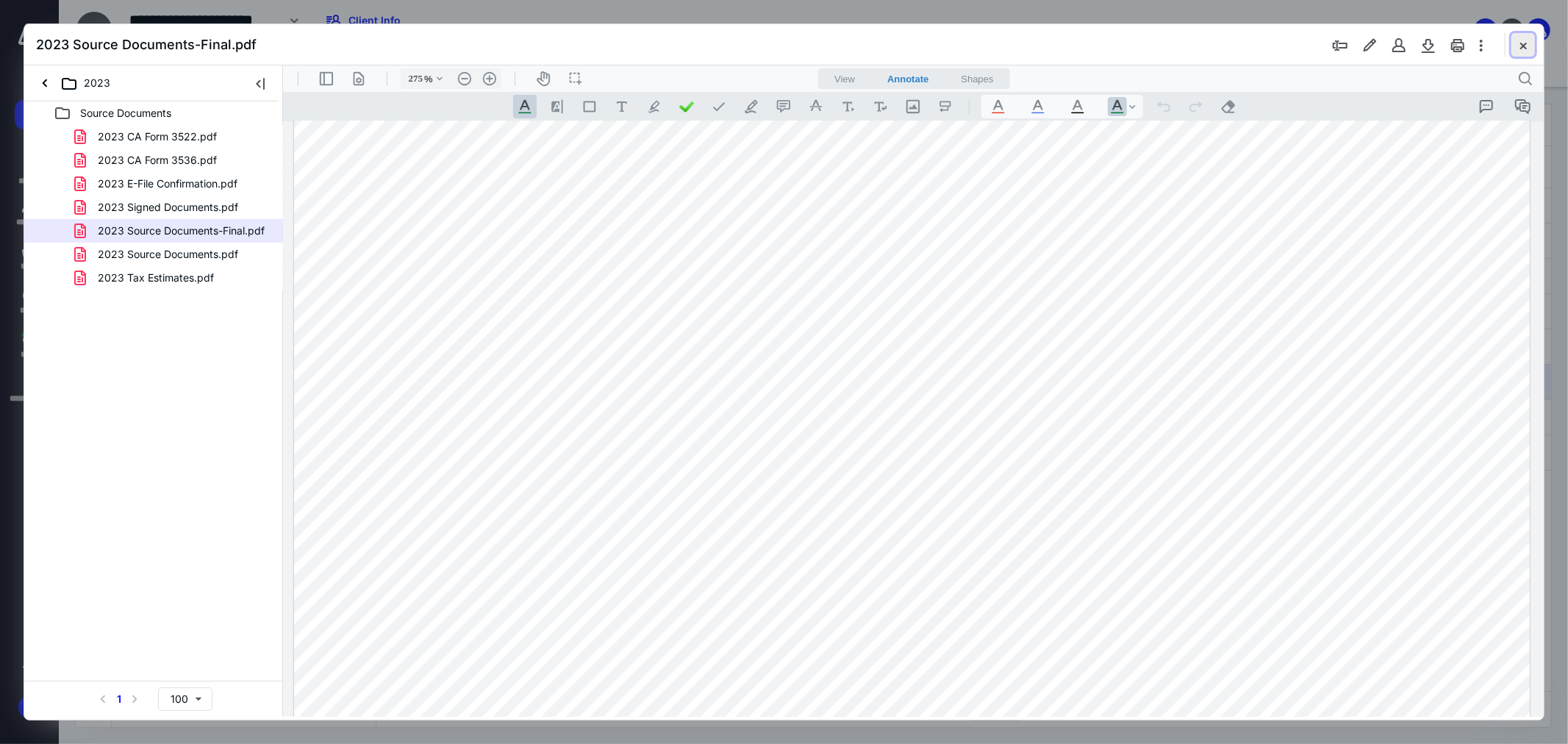 click at bounding box center (1523, 45) 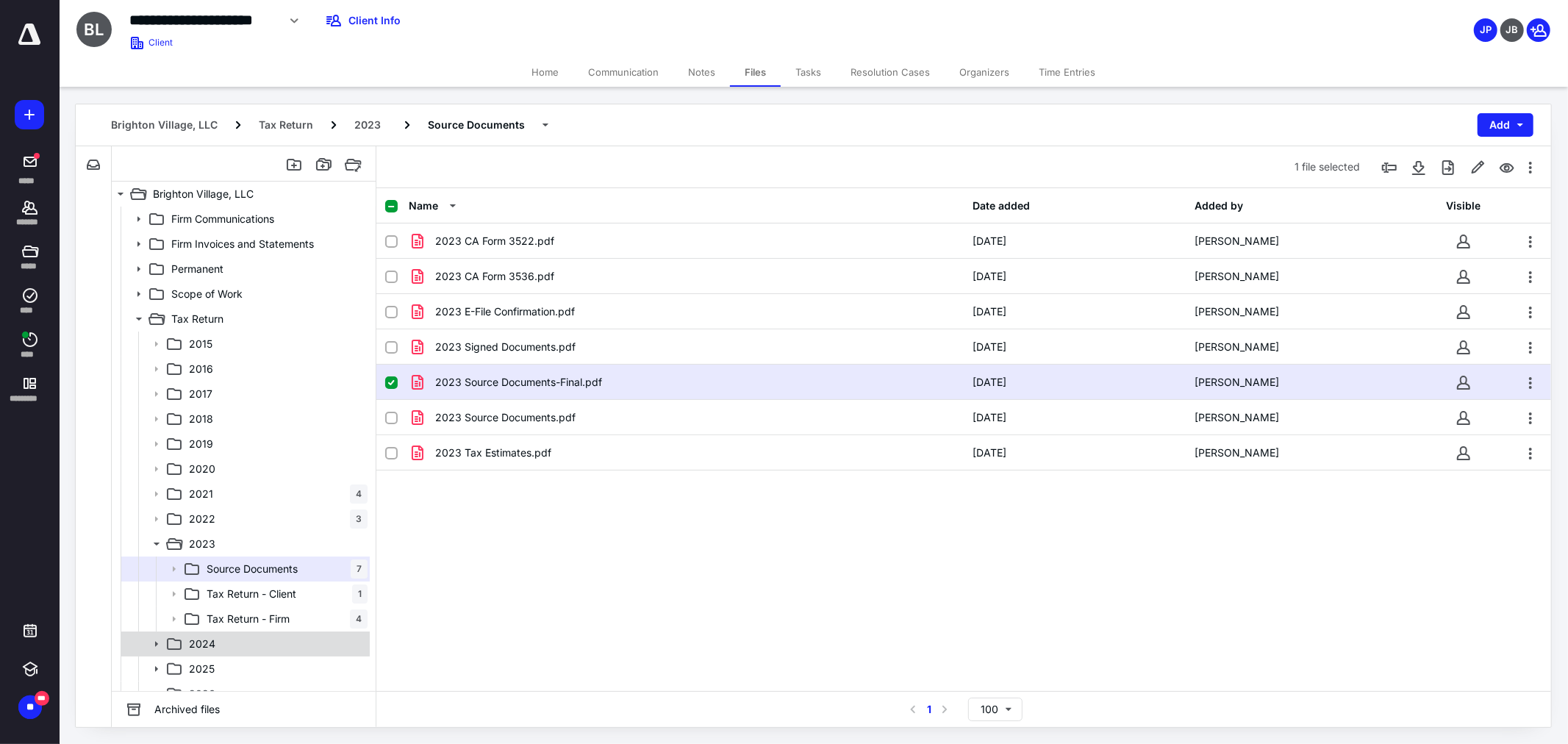 click on "2024" at bounding box center [275, 644] 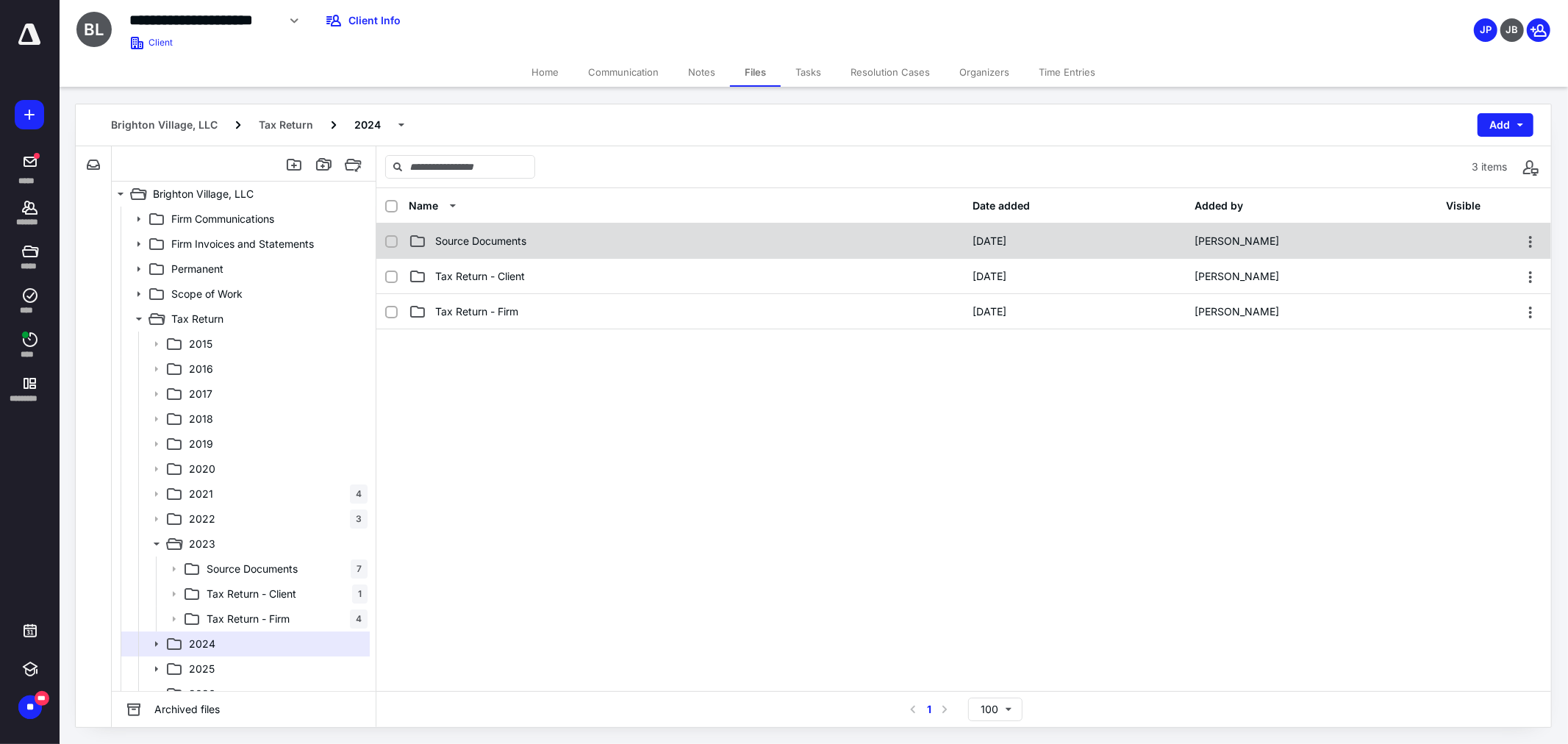 click on "Source Documents" at bounding box center [481, 241] 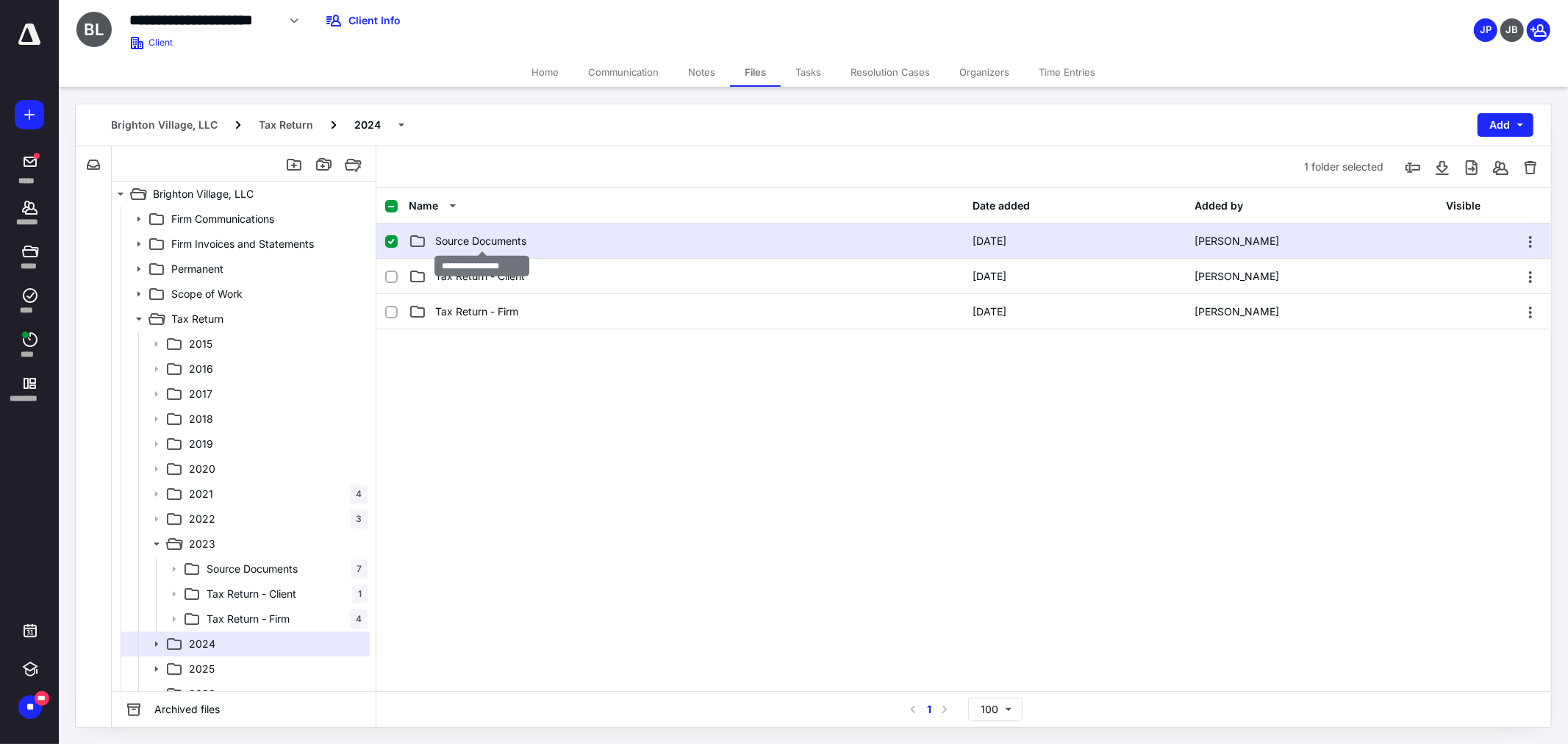 click on "Source Documents" at bounding box center (481, 241) 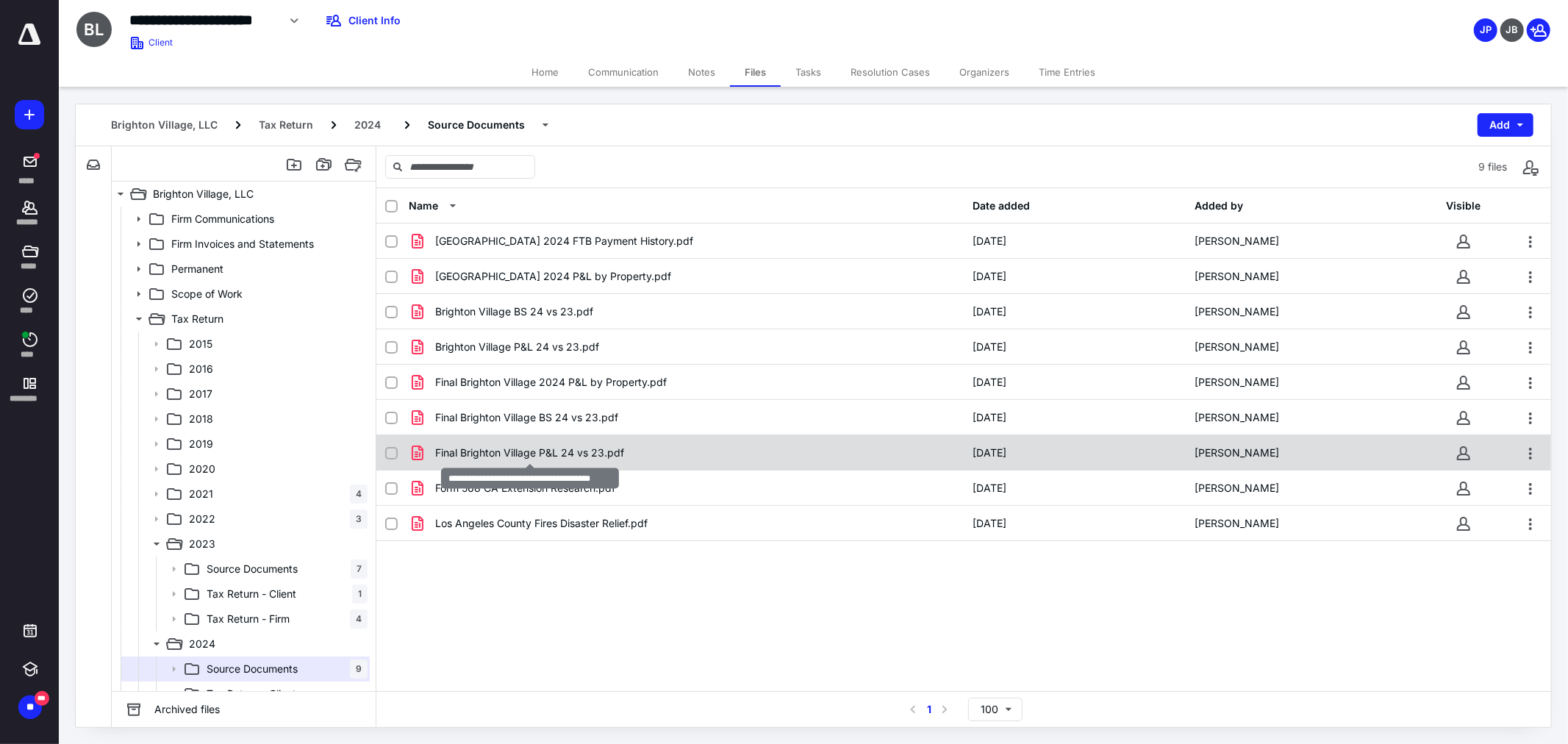 click on "Final Brighton Village P&L 24 vs 23.pdf" at bounding box center [529, 453] 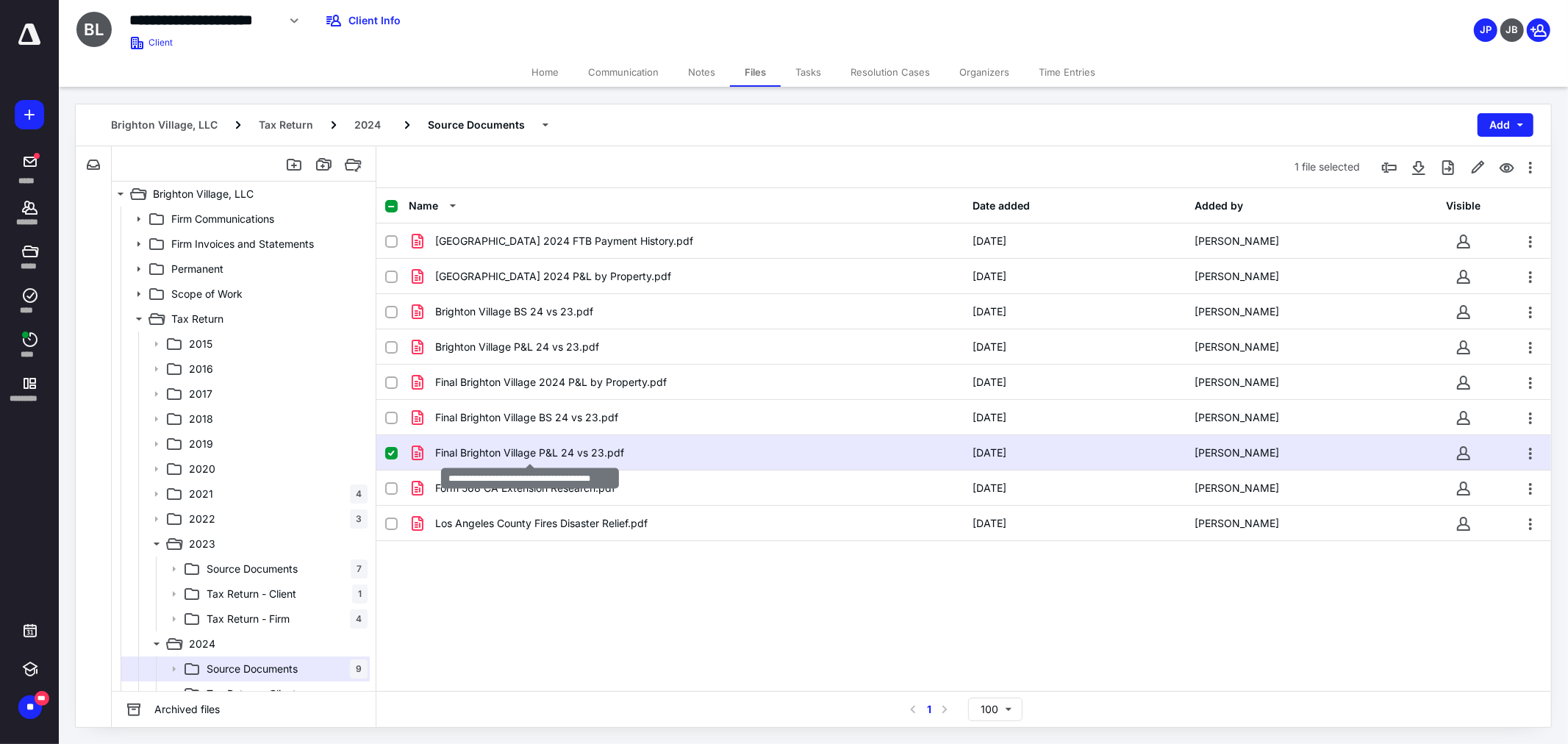 click on "Final Brighton Village P&L 24 vs 23.pdf" at bounding box center (529, 453) 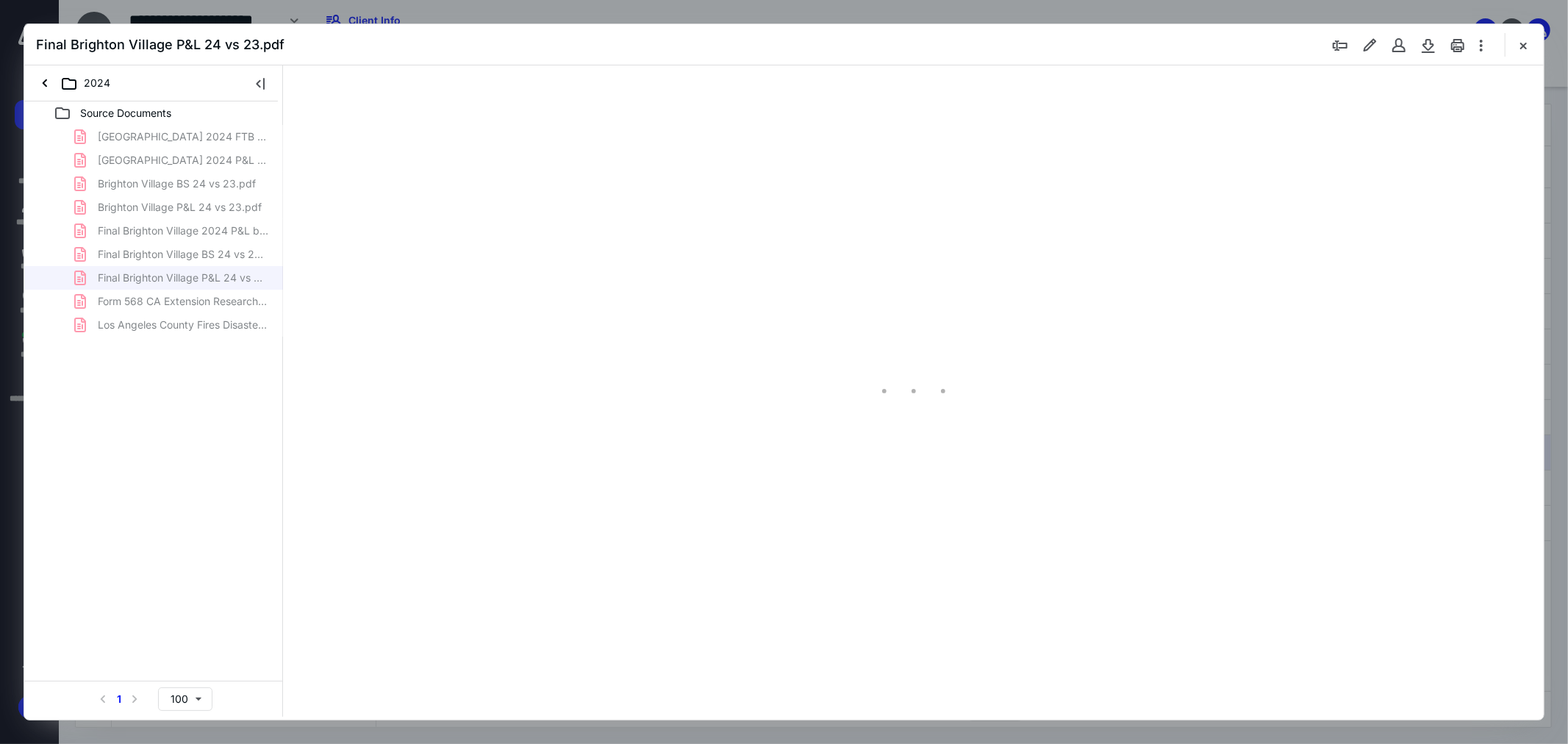 scroll, scrollTop: 0, scrollLeft: 0, axis: both 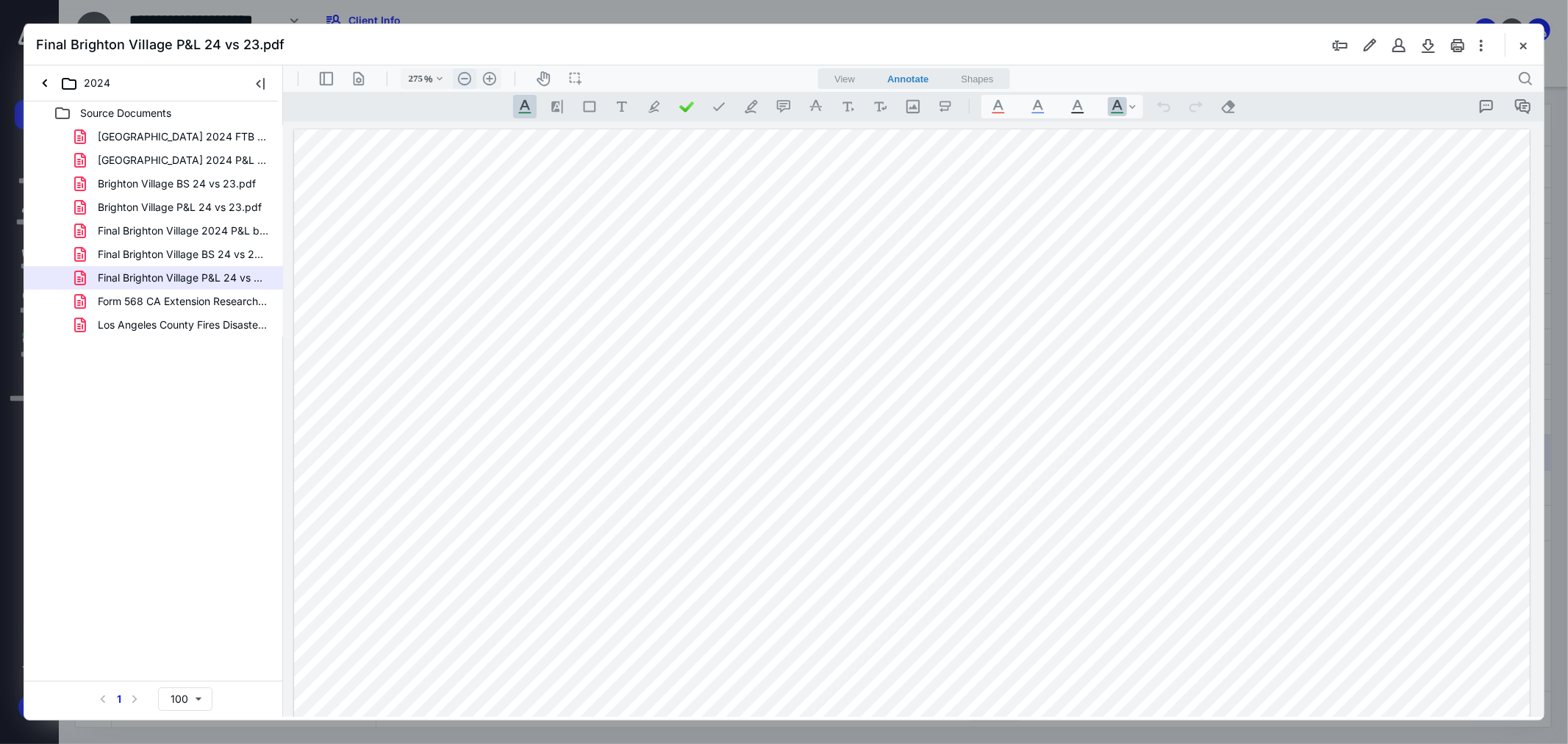 click on ".cls-1{fill:#abb0c4;} icon - header - zoom - out - line" at bounding box center (464, 78) 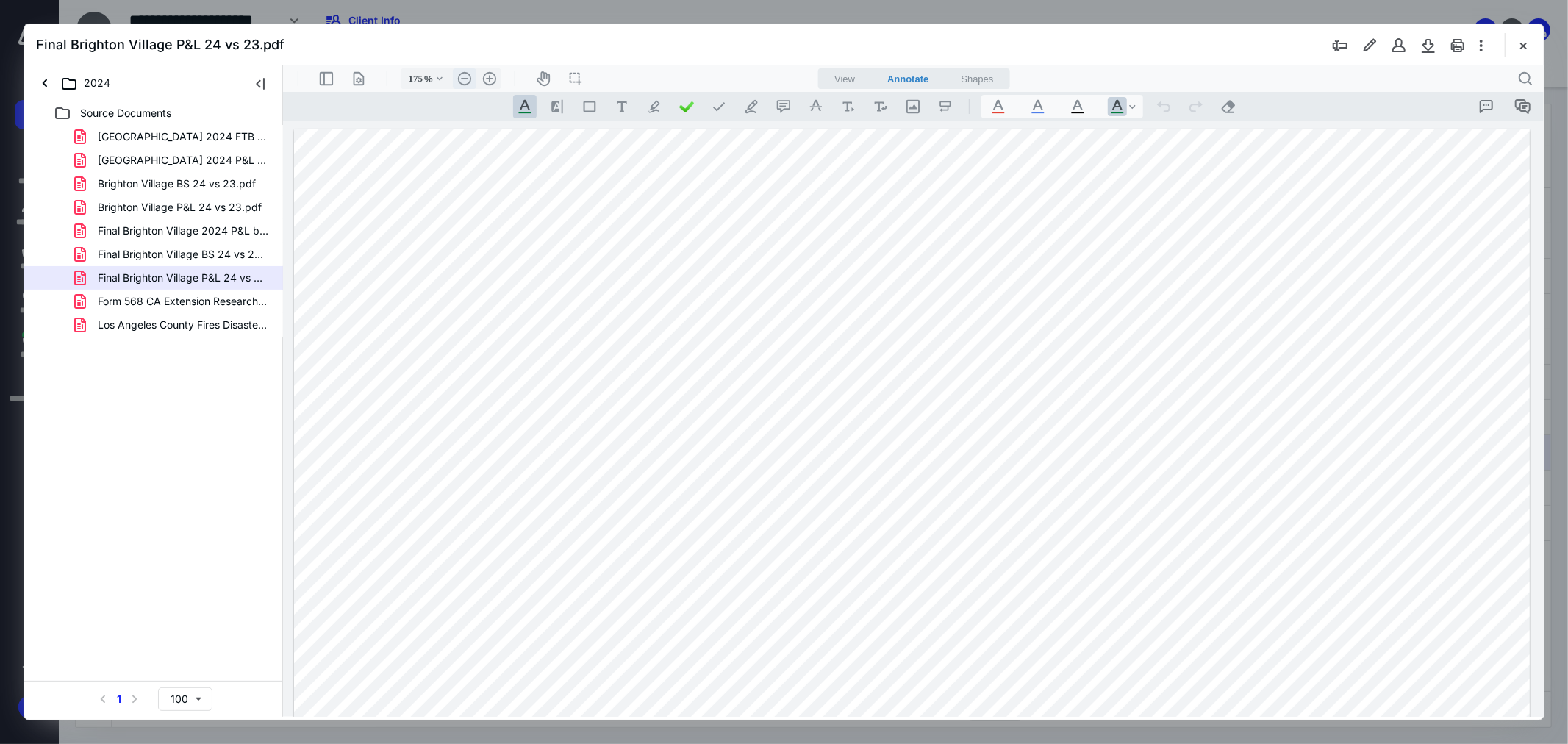 click on ".cls-1{fill:#abb0c4;} icon - header - zoom - out - line" at bounding box center (464, 78) 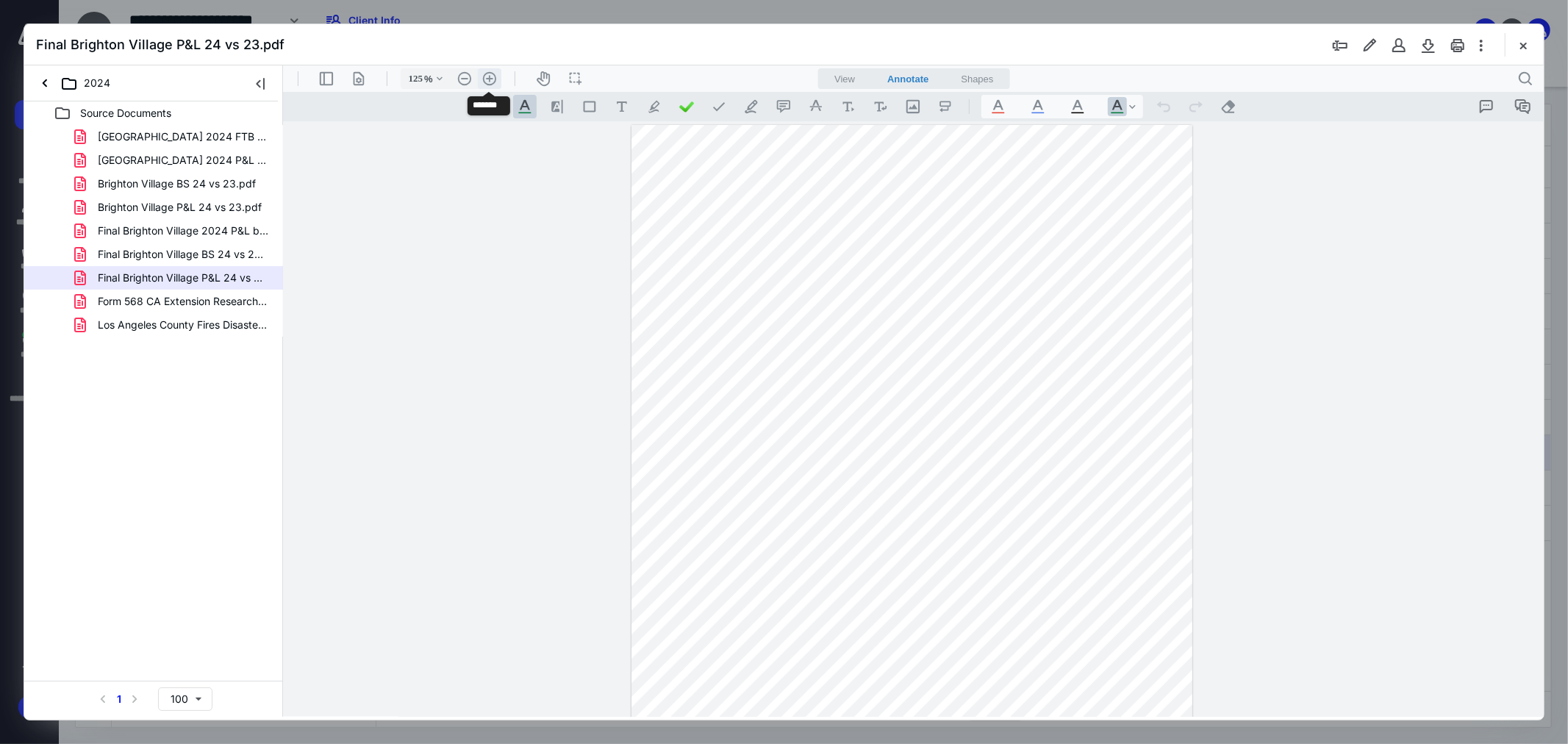 click on ".cls-1{fill:#abb0c4;} icon - header - zoom - in - line" at bounding box center [489, 78] 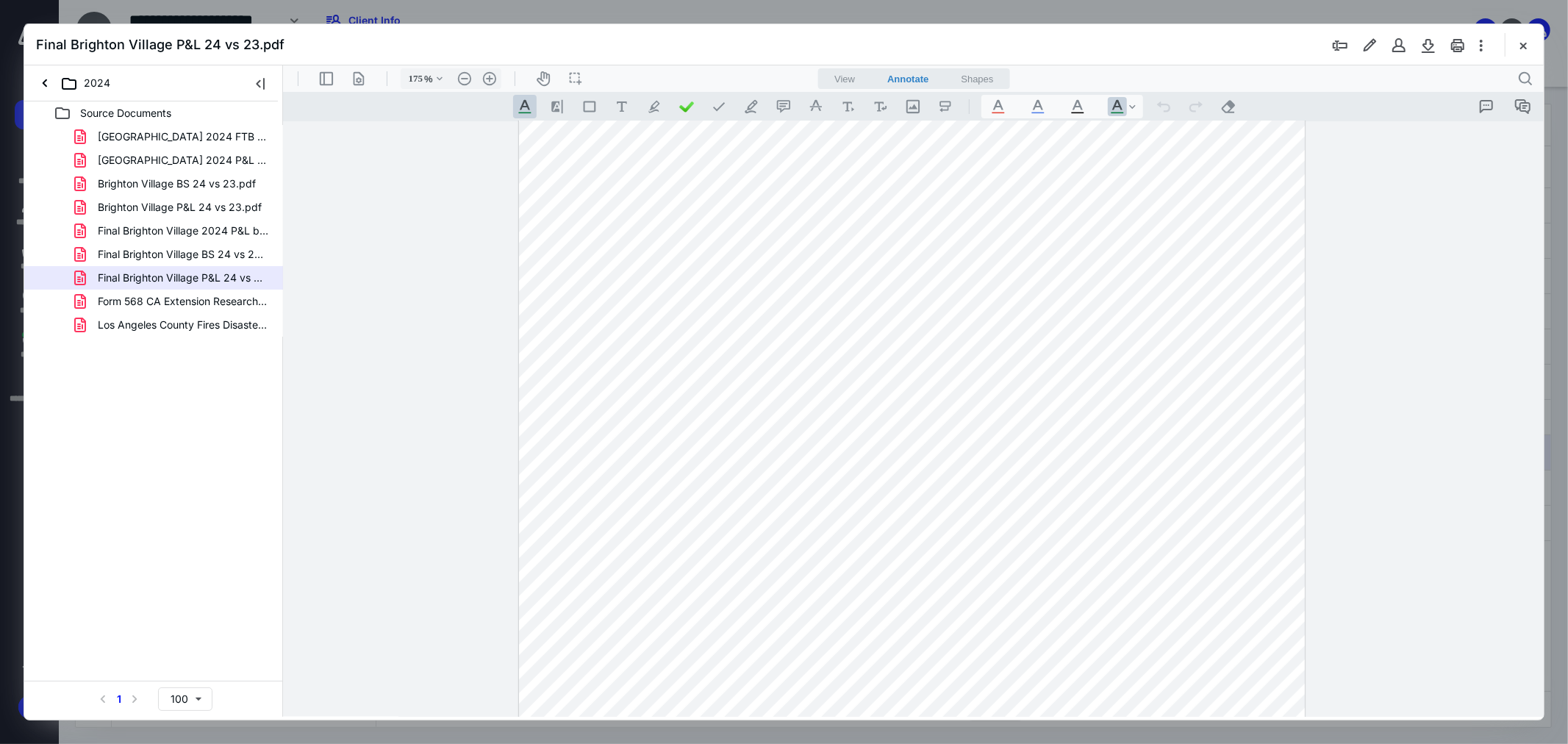 scroll, scrollTop: 0, scrollLeft: 0, axis: both 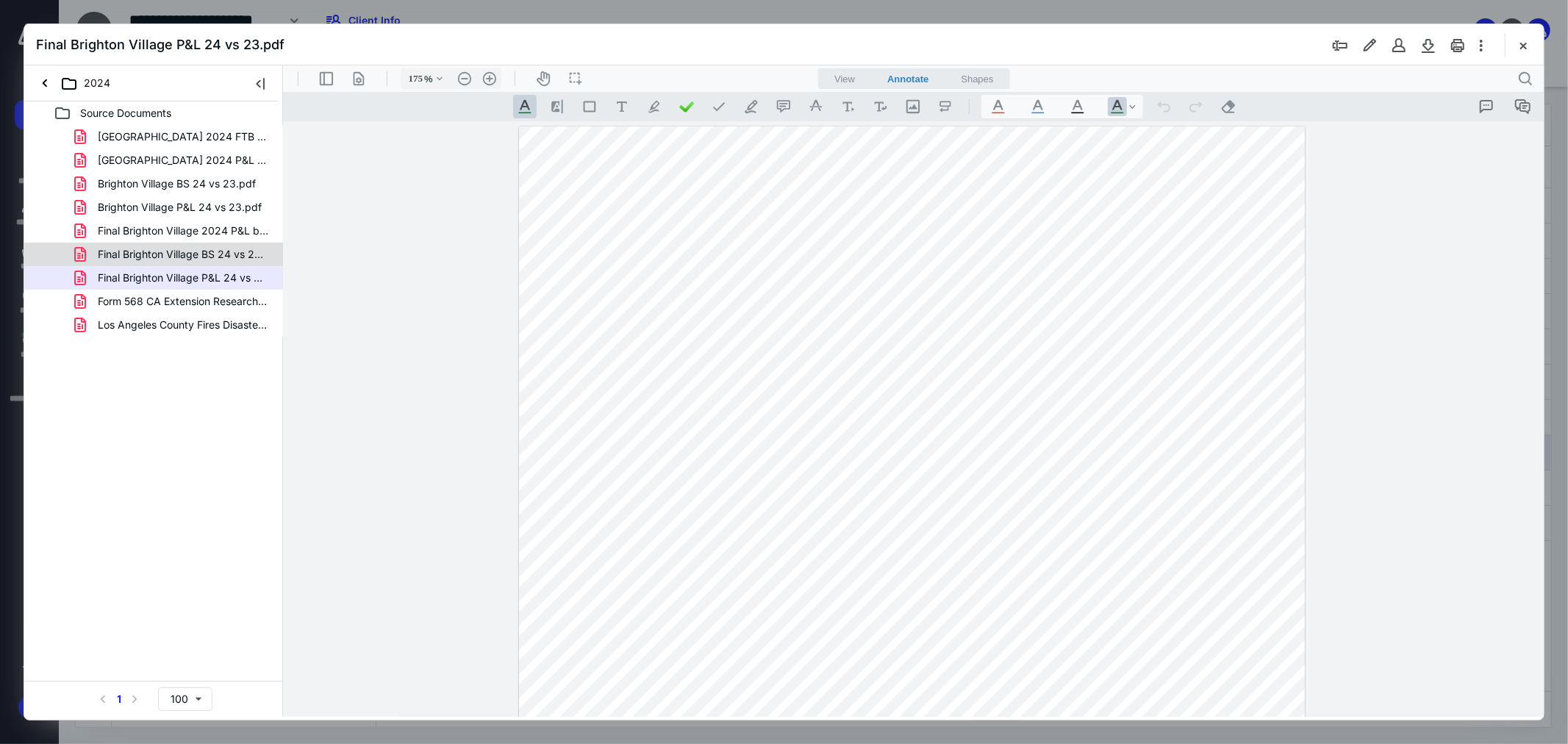 click on "Final Brighton Village BS 24 vs 23.pdf" at bounding box center [183, 254] 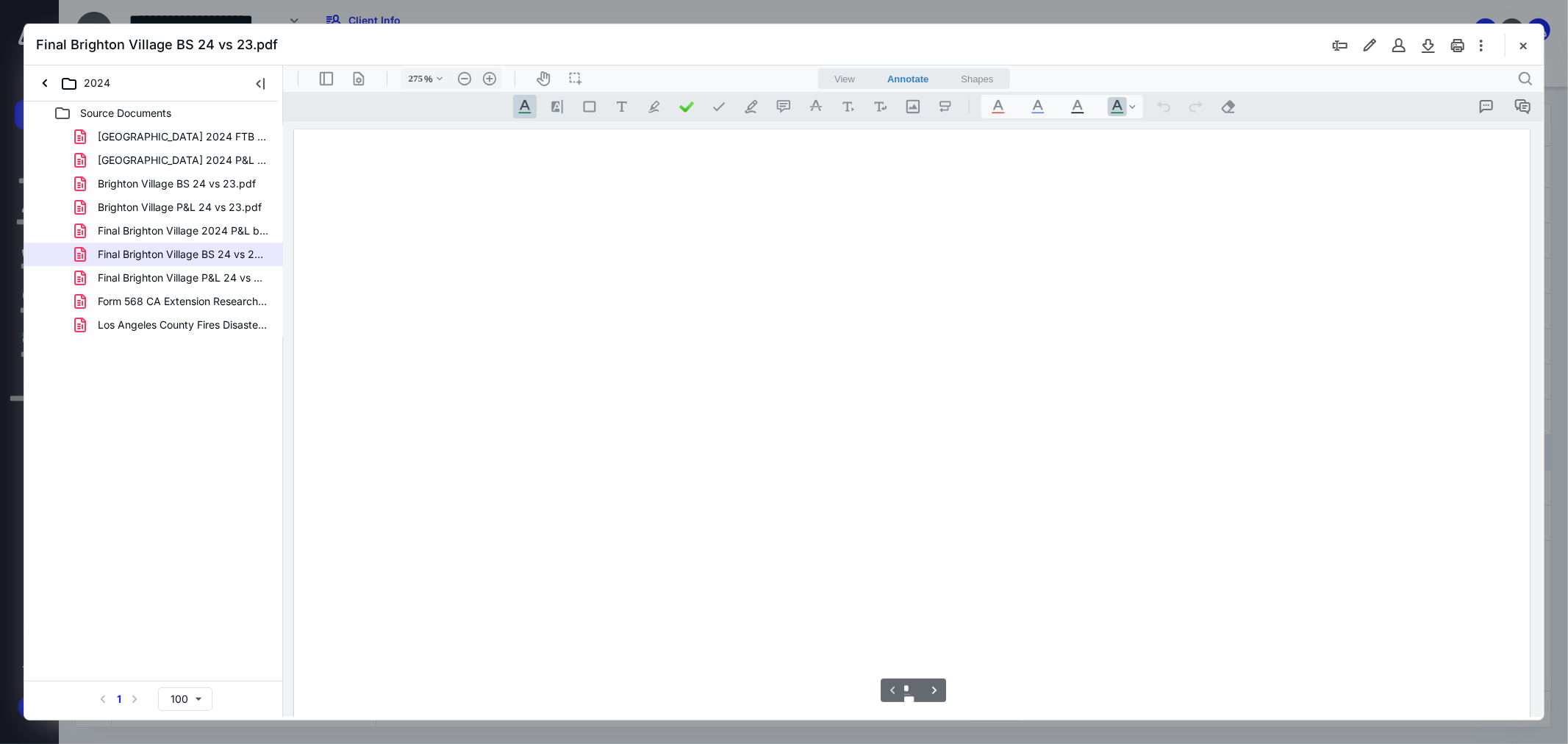 scroll, scrollTop: 63, scrollLeft: 0, axis: vertical 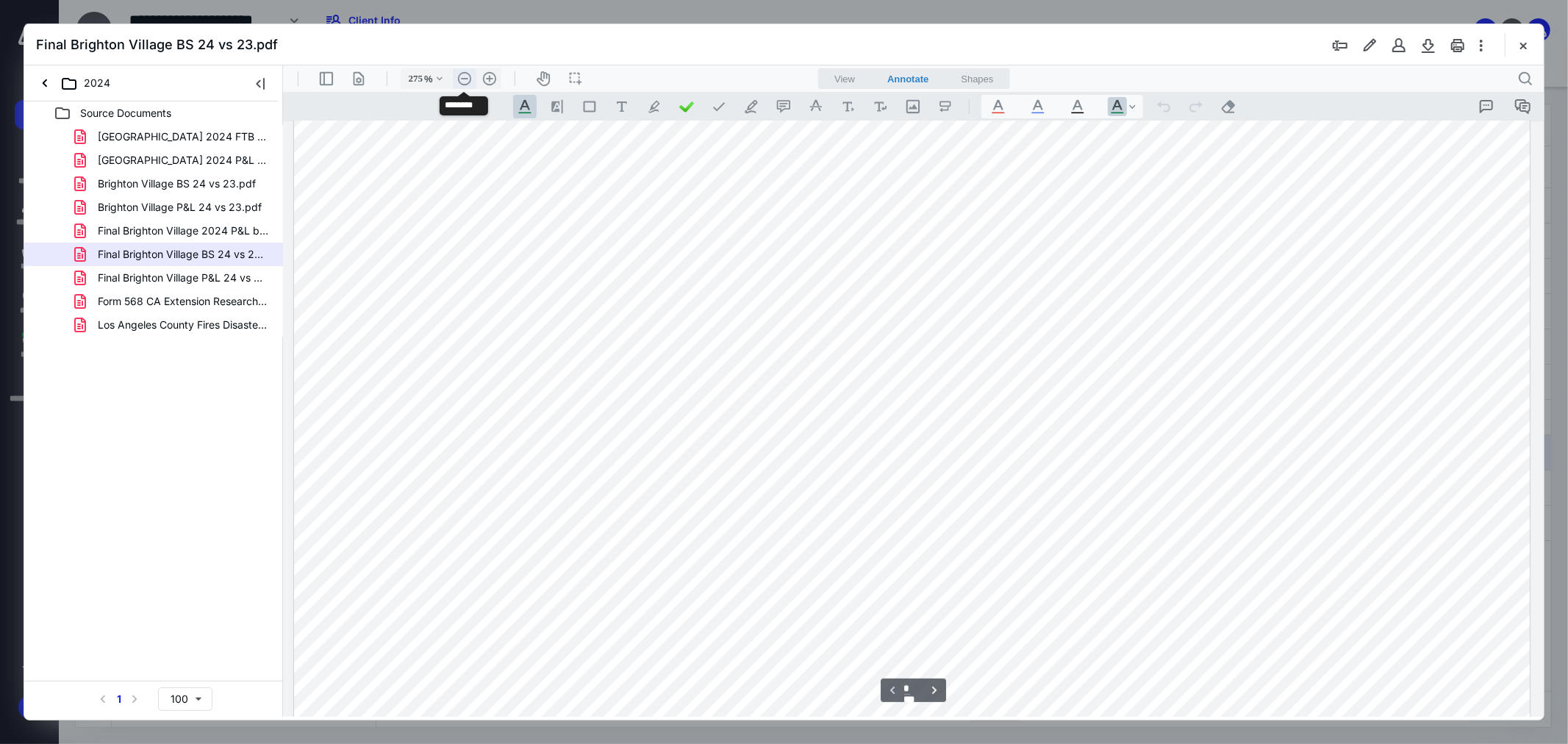 click on ".cls-1{fill:#abb0c4;} icon - header - zoom - out - line" at bounding box center (464, 78) 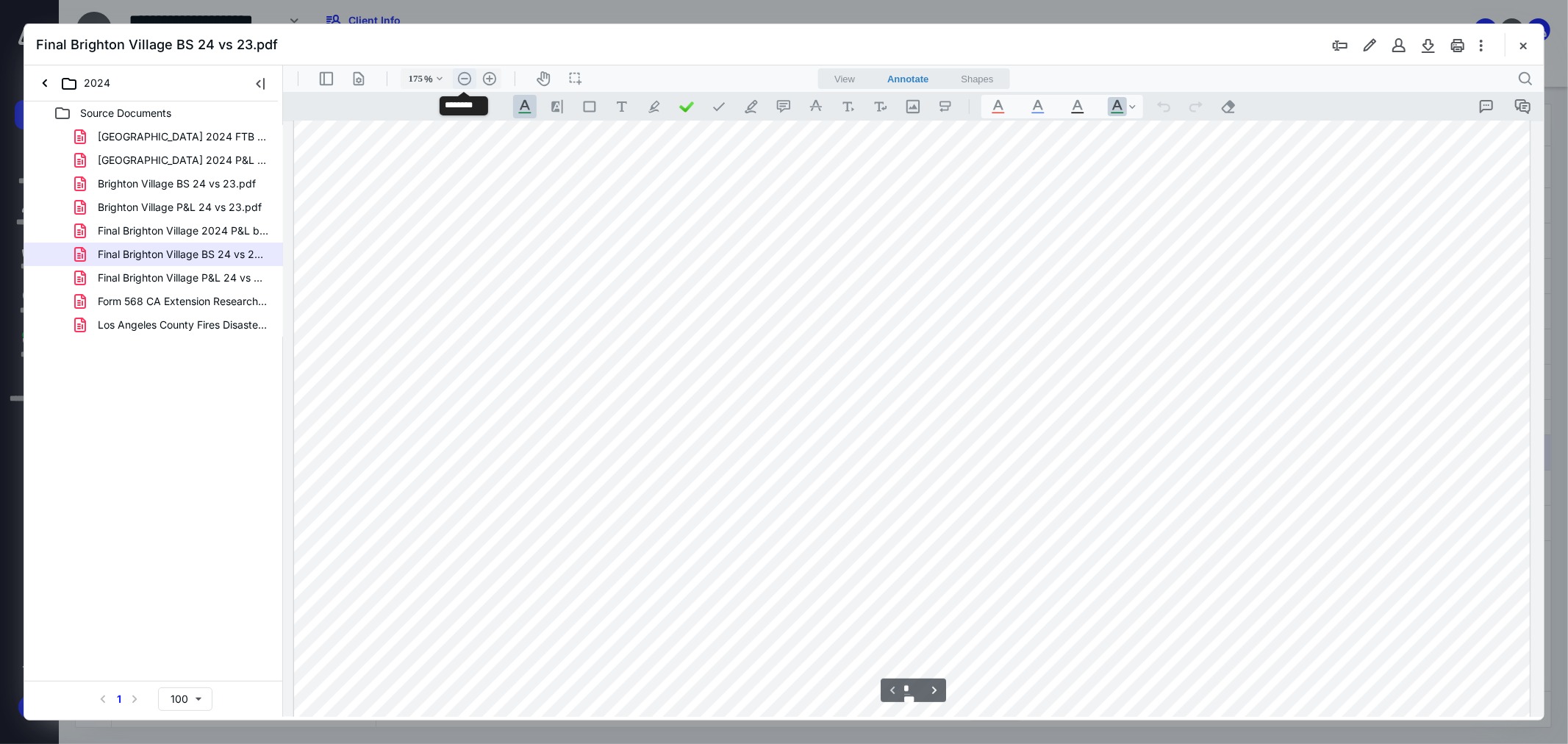 scroll, scrollTop: 0, scrollLeft: 0, axis: both 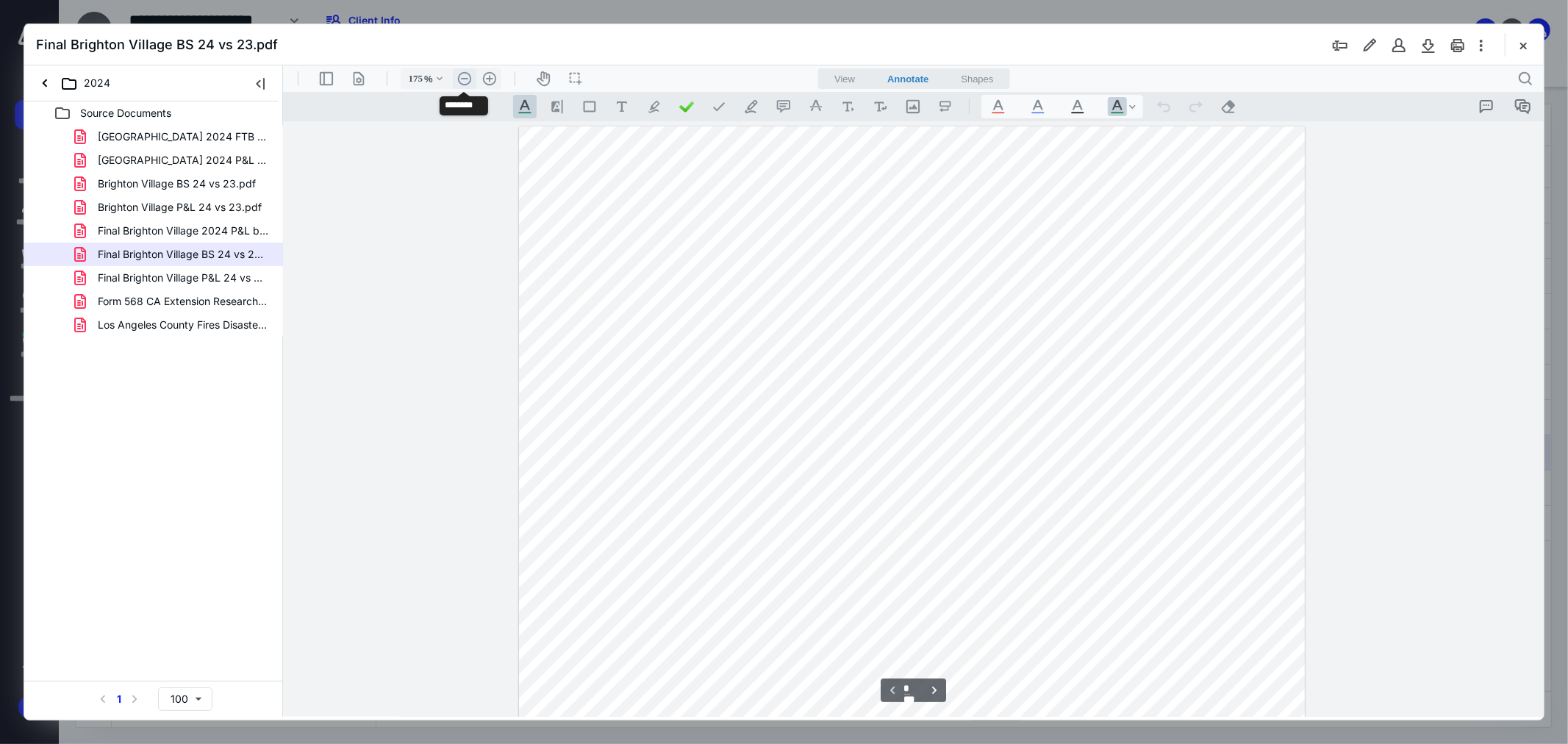 click on ".cls-1{fill:#abb0c4;} icon - header - zoom - out - line" at bounding box center (464, 78) 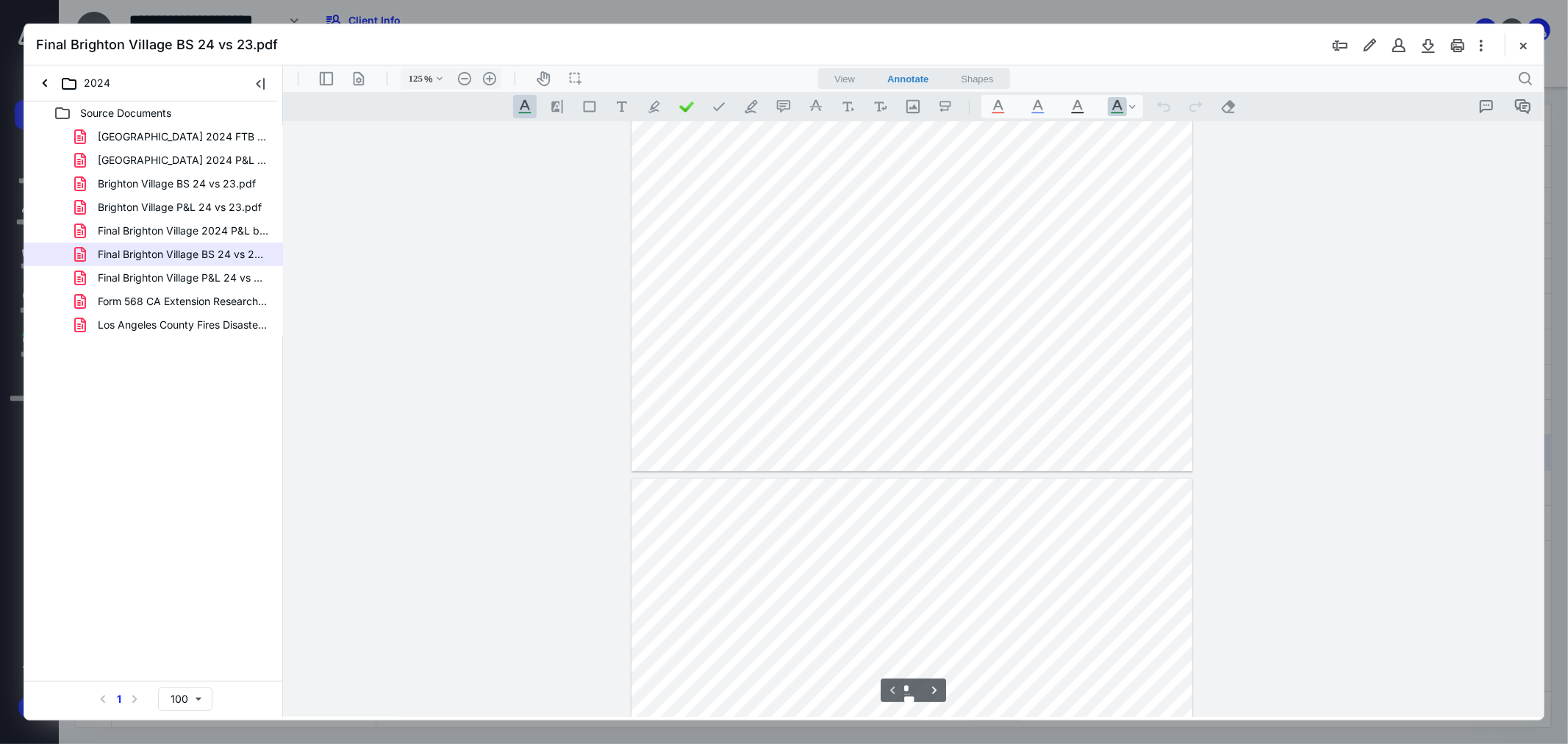 type on "*" 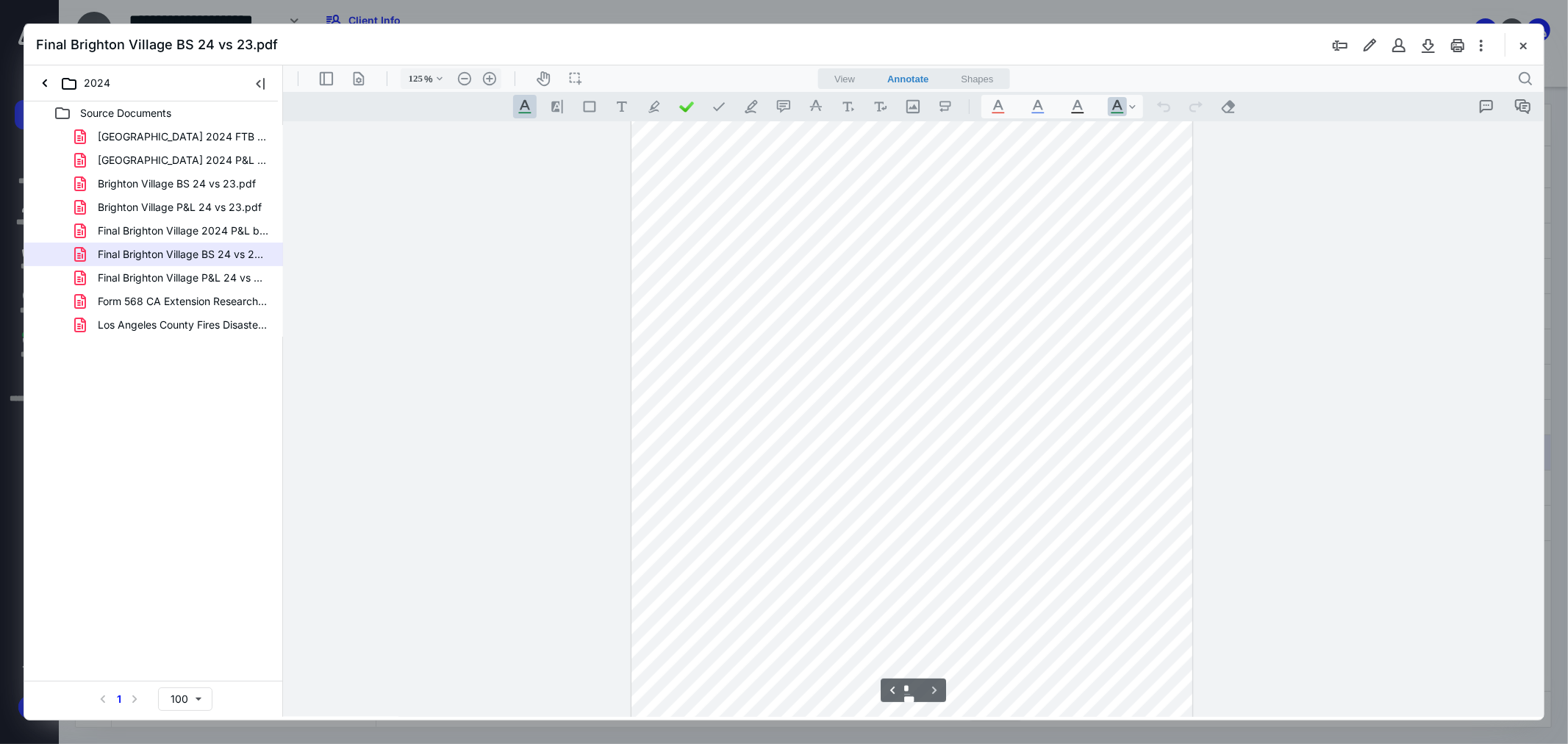 scroll, scrollTop: 870, scrollLeft: 0, axis: vertical 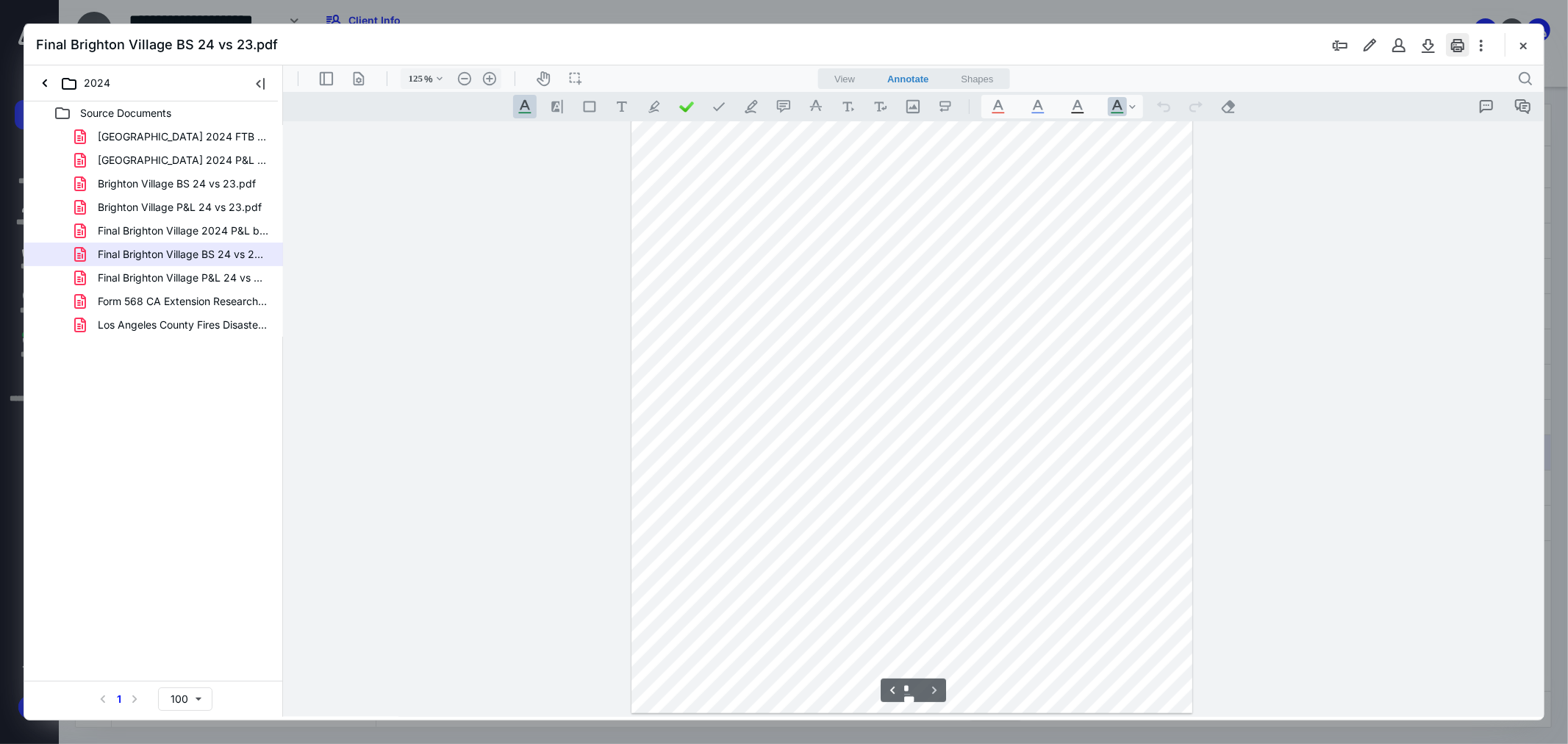 click at bounding box center (1458, 45) 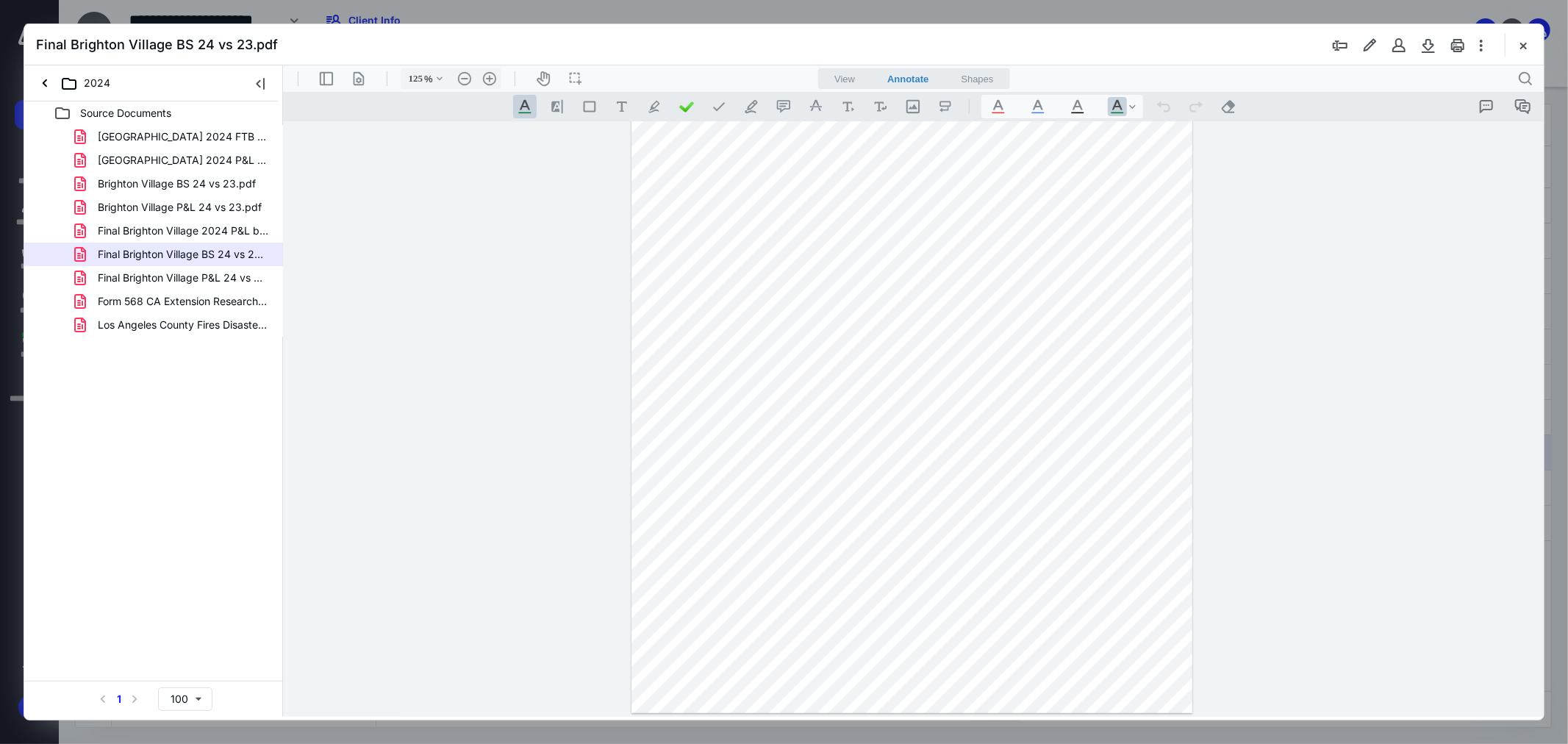 click on "Final Brighton Village BS 24 vs 23.pdf" at bounding box center [784, 45] 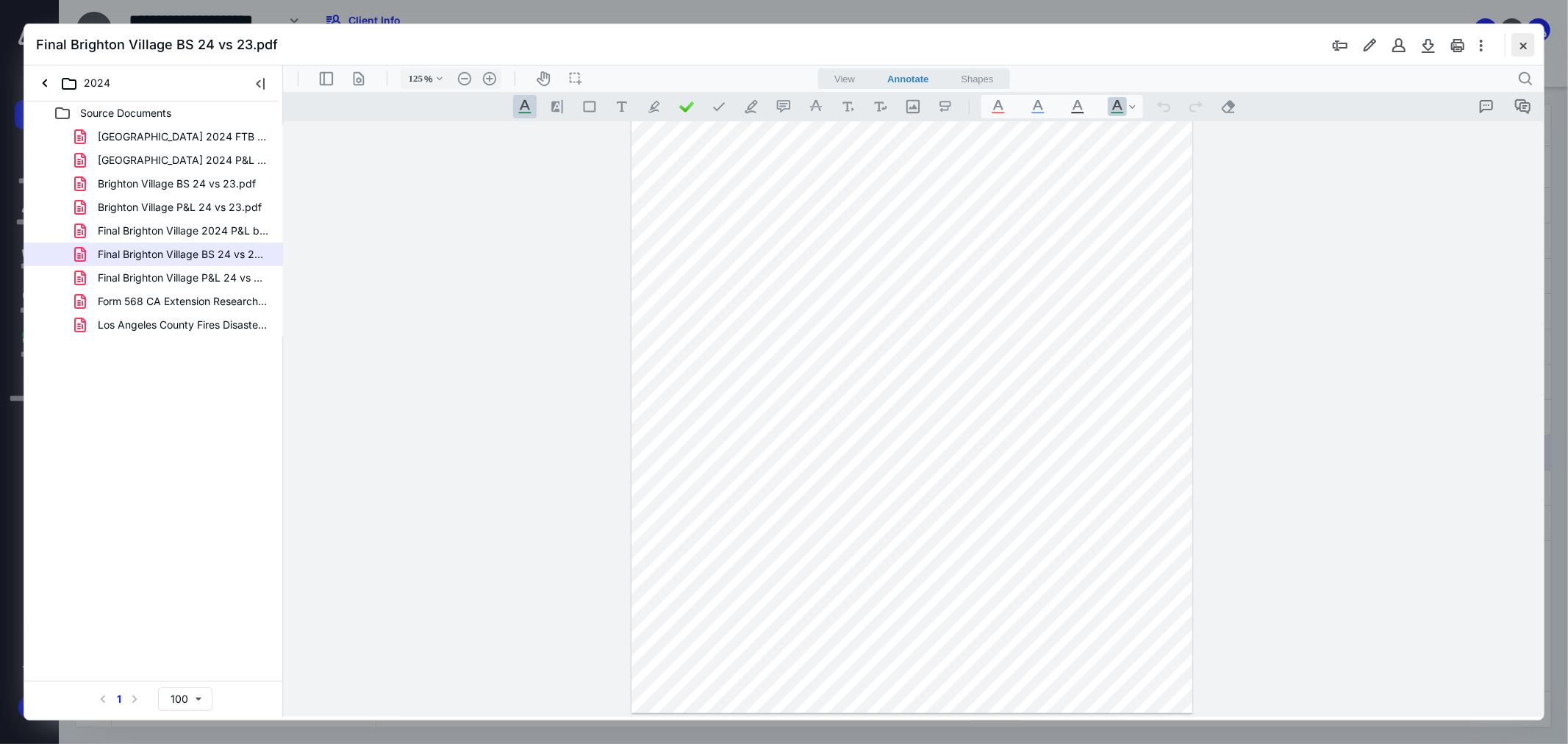 click at bounding box center (1523, 45) 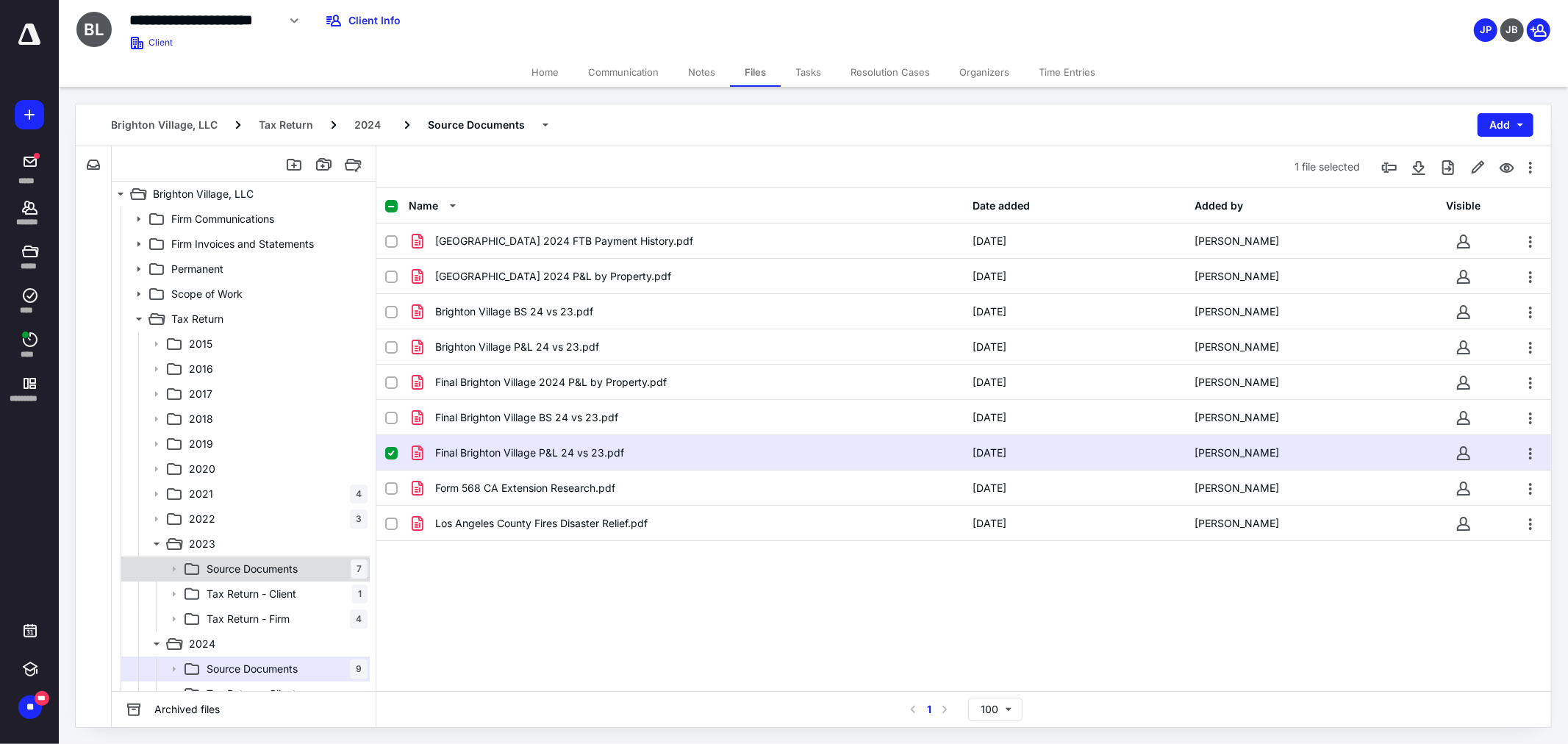 click on "Source Documents" at bounding box center [252, 569] 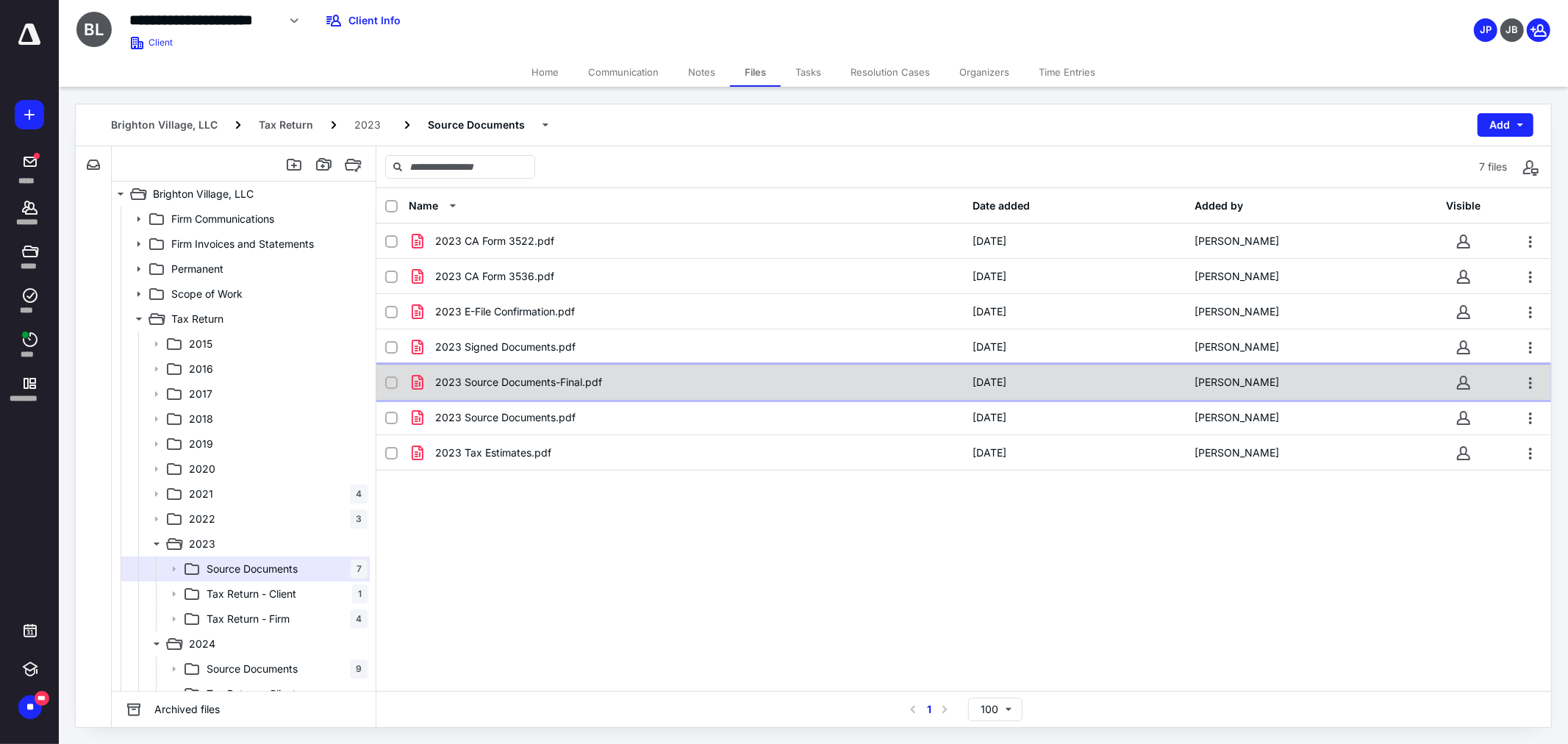 click on "2023 Source Documents-Final.pdf [DATE] [PERSON_NAME]" at bounding box center (964, 382) 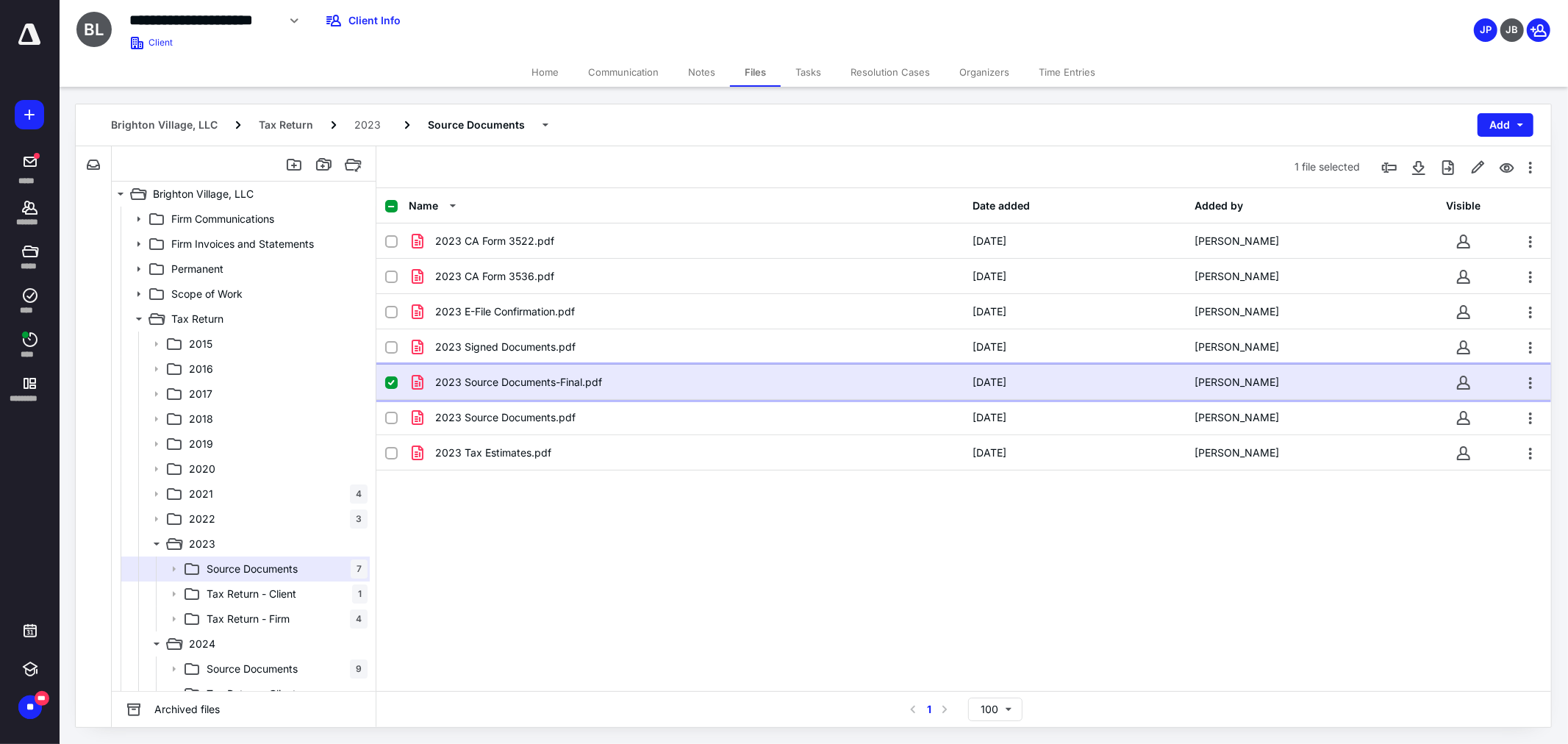 click on "2023 Source Documents-Final.pdf [DATE] [PERSON_NAME]" at bounding box center [964, 382] 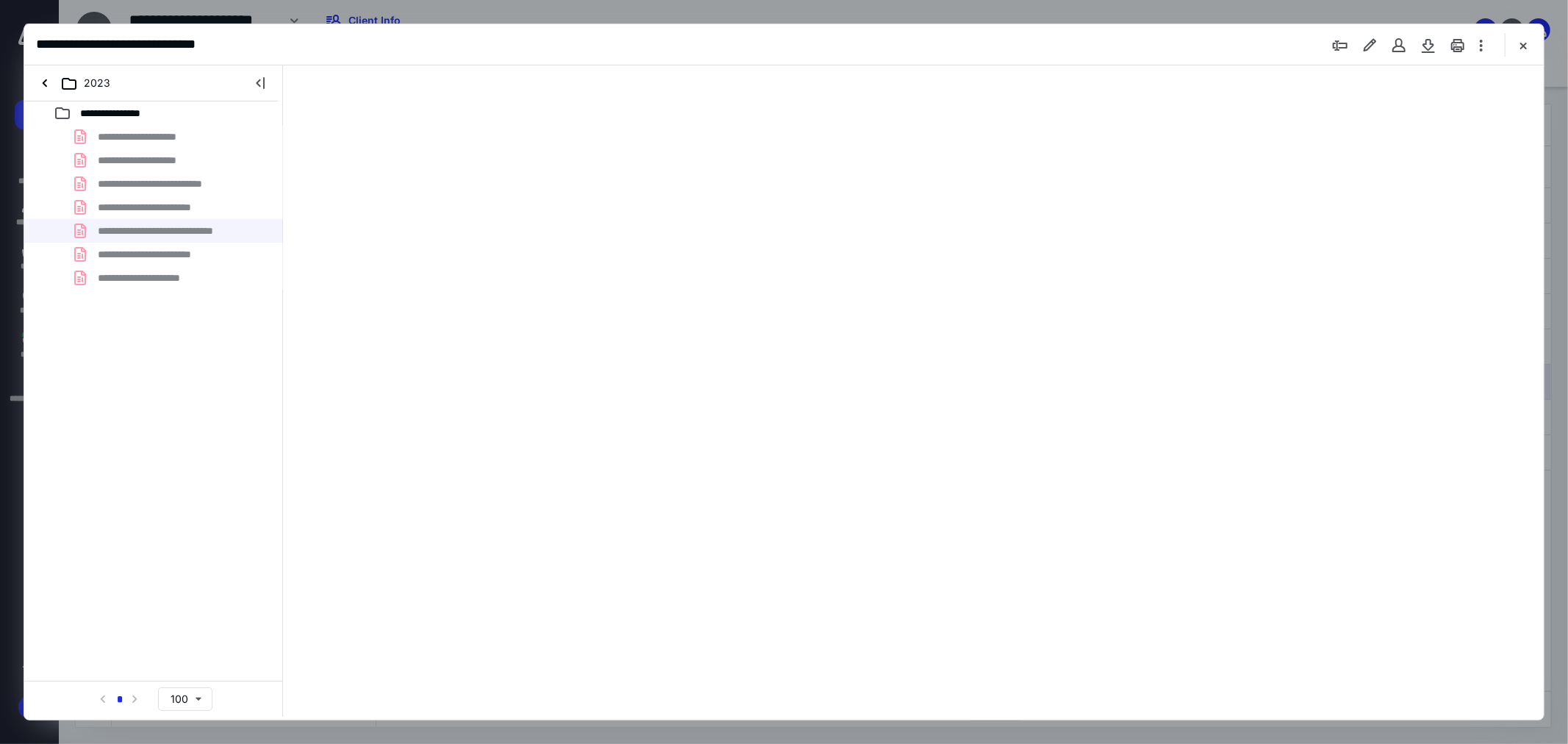 scroll, scrollTop: 0, scrollLeft: 0, axis: both 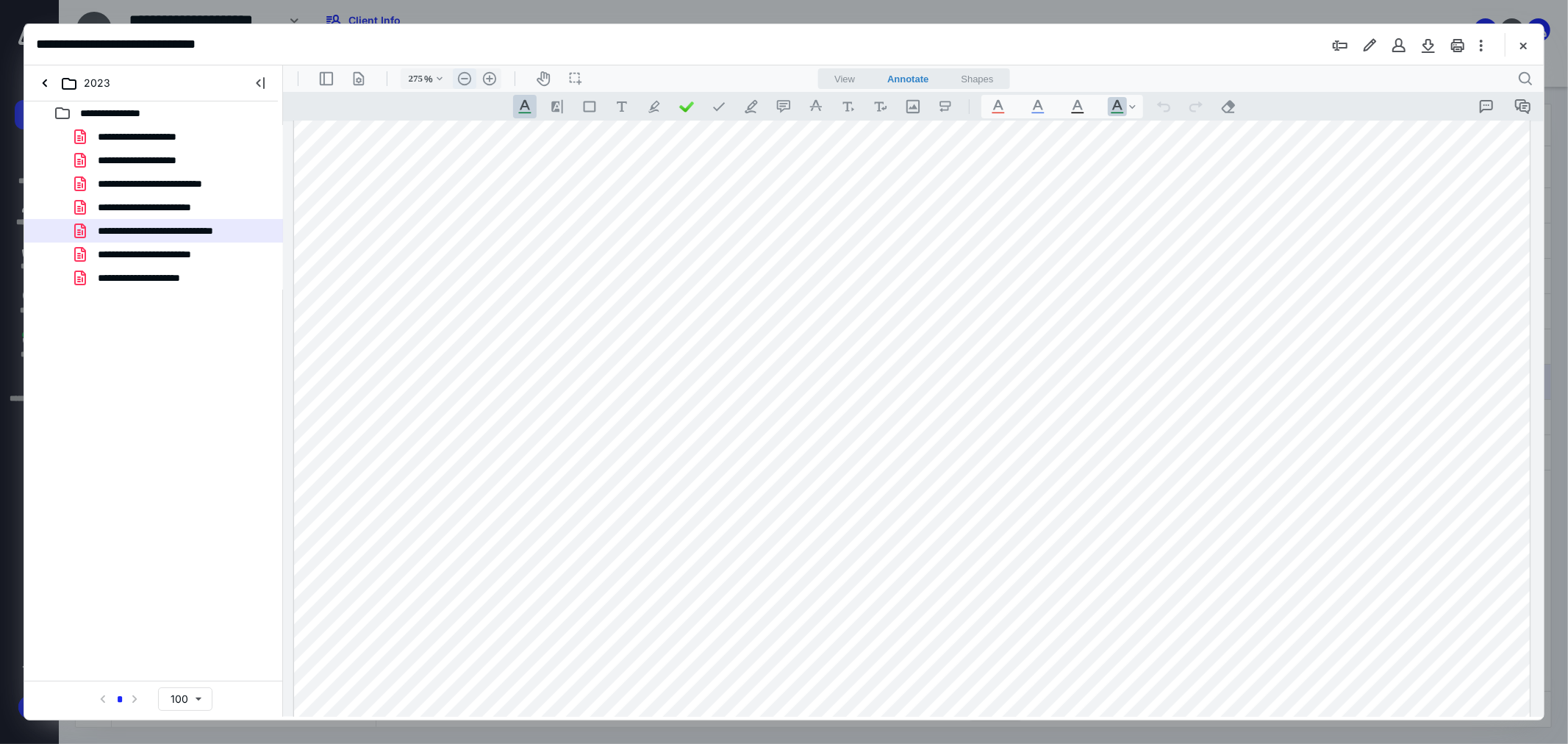 click on ".cls-1{fill:#abb0c4;} icon - header - zoom - out - line" at bounding box center (464, 78) 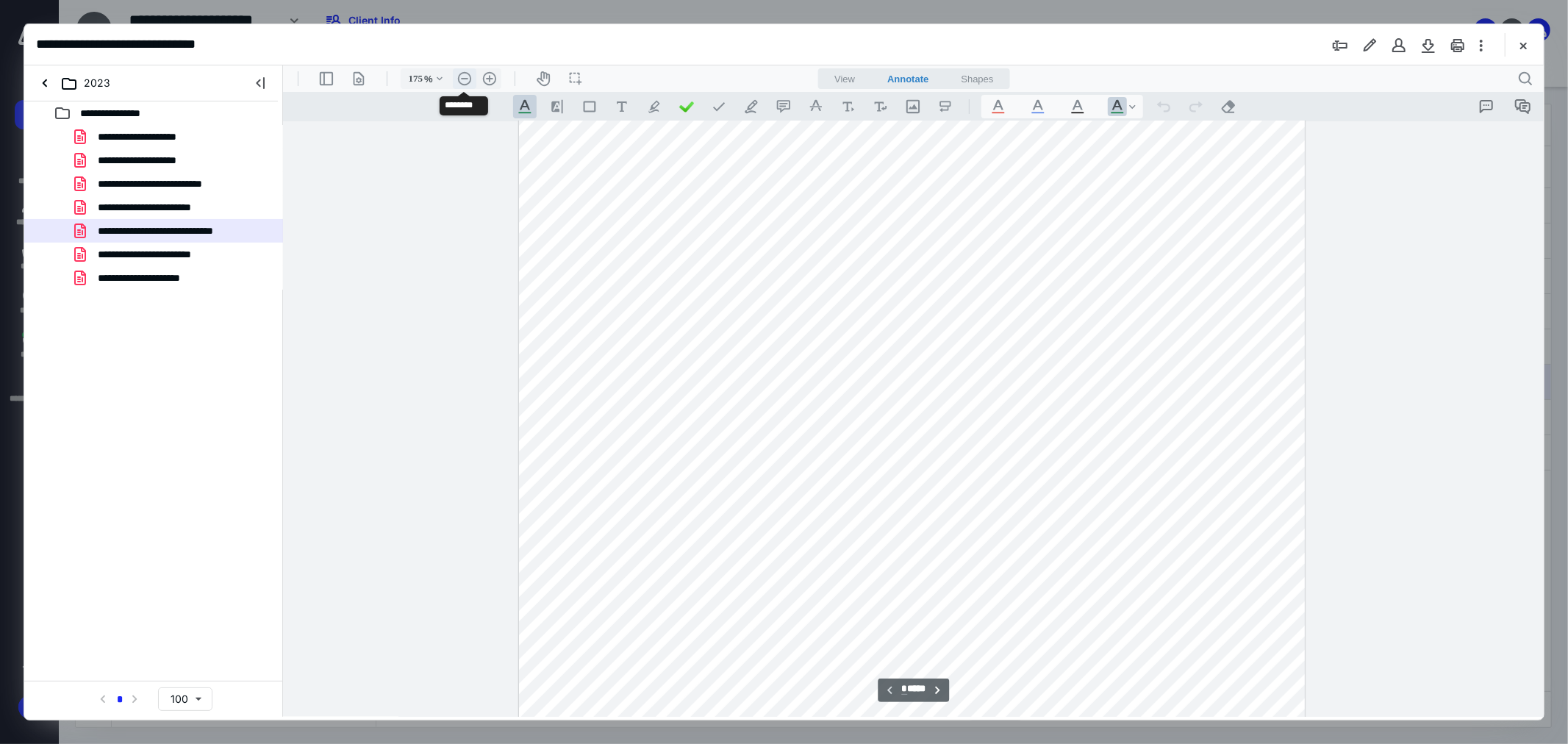 scroll, scrollTop: 0, scrollLeft: 0, axis: both 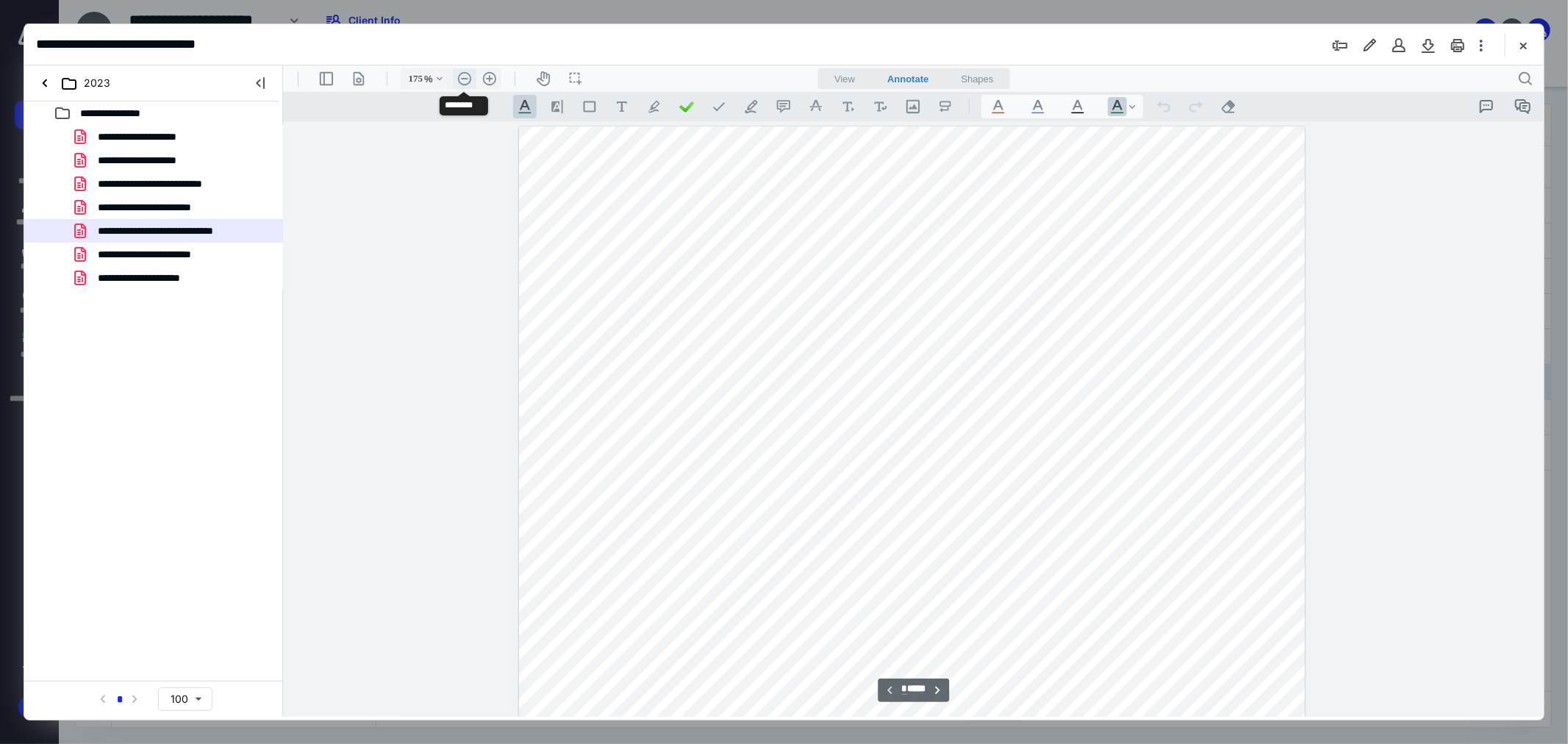 click on ".cls-1{fill:#abb0c4;} icon - header - zoom - out - line" at bounding box center (464, 78) 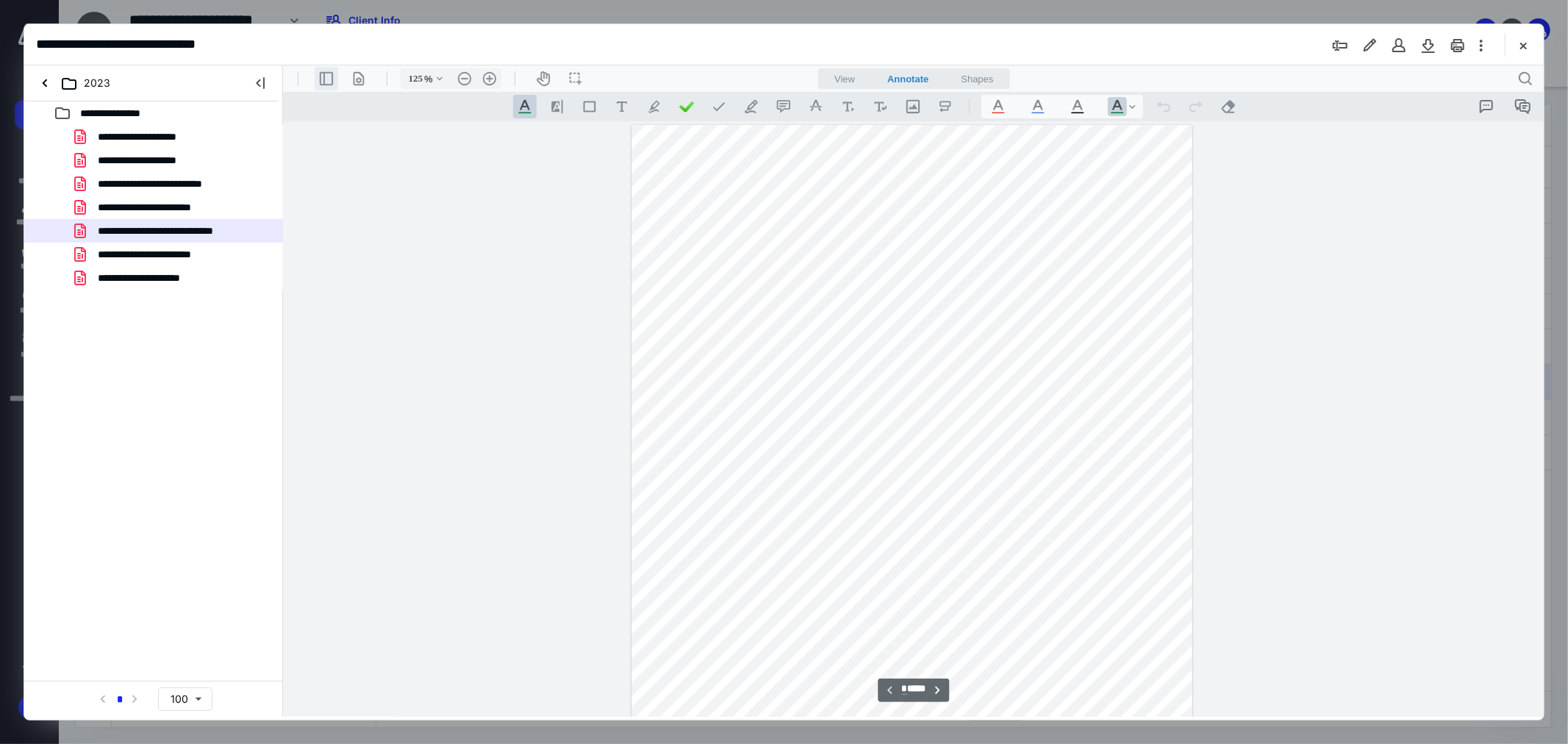 click on ".cls-1{fill:#abb0c4;} icon - header - sidebar - line" at bounding box center (326, 78) 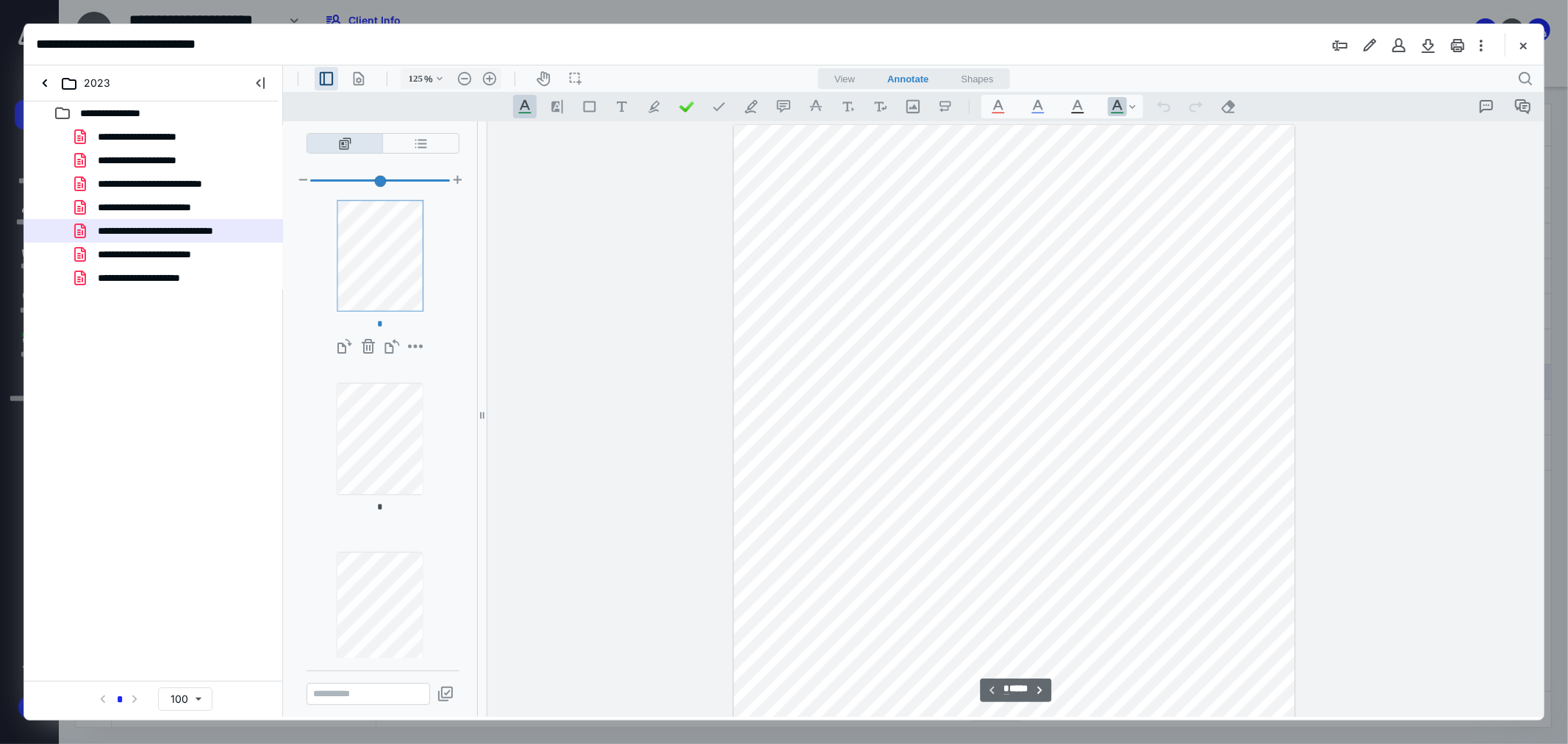type on "*" 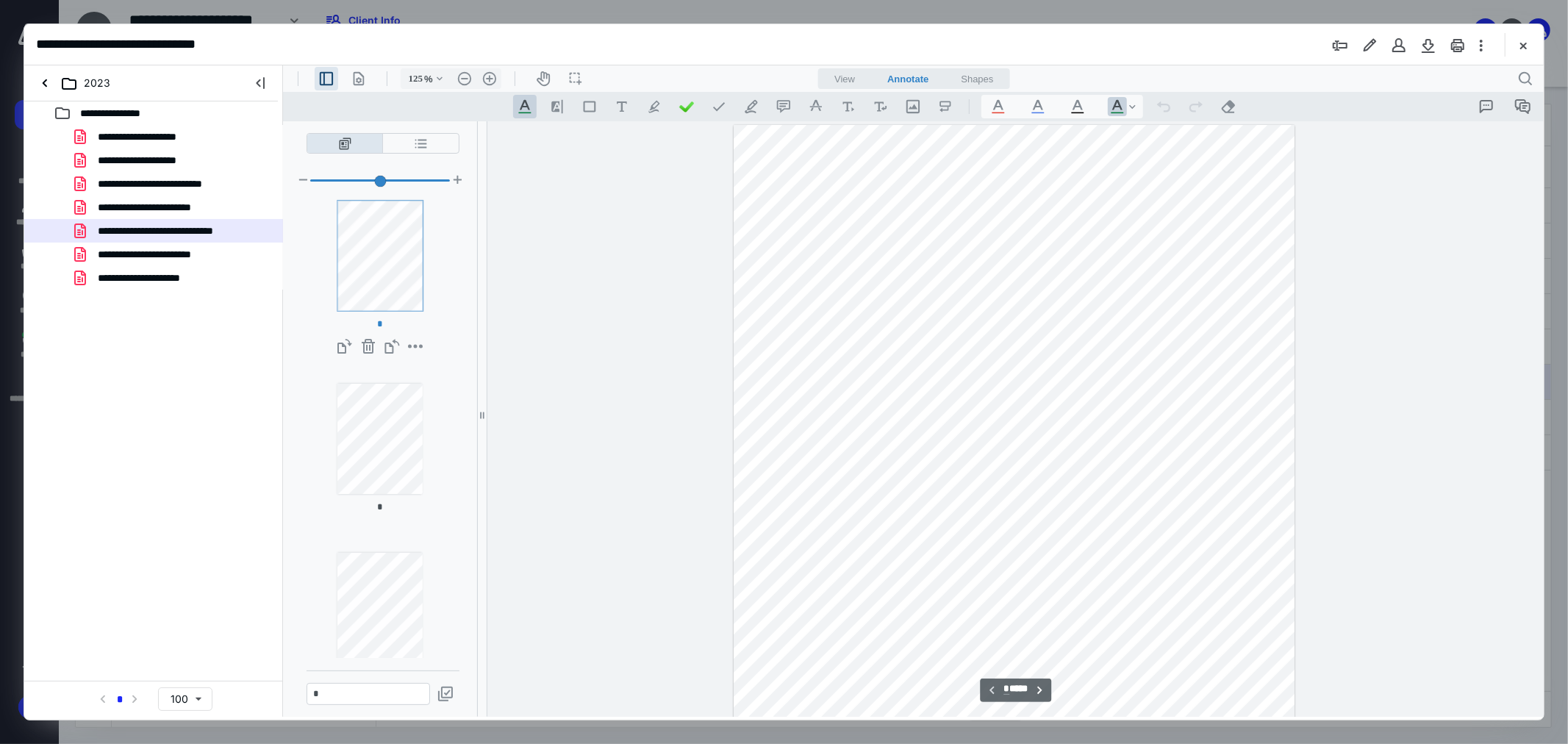 scroll, scrollTop: 732, scrollLeft: 0, axis: vertical 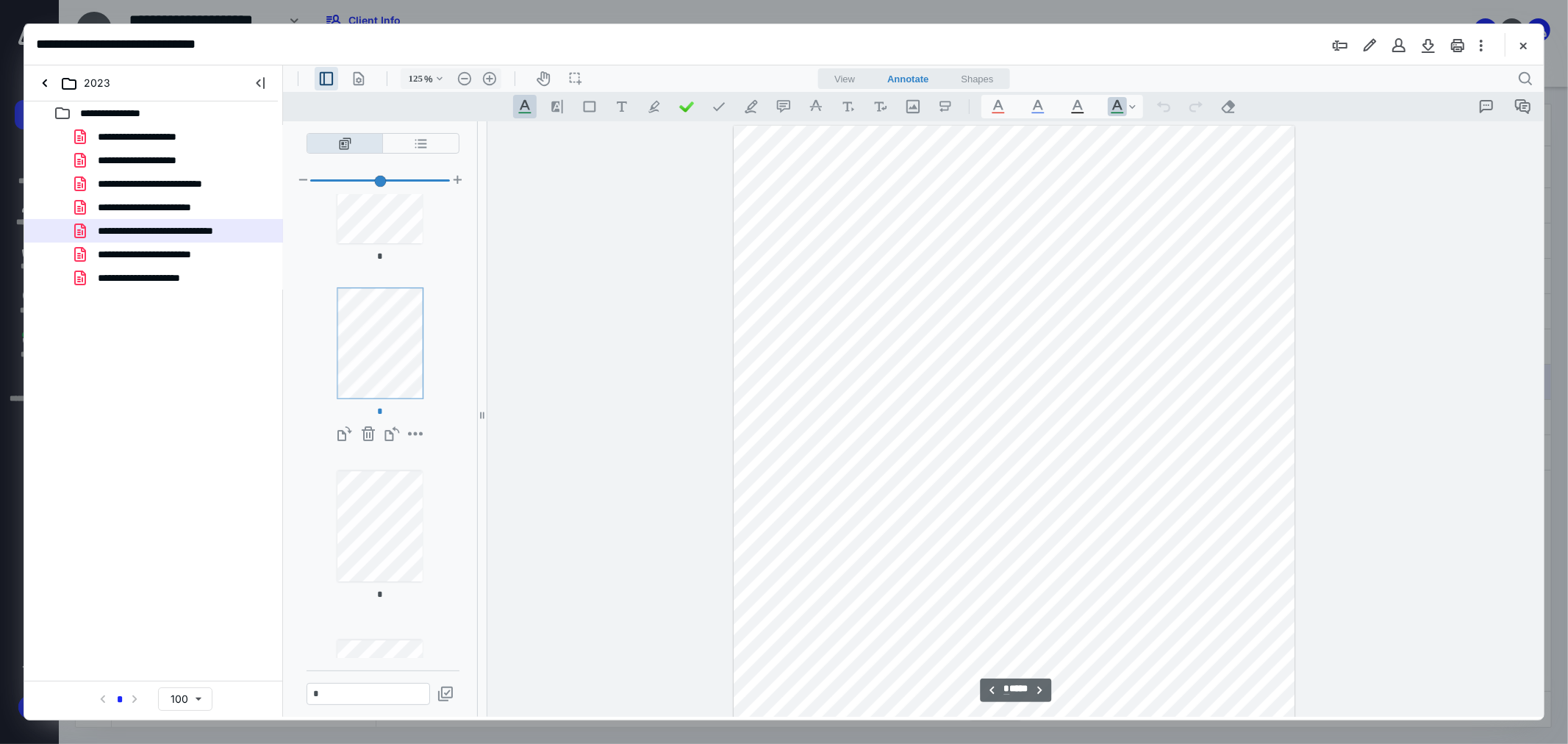 type on "*" 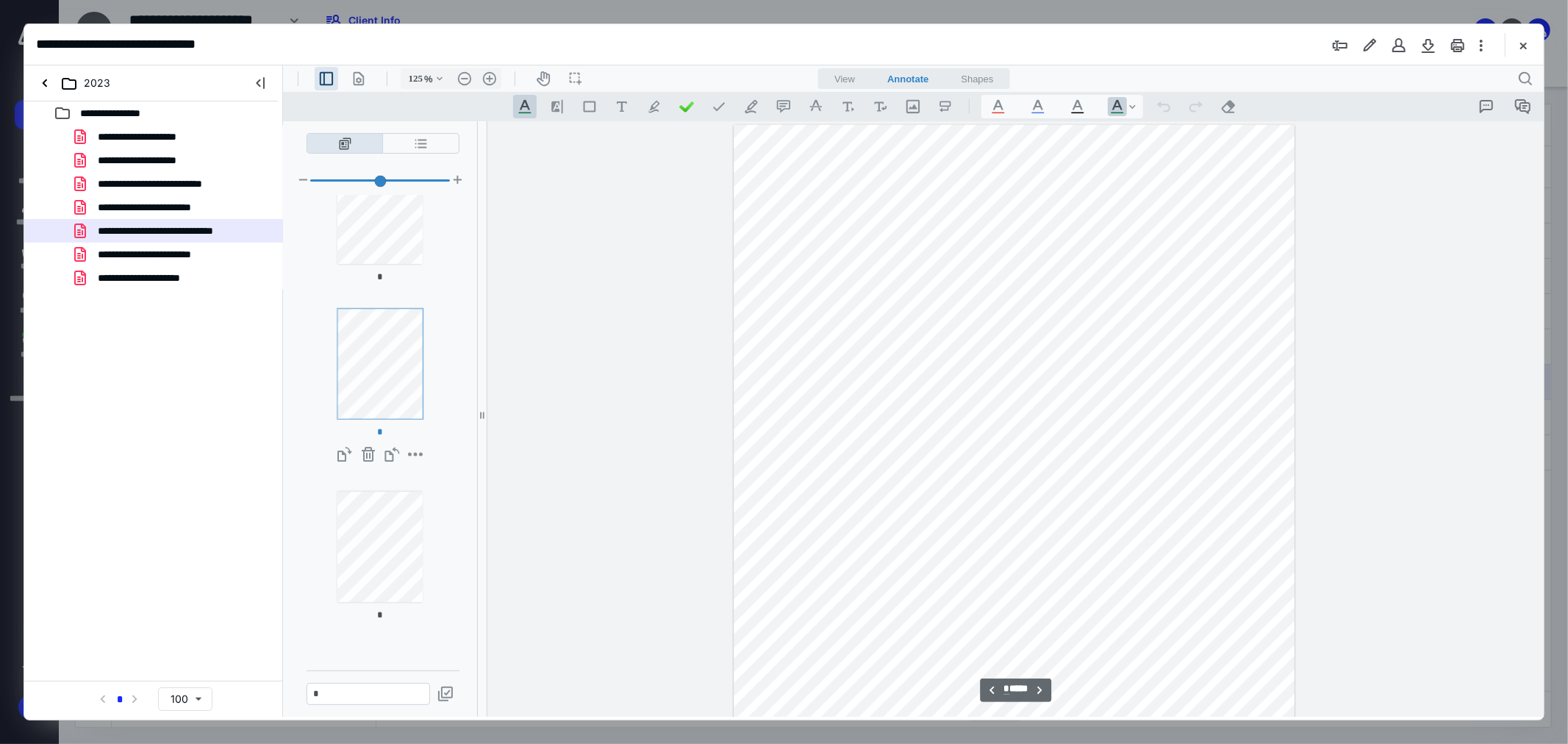 scroll, scrollTop: 245, scrollLeft: 0, axis: vertical 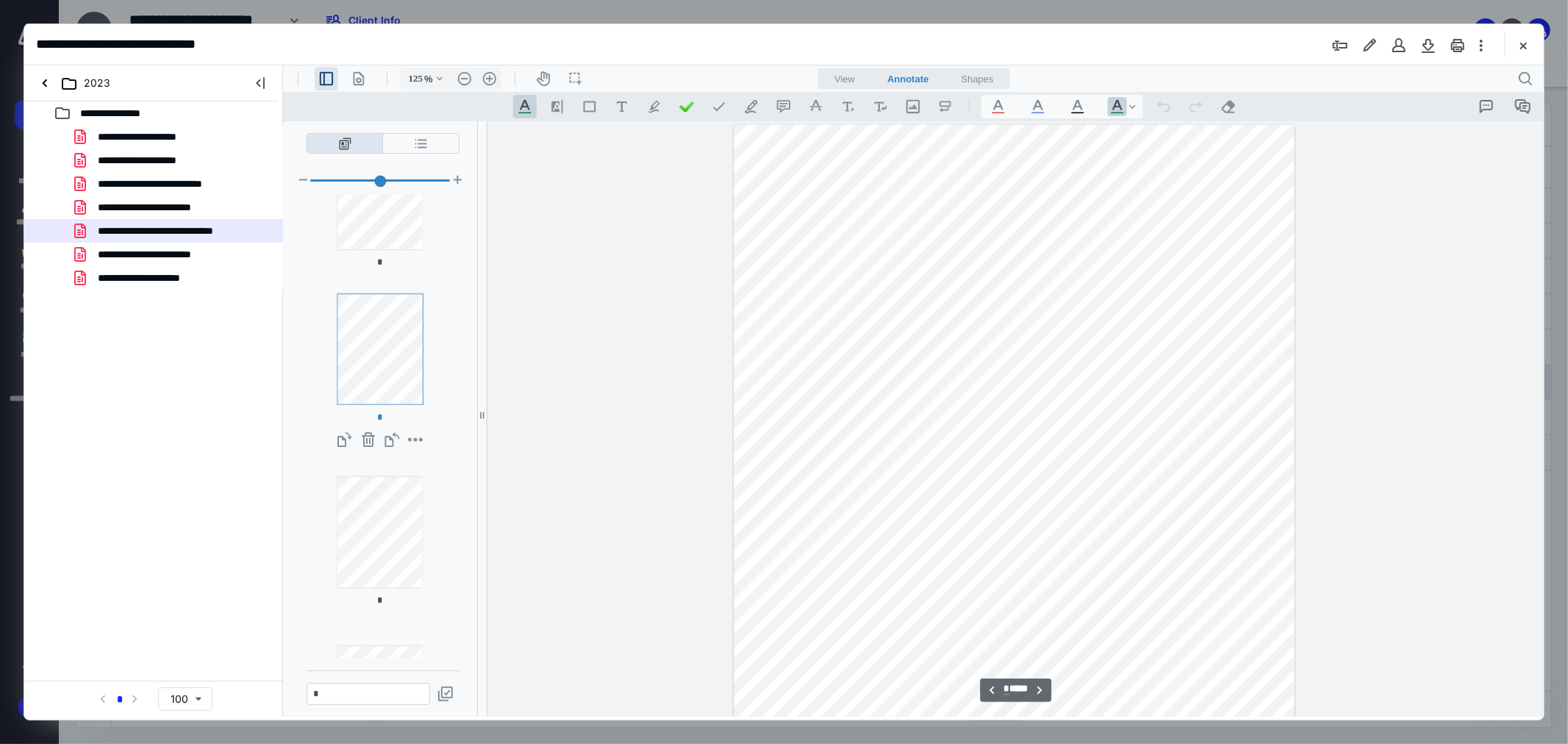 type on "*" 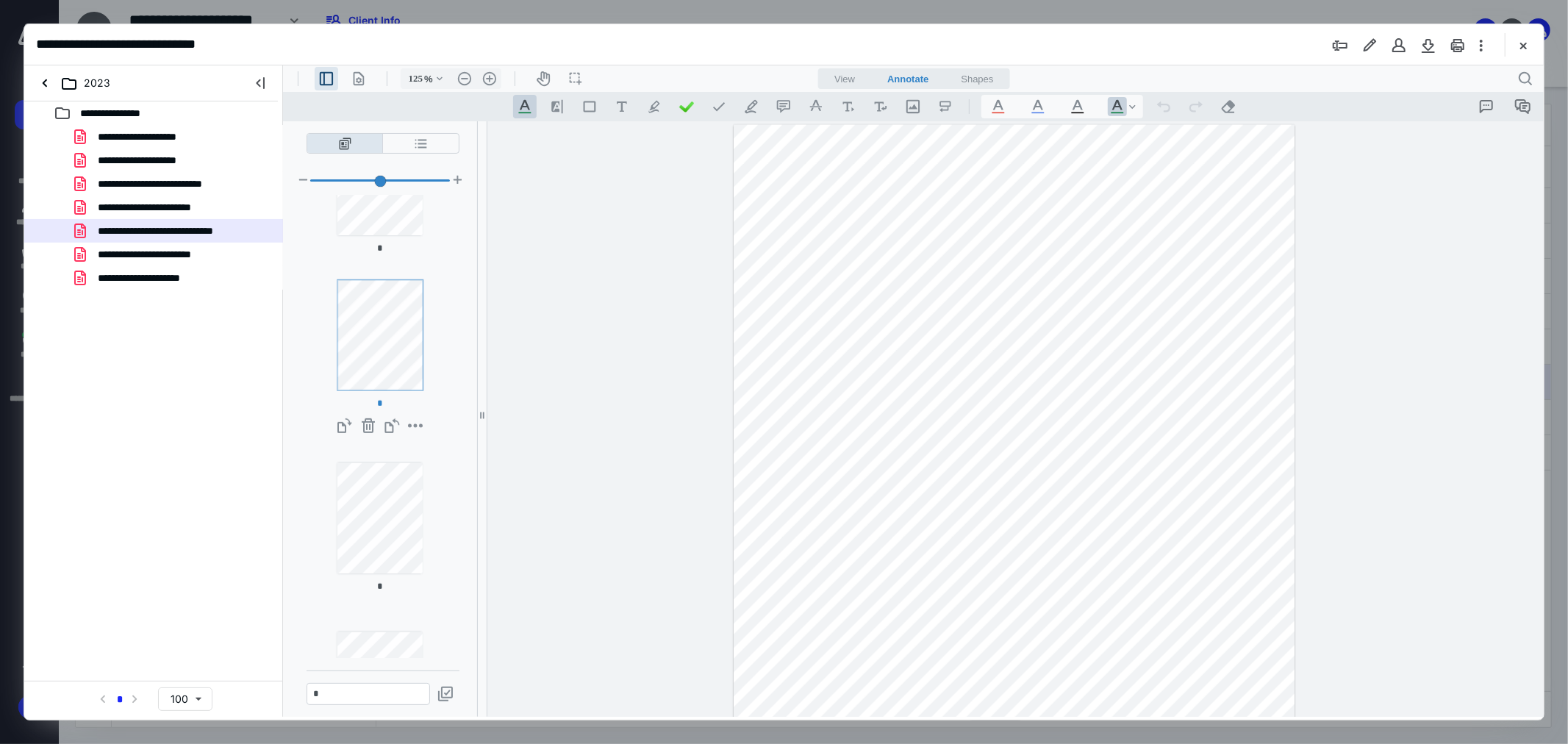 scroll, scrollTop: 408, scrollLeft: 0, axis: vertical 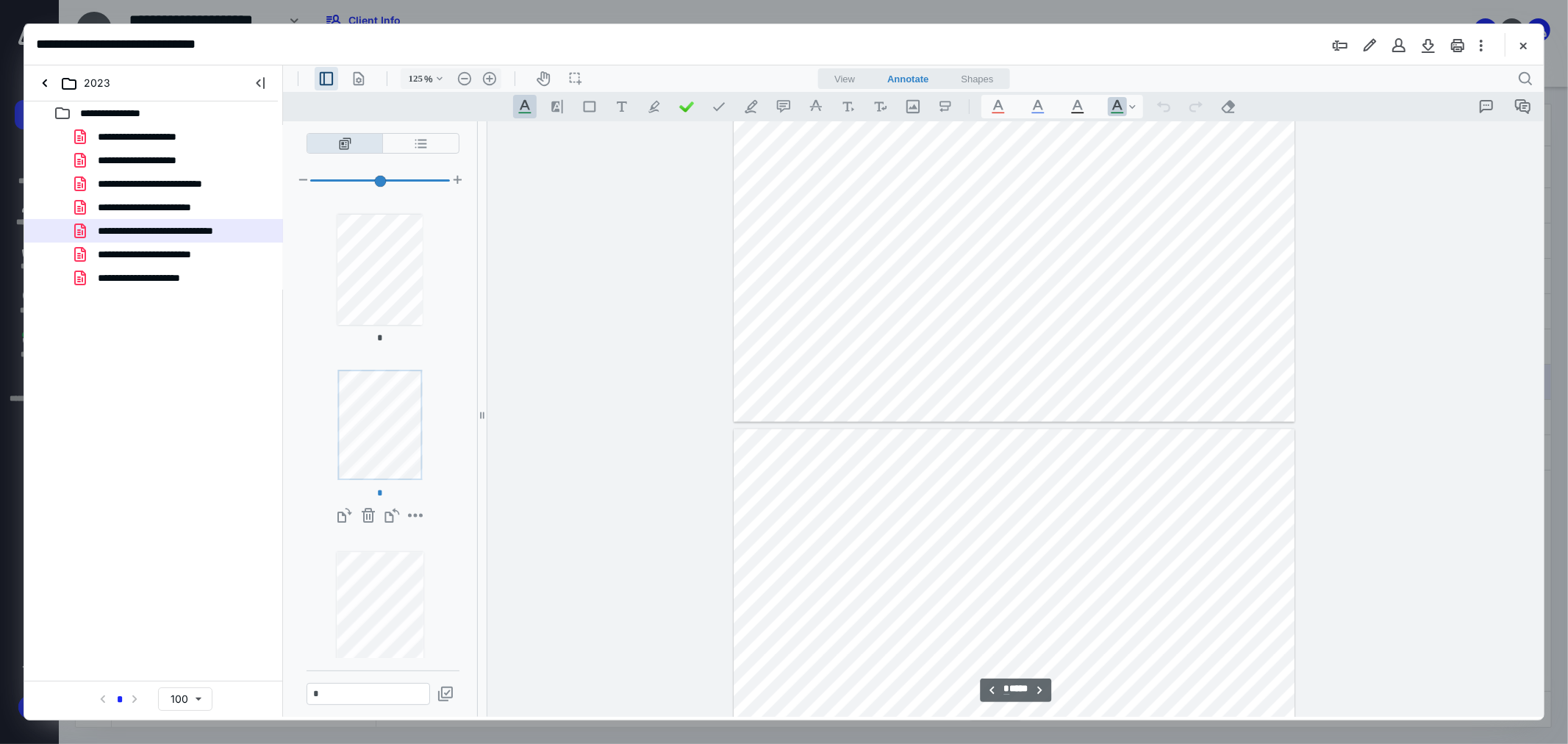 type on "*" 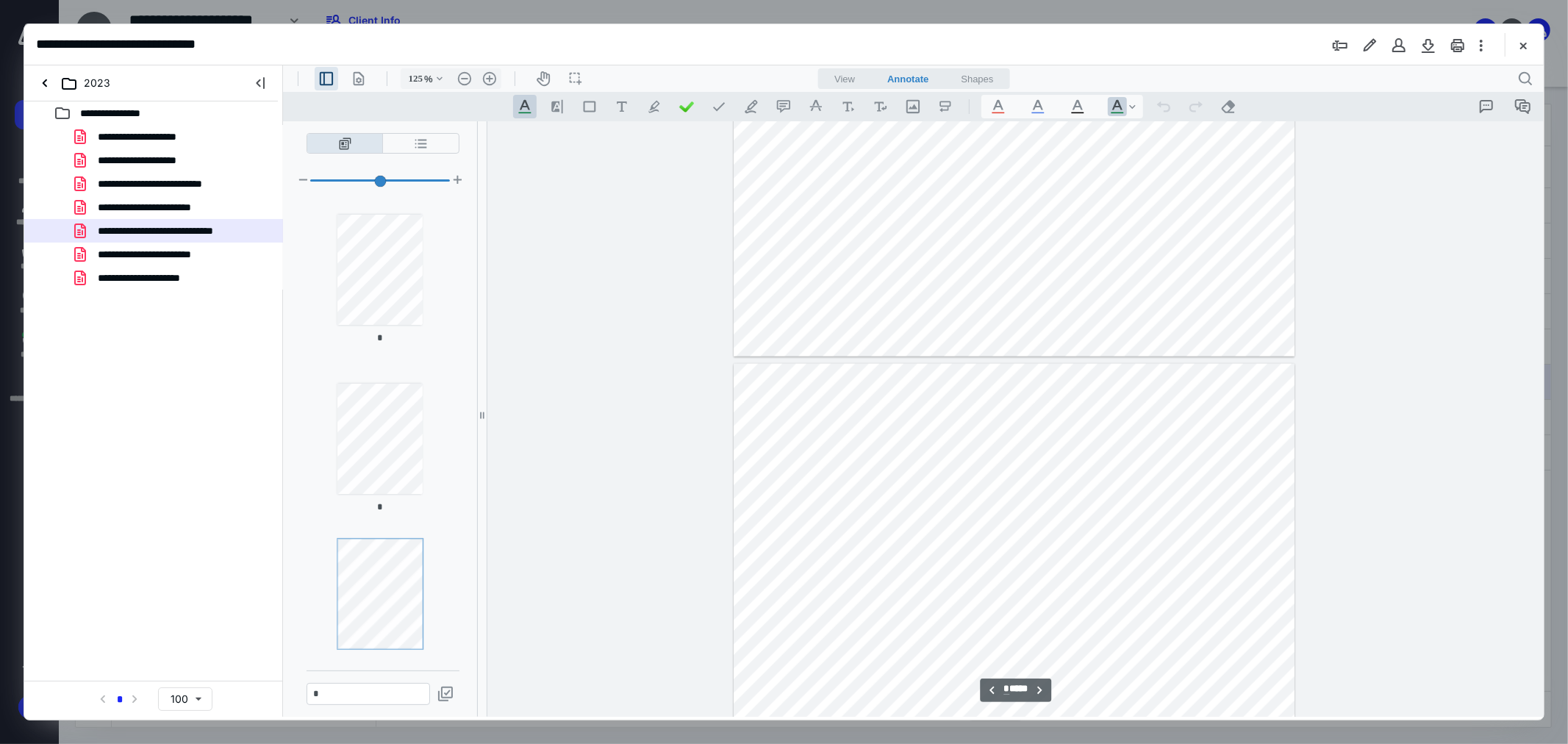 scroll, scrollTop: 213, scrollLeft: 0, axis: vertical 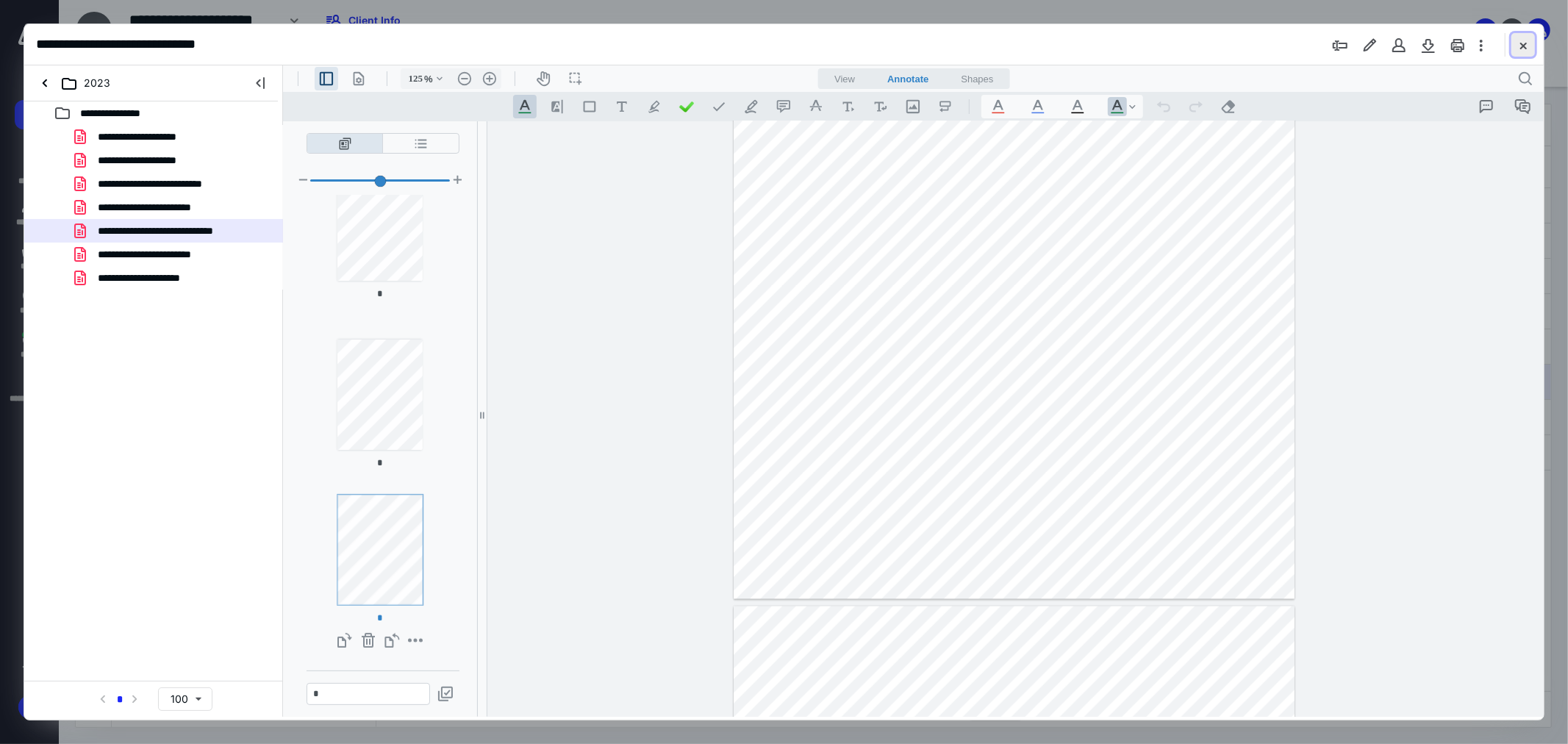 click at bounding box center [1523, 45] 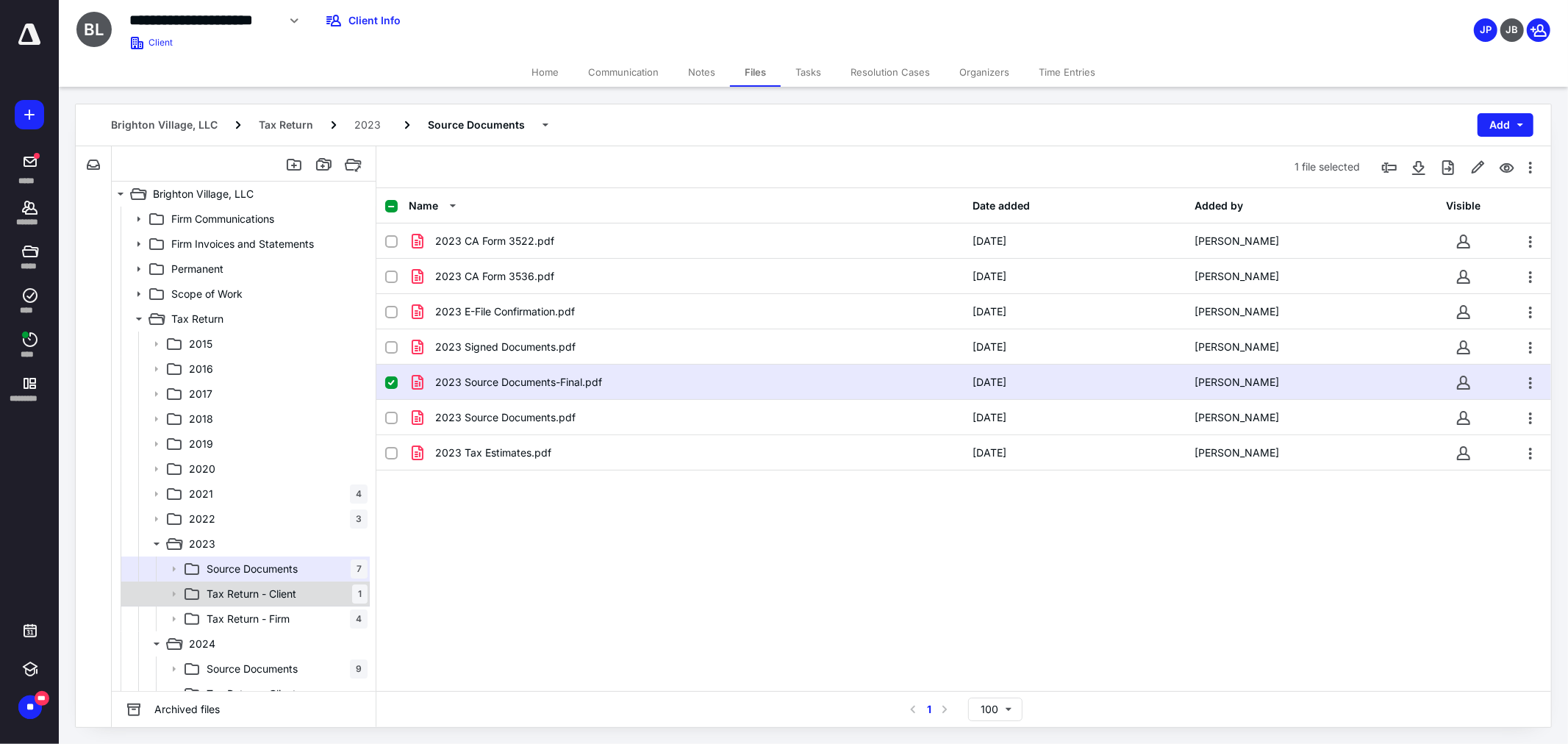click on "Tax Return - Client" at bounding box center (251, 594) 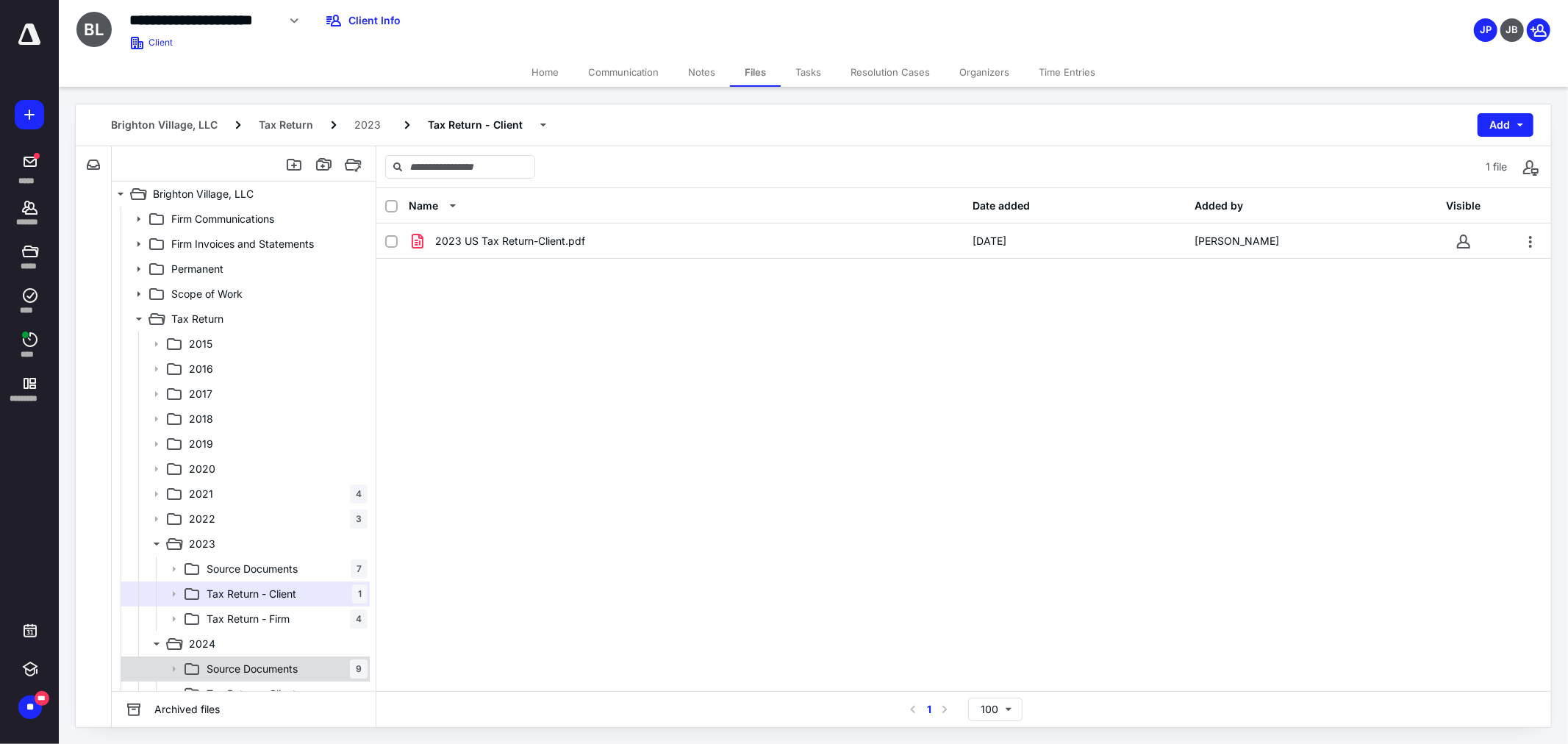 click on "Source Documents" at bounding box center (252, 669) 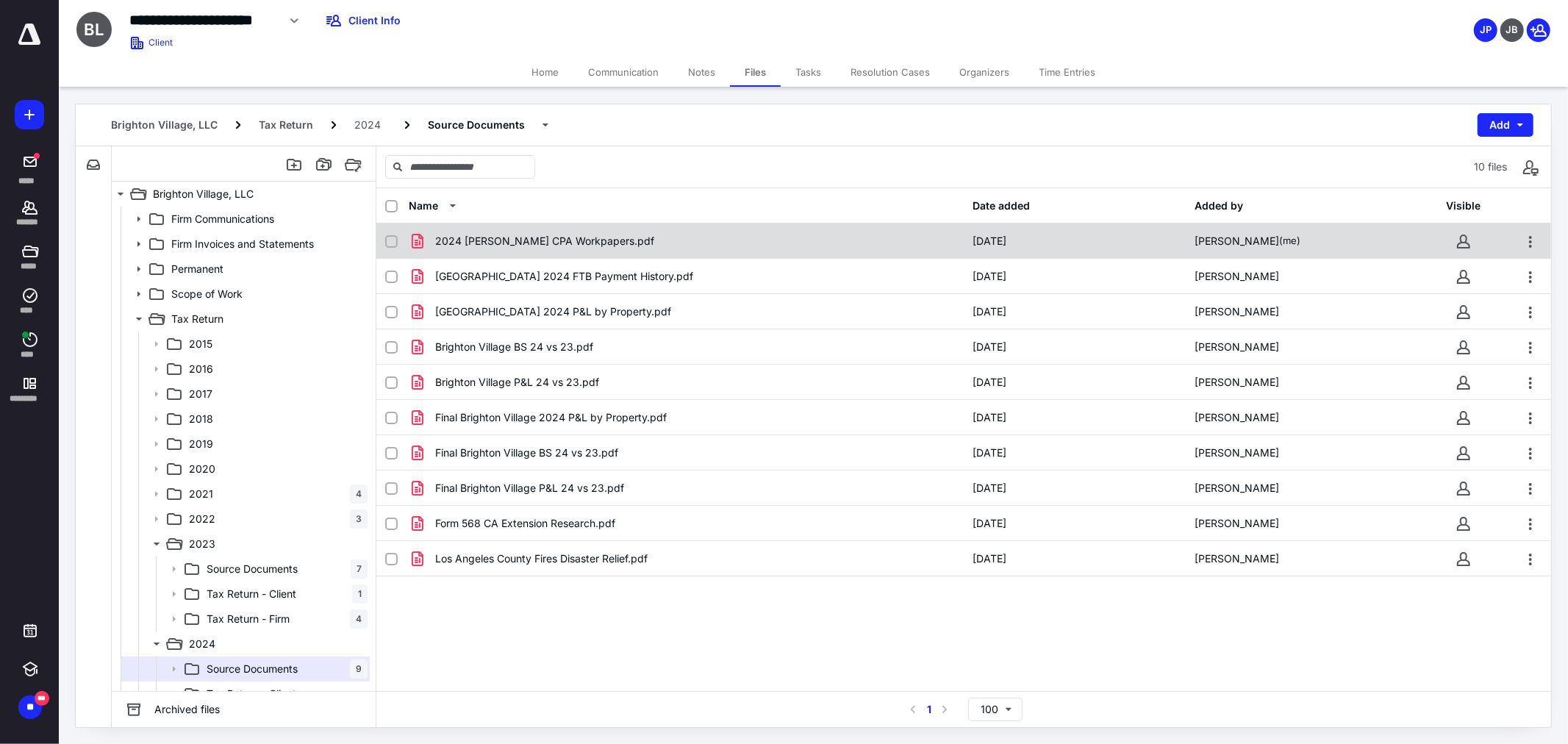 click on "2024 [PERSON_NAME] CPA Workpapers.pdf" at bounding box center [686, 241] 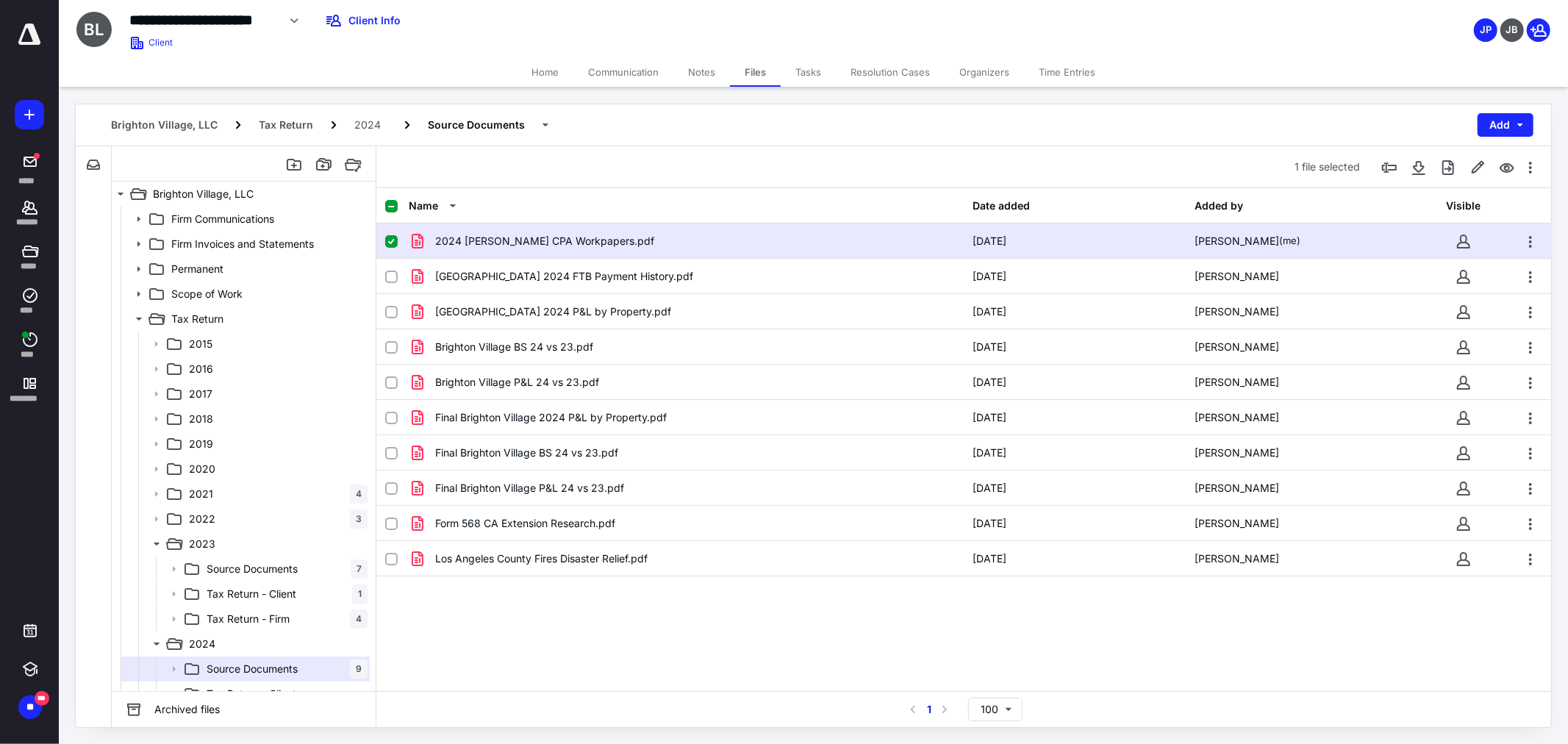 click on "2024 [PERSON_NAME] CPA Workpapers.pdf" at bounding box center (686, 241) 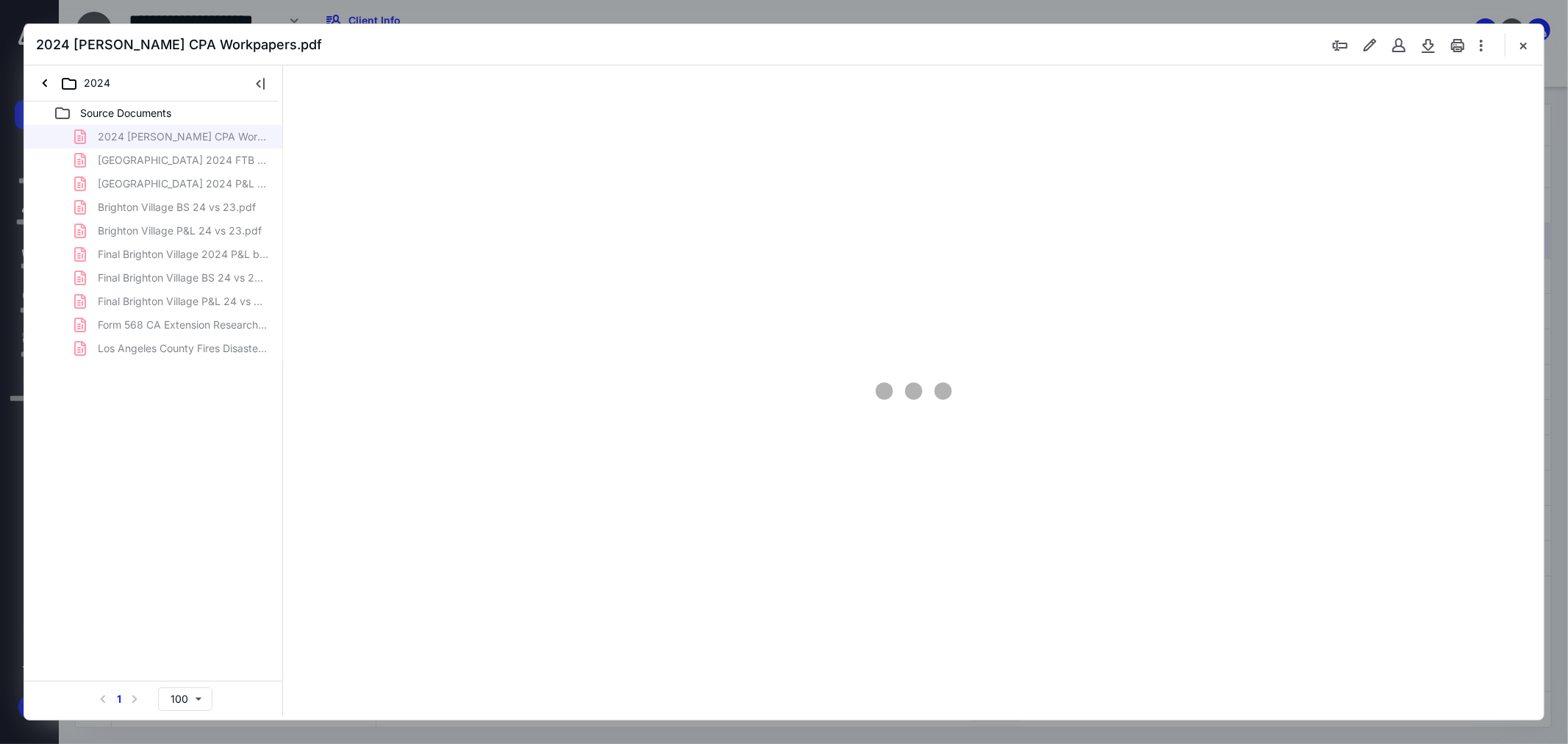 scroll, scrollTop: 0, scrollLeft: 0, axis: both 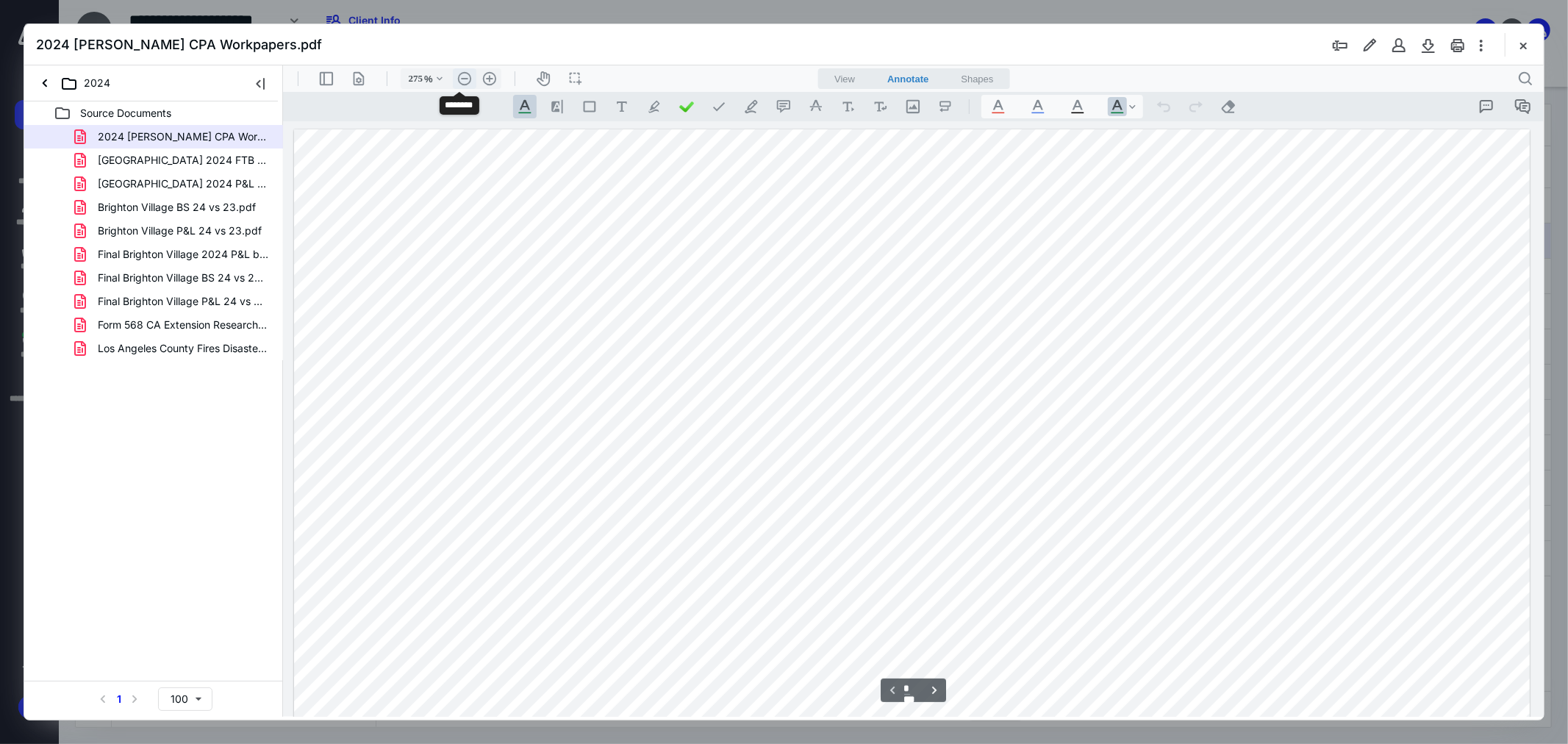 click on ".cls-1{fill:#abb0c4;} icon - header - zoom - out - line" at bounding box center (464, 78) 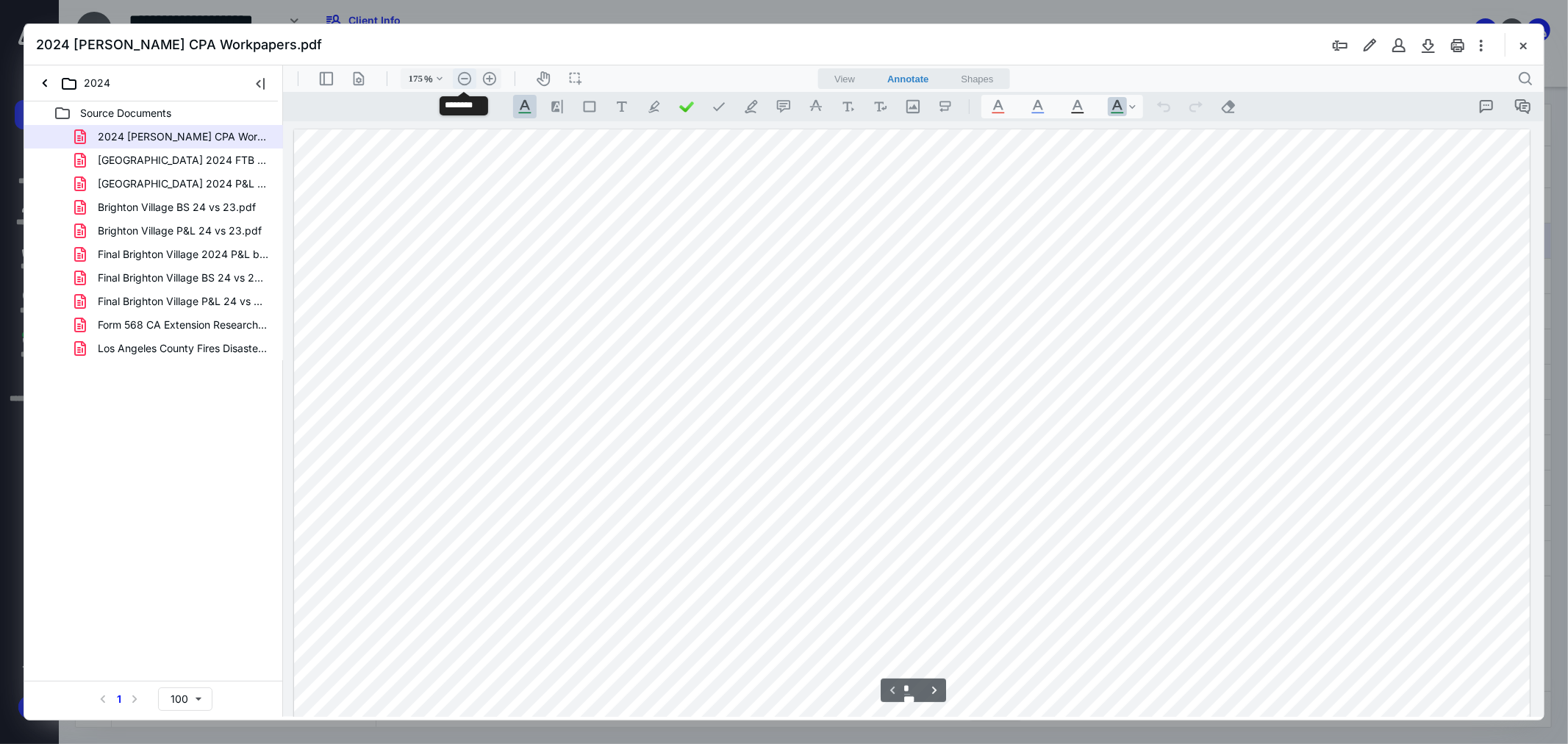click on ".cls-1{fill:#abb0c4;} icon - header - zoom - out - line" at bounding box center [464, 78] 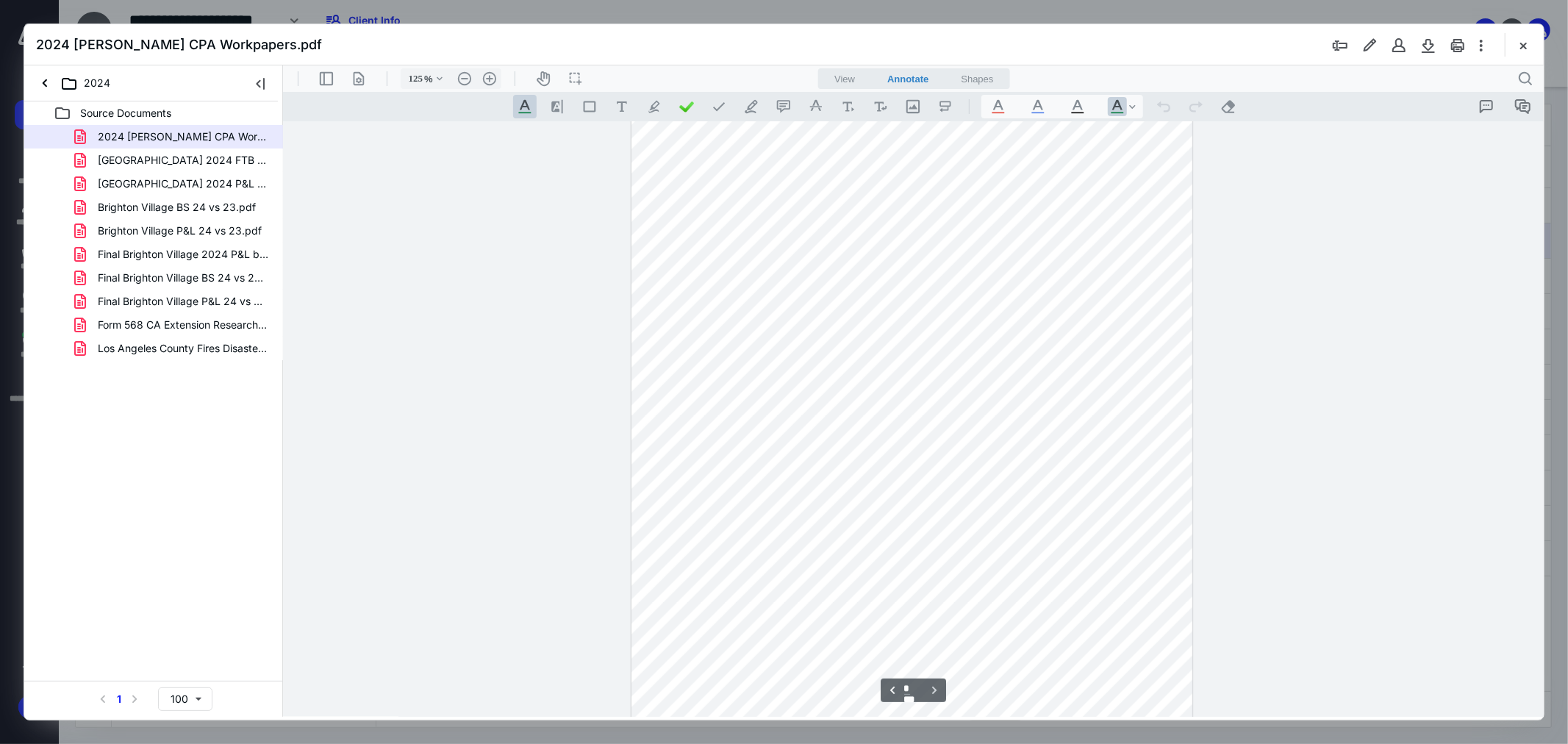scroll, scrollTop: 2336, scrollLeft: 0, axis: vertical 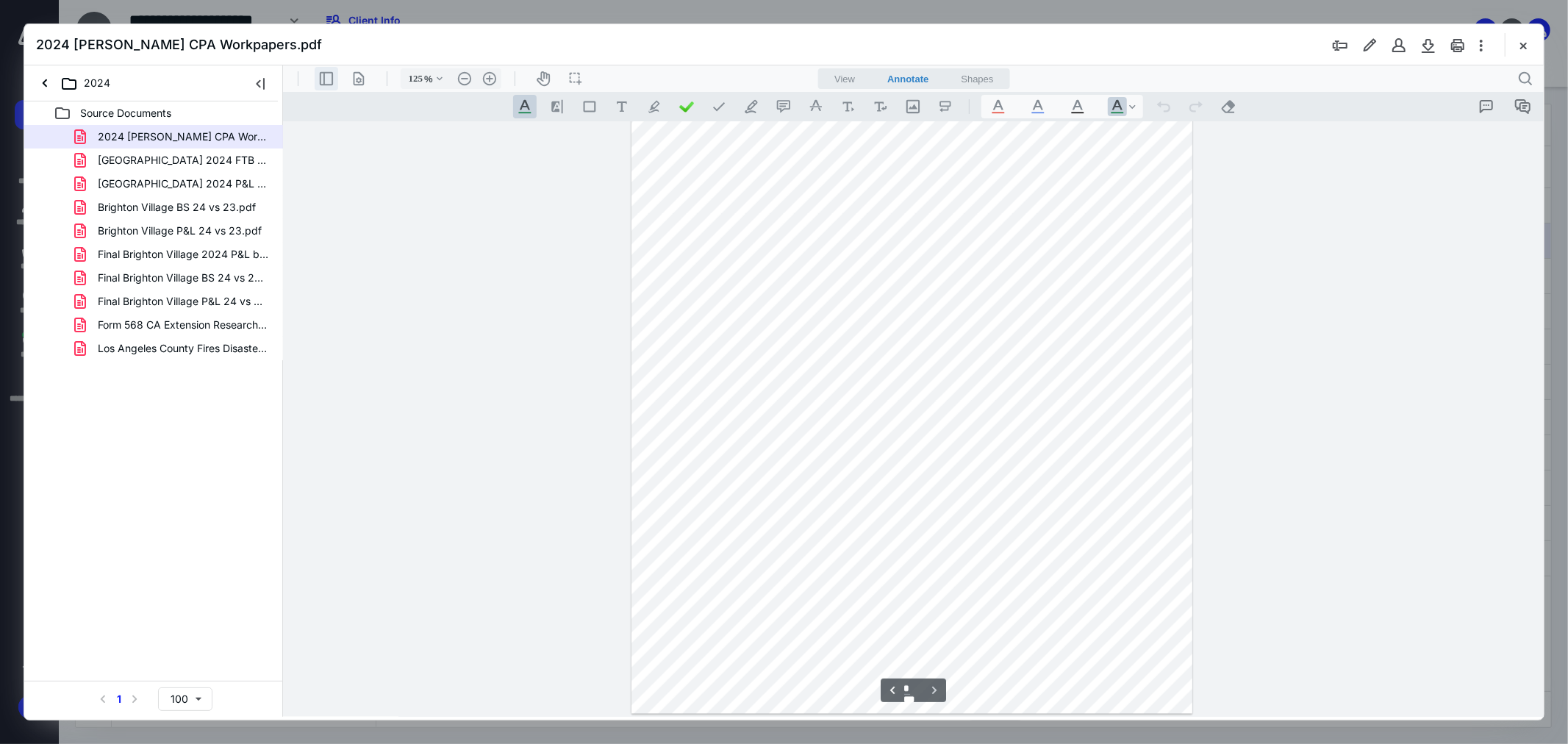 click on ".cls-1{fill:#abb0c4;} icon - header - sidebar - line" at bounding box center (326, 78) 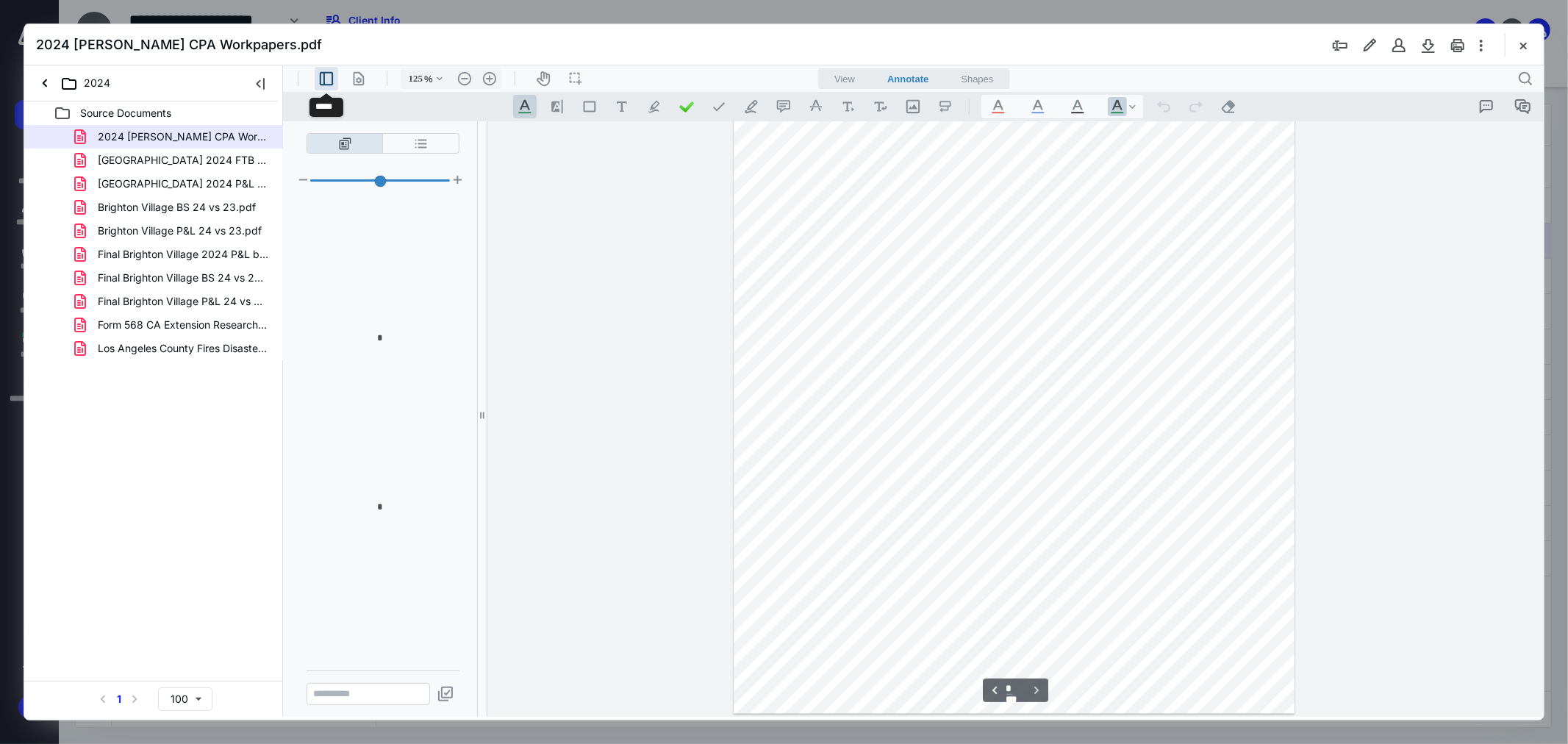scroll, scrollTop: 213, scrollLeft: 0, axis: vertical 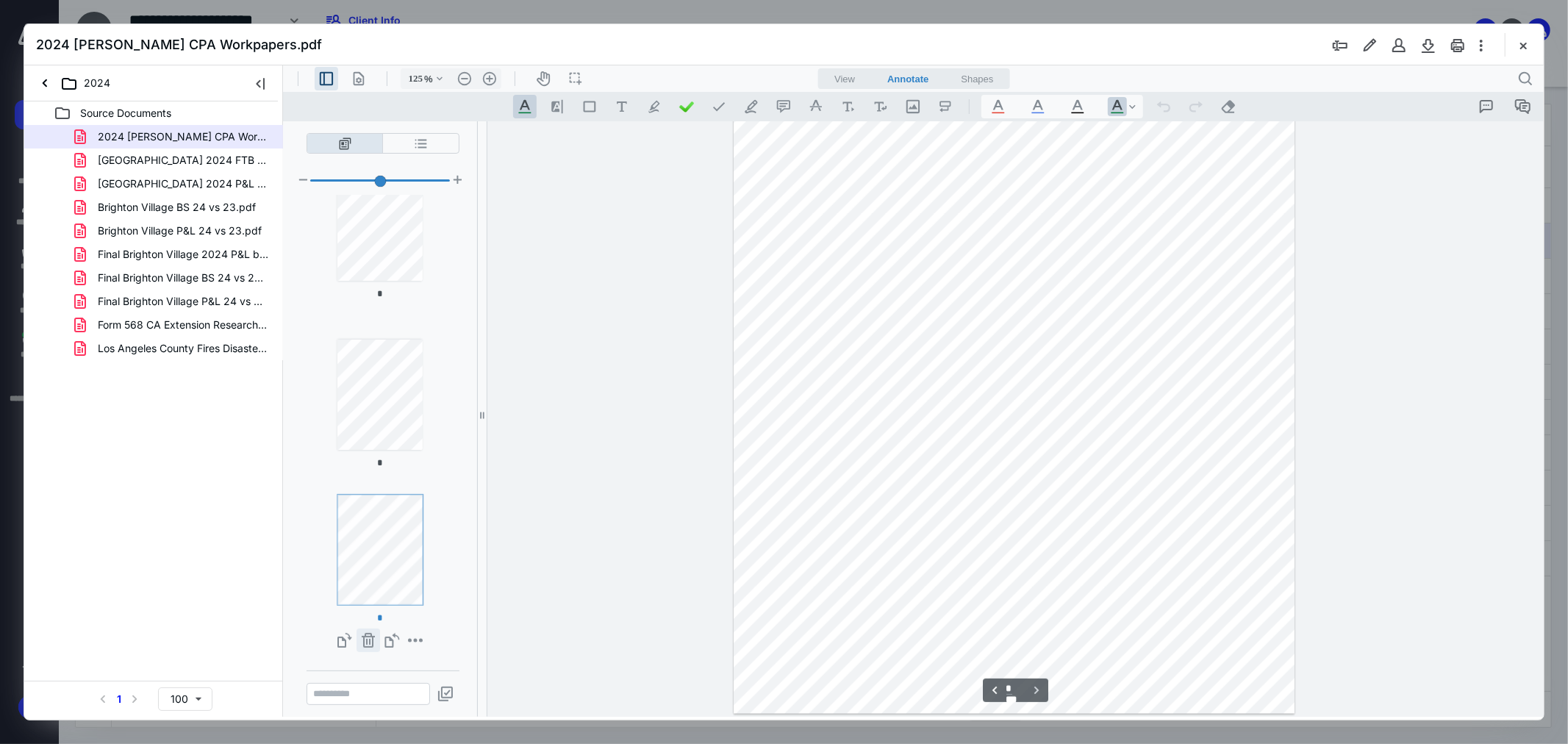 click on "**********" at bounding box center (368, 640) 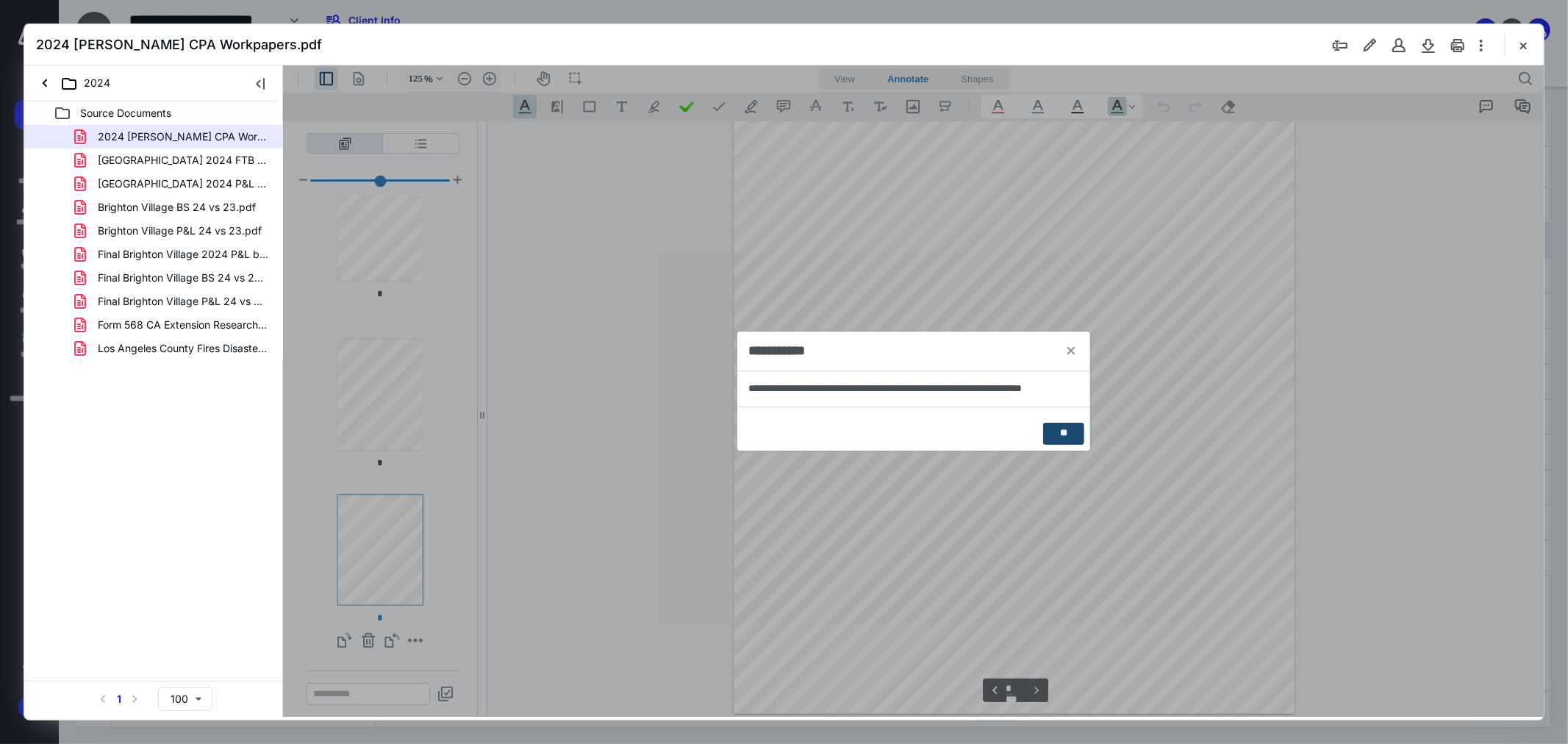 click on "**" at bounding box center [1062, 433] 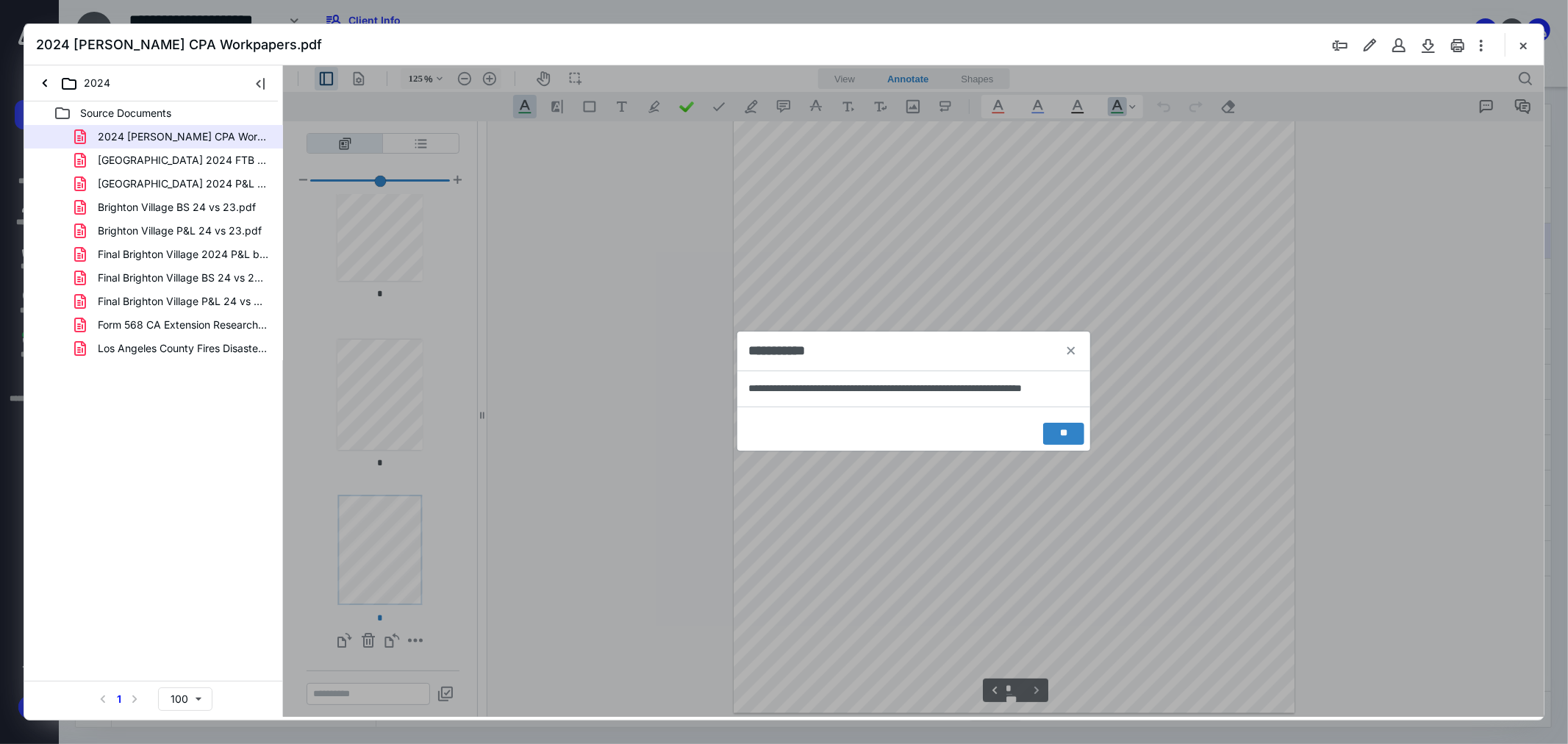scroll, scrollTop: 1603, scrollLeft: 0, axis: vertical 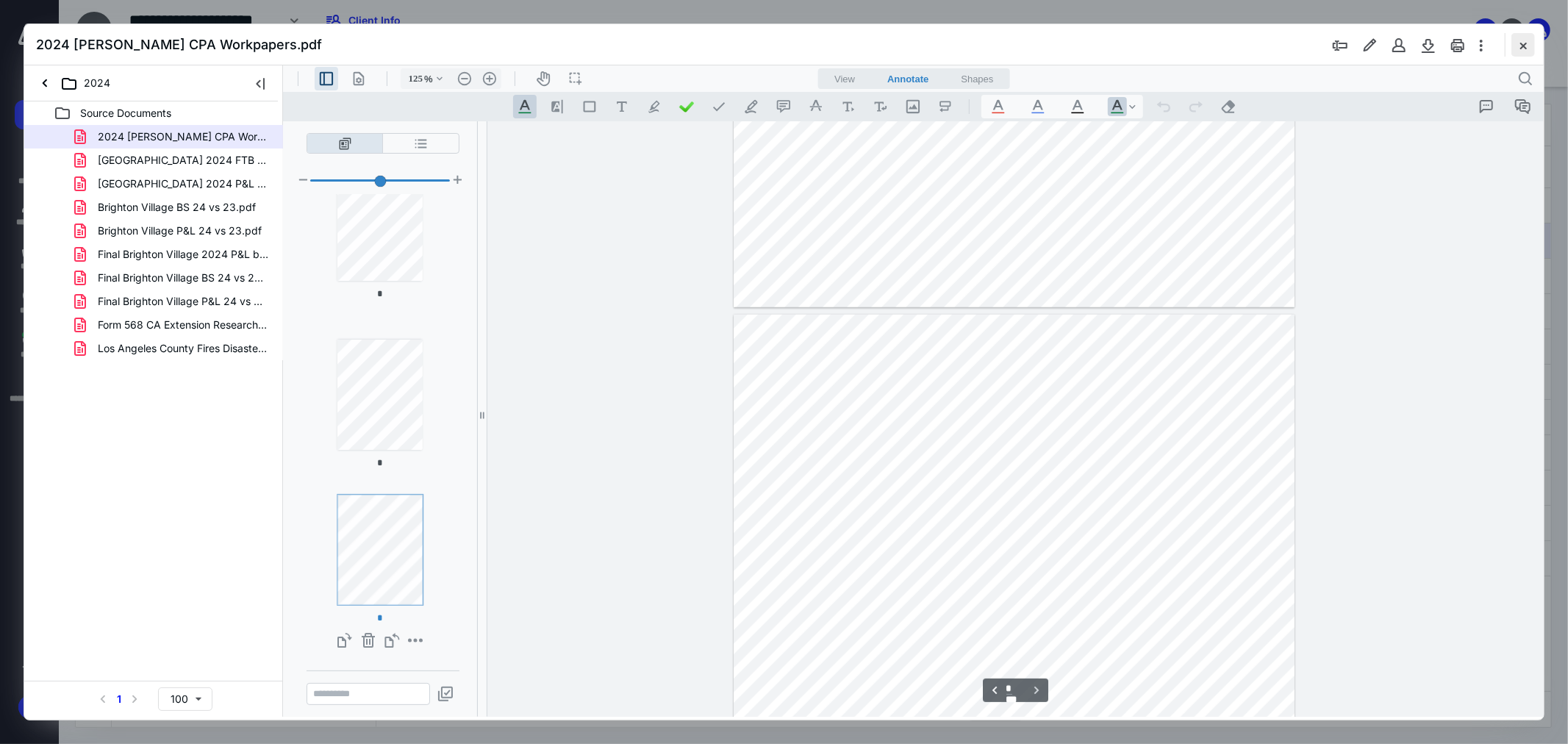 click at bounding box center (1523, 45) 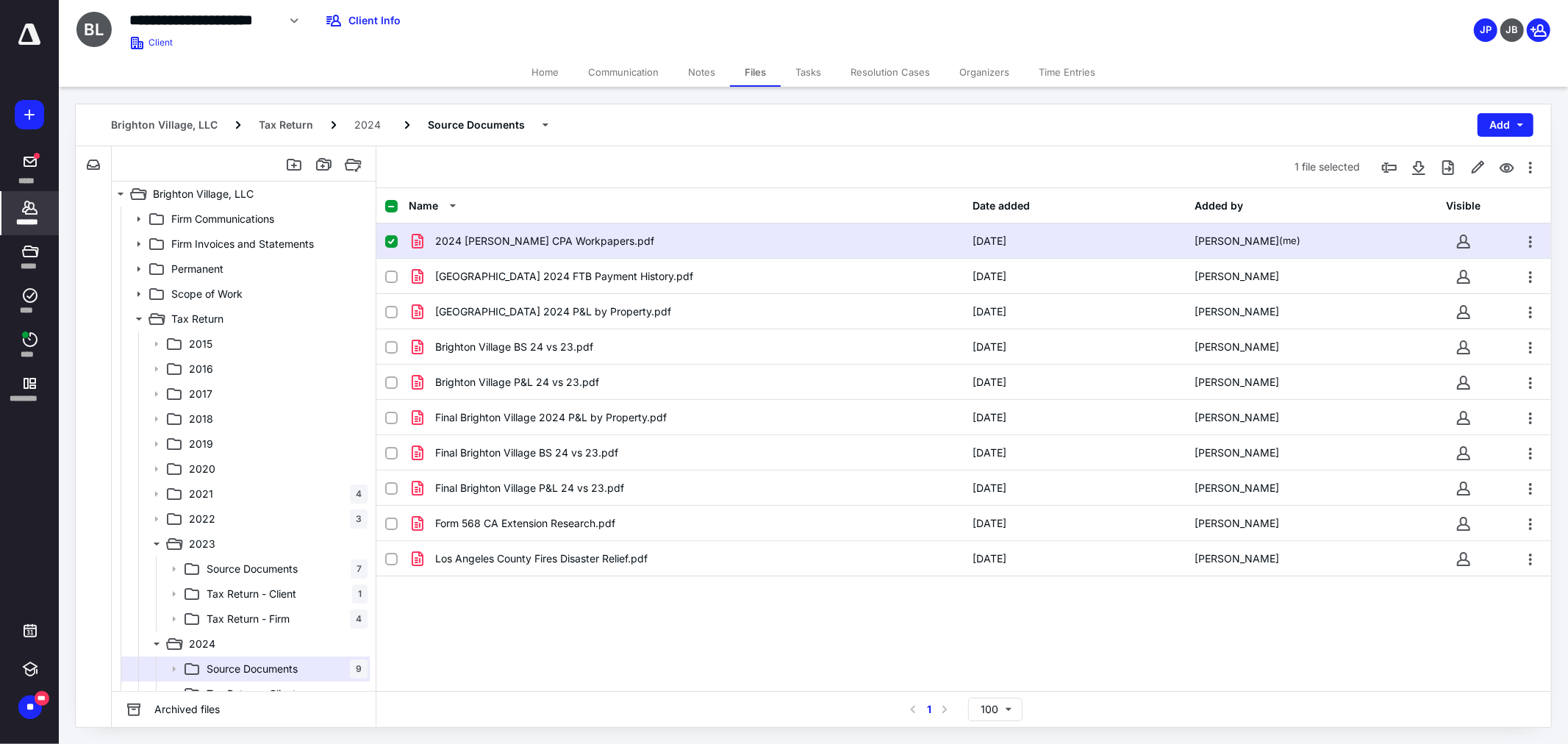 click on "*******" at bounding box center [30, 222] 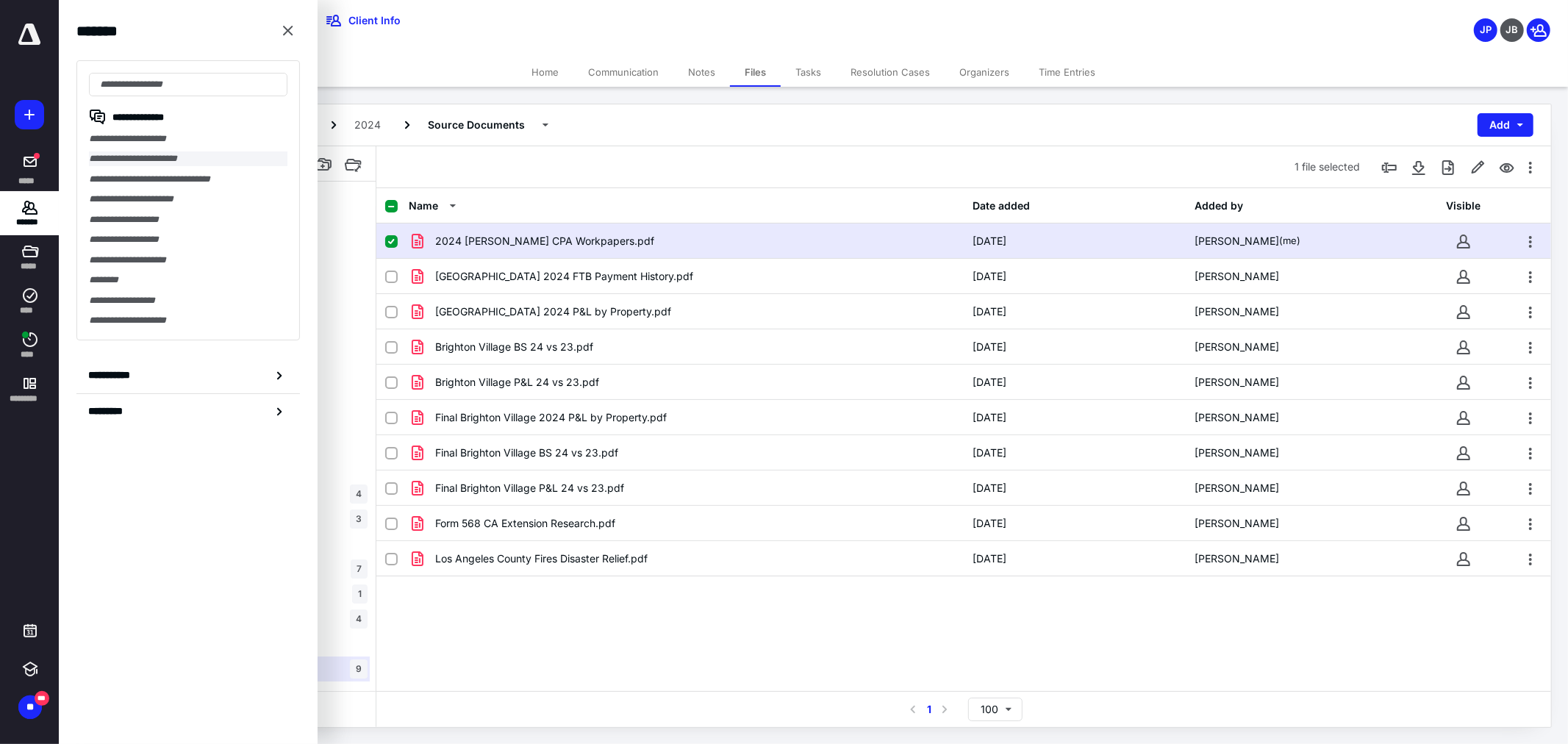 click on "**********" at bounding box center [188, 158] 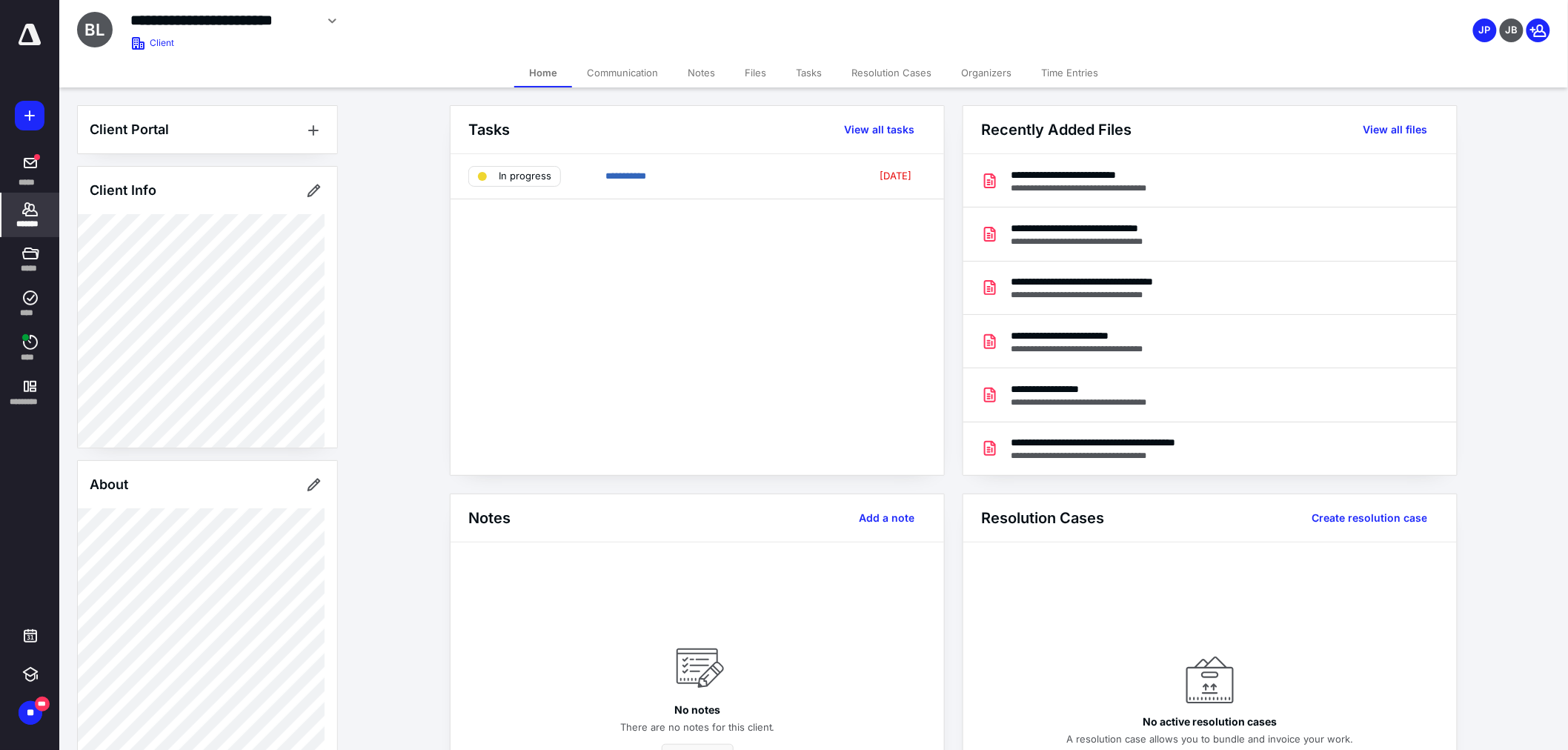 click on "Files" at bounding box center [755, 73] 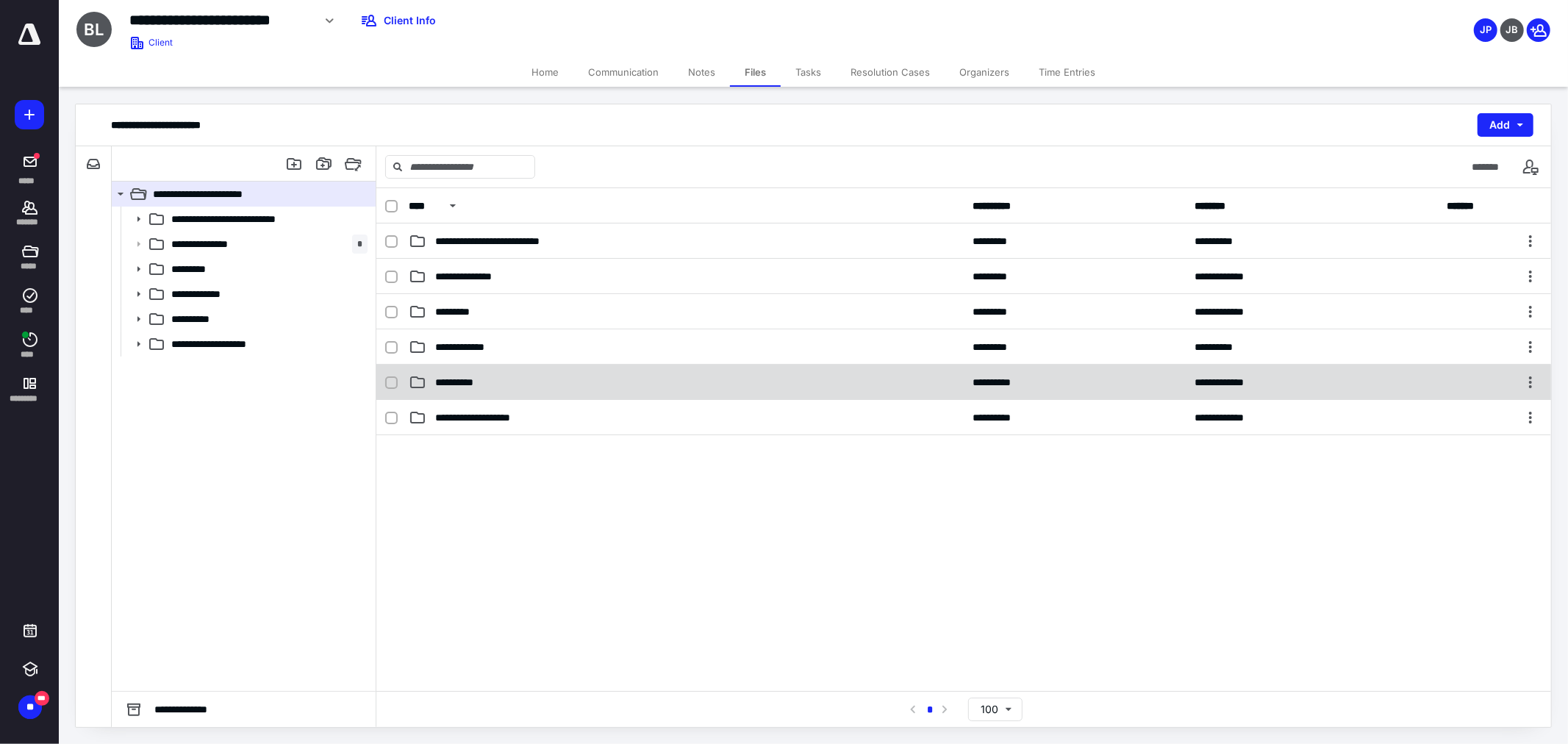 click on "**********" at bounding box center (461, 382) 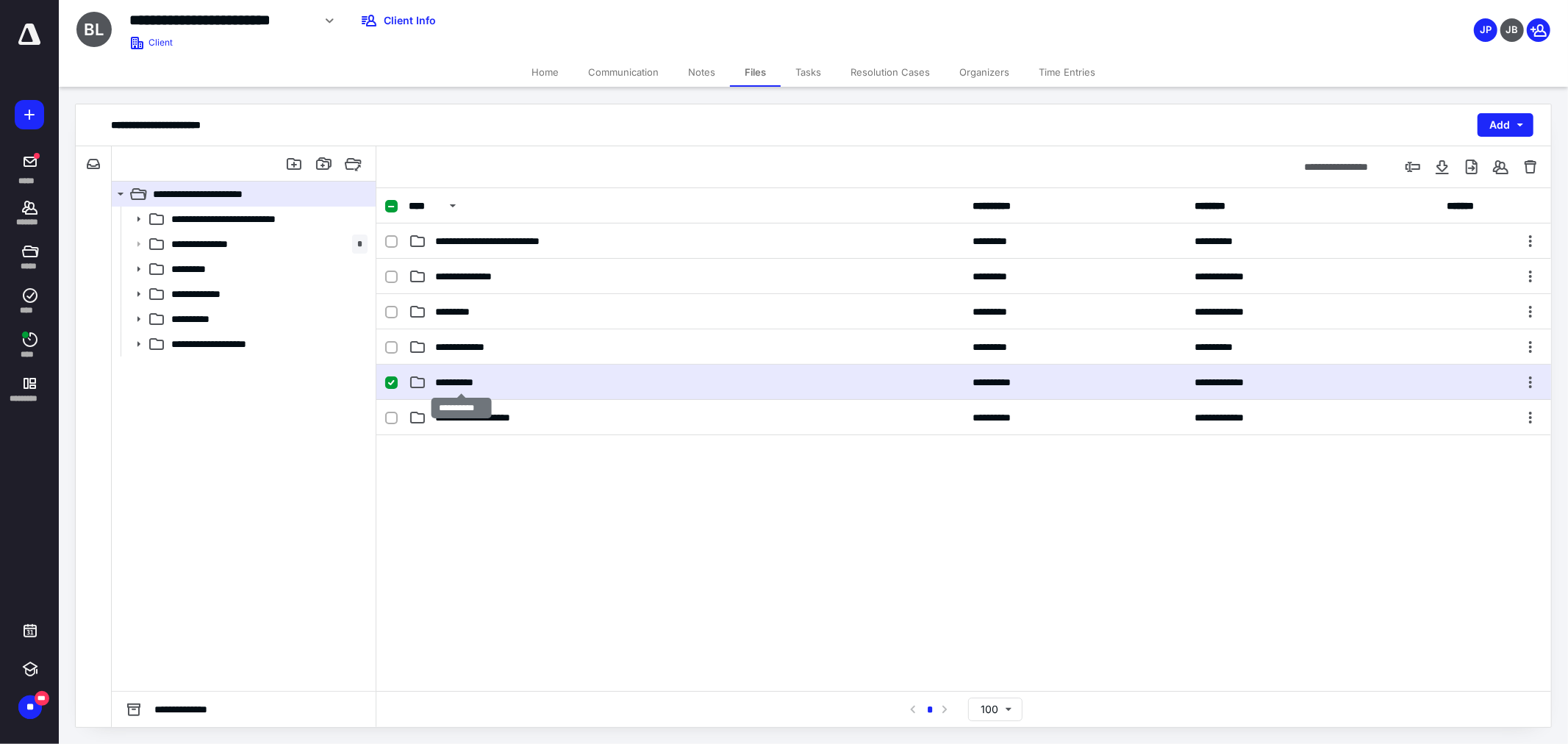 click on "**********" at bounding box center (461, 382) 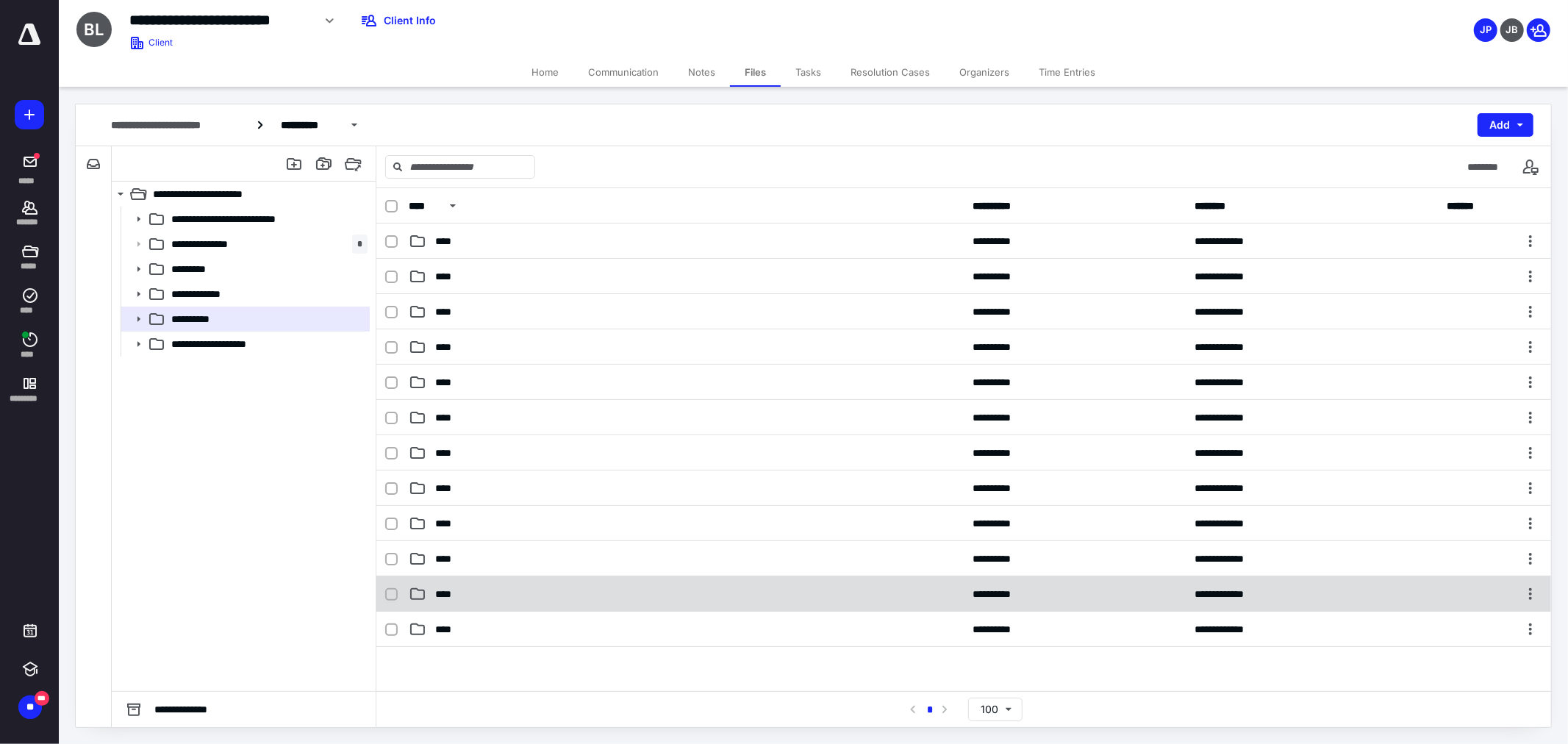 click on "****" at bounding box center (686, 594) 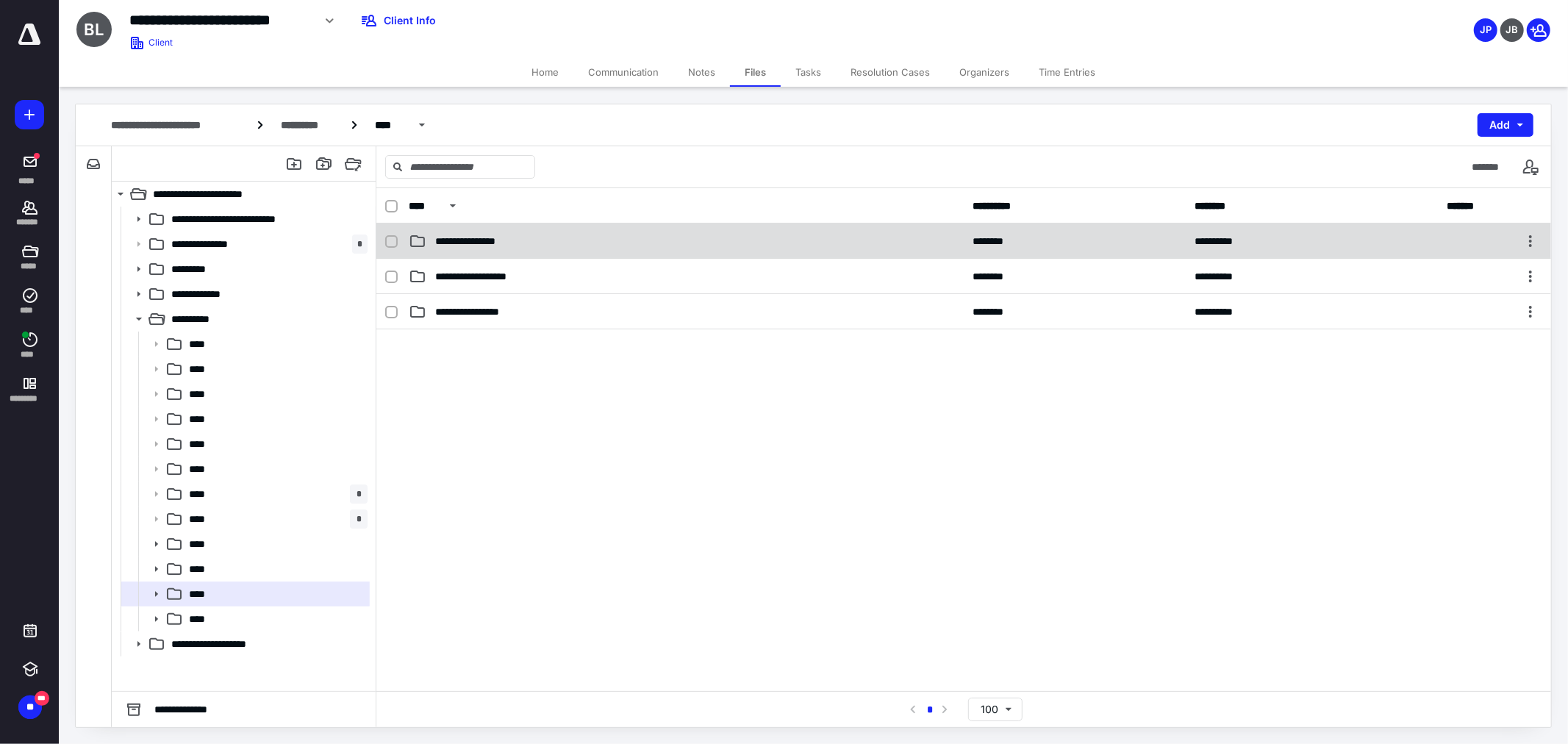 click on "**********" at bounding box center (686, 241) 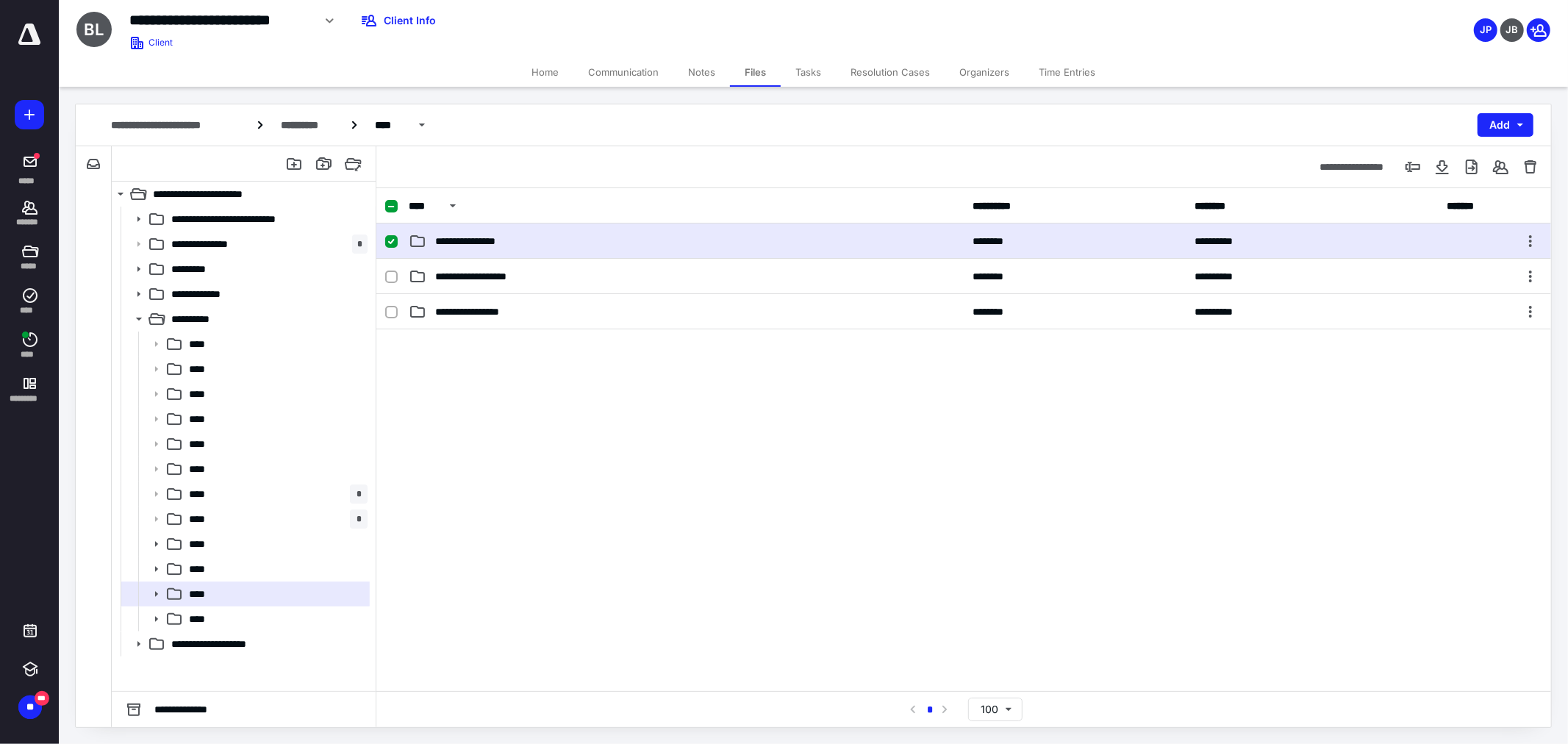 click on "**********" at bounding box center (686, 241) 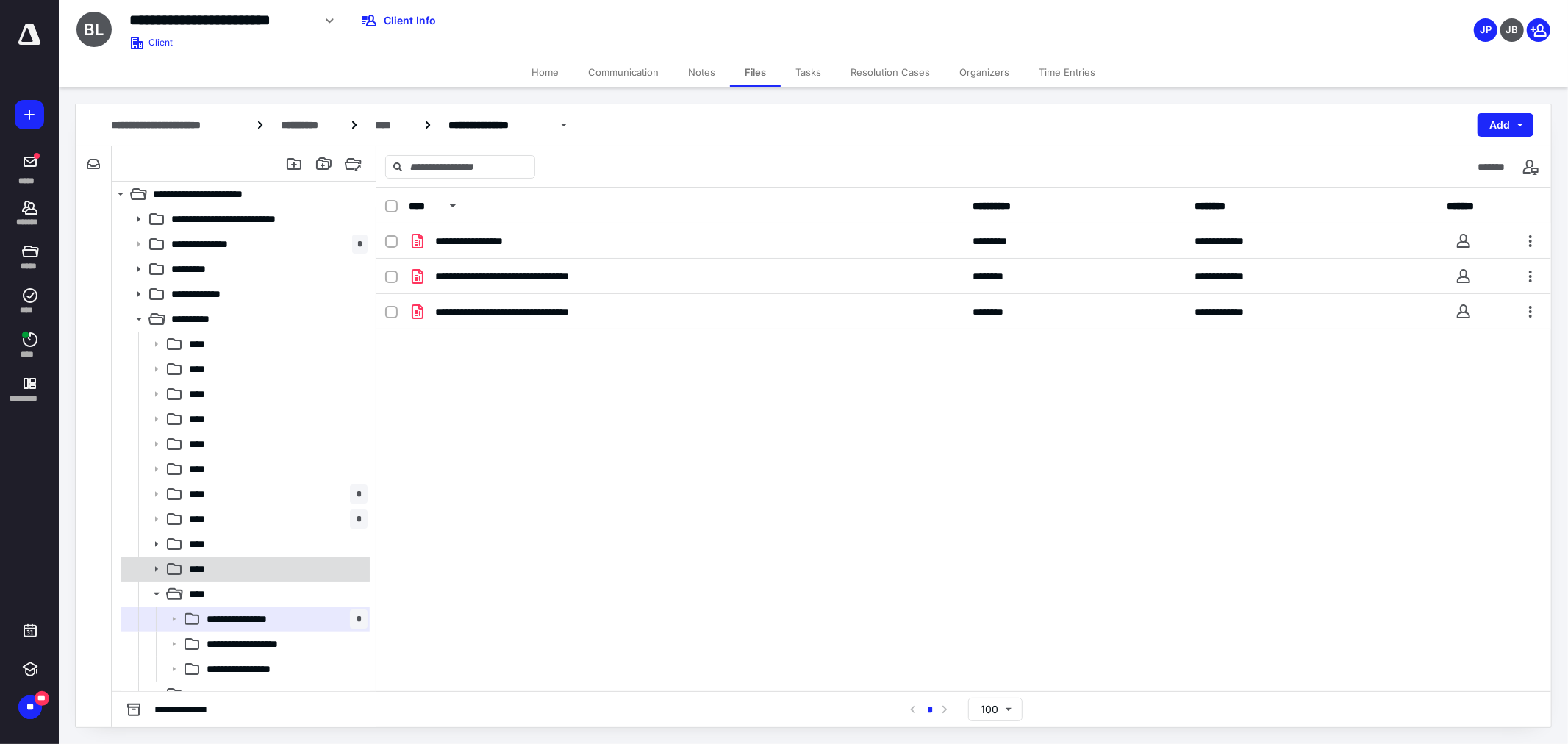 click on "****" at bounding box center [275, 569] 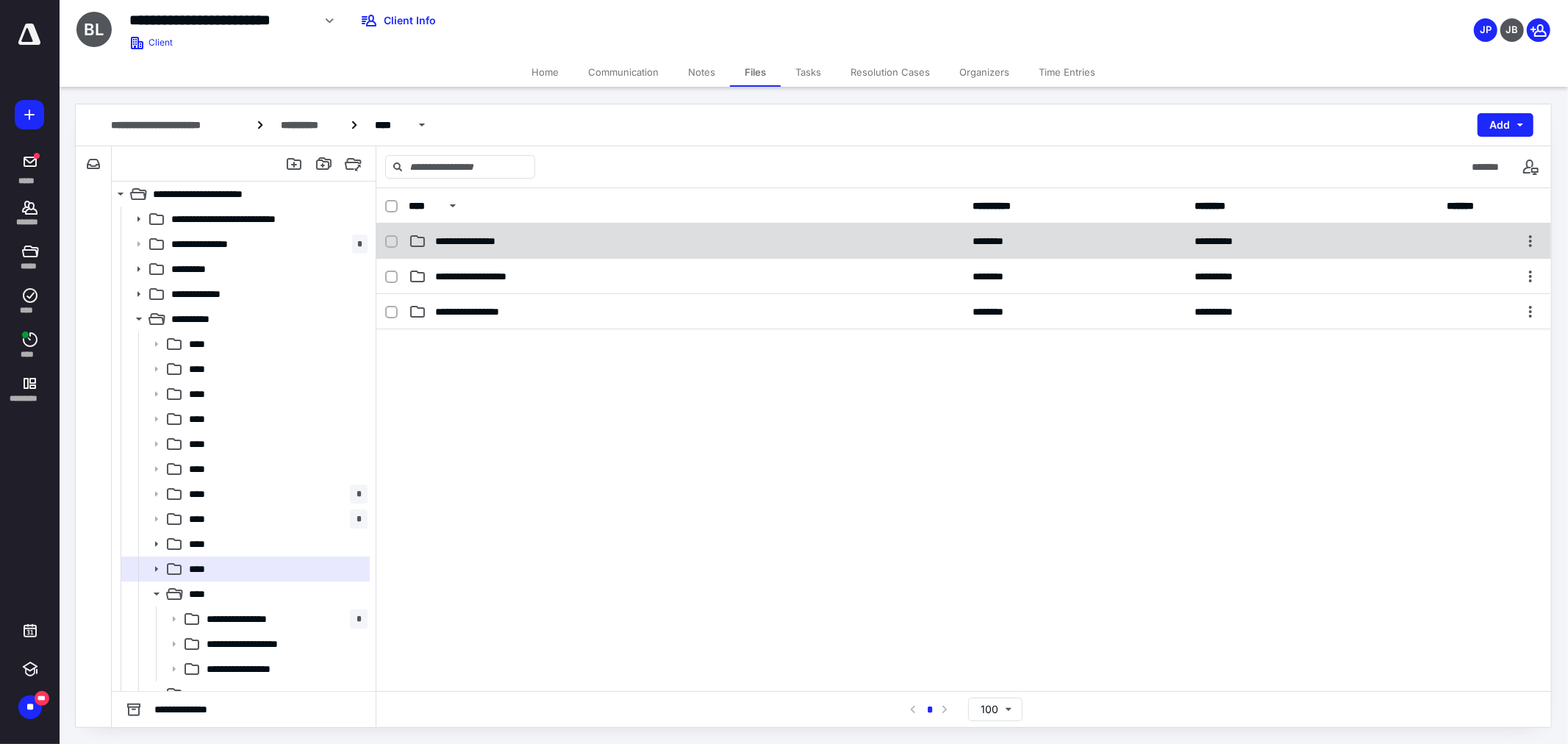 click on "**********" at bounding box center [686, 241] 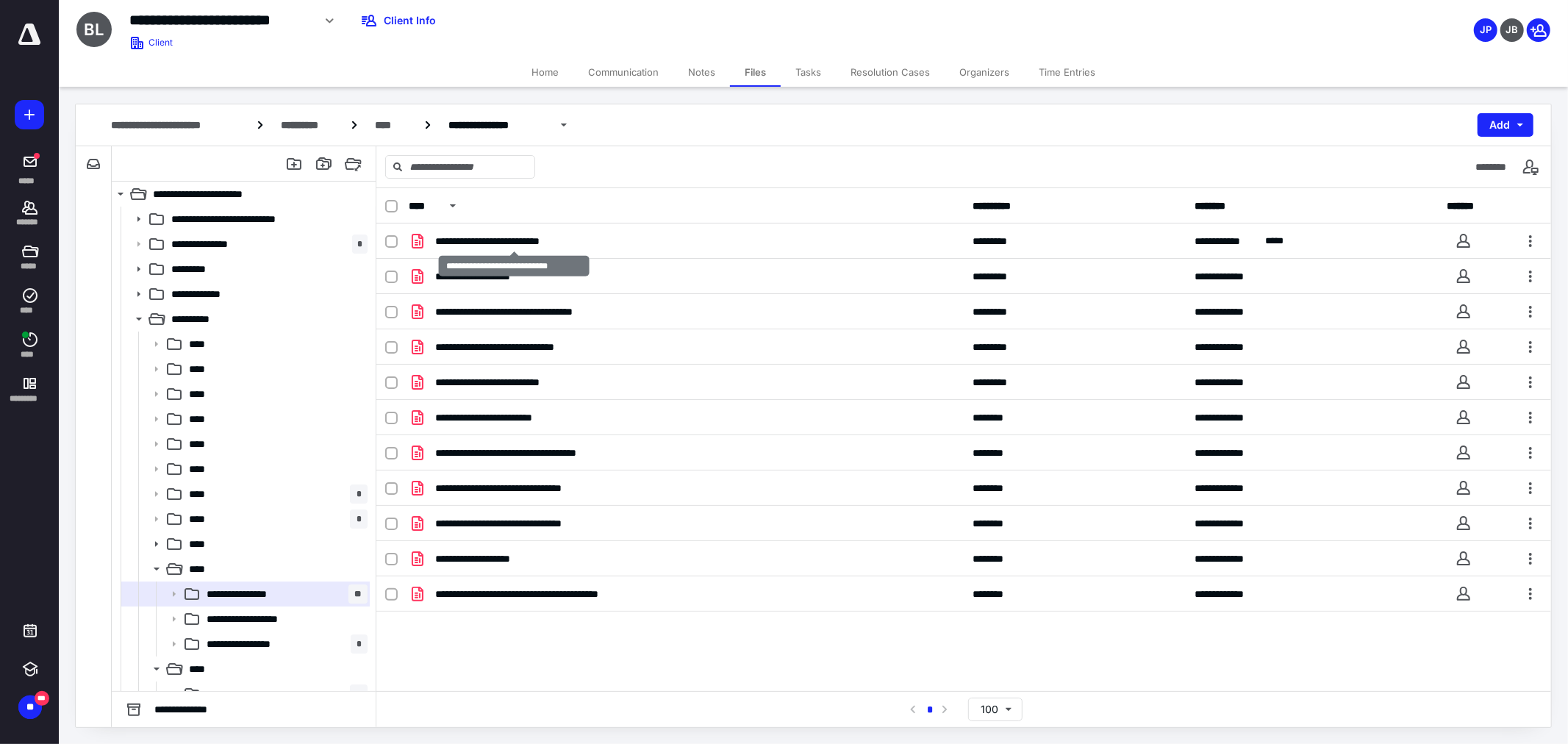 click on "**********" at bounding box center (514, 241) 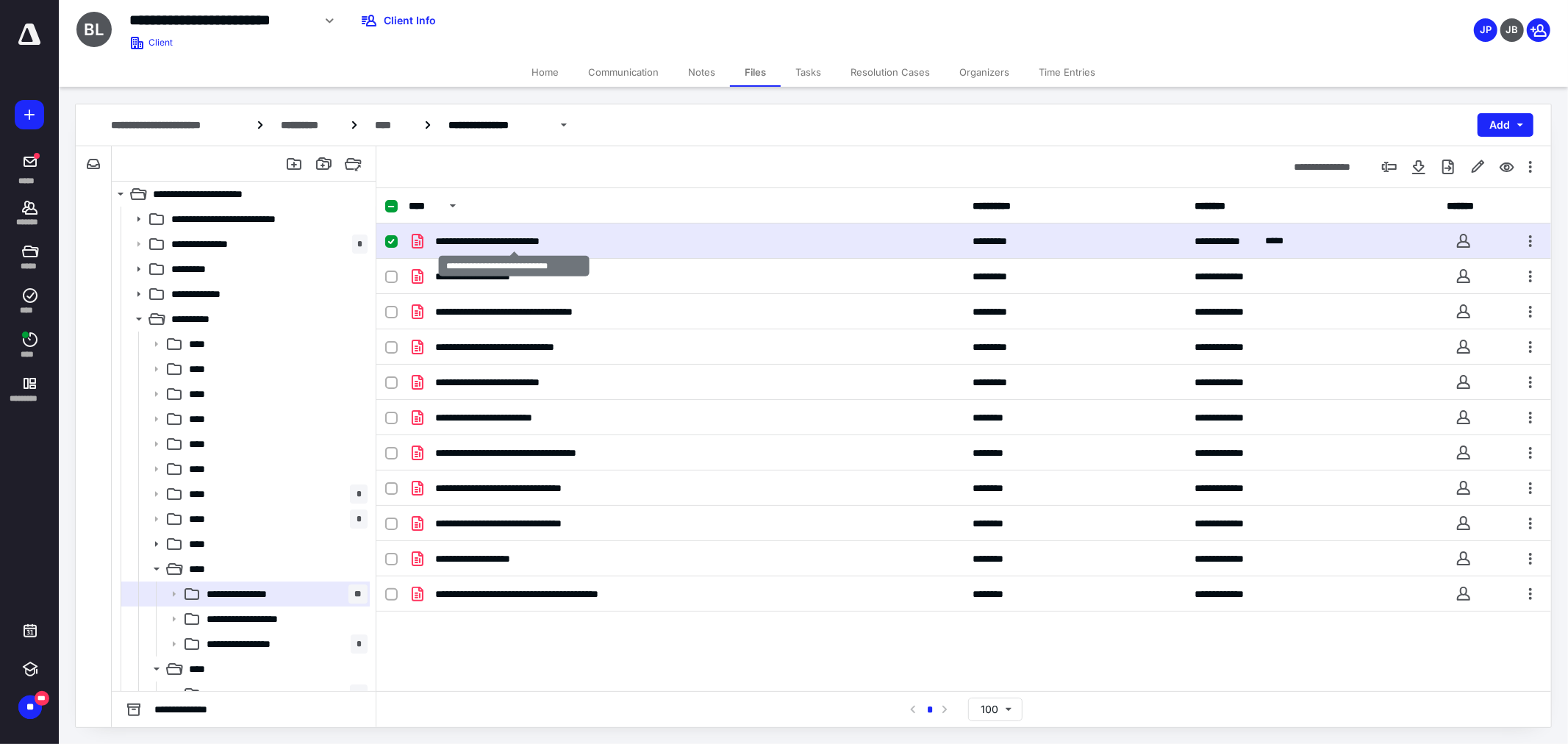 click on "**********" at bounding box center [514, 241] 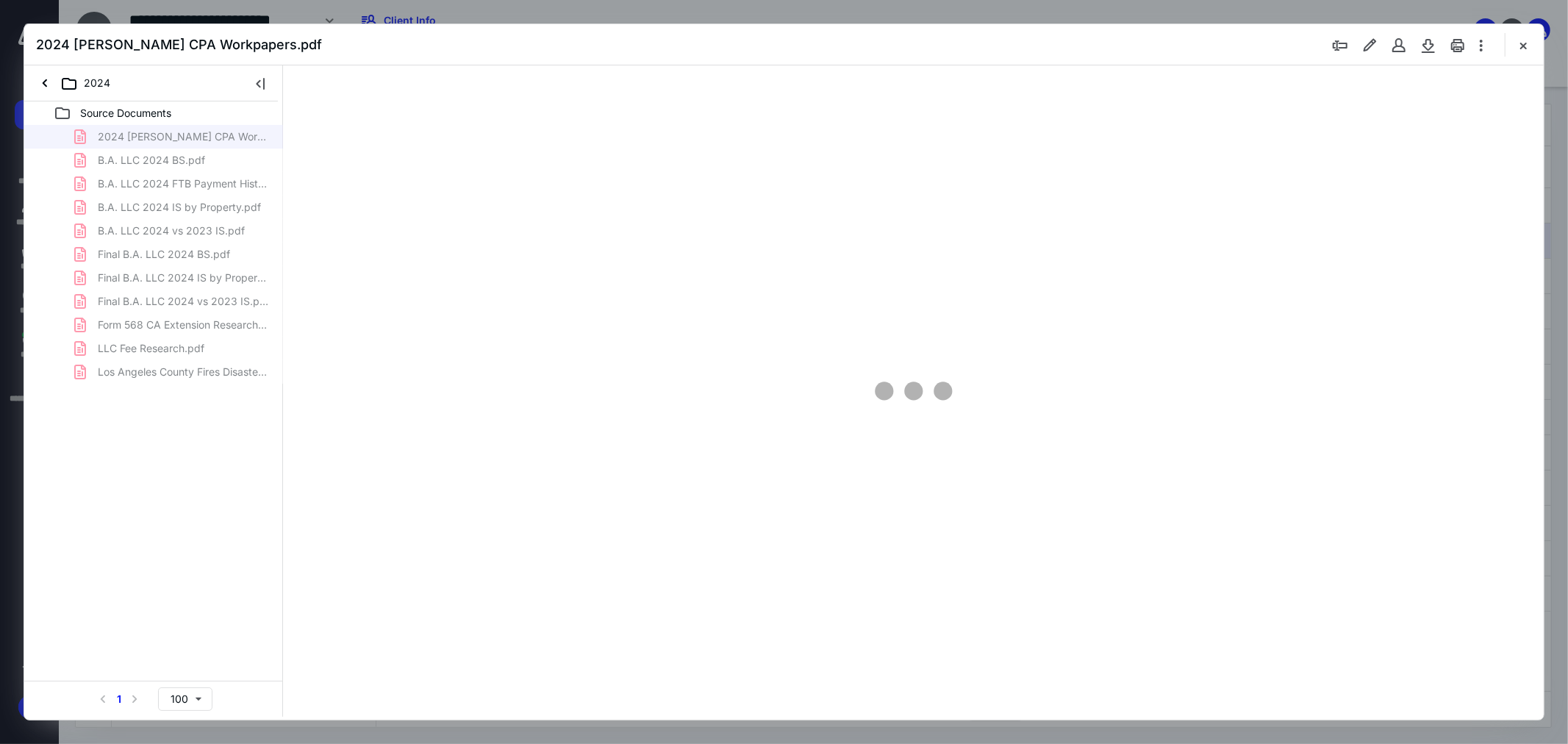 scroll, scrollTop: 0, scrollLeft: 0, axis: both 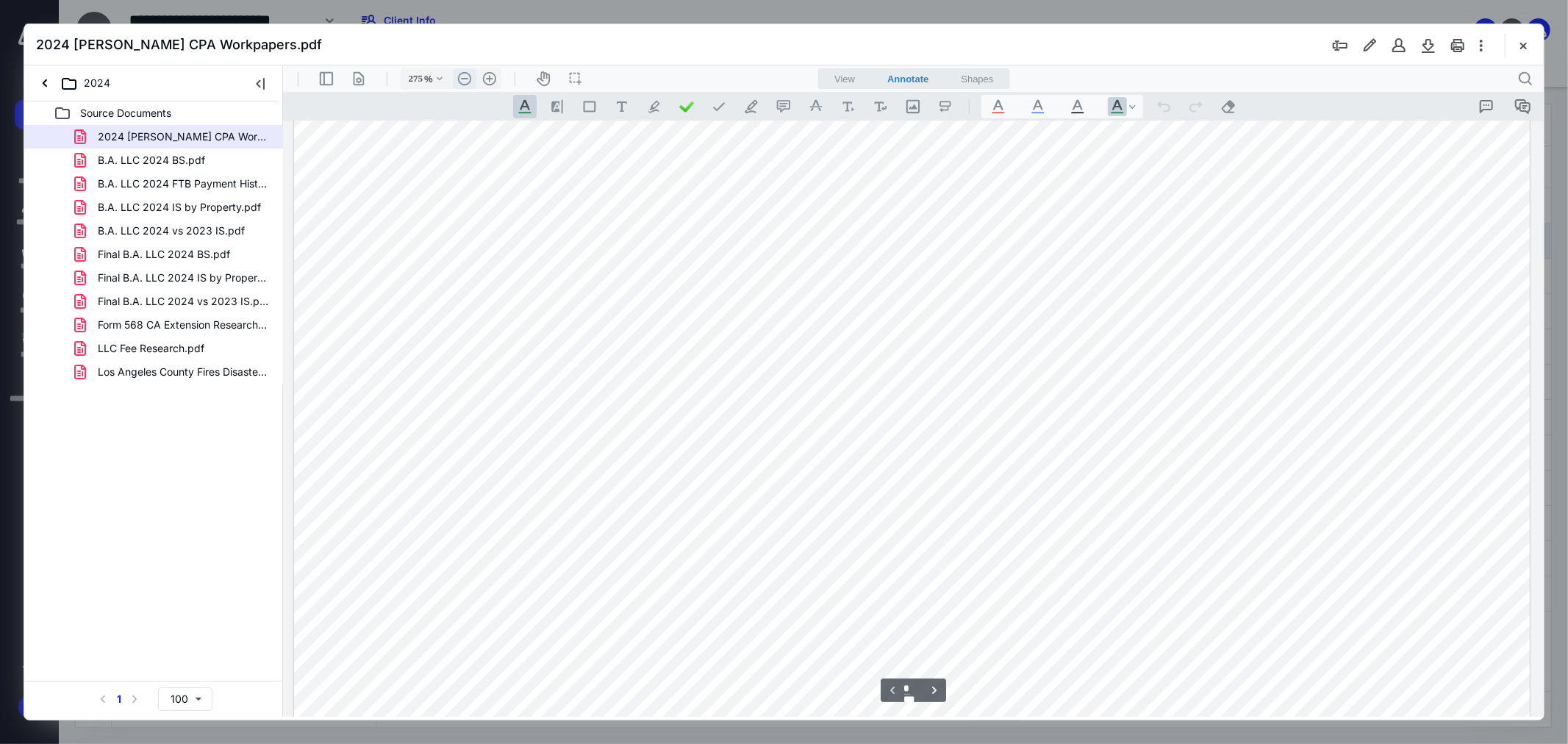 click on ".cls-1{fill:#abb0c4;} icon - header - zoom - out - line" at bounding box center (464, 78) 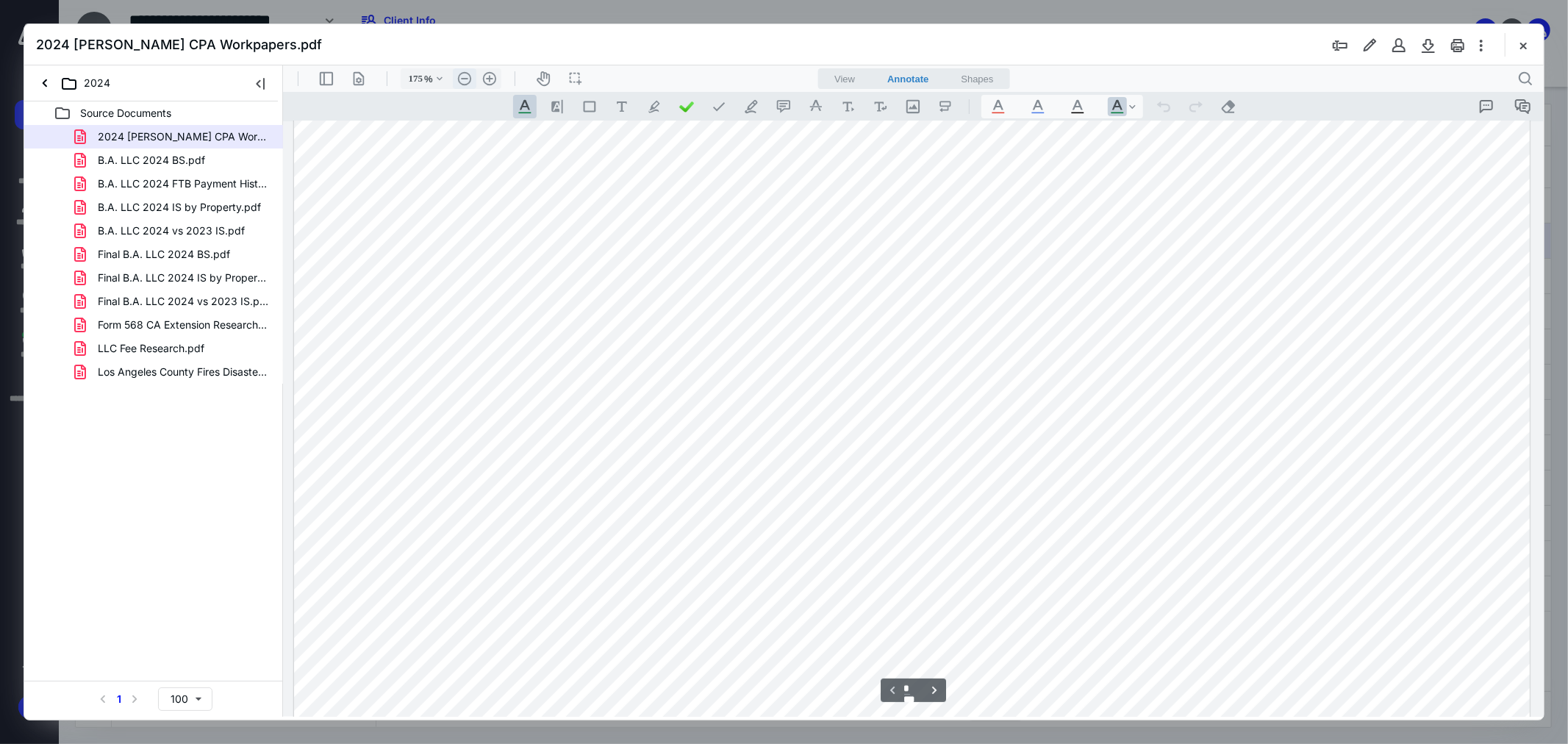 scroll, scrollTop: 0, scrollLeft: 0, axis: both 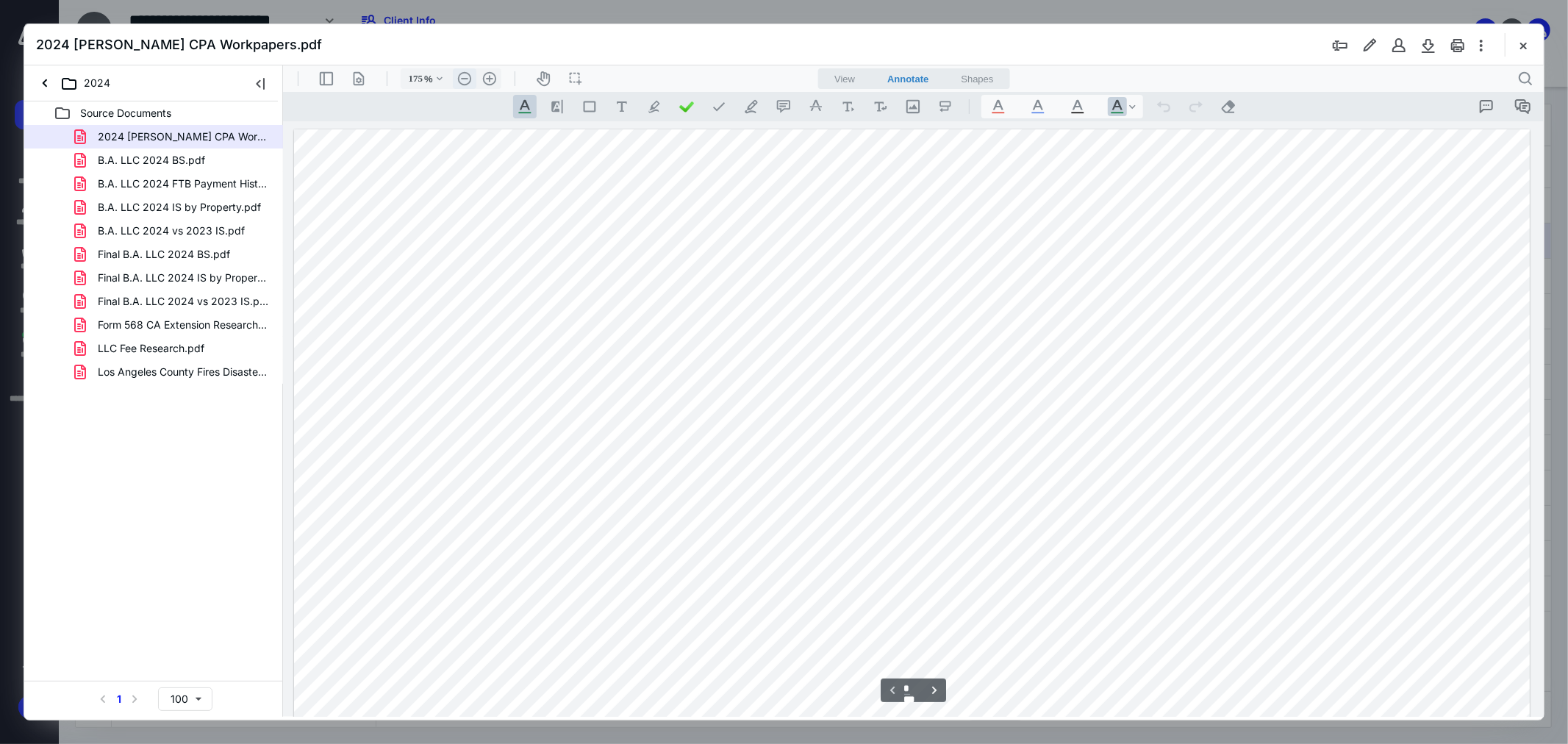 click on ".cls-1{fill:#abb0c4;} icon - header - zoom - out - line" at bounding box center [464, 78] 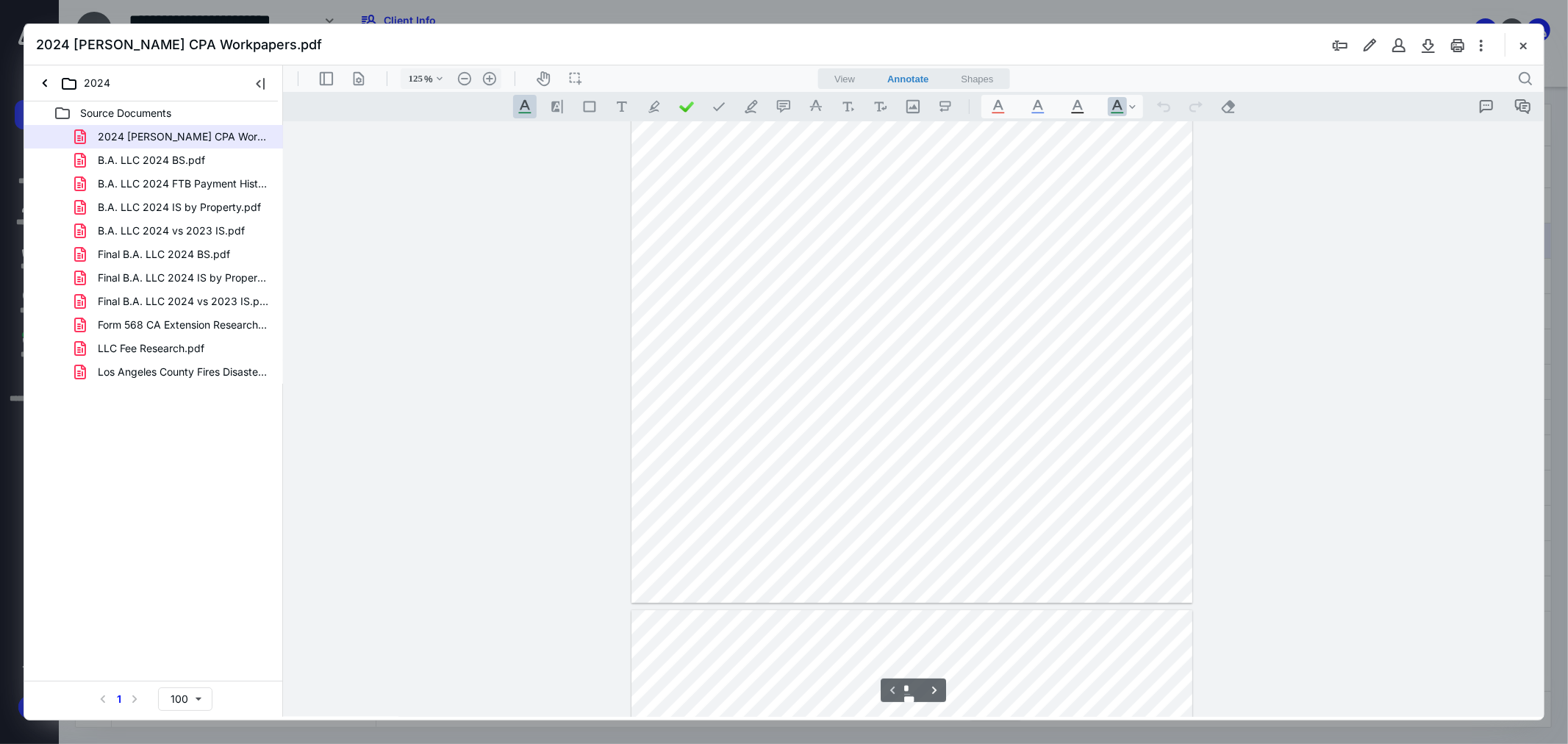 type on "*" 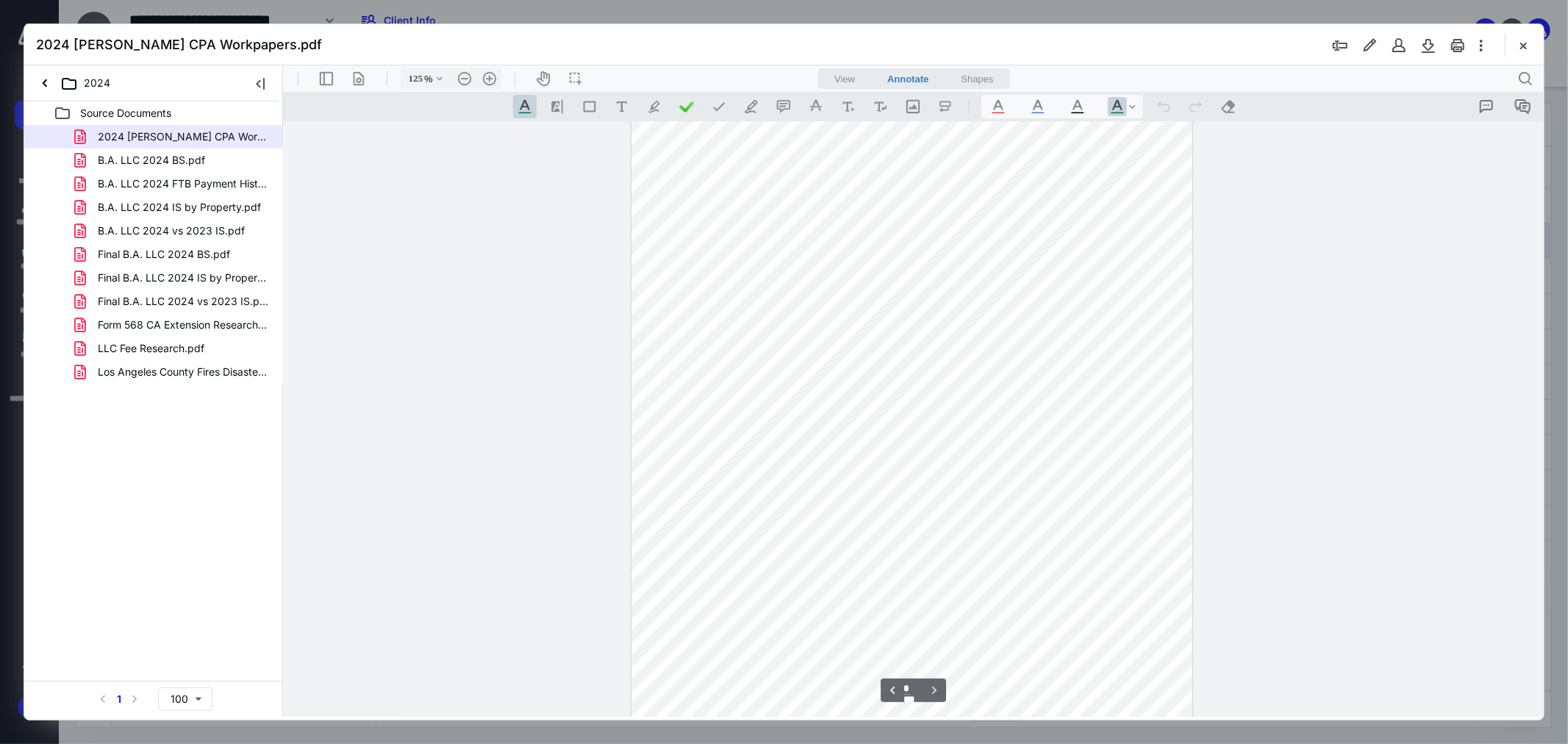 scroll, scrollTop: 870, scrollLeft: 0, axis: vertical 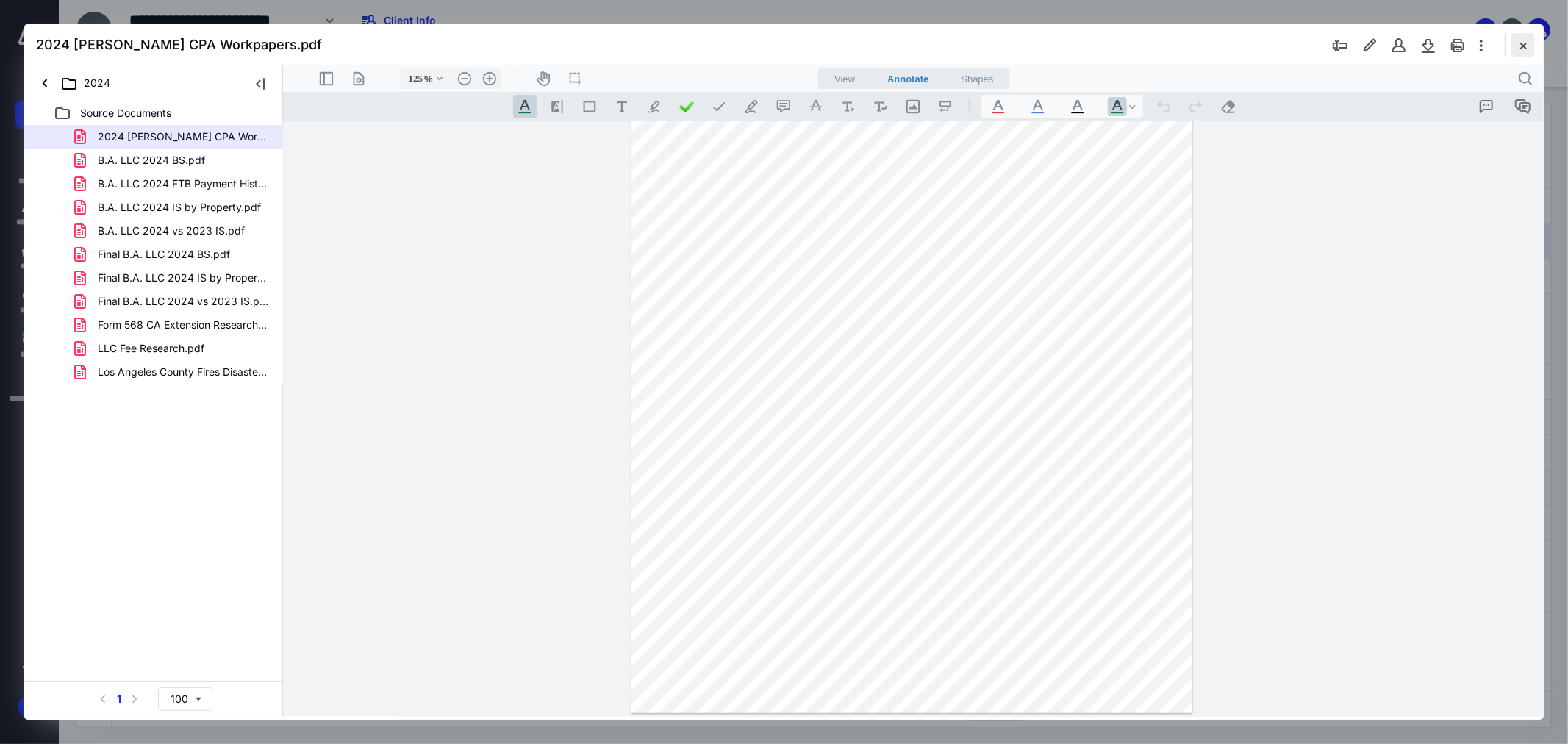 click at bounding box center (1523, 45) 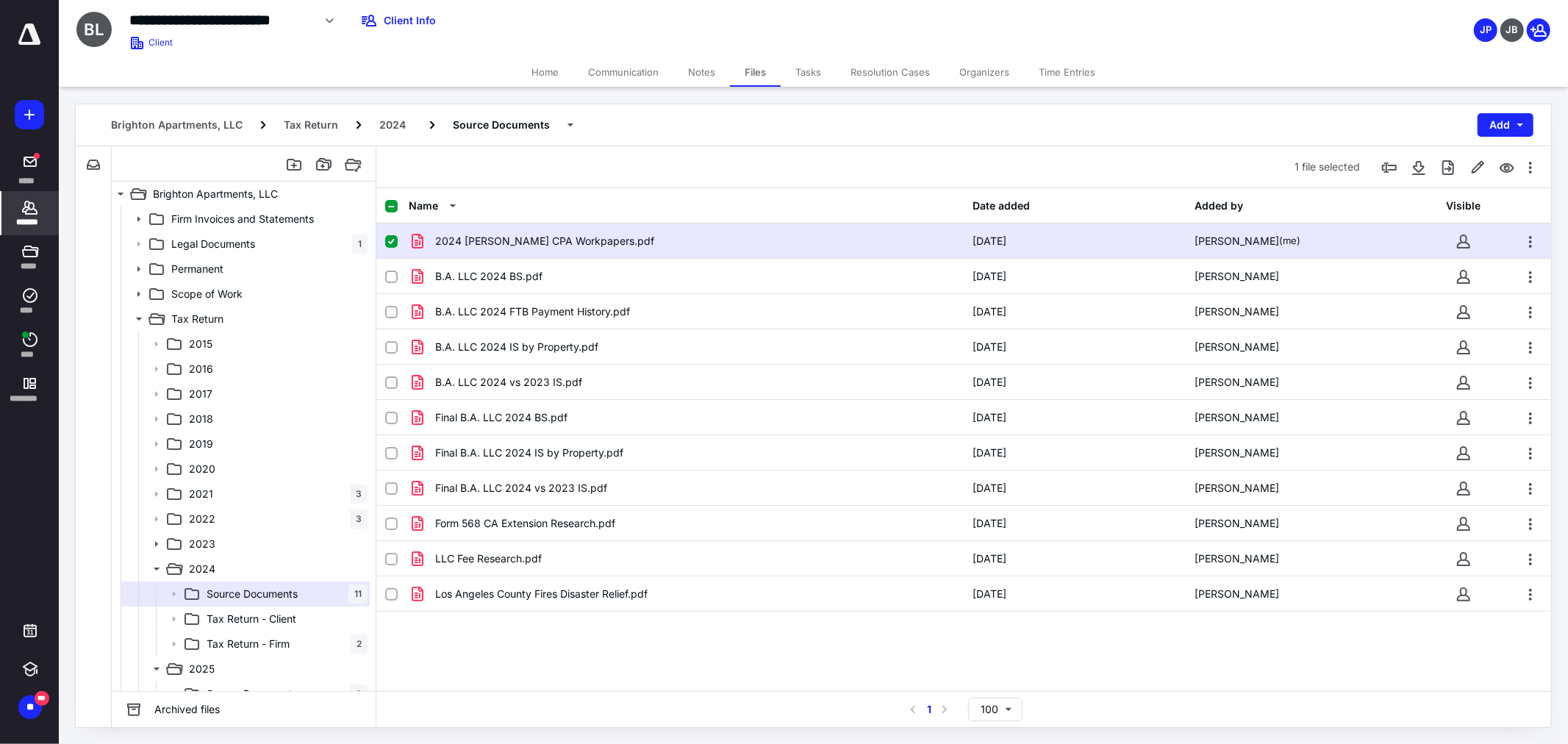 click on "*******" at bounding box center (30, 213) 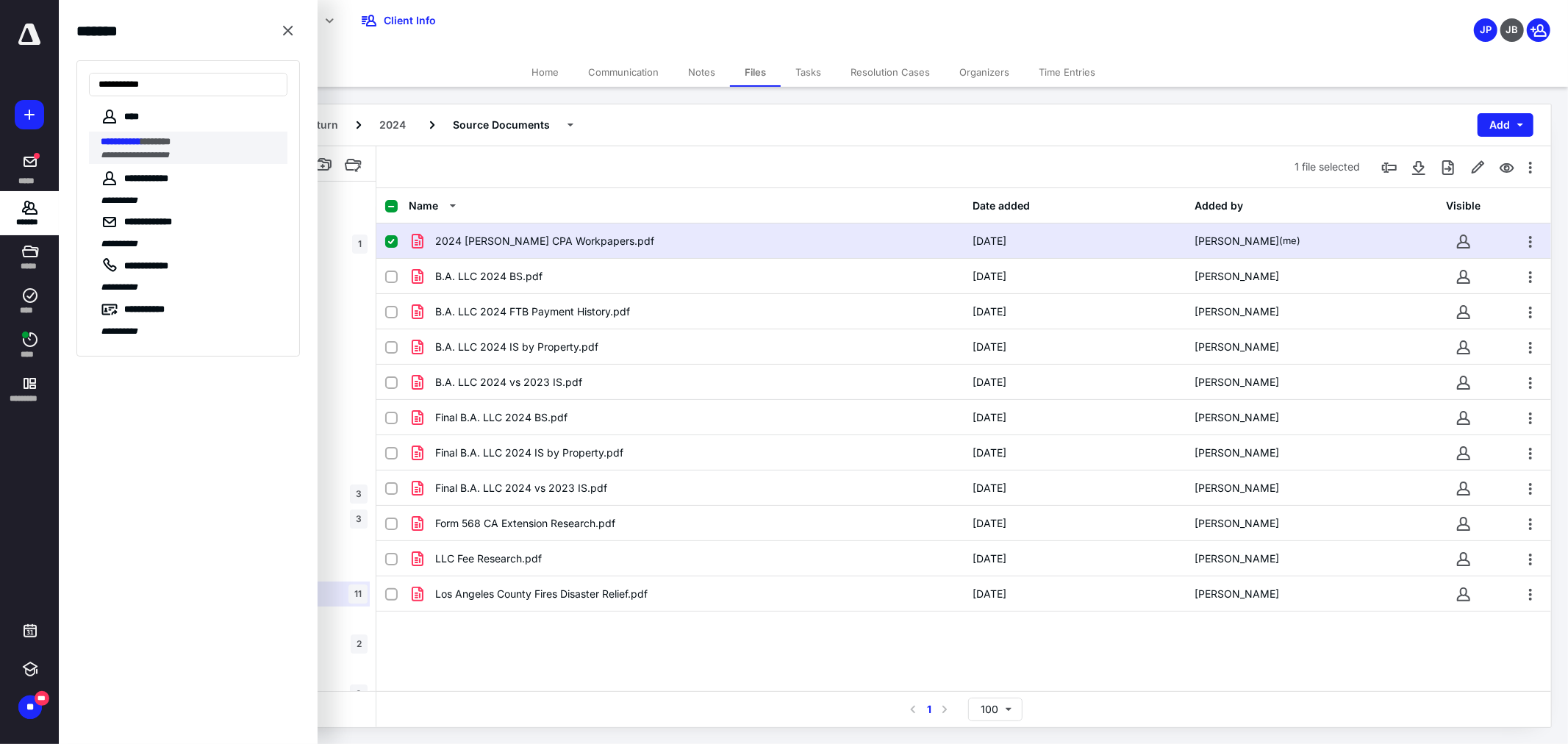 type on "**********" 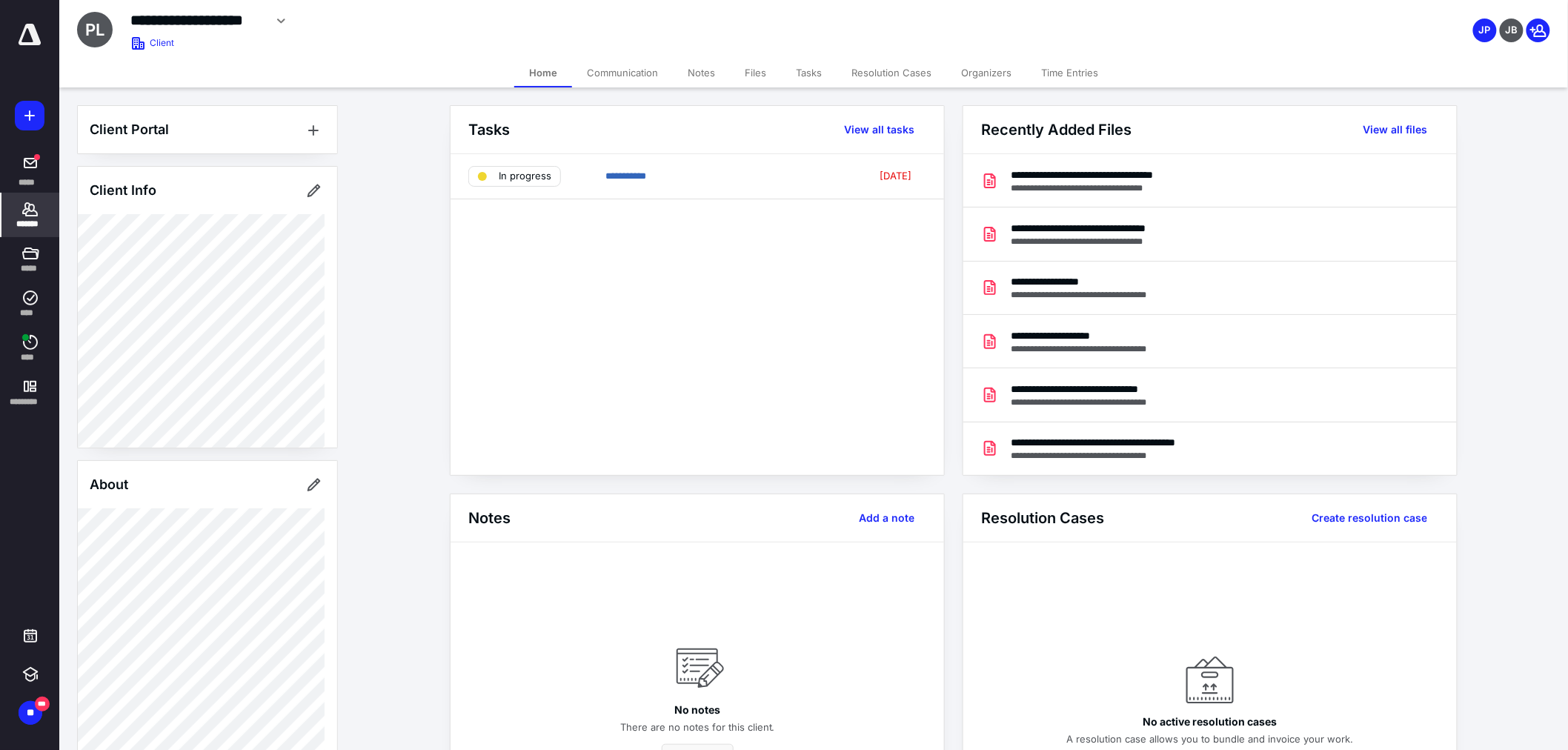 click on "Files" at bounding box center (755, 73) 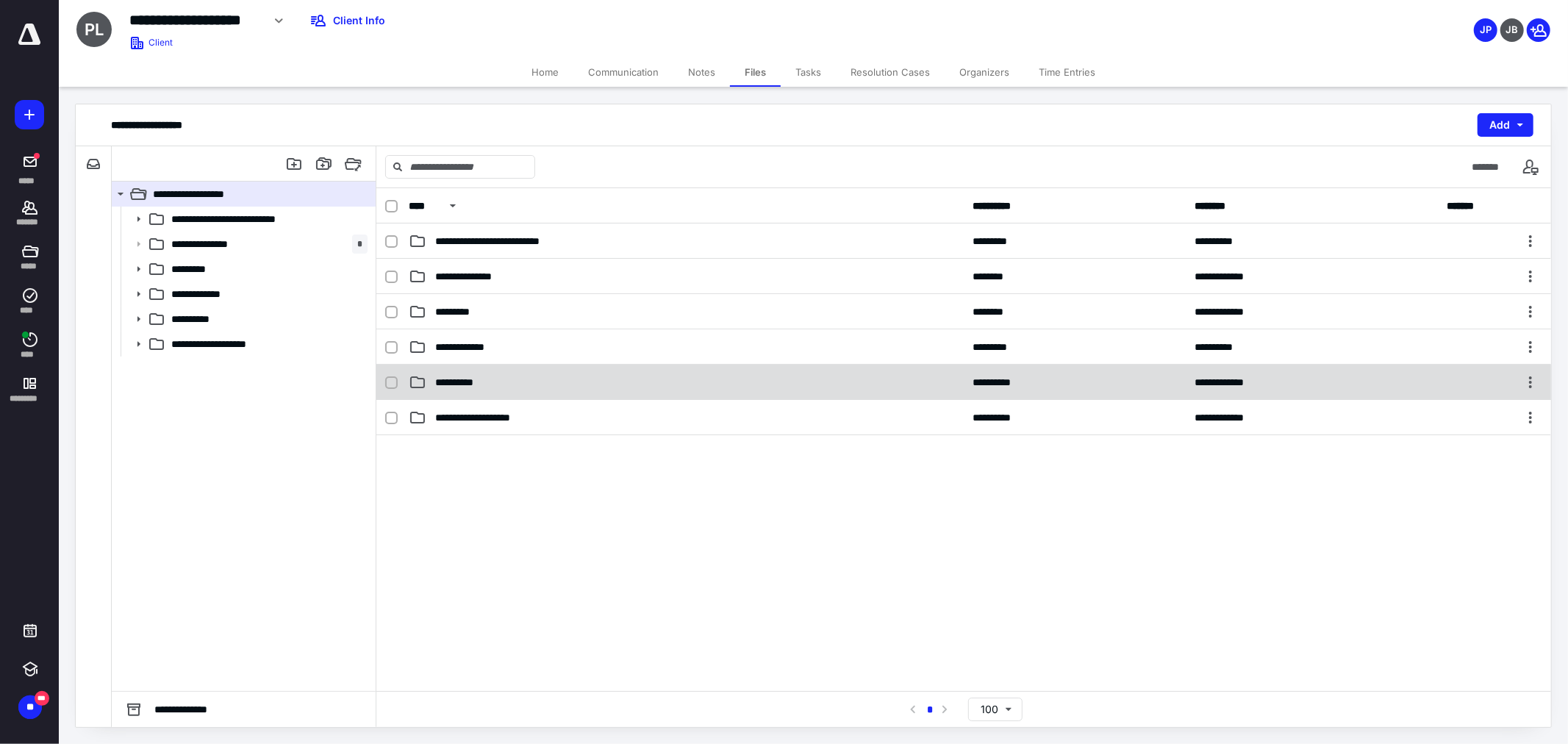 click on "**********" at bounding box center [964, 382] 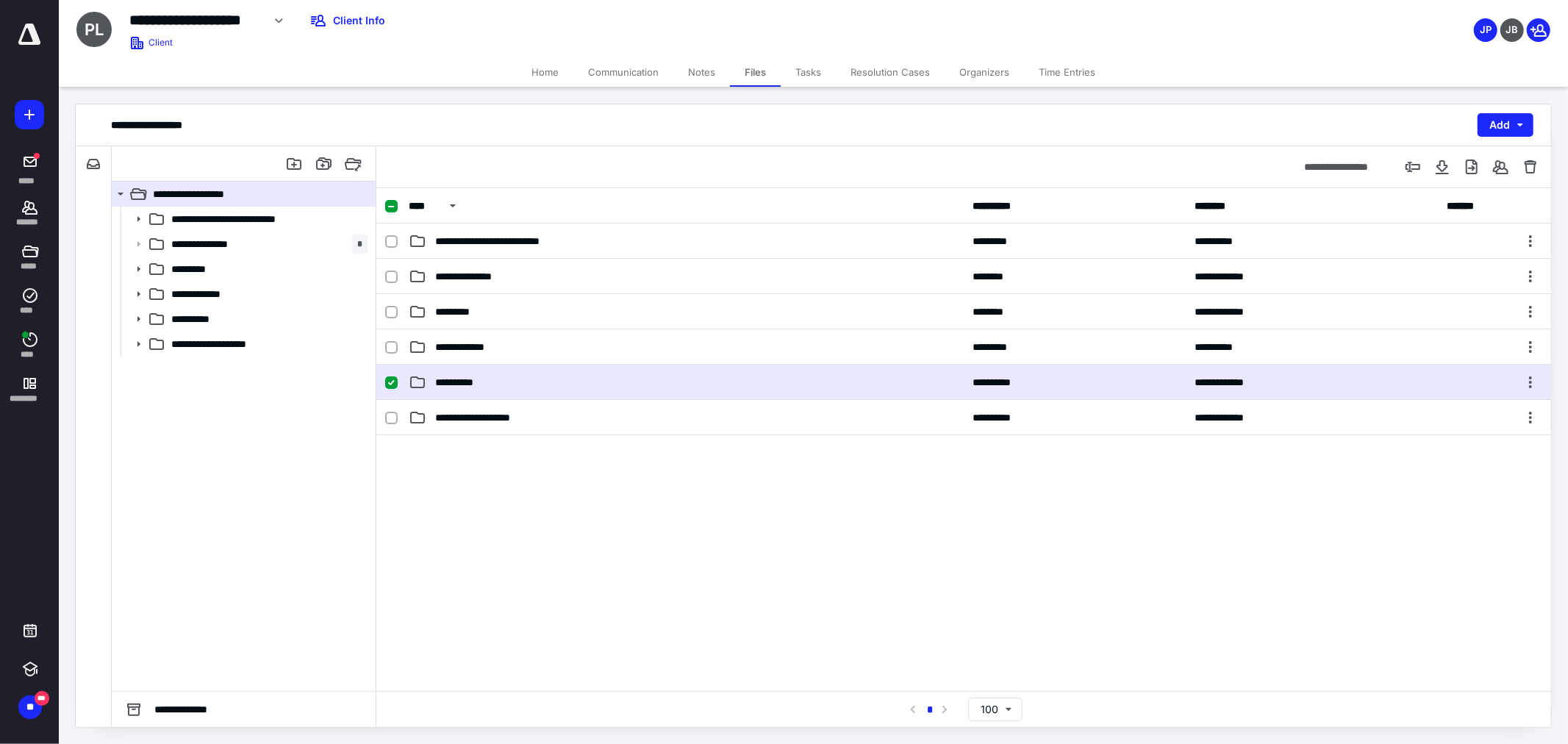 click on "**********" at bounding box center [964, 382] 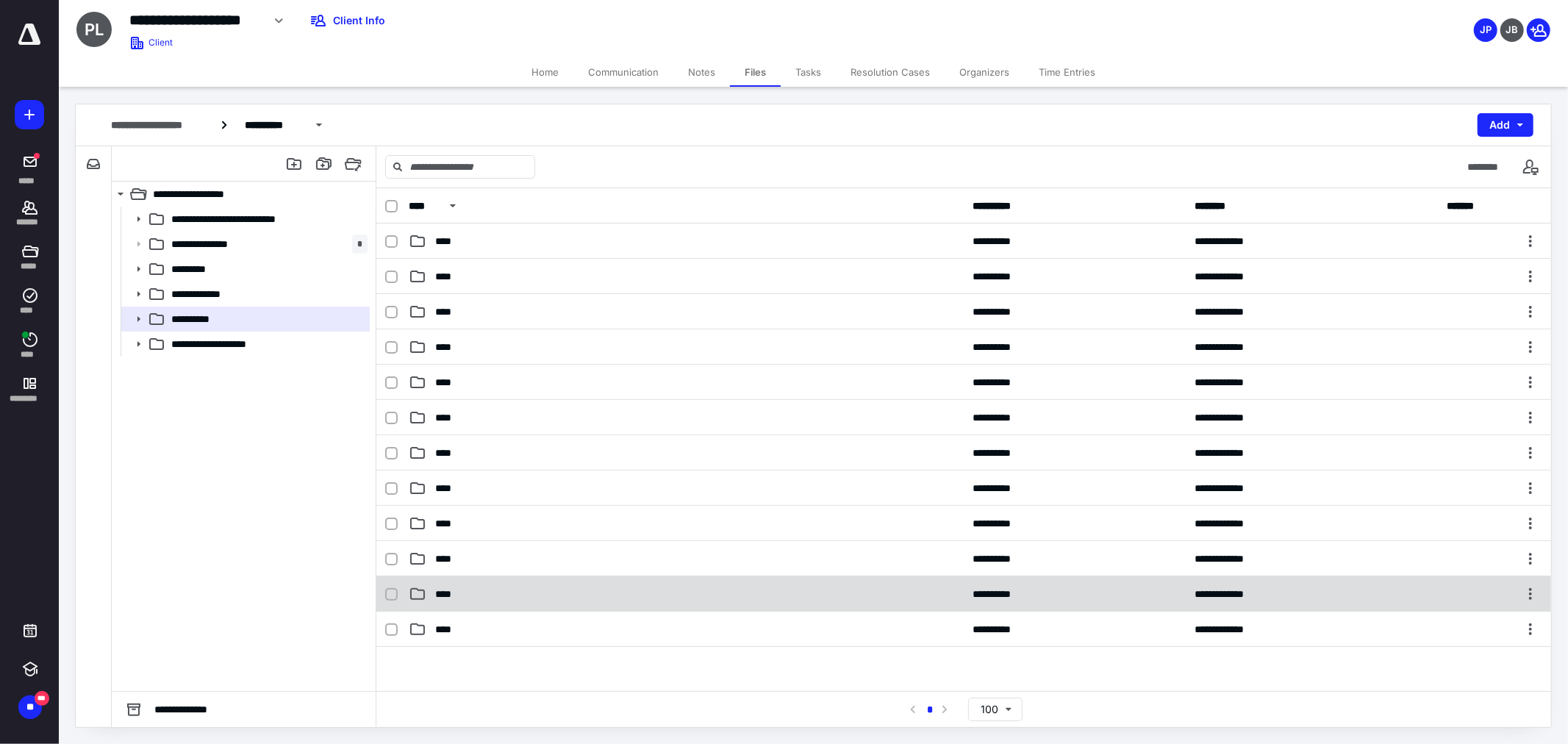 click on "****" at bounding box center [686, 594] 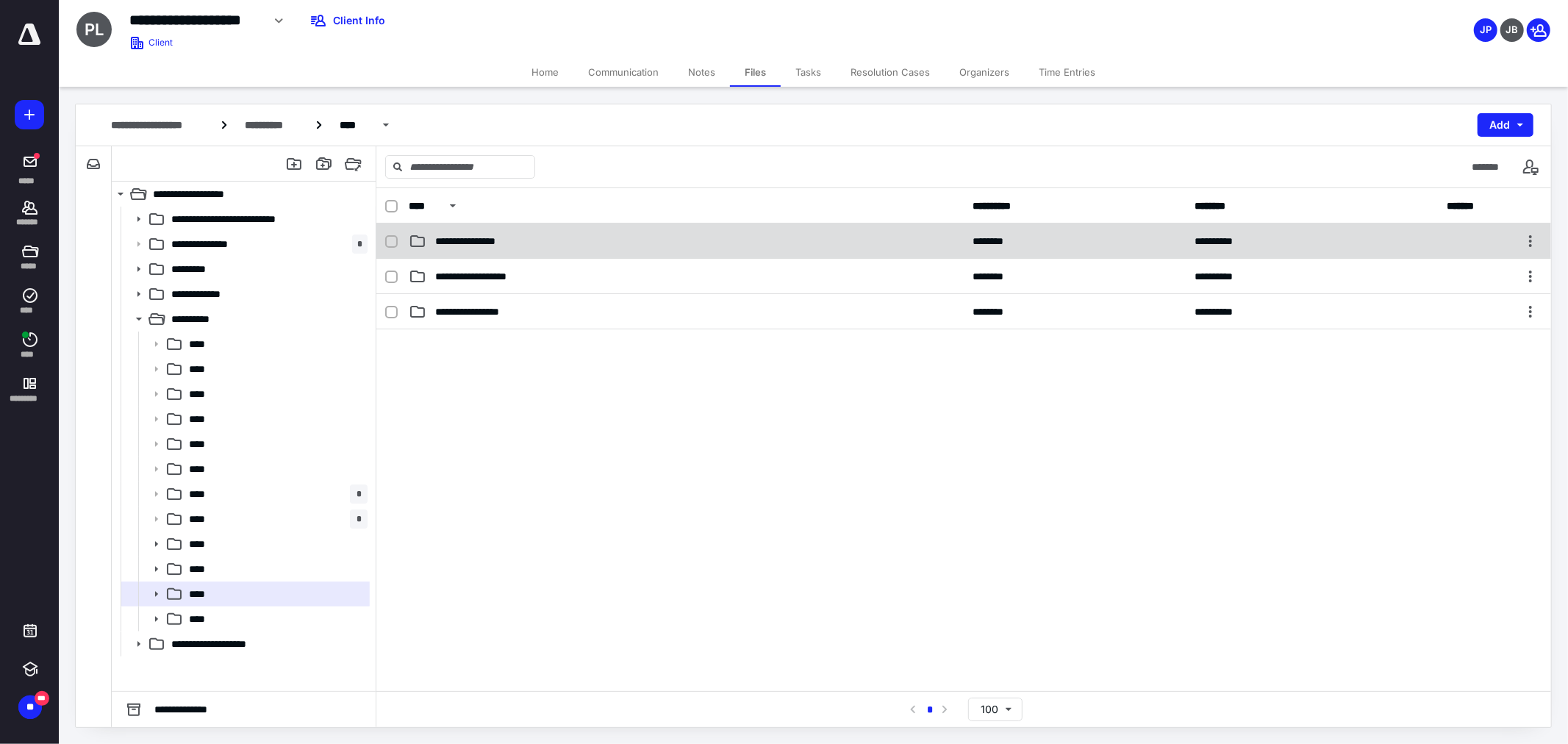 click on "**********" at bounding box center (964, 241) 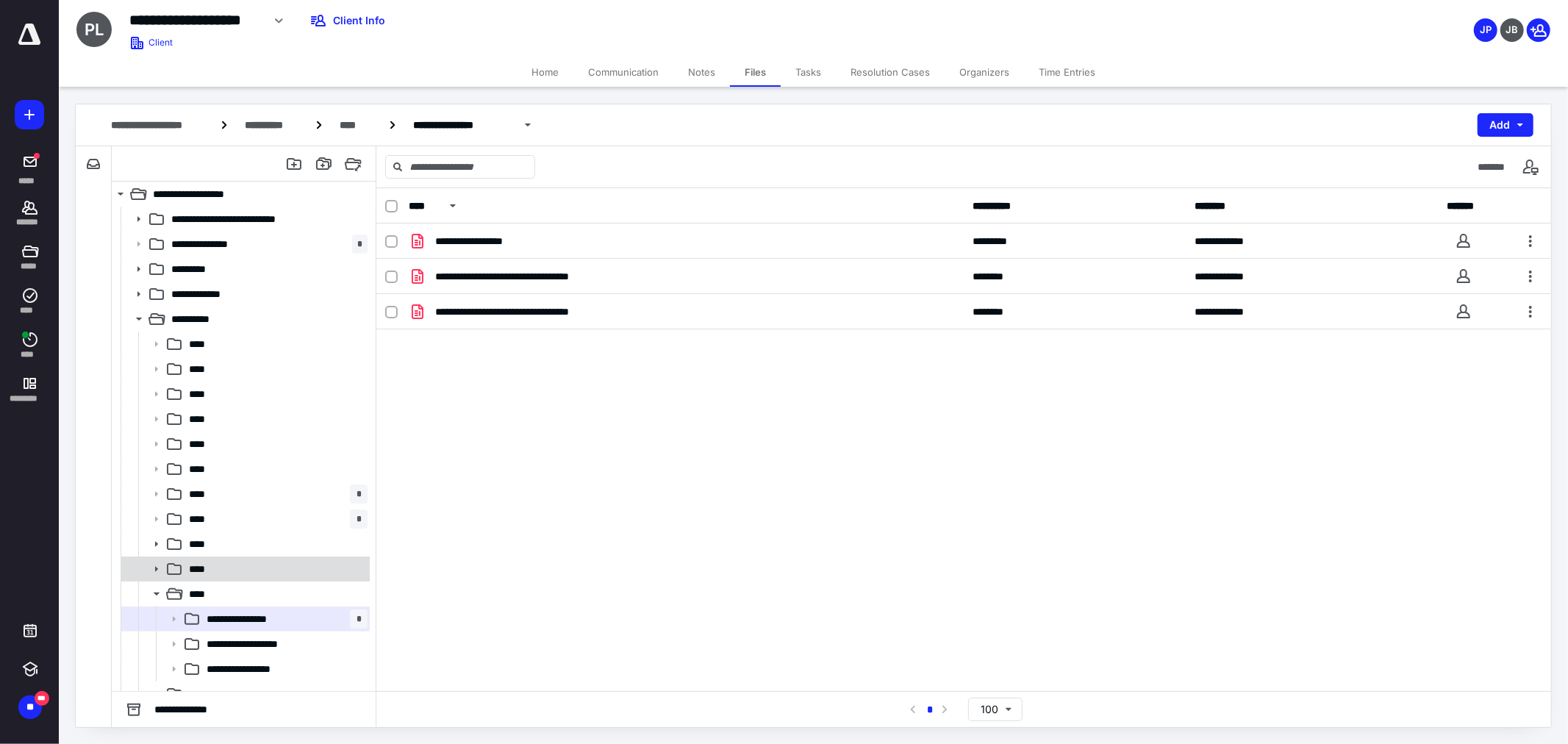 click on "****" at bounding box center (275, 569) 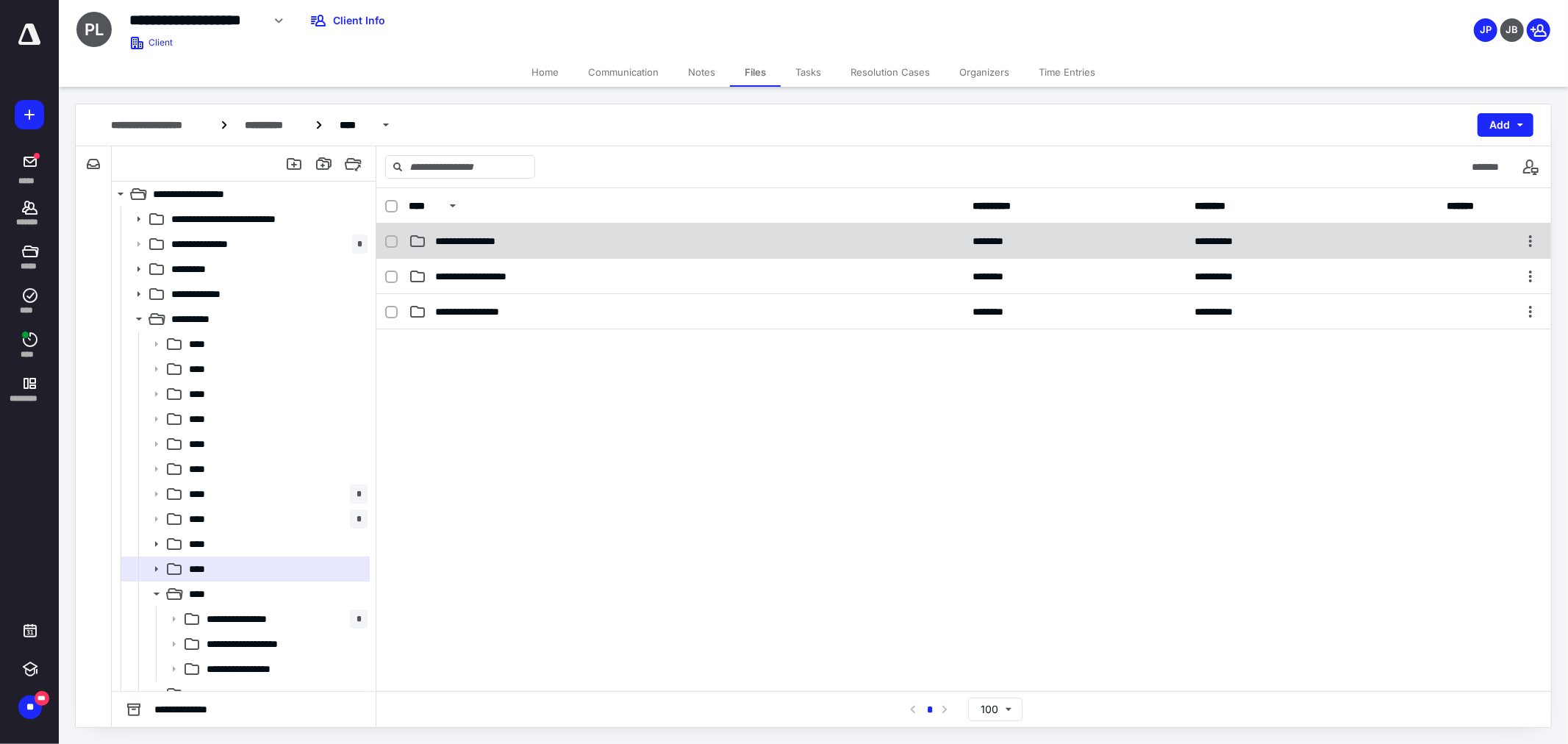 click on "**********" at bounding box center [686, 241] 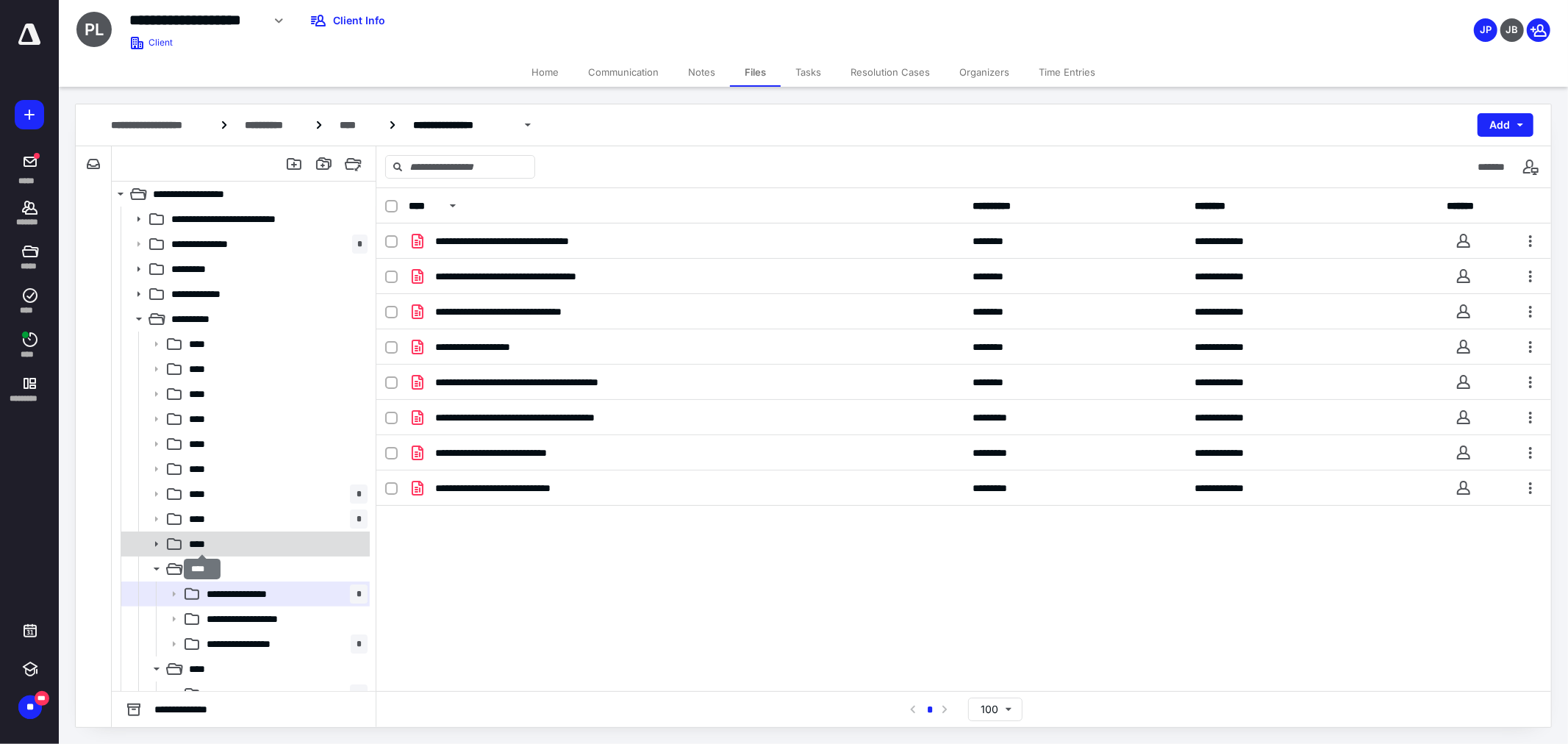 click on "****" at bounding box center [201, 544] 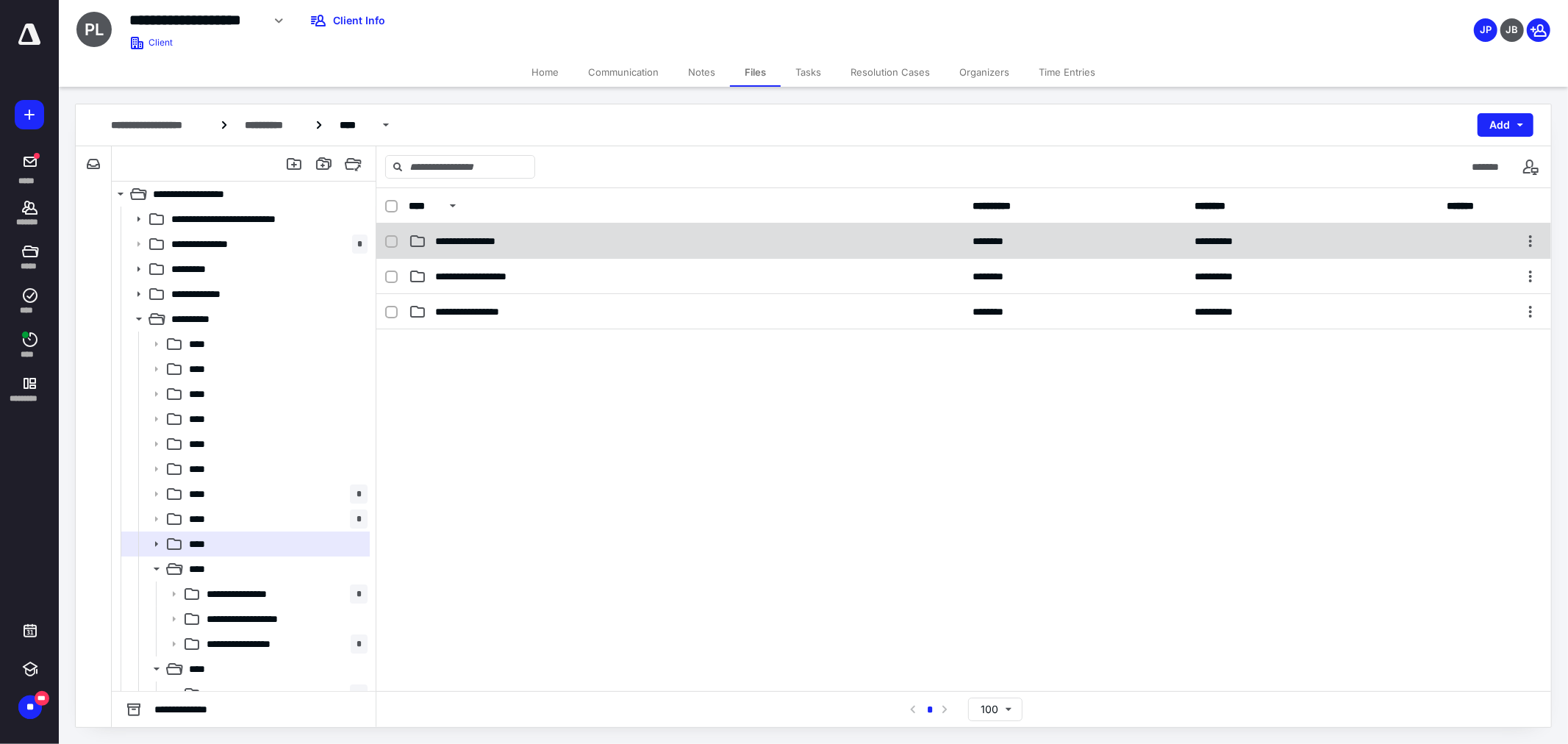 click on "**********" at bounding box center (686, 241) 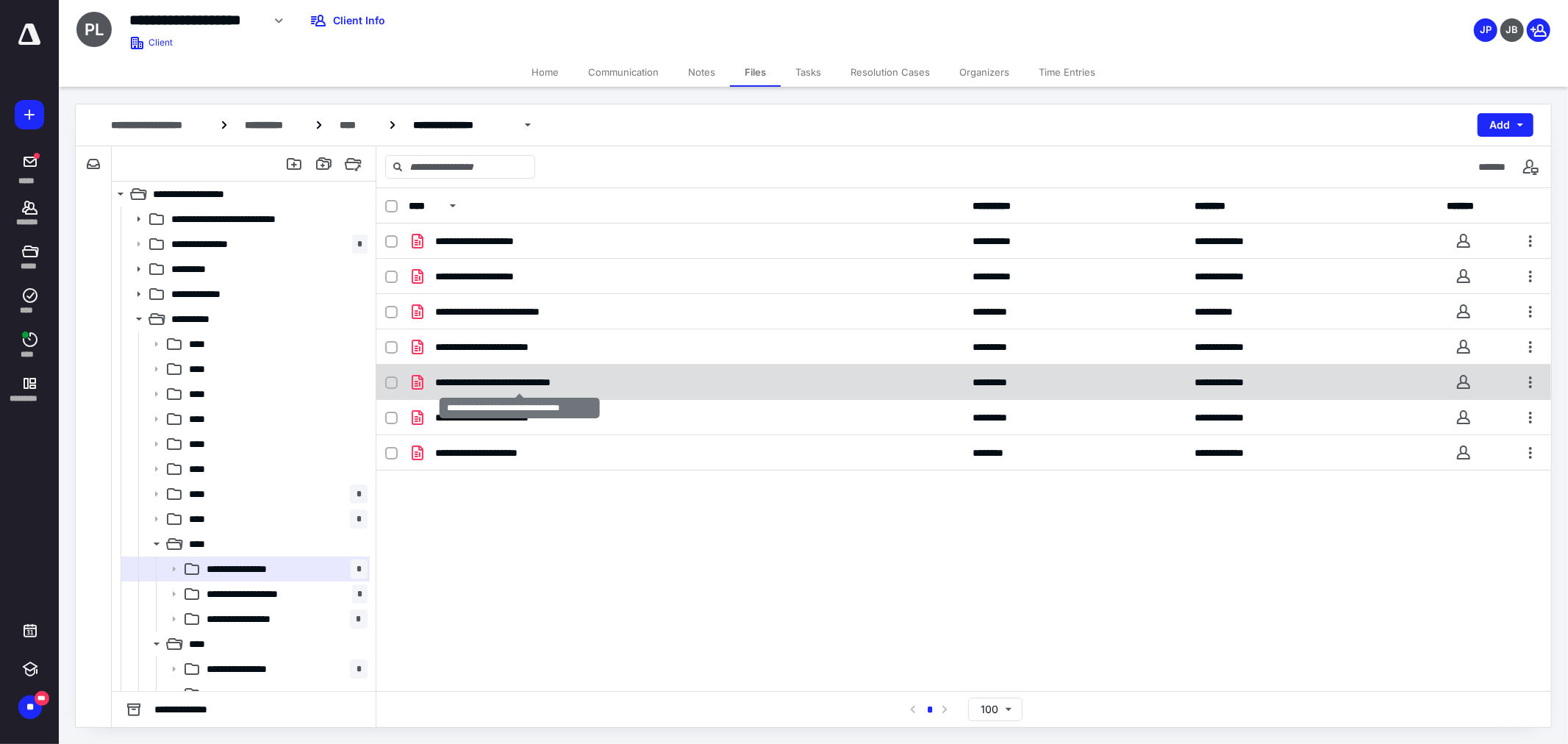 click on "**********" at bounding box center (519, 382) 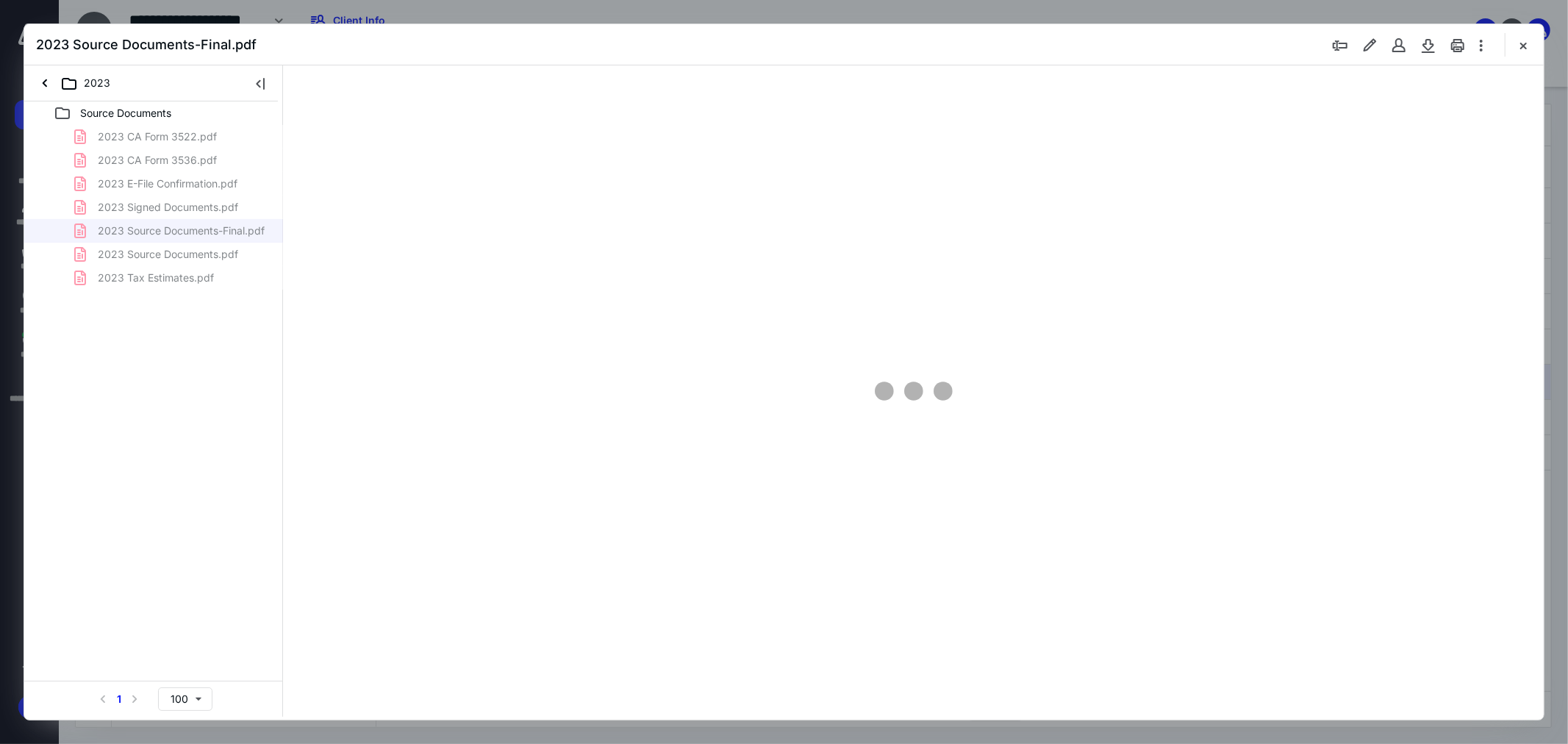 scroll, scrollTop: 0, scrollLeft: 0, axis: both 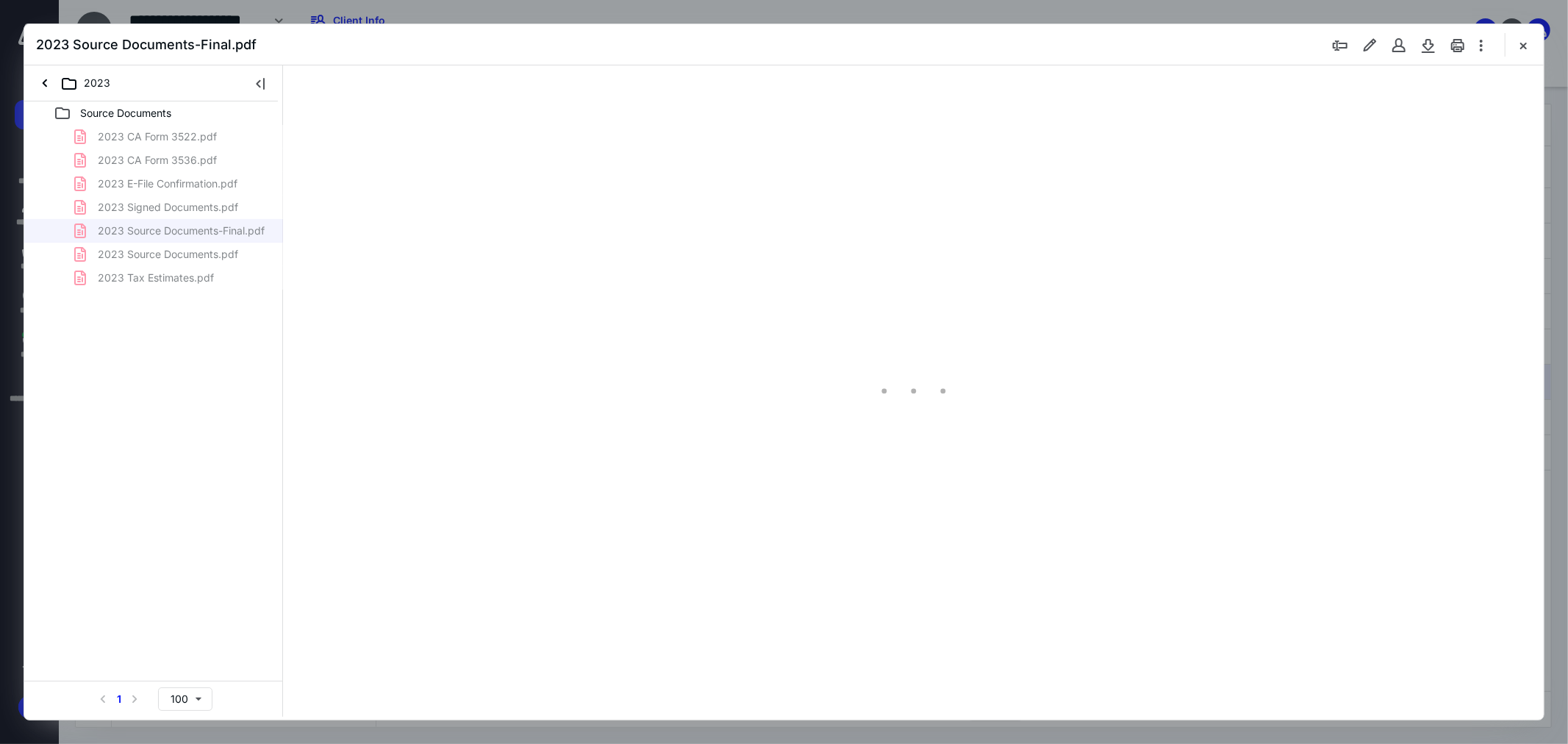 type on "275" 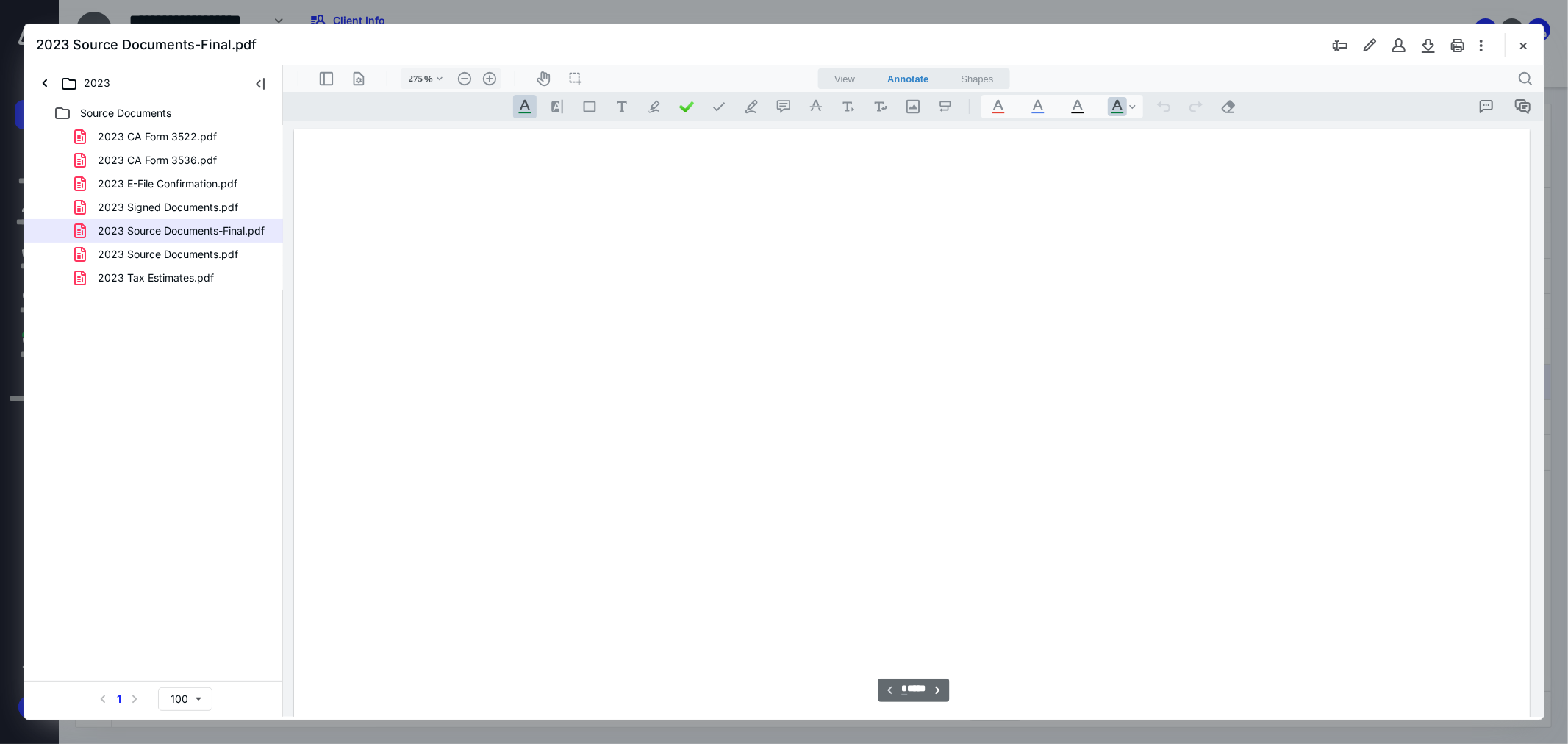 scroll, scrollTop: 63, scrollLeft: 0, axis: vertical 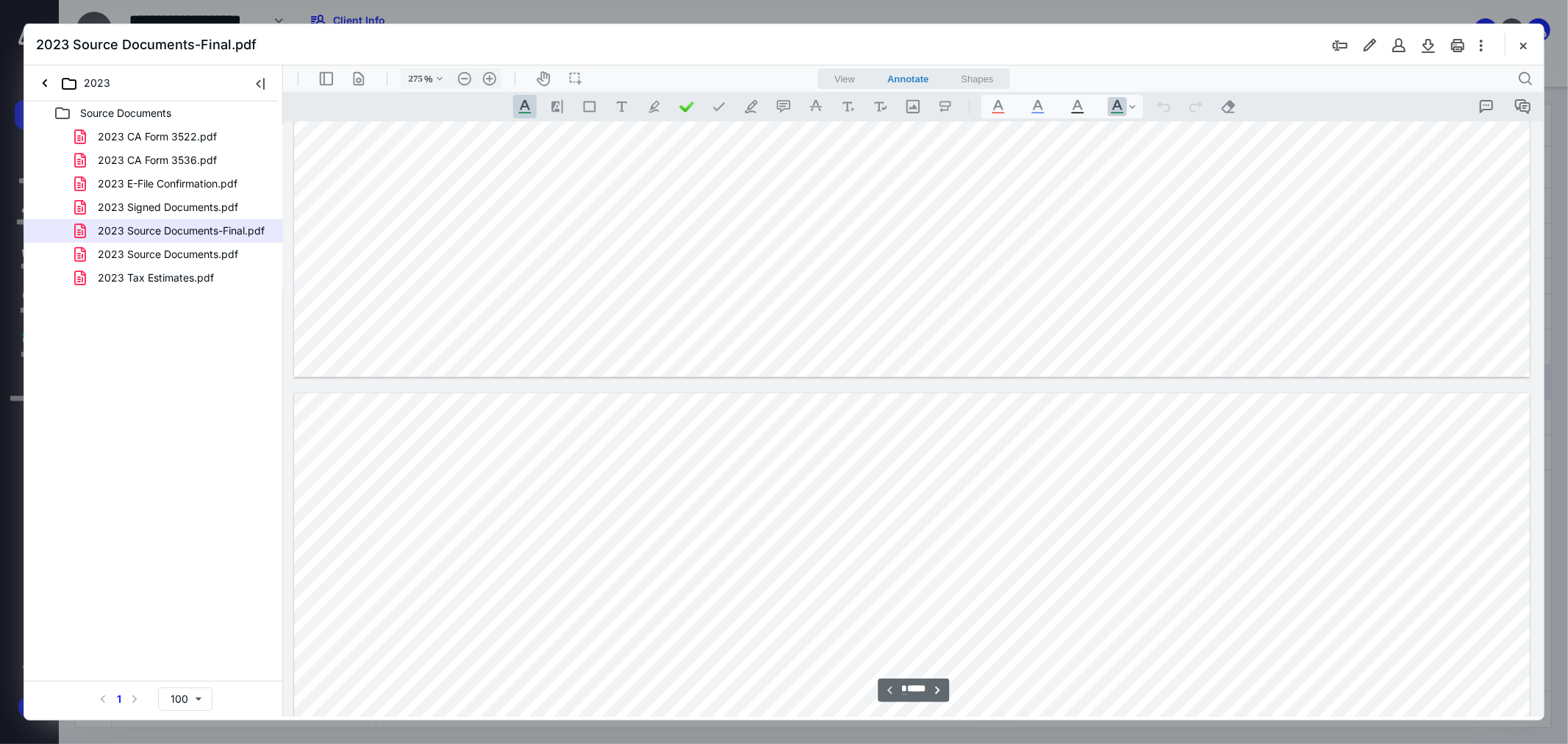 type on "*" 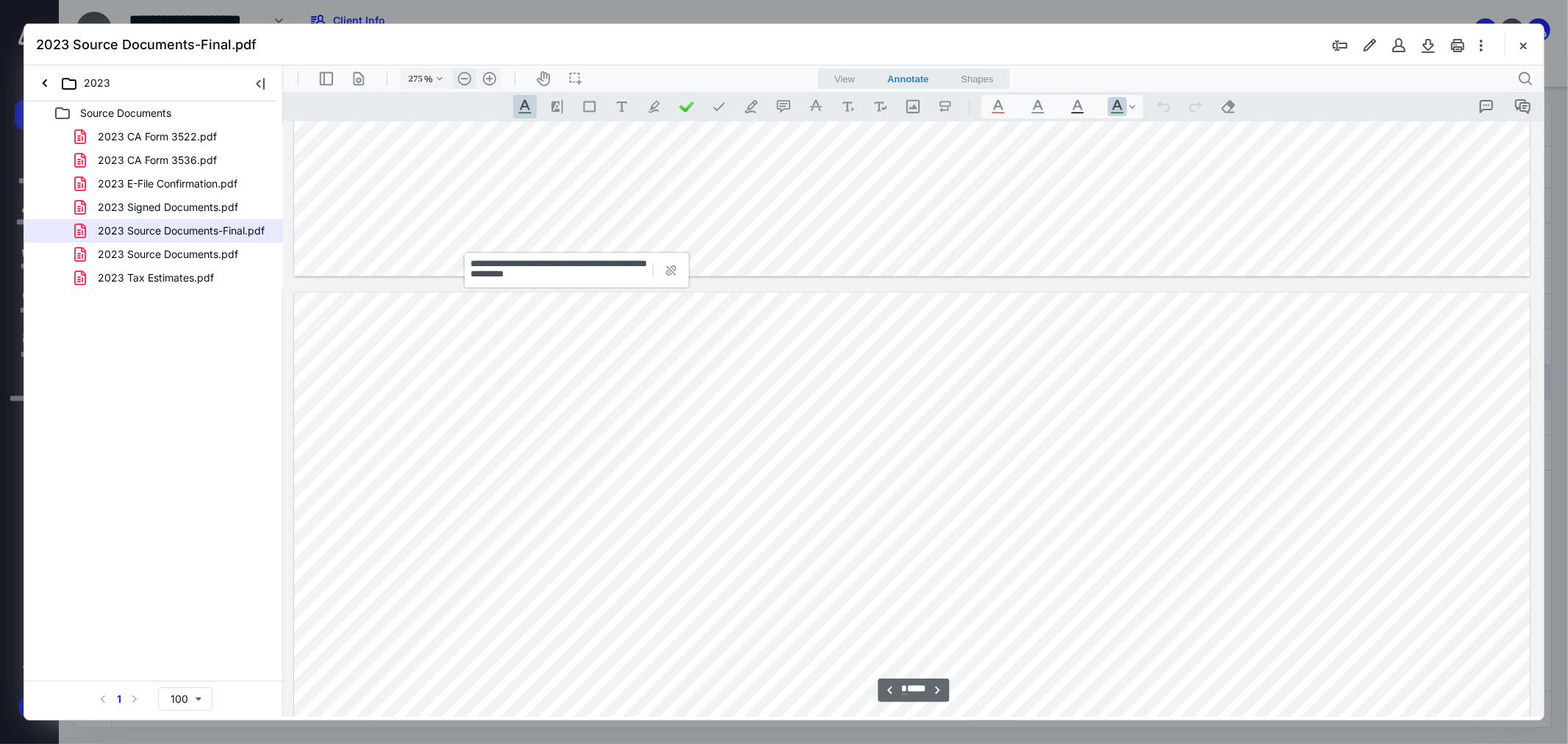 click on ".cls-1{fill:#abb0c4;} icon - header - zoom - out - line" at bounding box center [464, 78] 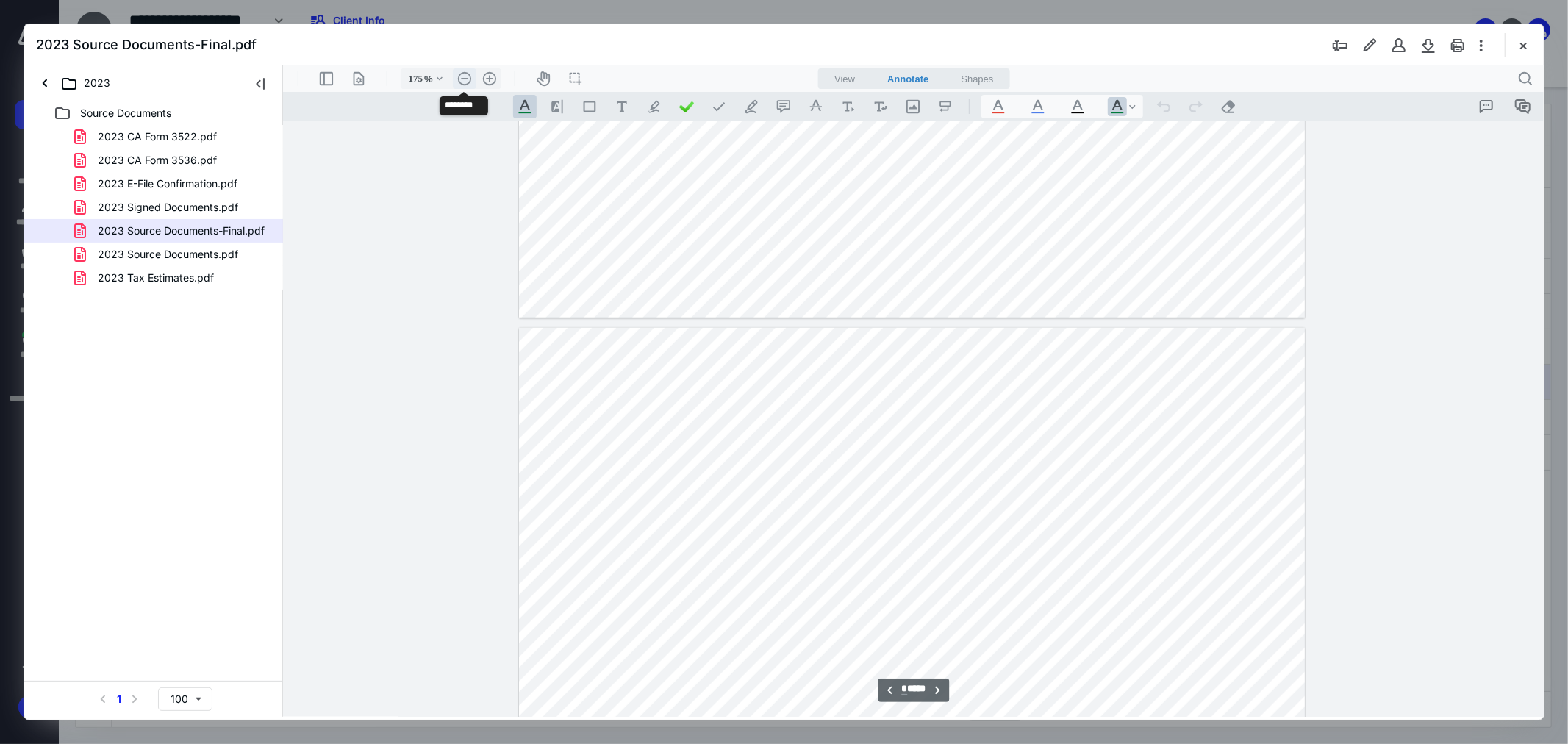 click on ".cls-1{fill:#abb0c4;} icon - header - zoom - out - line" at bounding box center [464, 78] 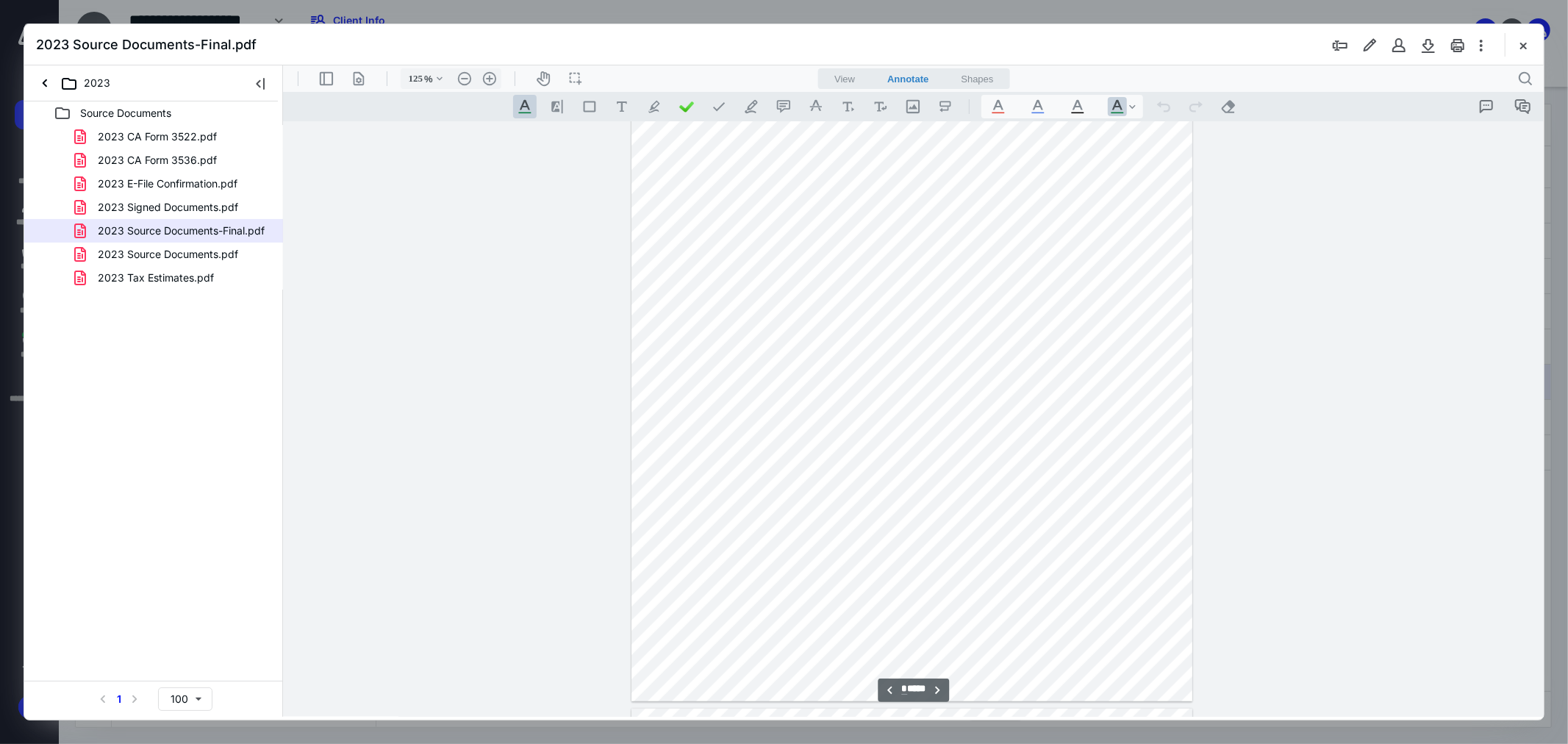 scroll, scrollTop: 920, scrollLeft: 0, axis: vertical 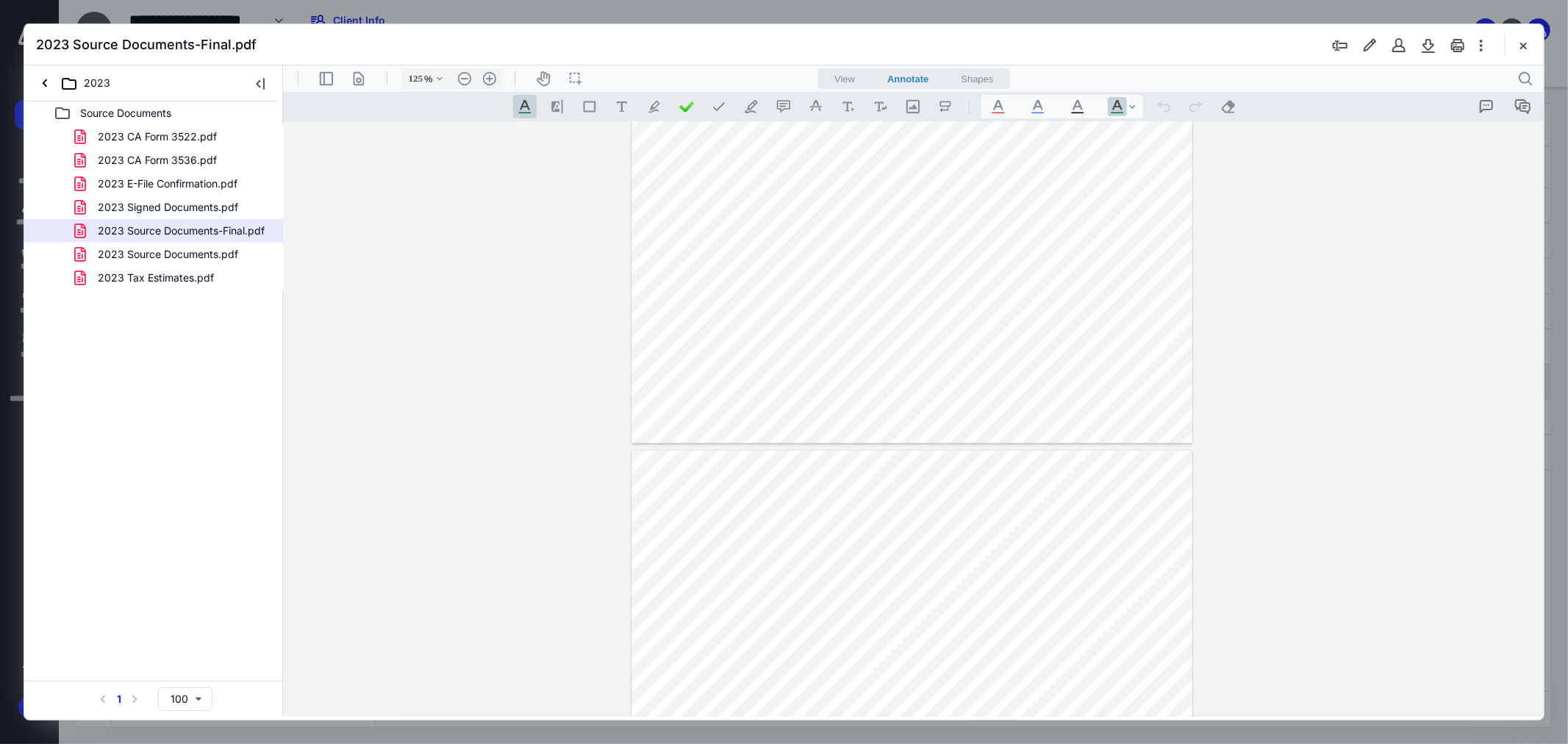 type on "*" 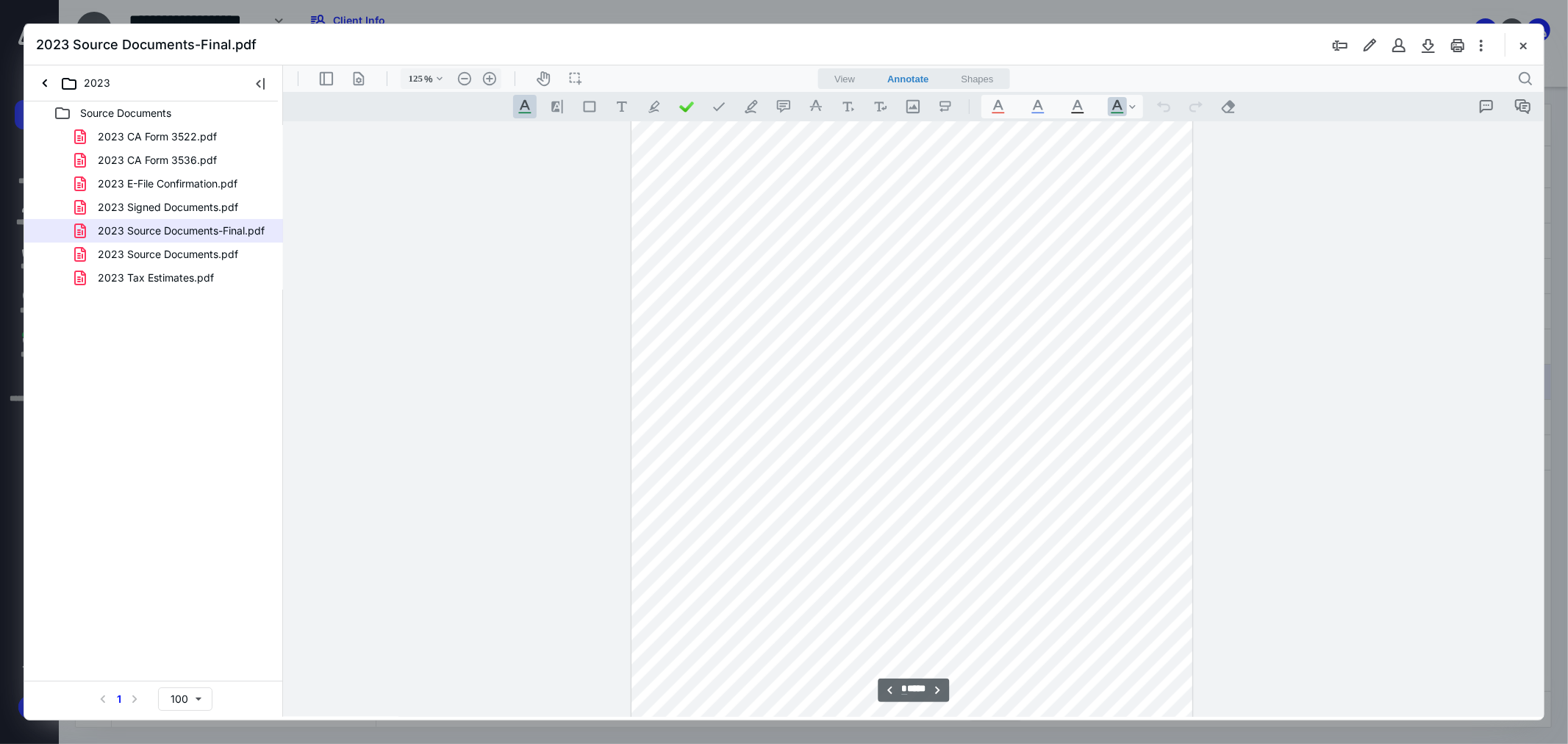 scroll, scrollTop: 1656, scrollLeft: 0, axis: vertical 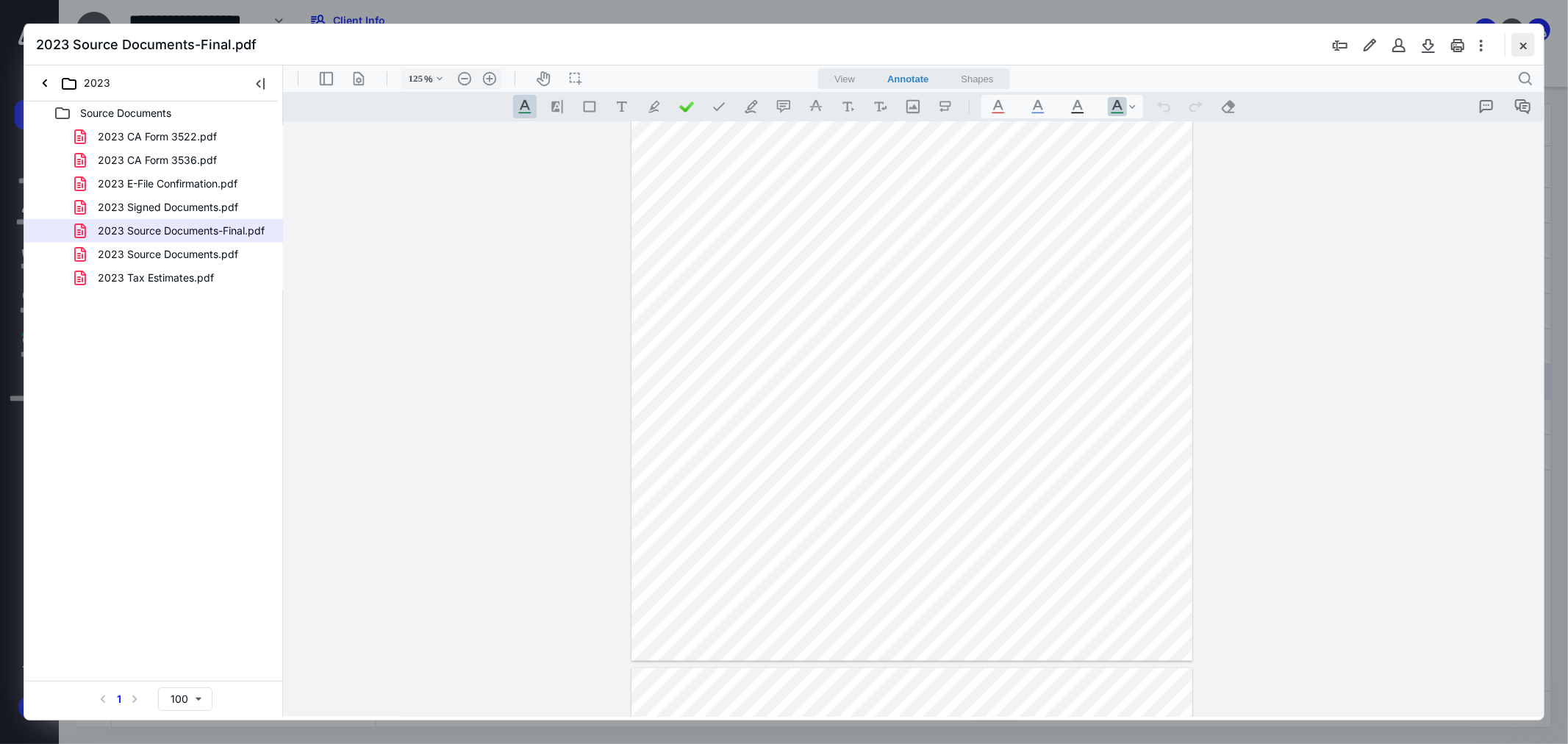 click at bounding box center [1523, 45] 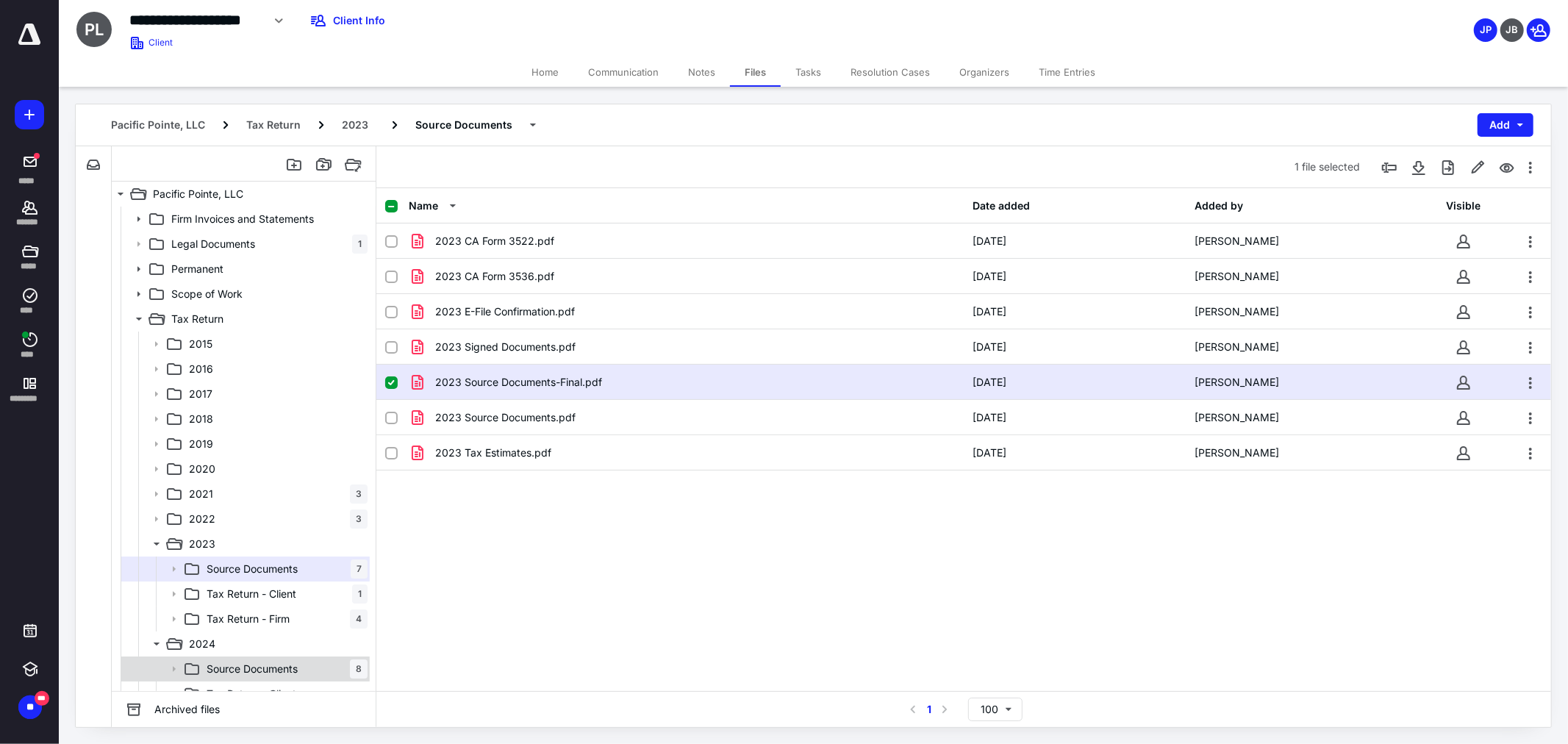 click on "Source Documents" at bounding box center (252, 669) 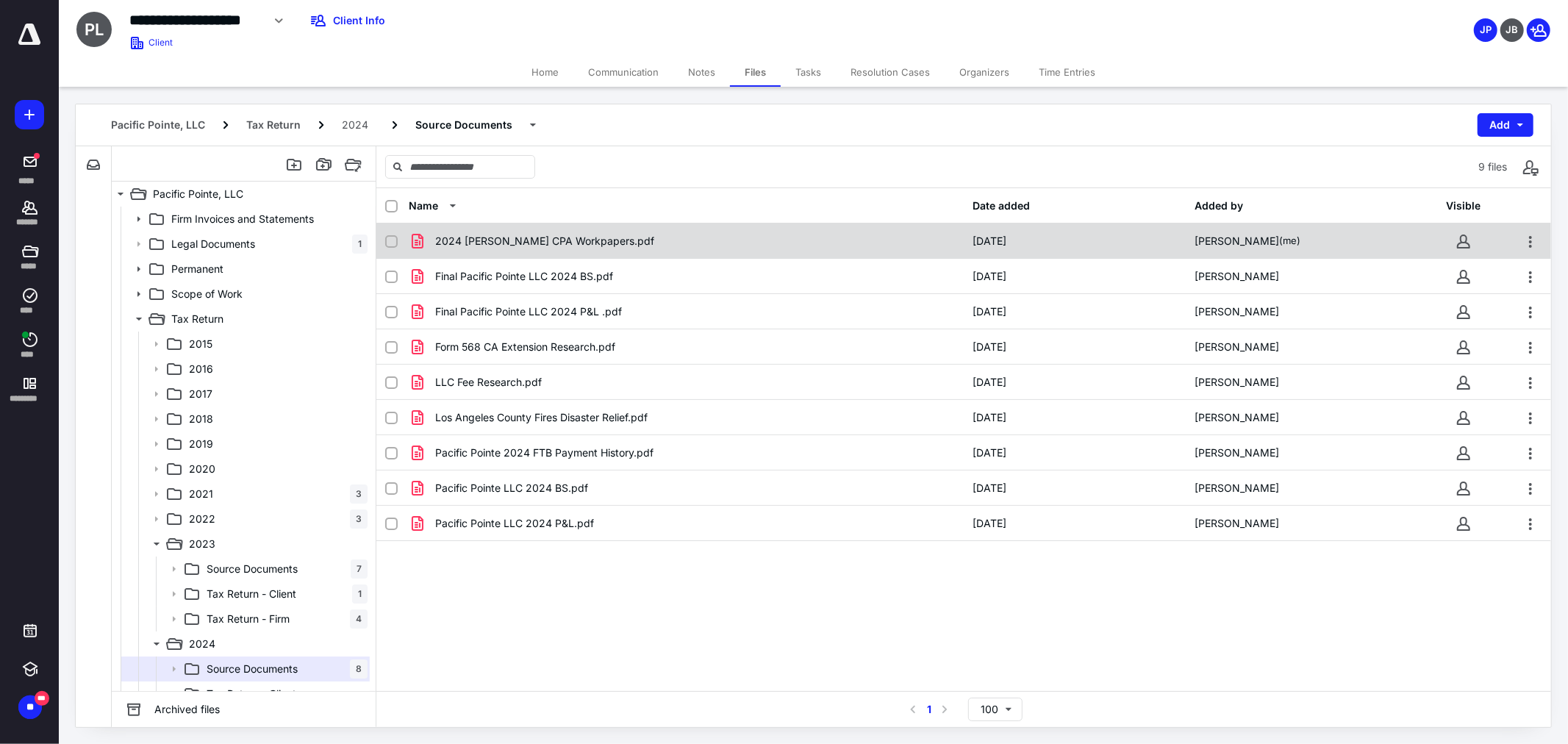 click on "2024 [PERSON_NAME] CPA Workpapers.pdf" at bounding box center (686, 241) 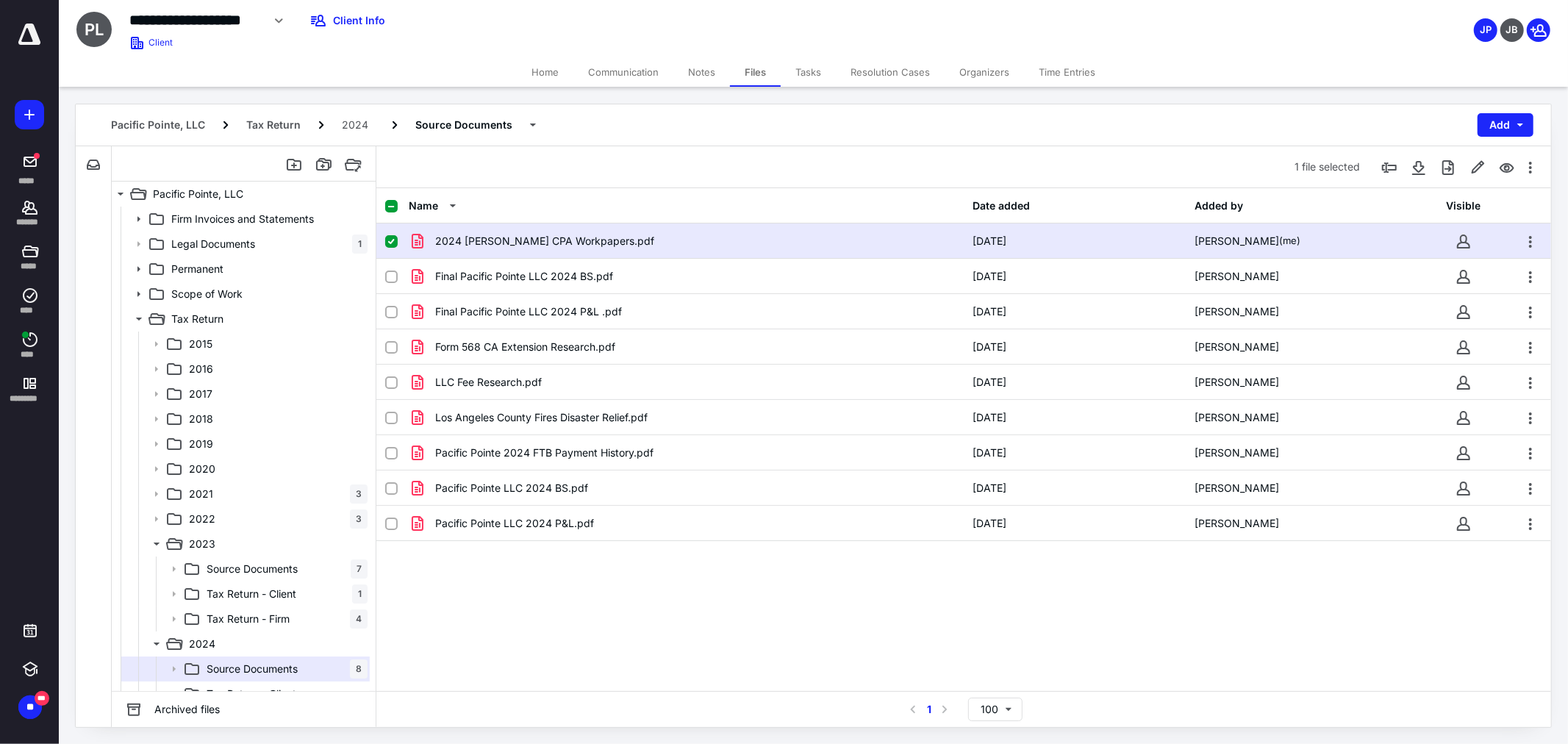 click on "2024 [PERSON_NAME] CPA Workpapers.pdf" at bounding box center [686, 241] 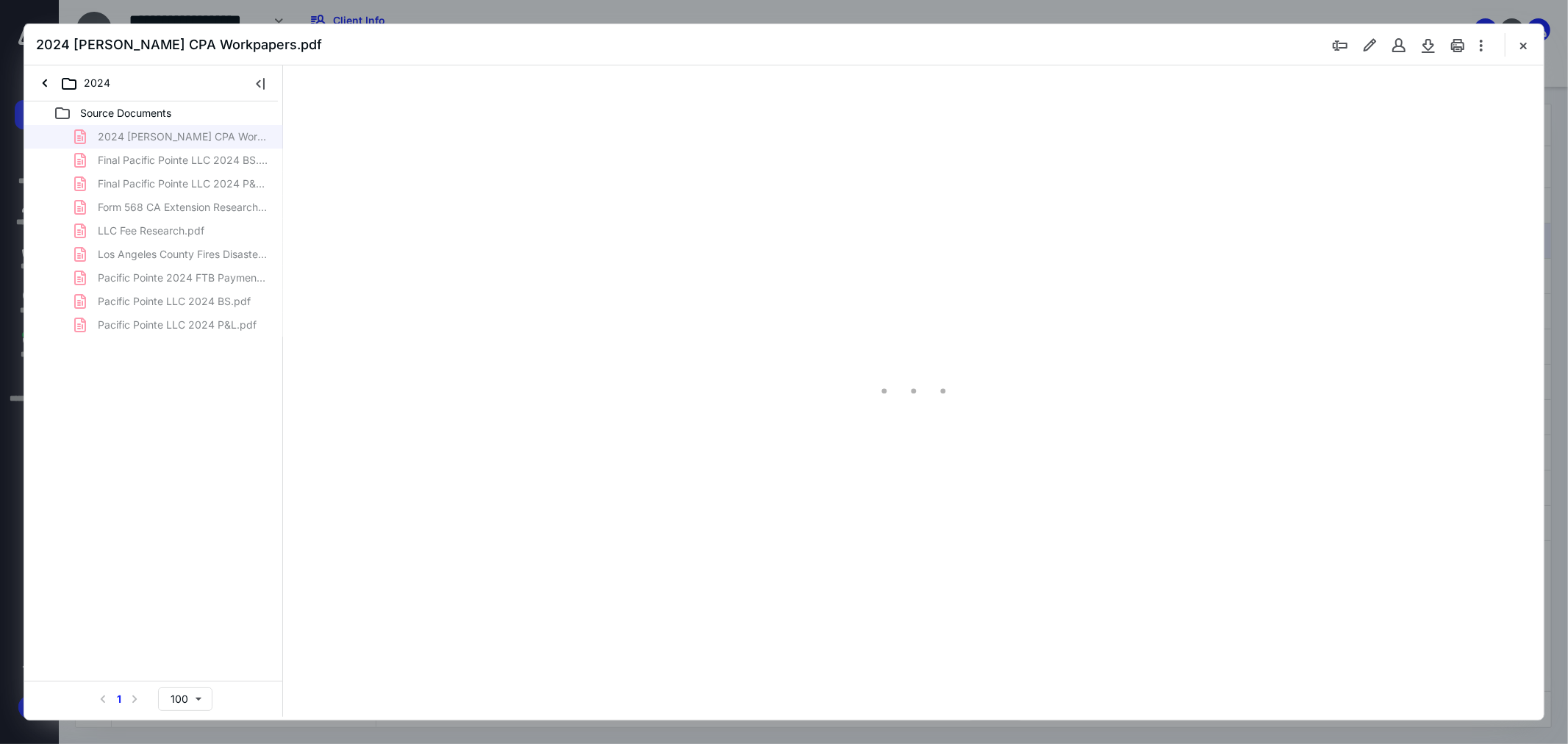 scroll, scrollTop: 0, scrollLeft: 0, axis: both 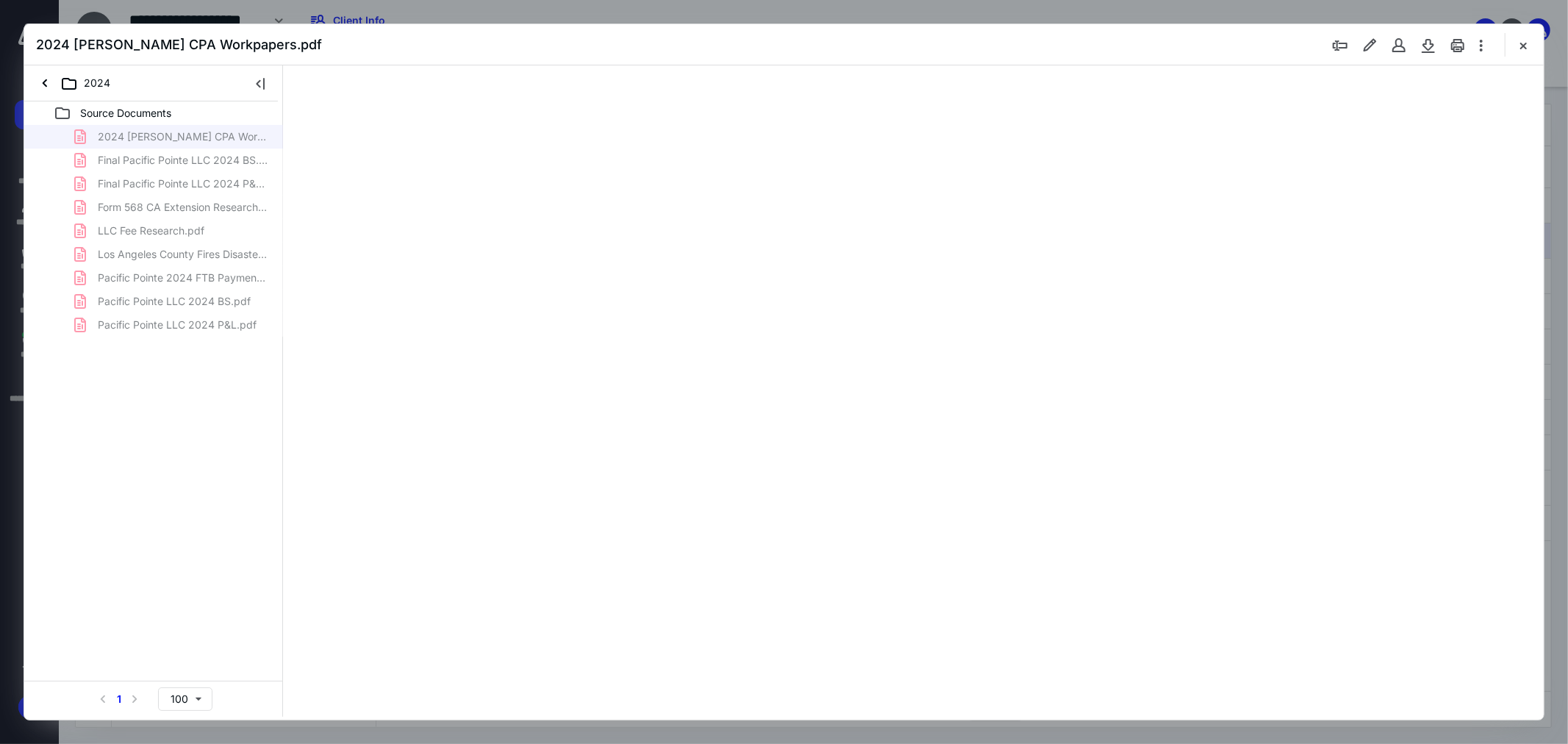 type on "275" 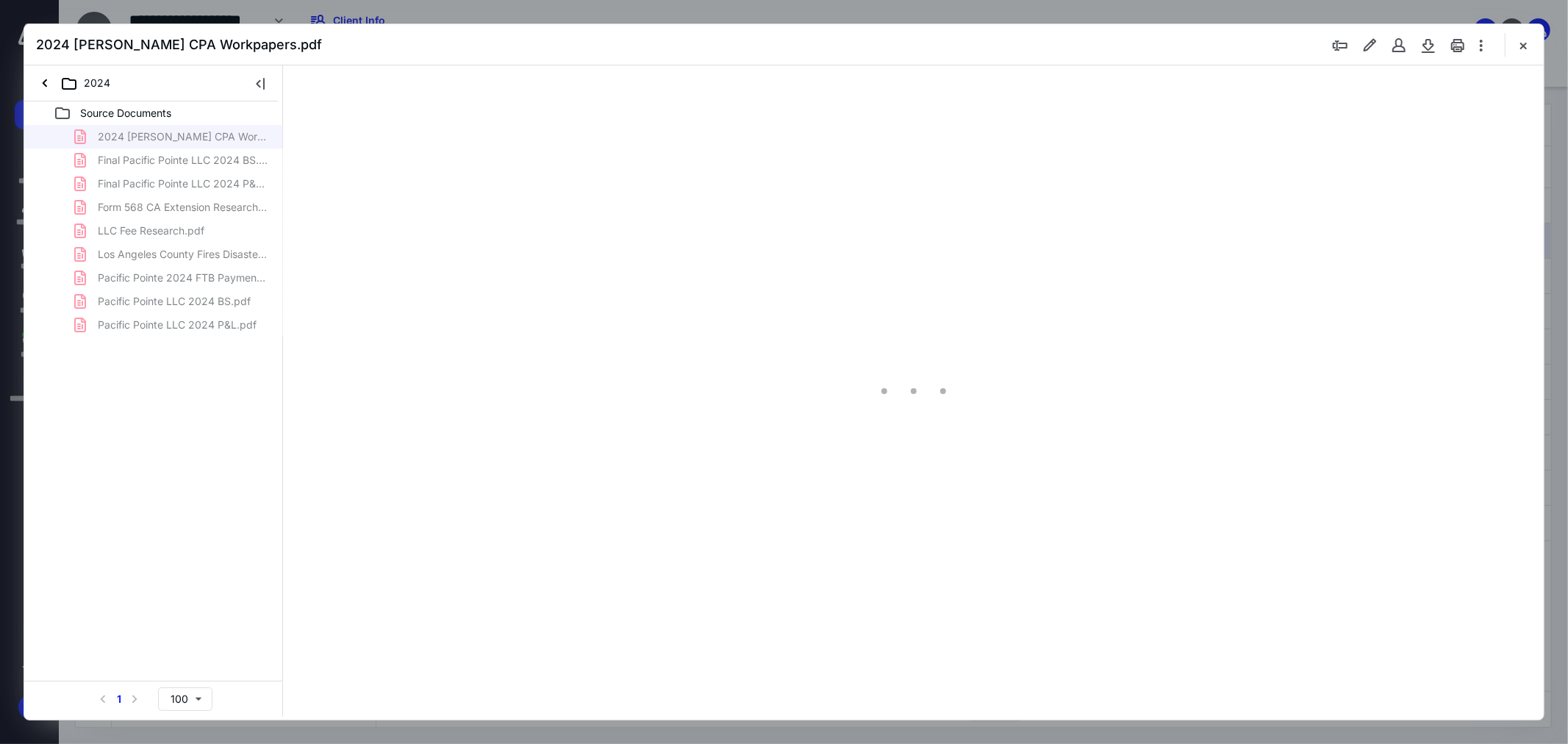 scroll, scrollTop: 63, scrollLeft: 0, axis: vertical 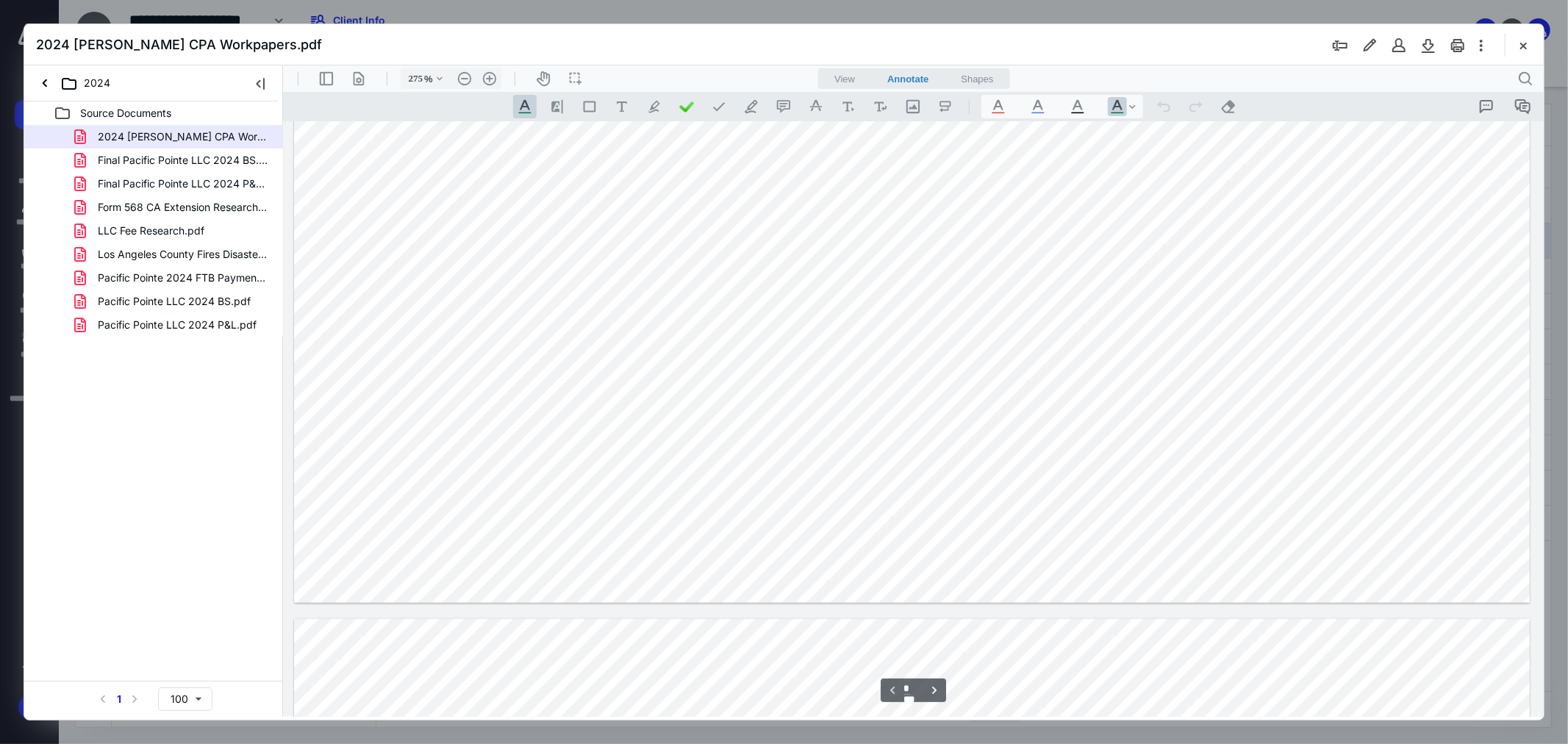 type on "*" 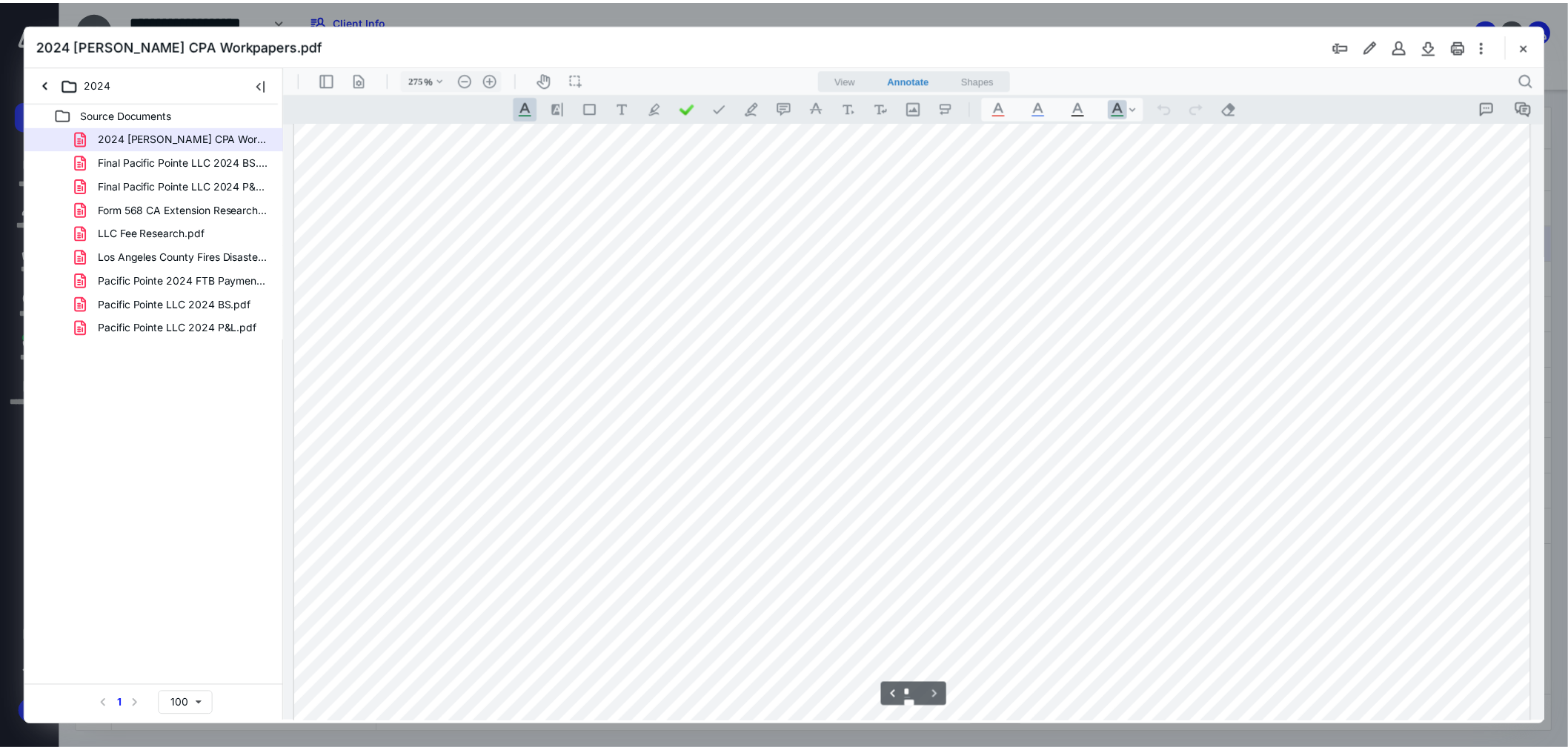 scroll, scrollTop: 2656, scrollLeft: 0, axis: vertical 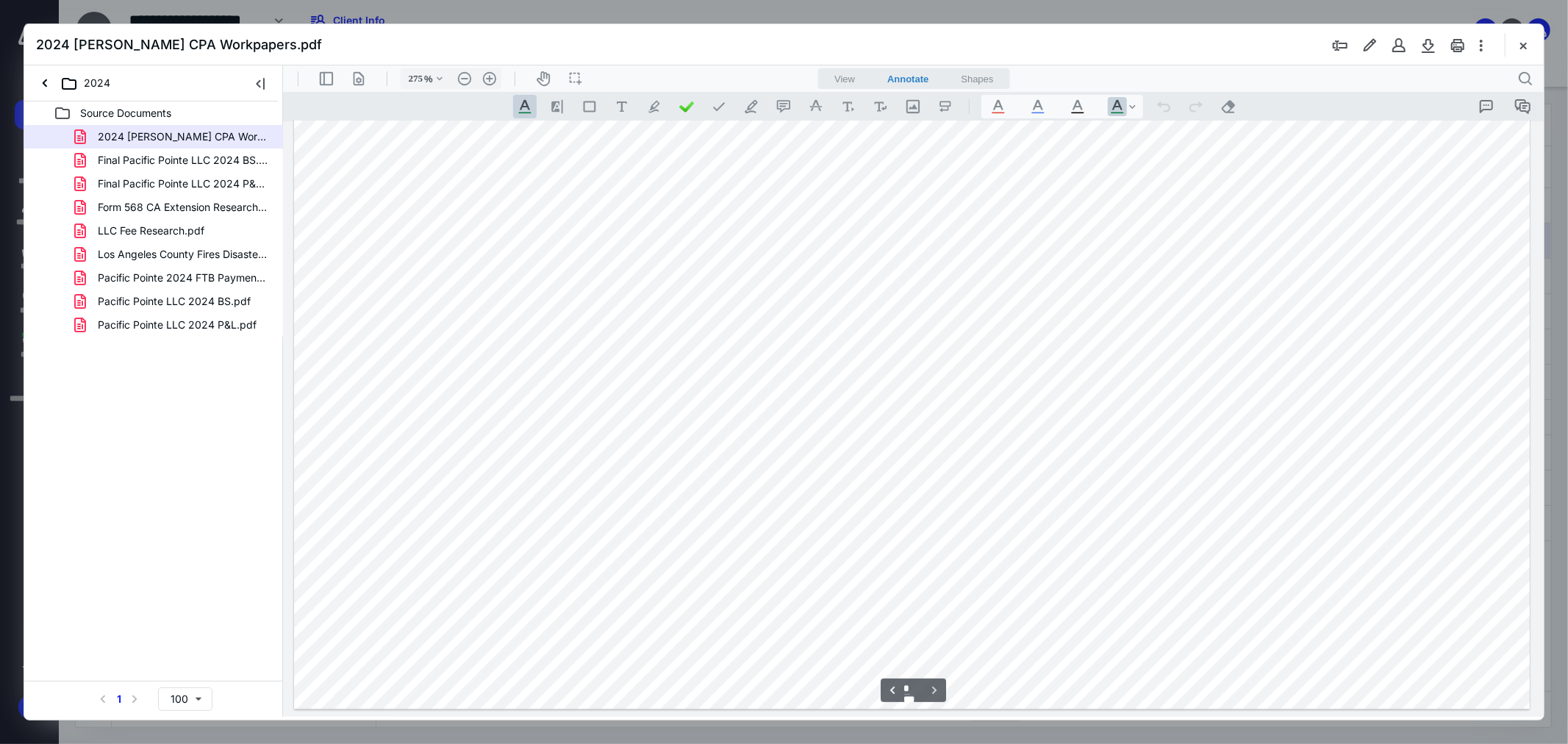 click at bounding box center [1523, 45] 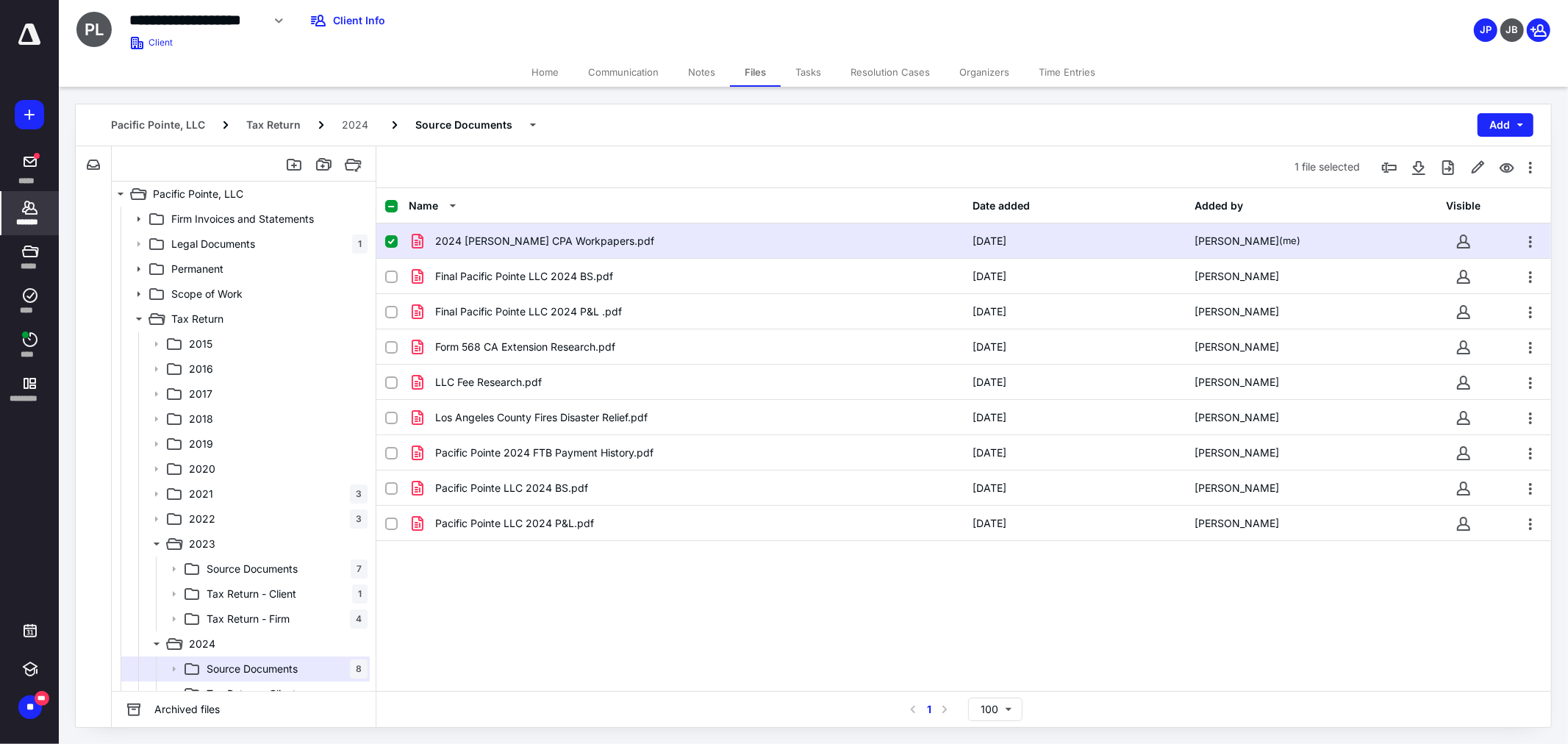 click 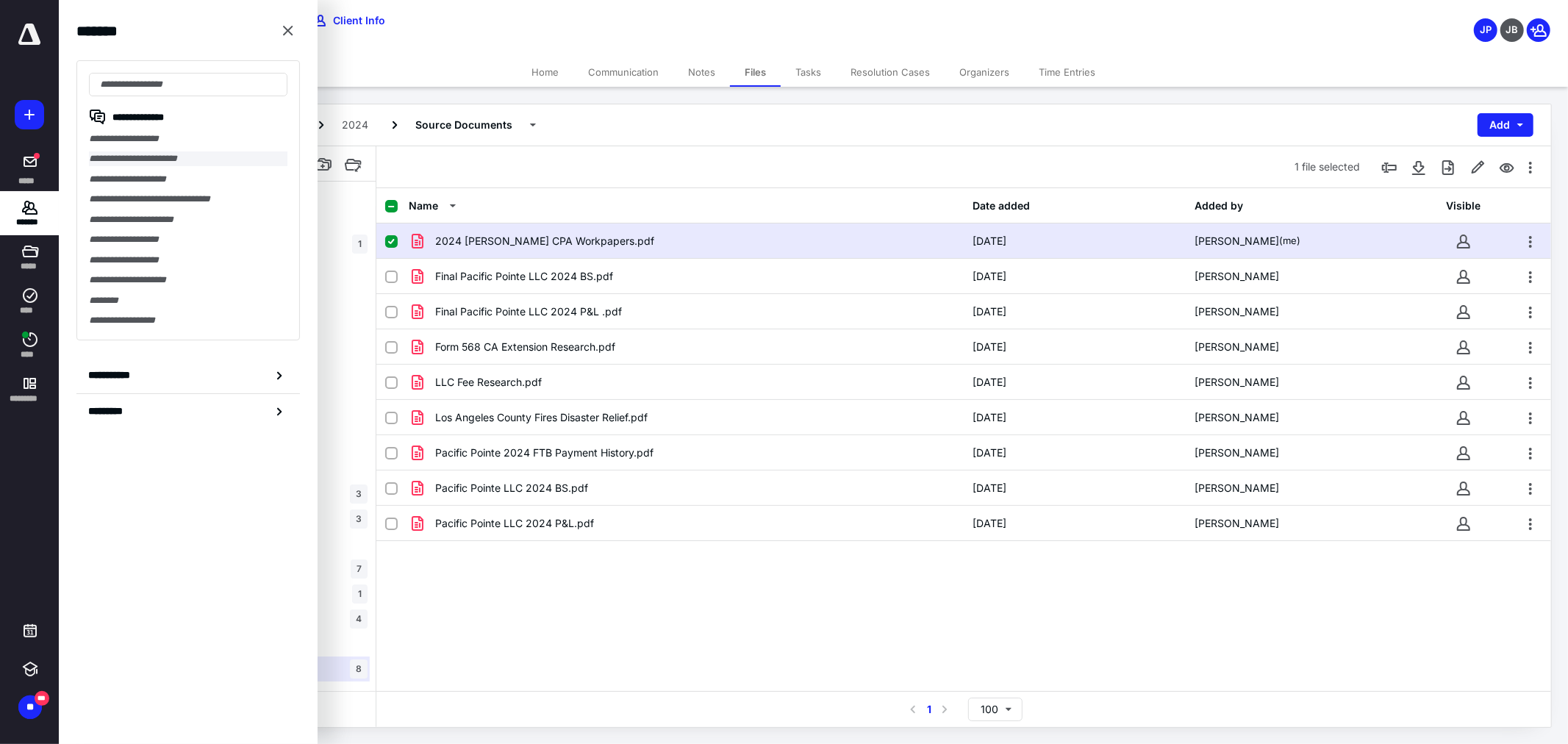 click on "**********" at bounding box center [188, 158] 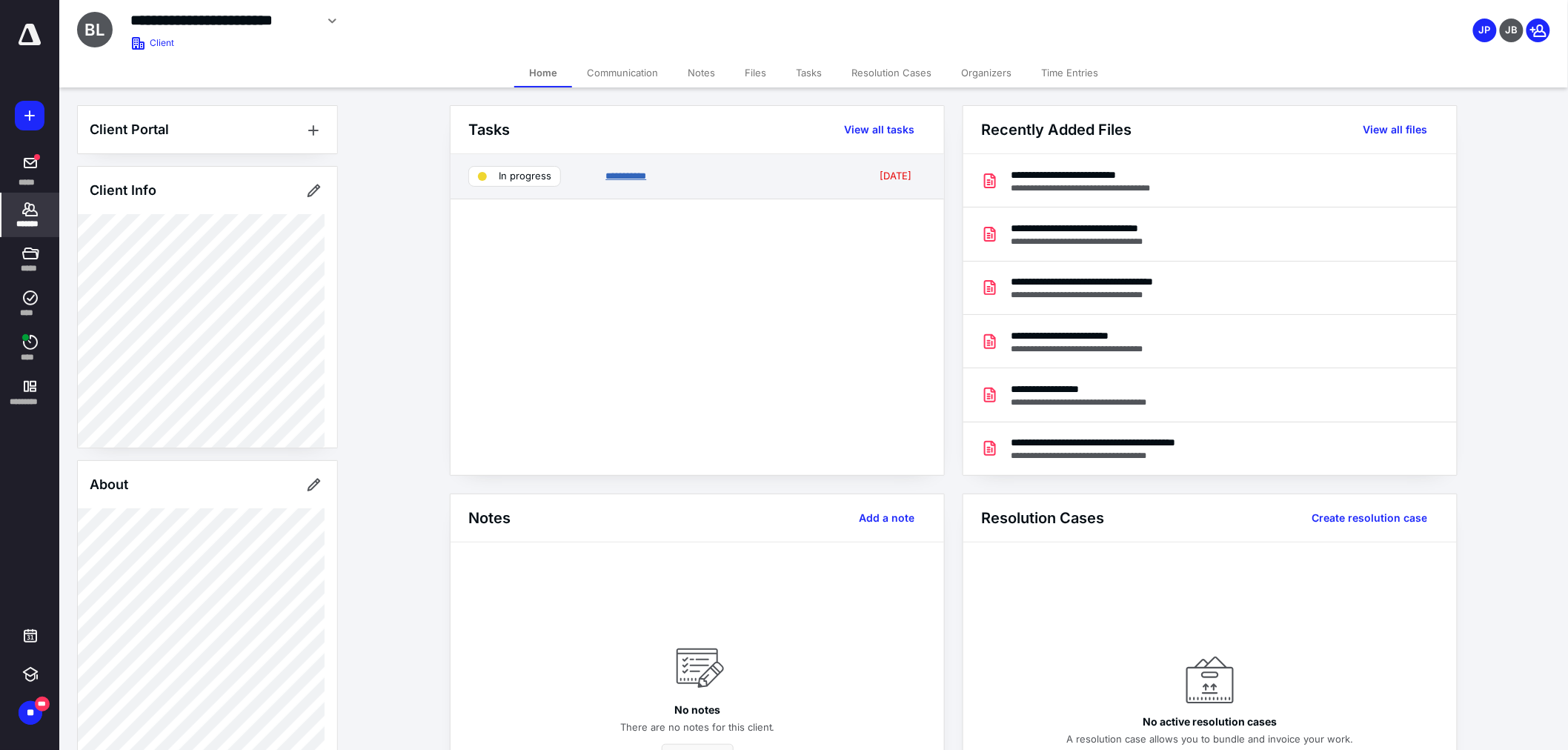click on "**********" at bounding box center [625, 176] 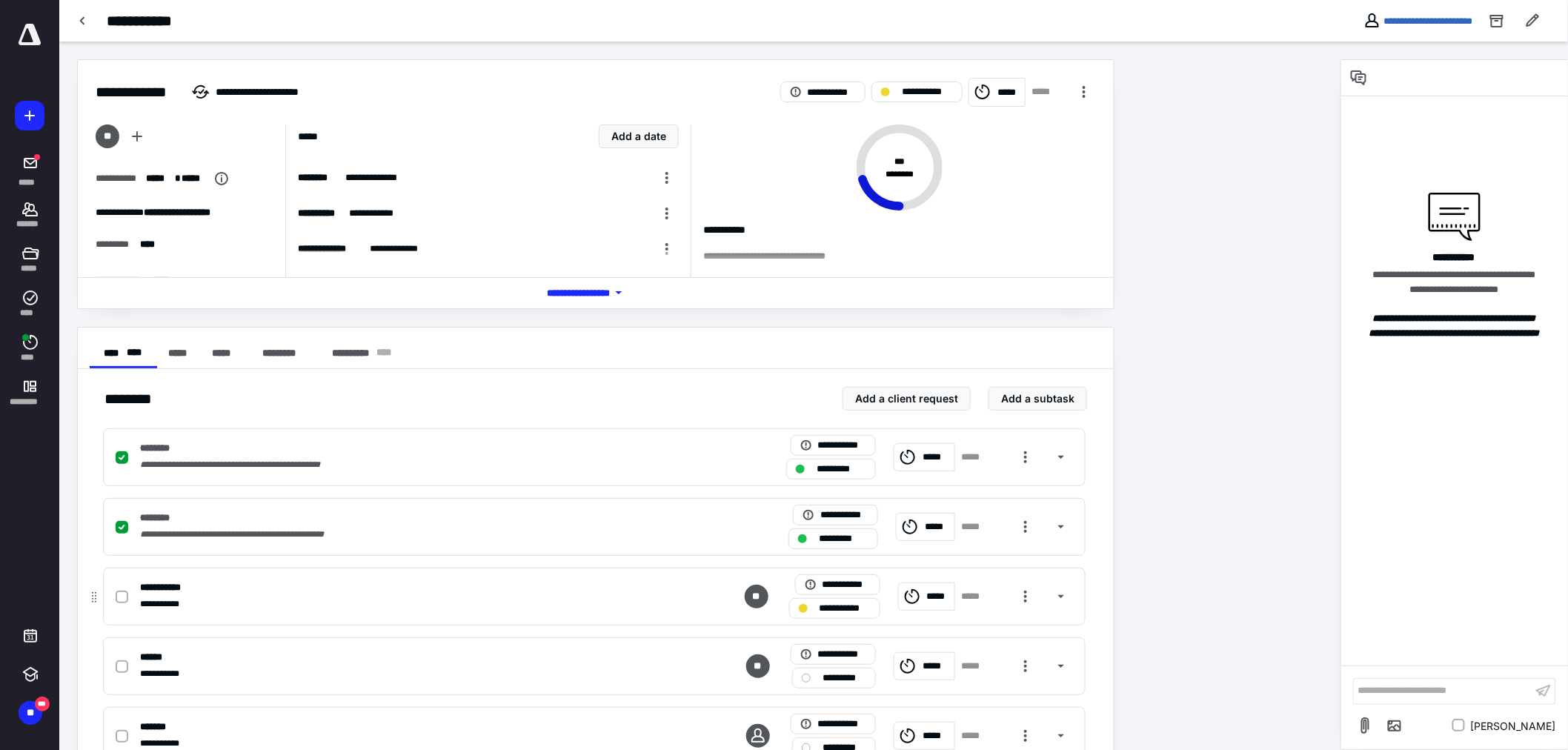 click on "*****" at bounding box center [938, 596] 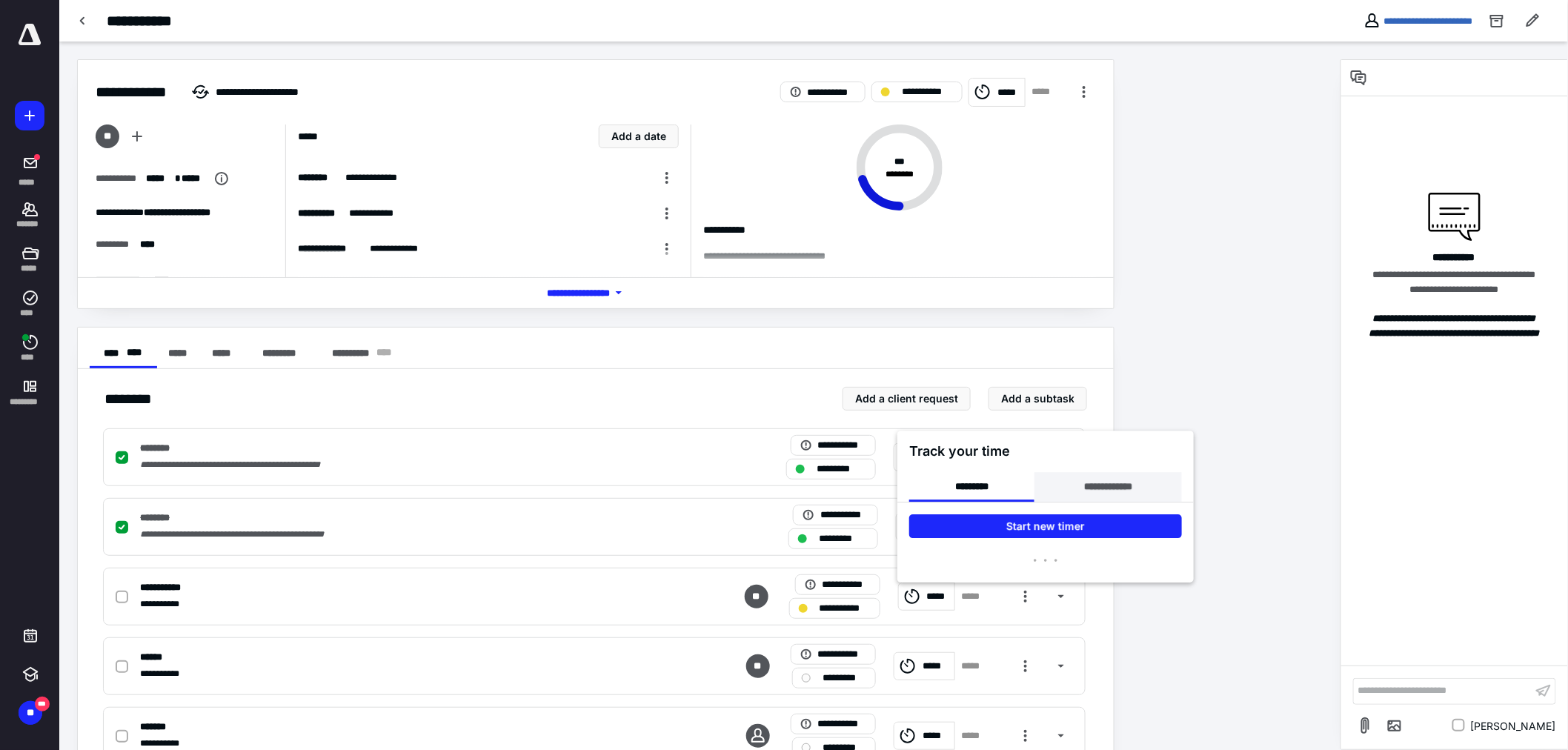 click on "Track your time" at bounding box center (1046, 451) 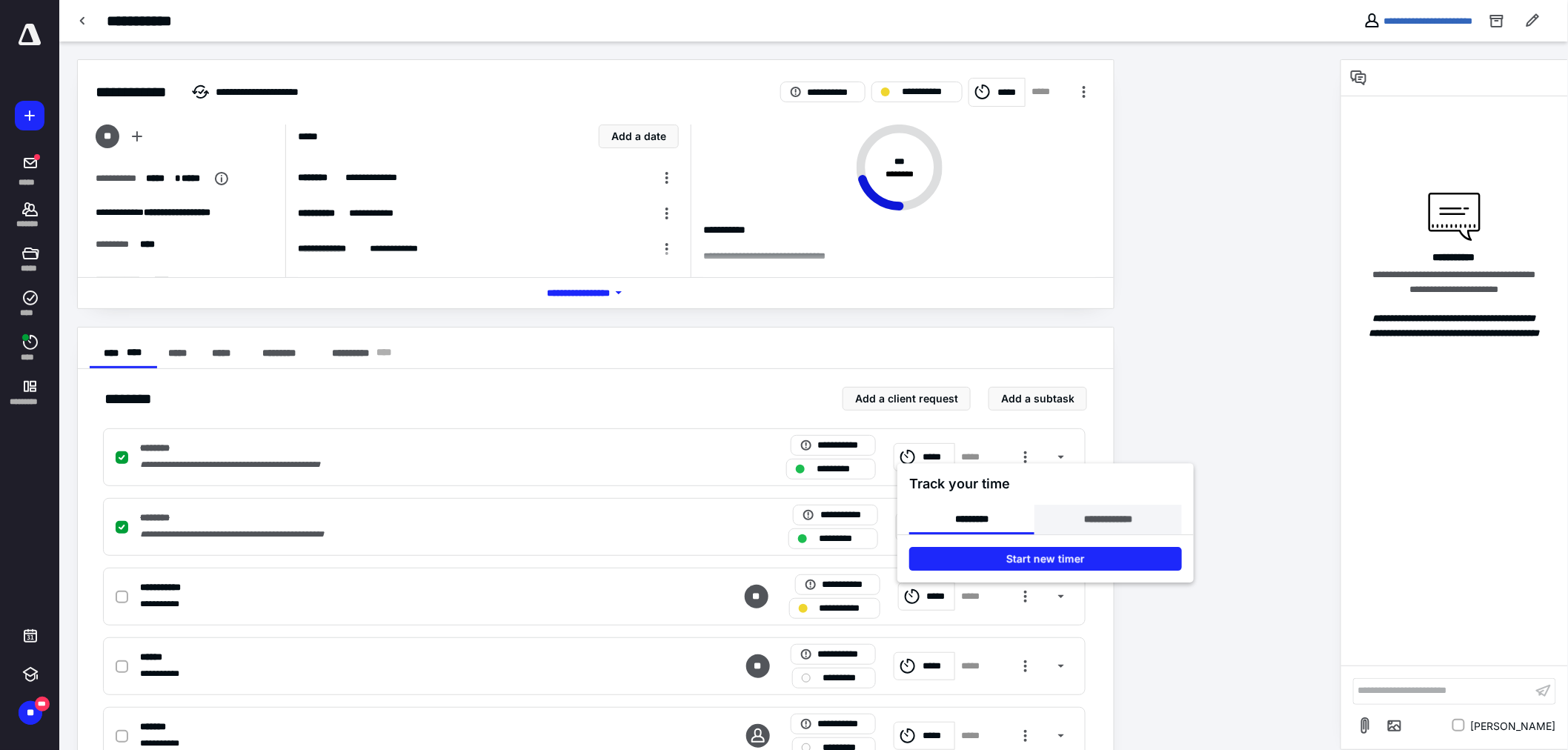 click on "**********" at bounding box center [1108, 520] 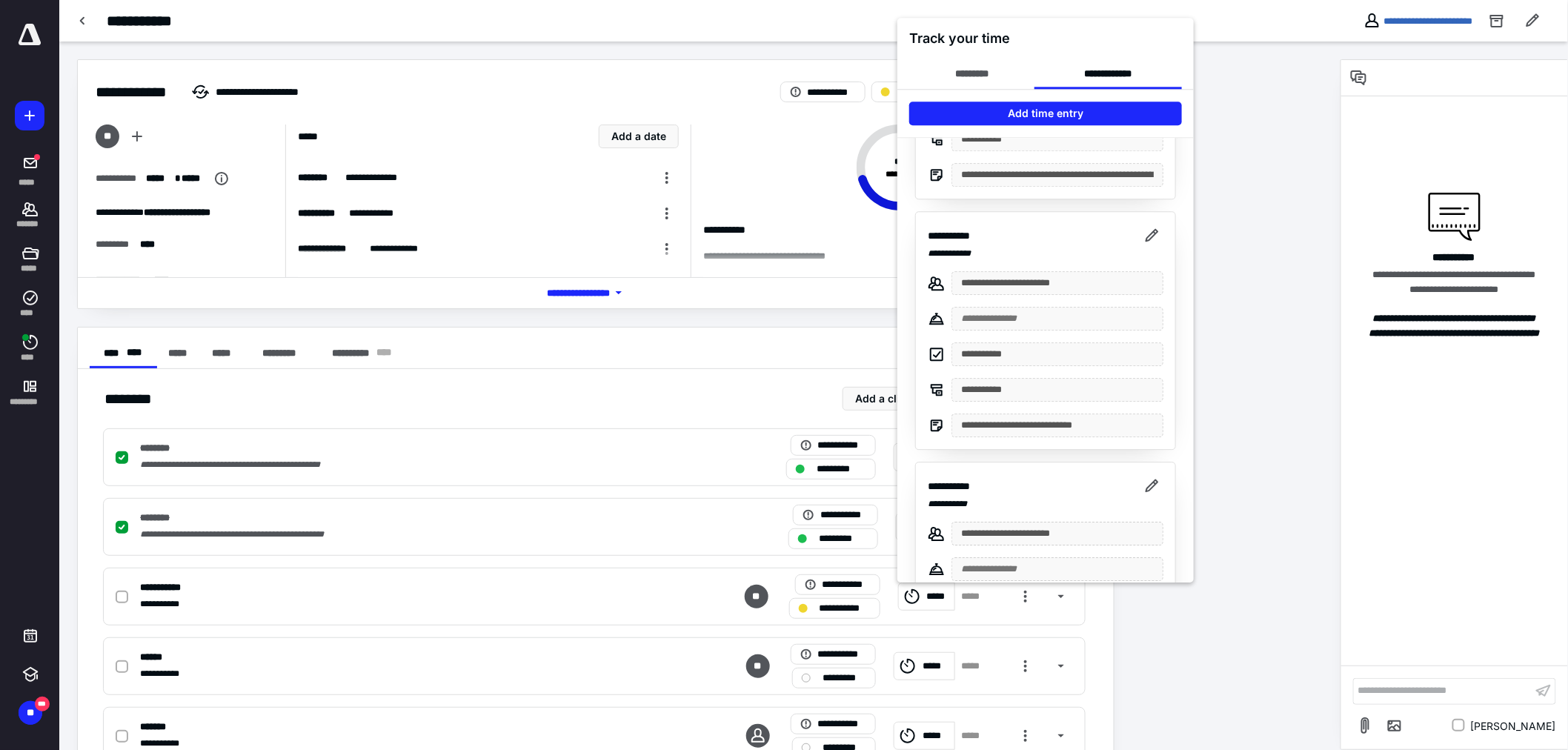 scroll, scrollTop: 0, scrollLeft: 0, axis: both 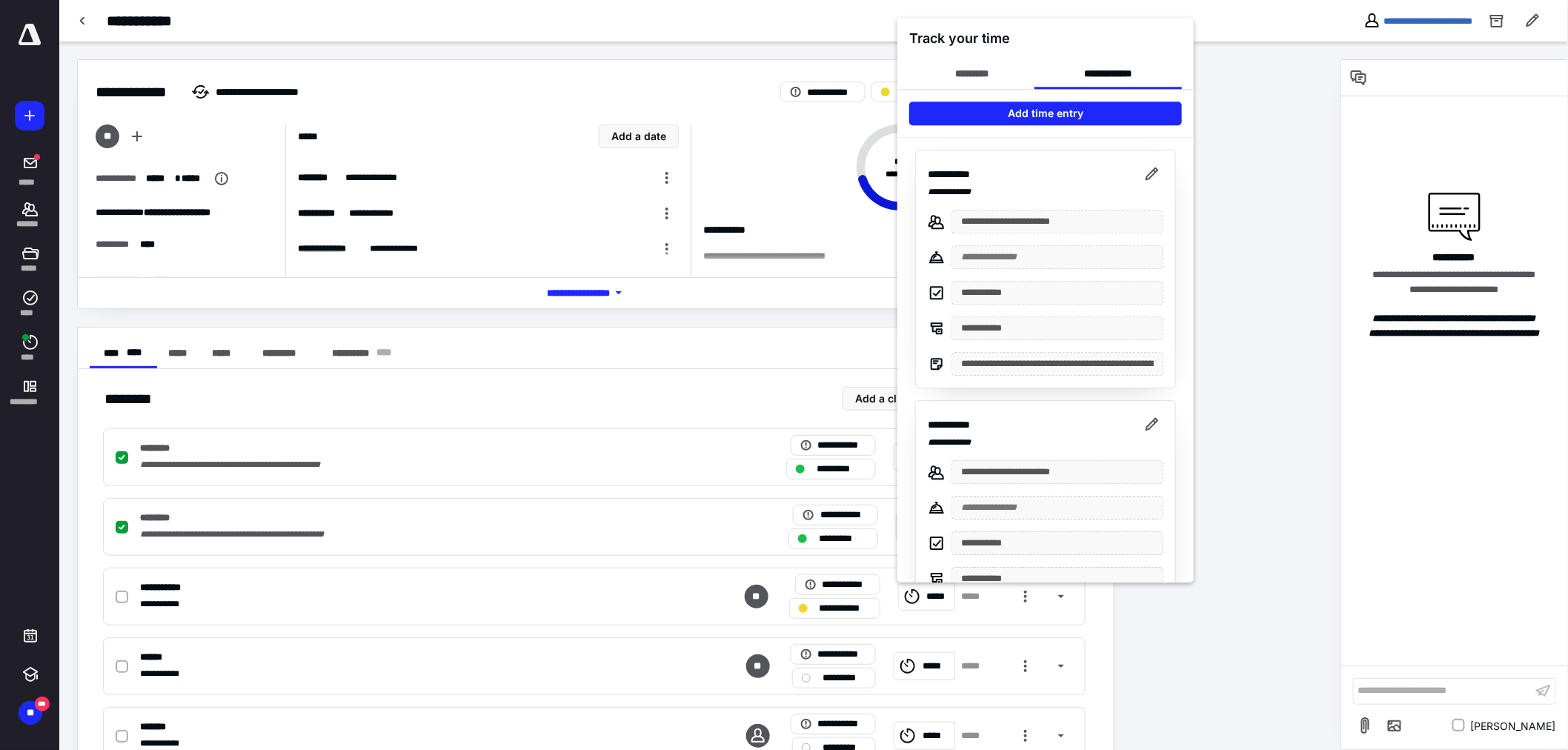 click at bounding box center (784, 375) 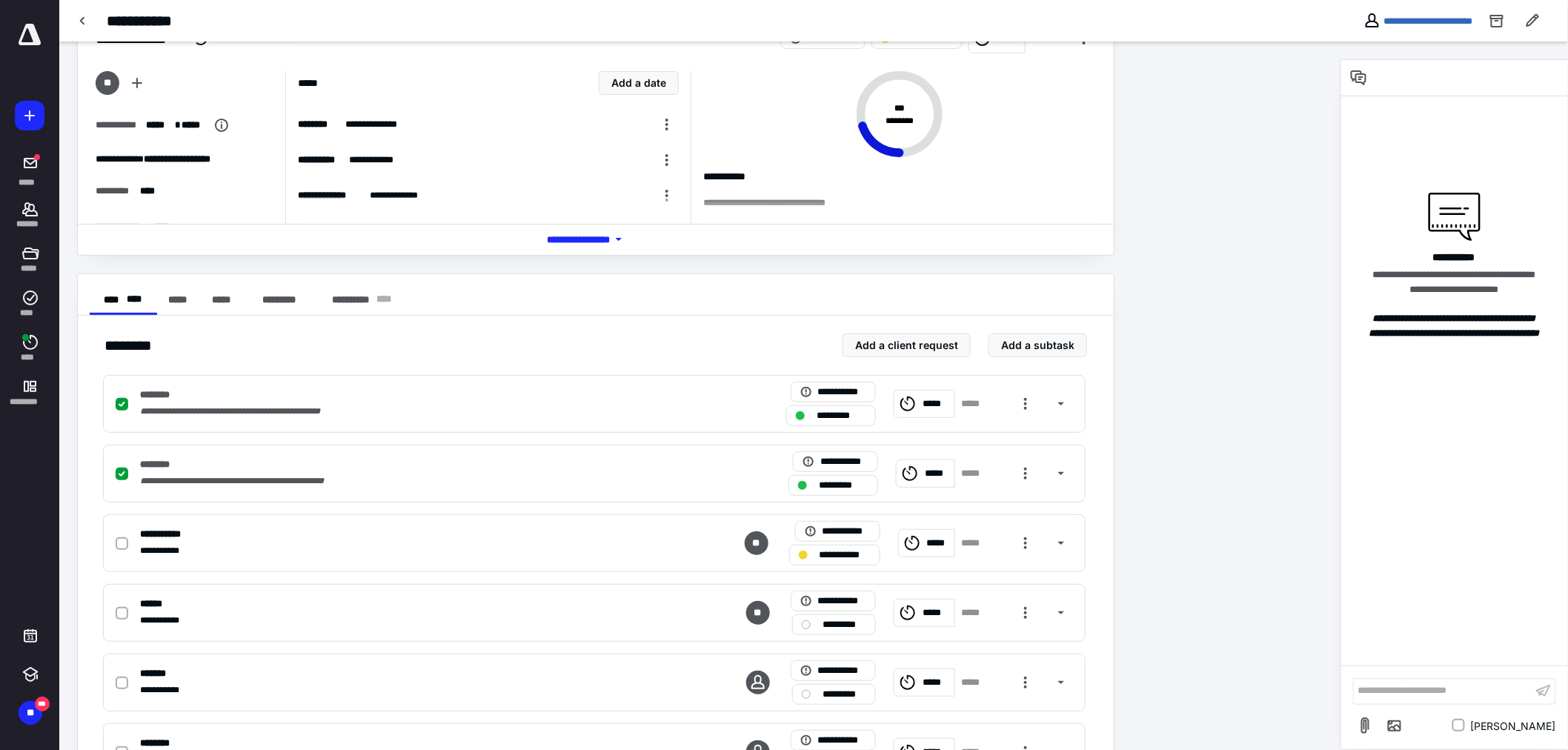 scroll, scrollTop: 82, scrollLeft: 0, axis: vertical 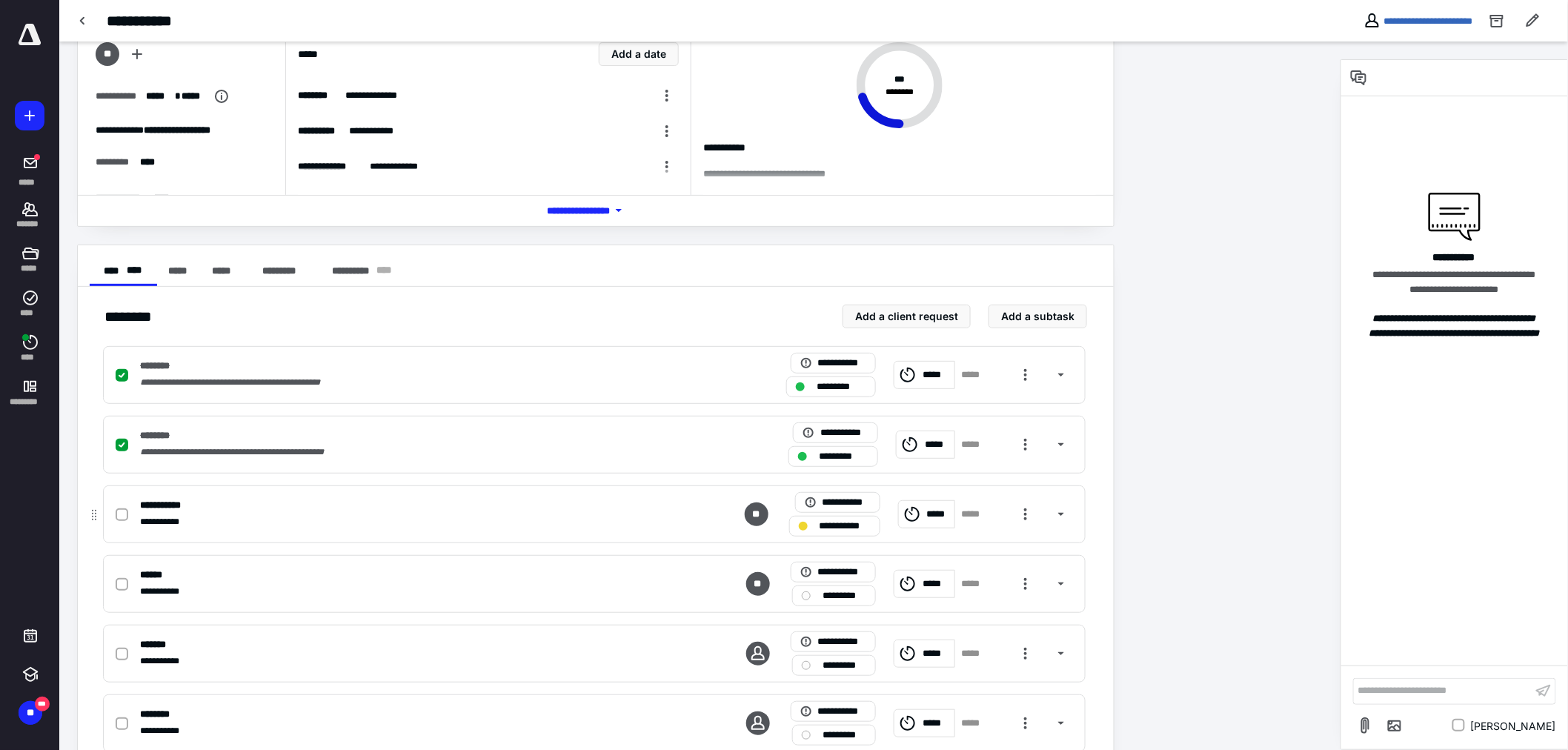 click on "*****" at bounding box center (938, 514) 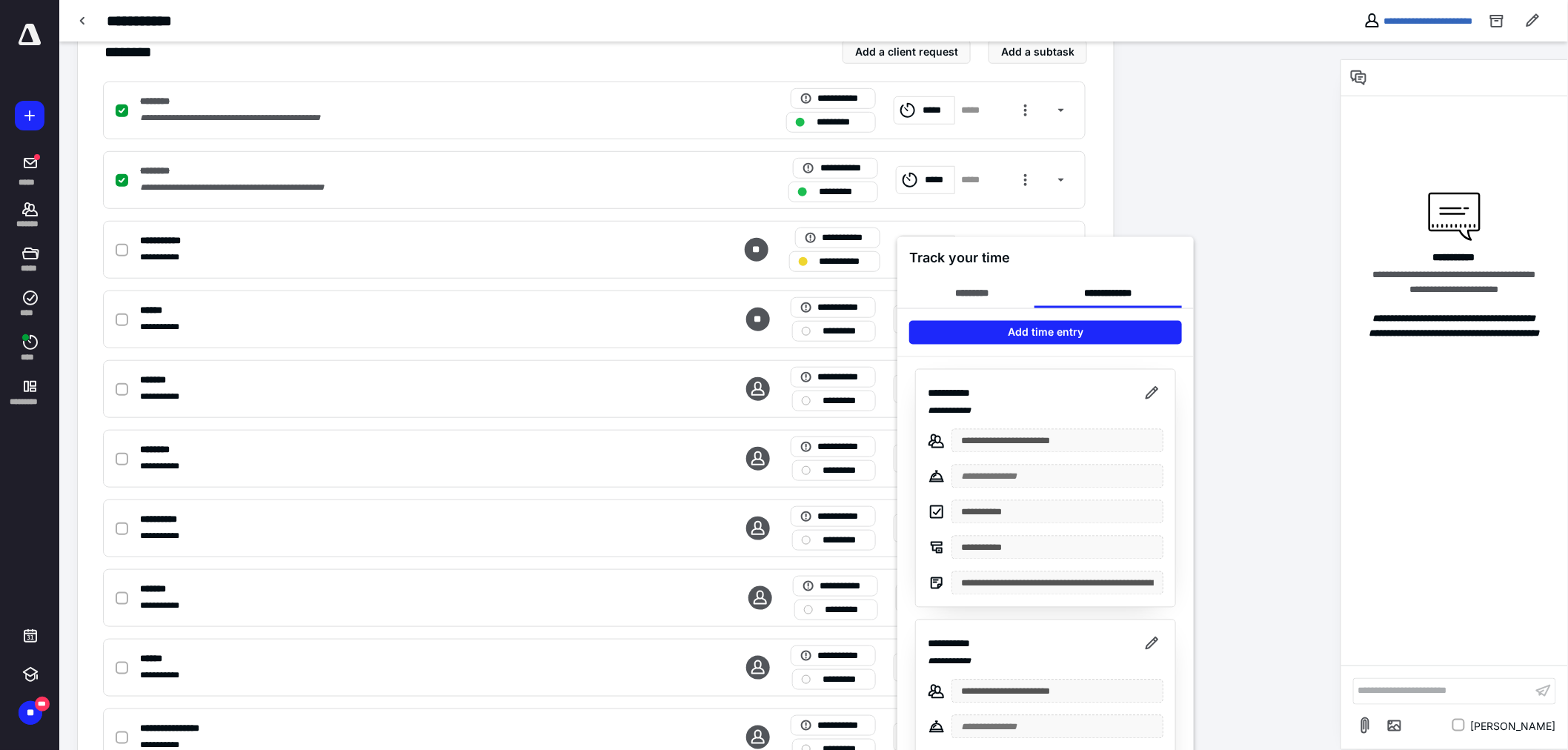 scroll, scrollTop: 400, scrollLeft: 0, axis: vertical 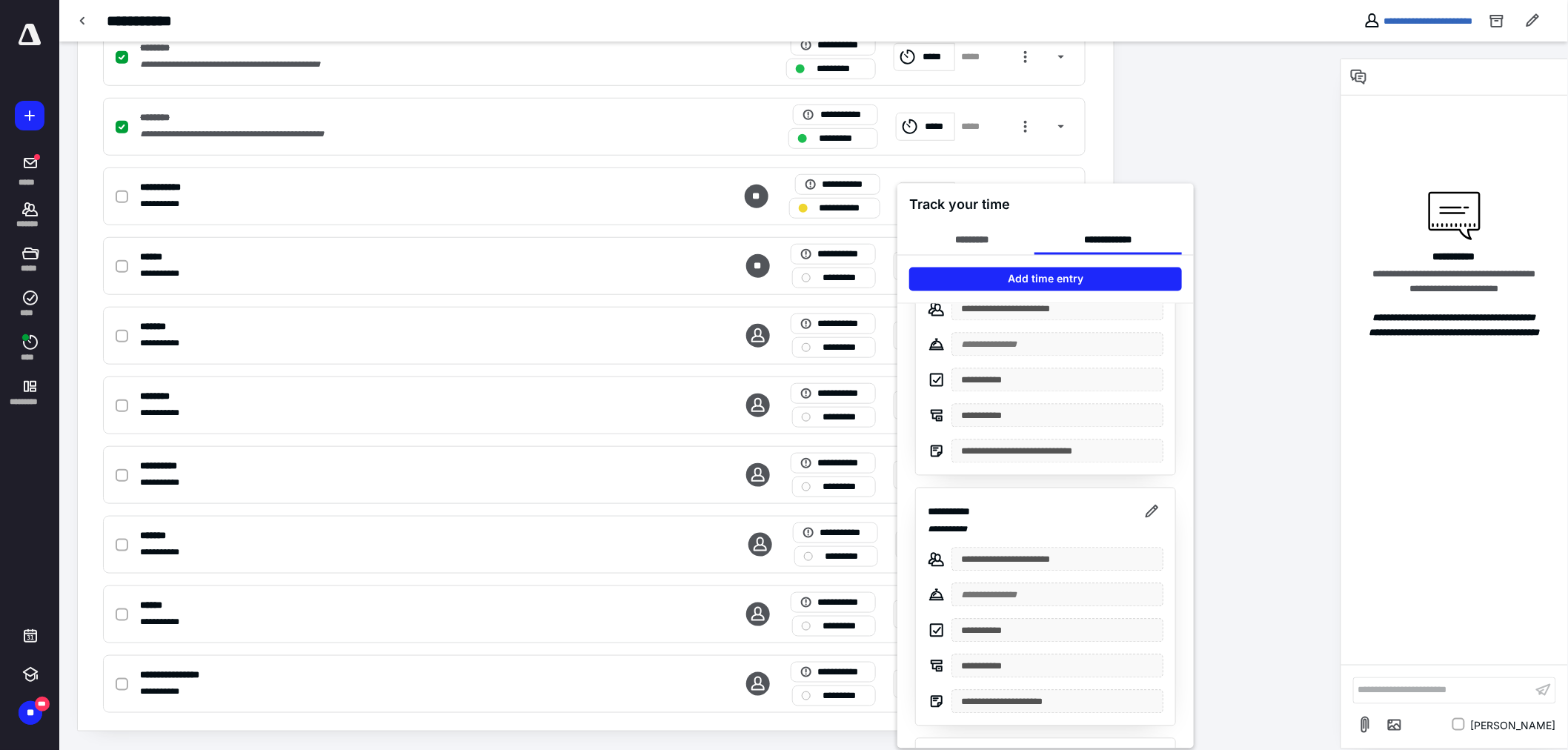 click at bounding box center [784, 375] 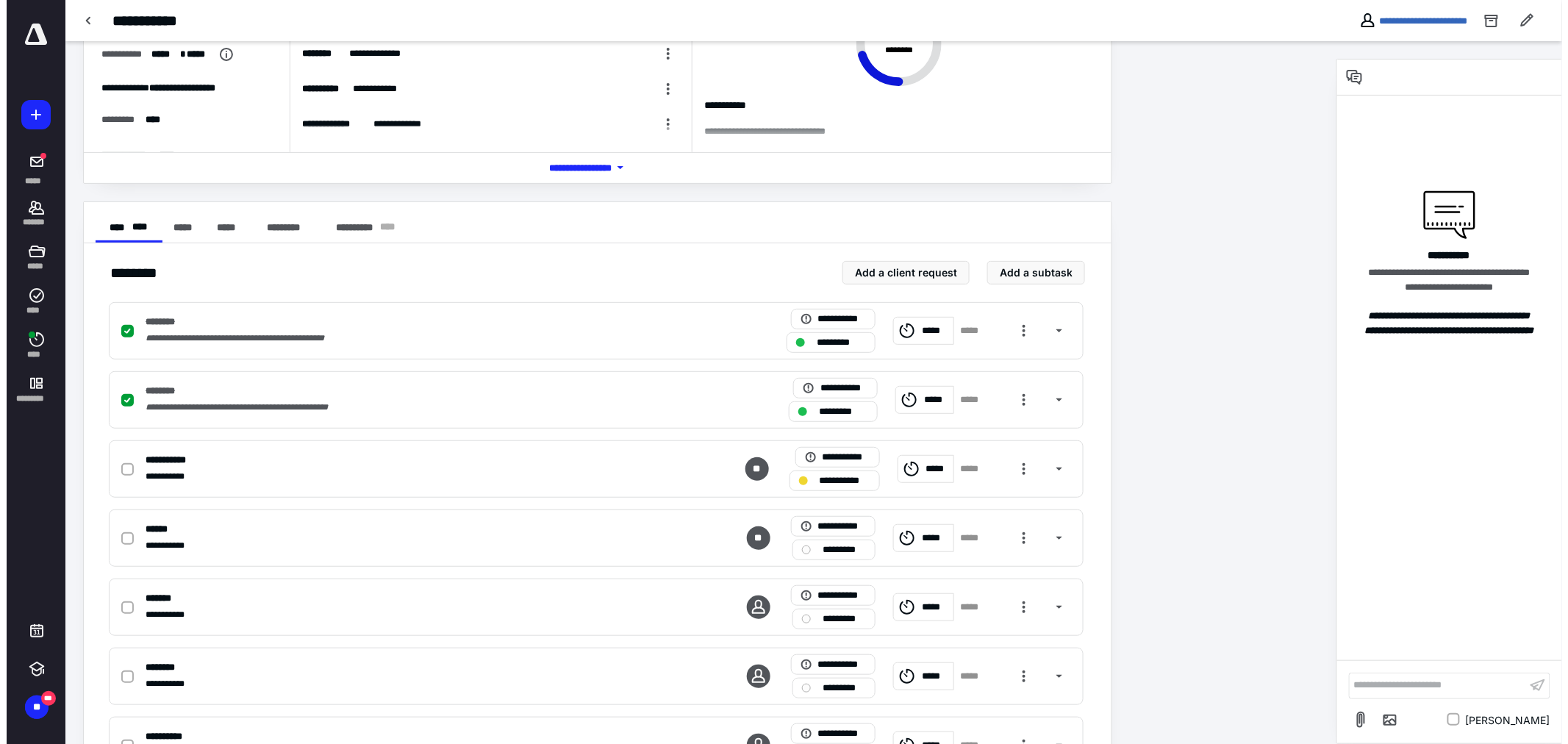 scroll, scrollTop: 0, scrollLeft: 0, axis: both 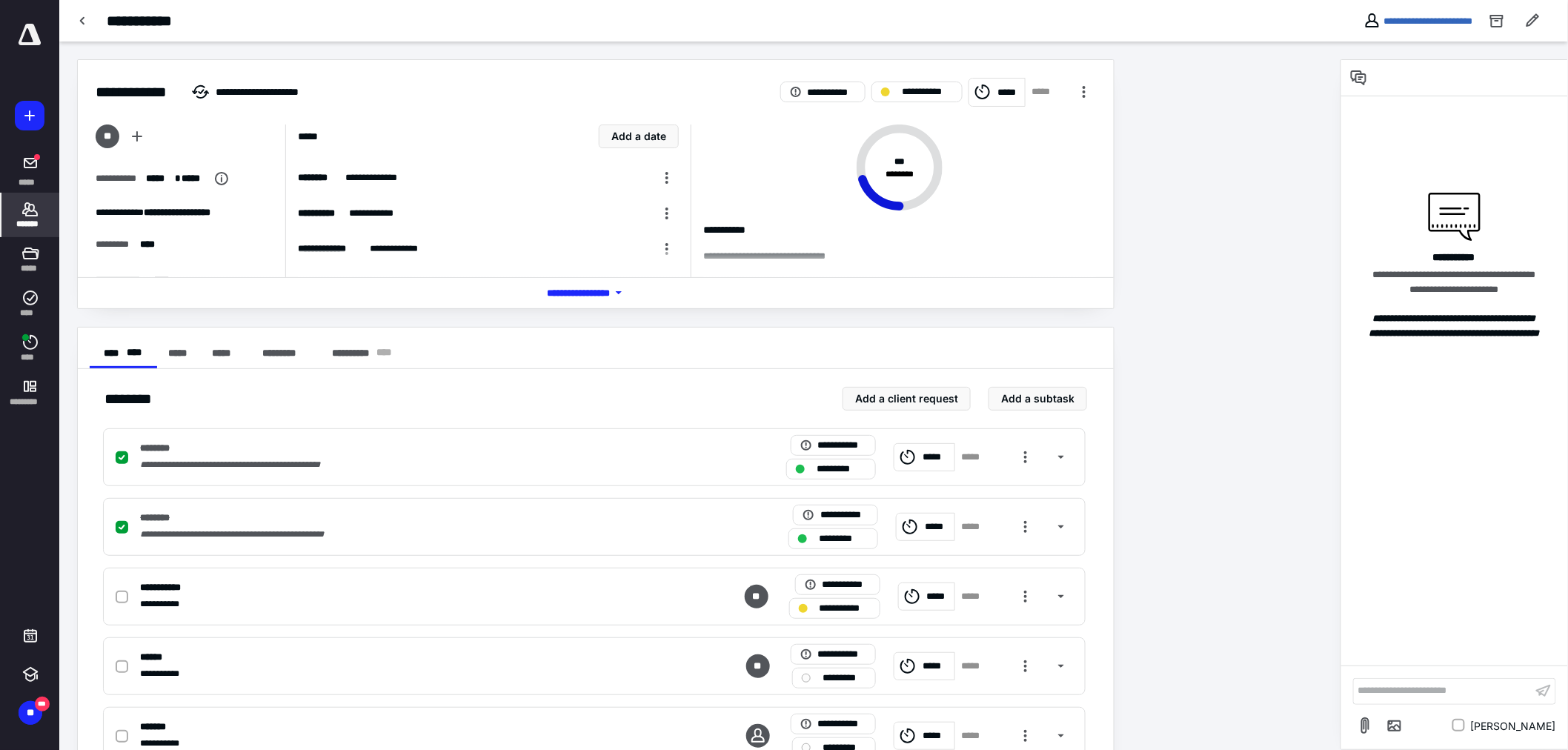 click on "*******" at bounding box center [30, 215] 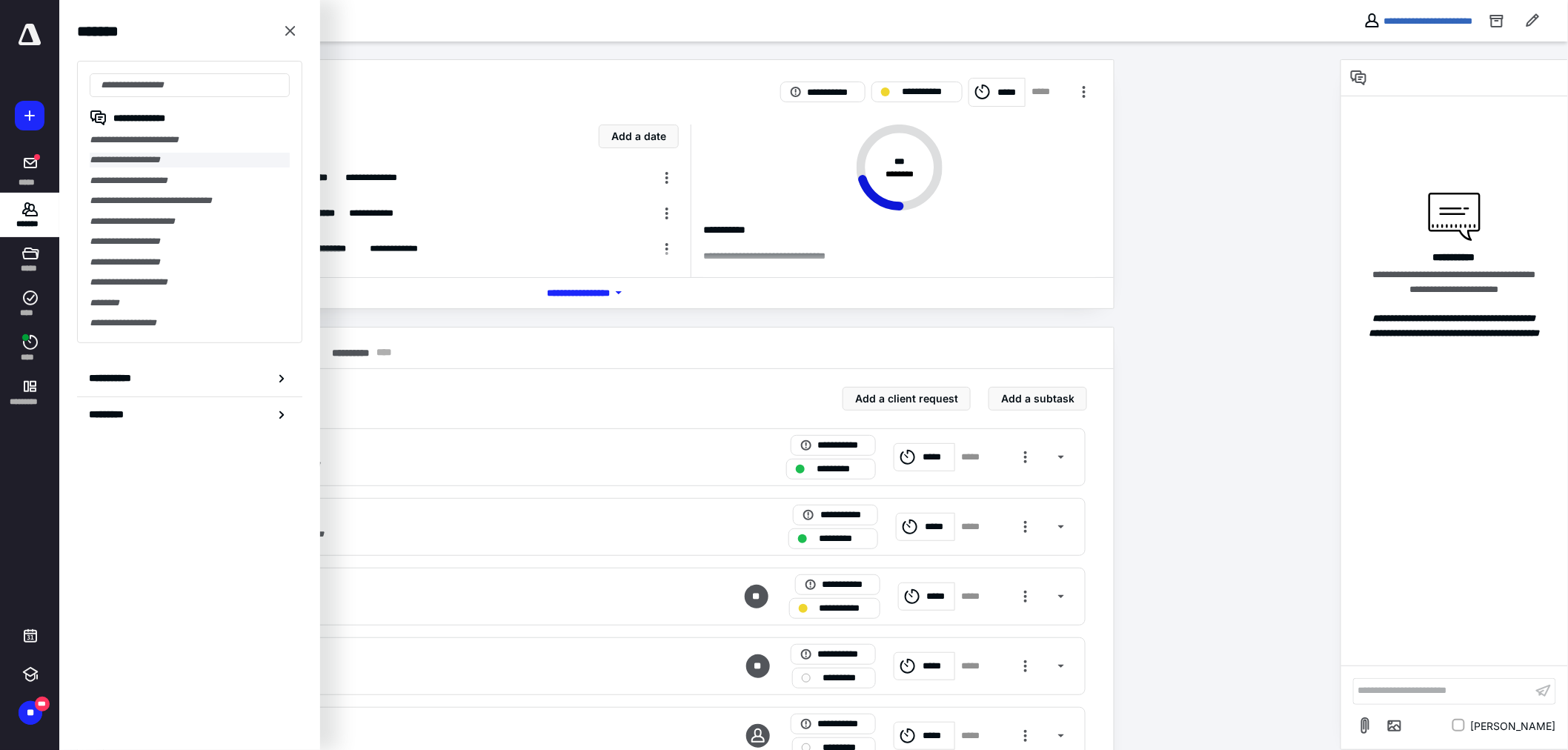 click on "**********" at bounding box center (190, 159) 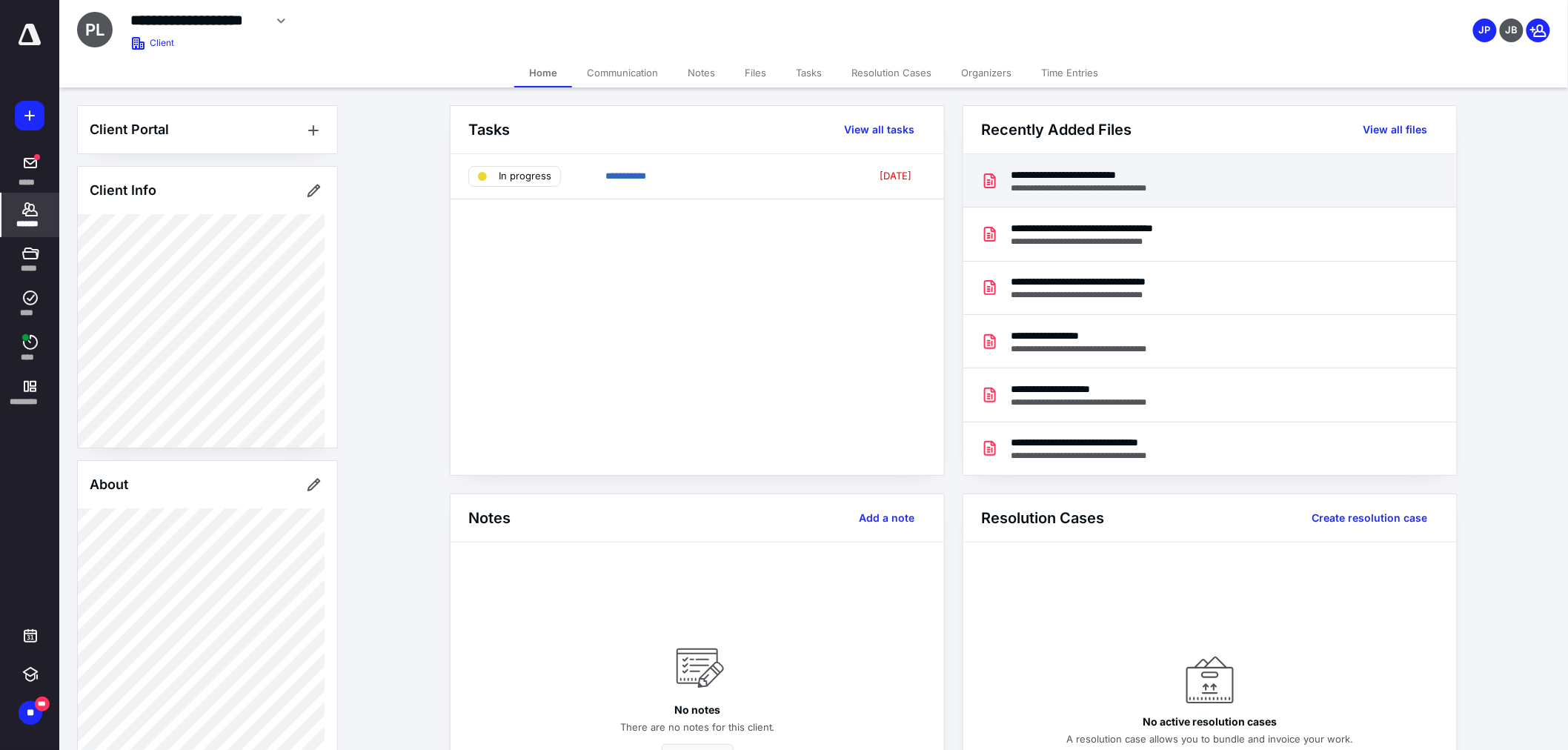 click on "**********" at bounding box center [1095, 175] 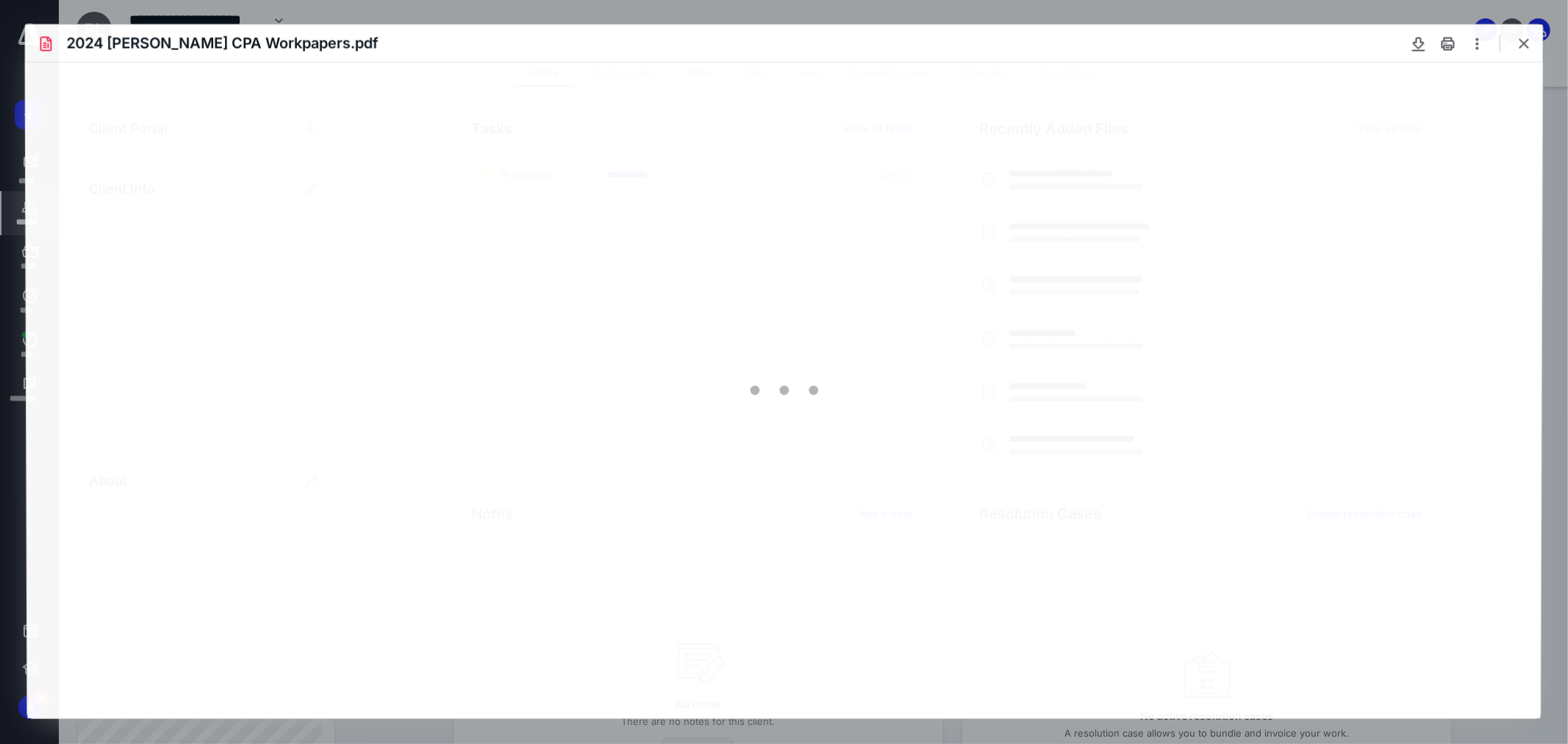 scroll, scrollTop: 0, scrollLeft: 0, axis: both 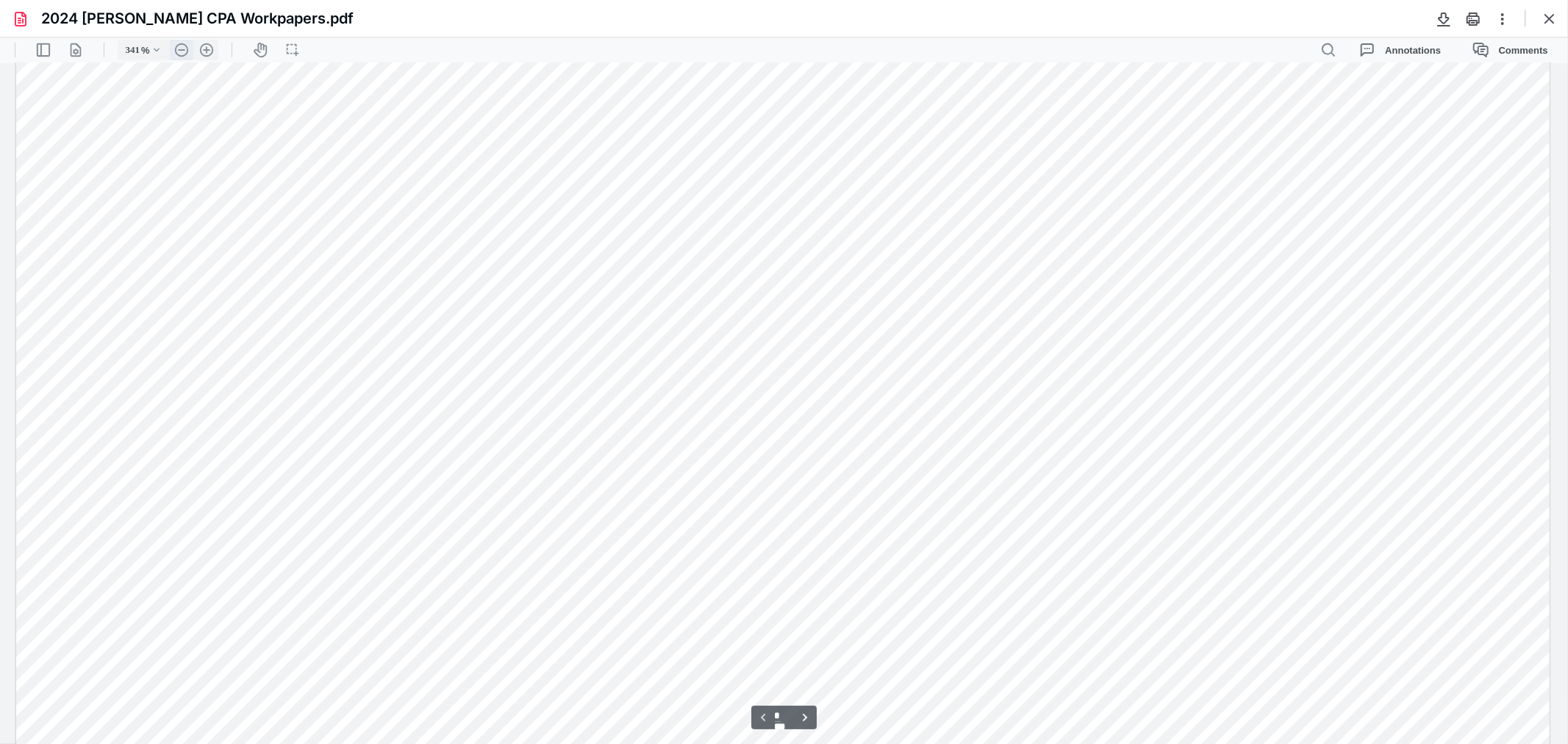 click on ".cls-1{fill:#abb0c4;} icon - header - zoom - out - line" at bounding box center (182, 49) 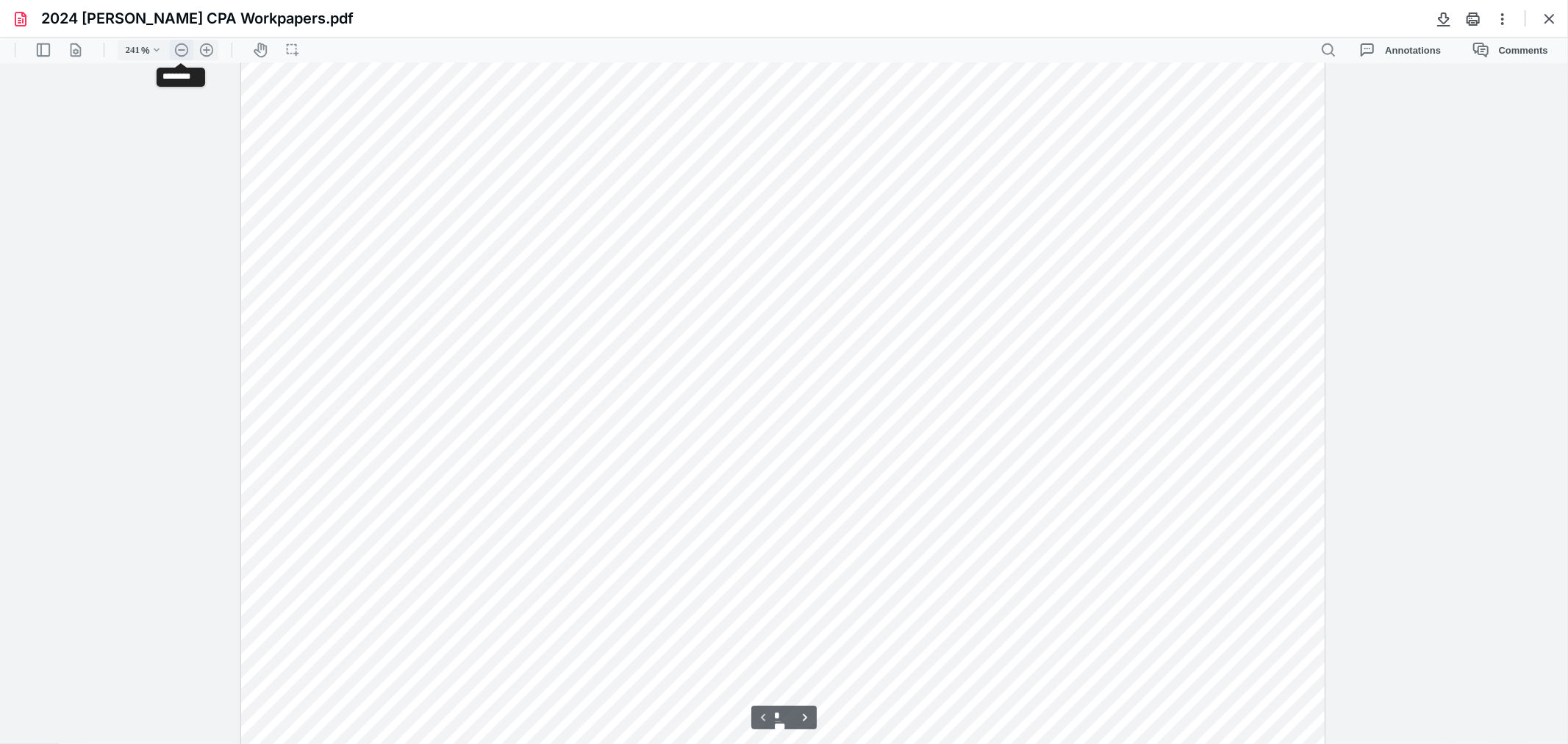 scroll, scrollTop: 0, scrollLeft: 0, axis: both 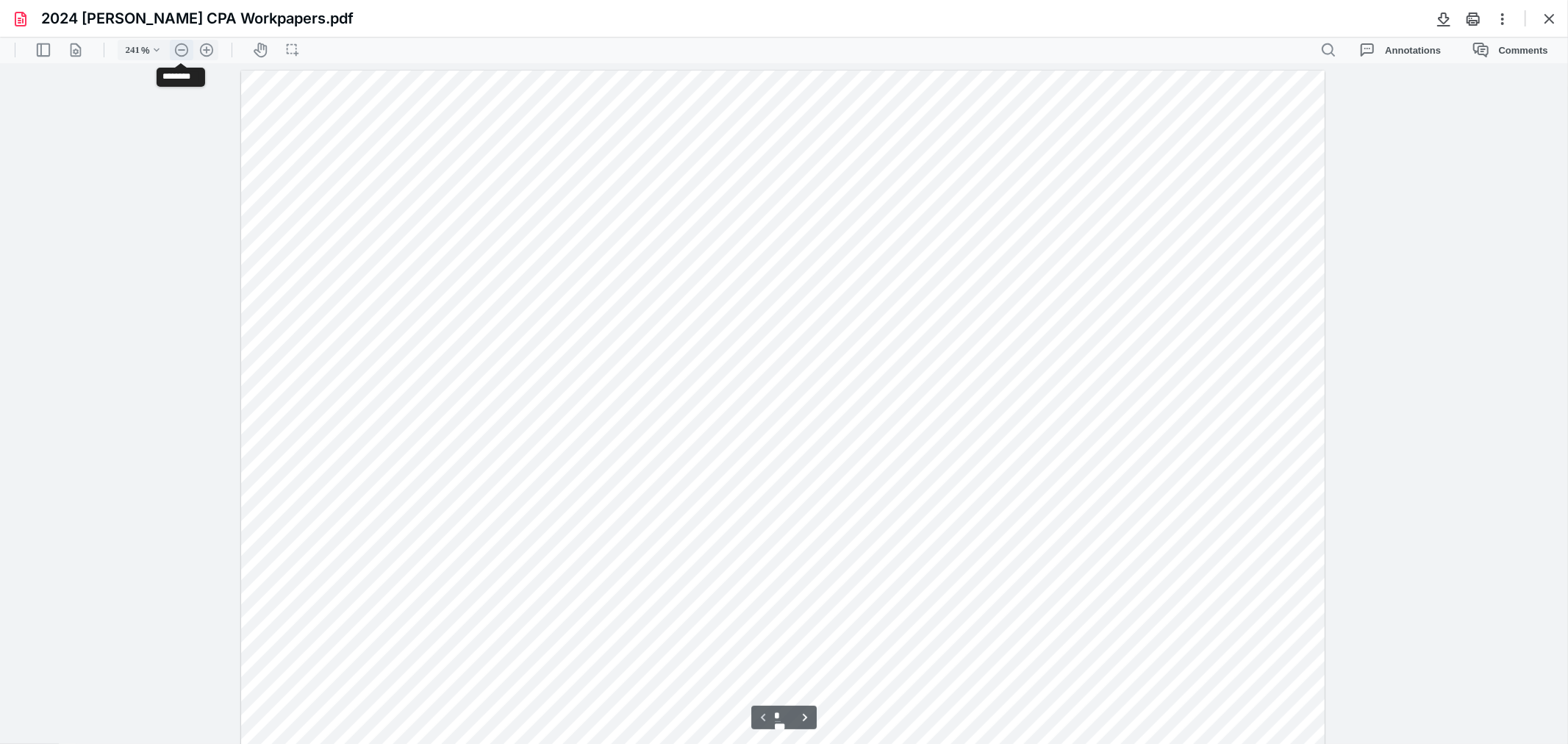 click on ".cls-1{fill:#abb0c4;} icon - header - zoom - out - line" at bounding box center (182, 49) 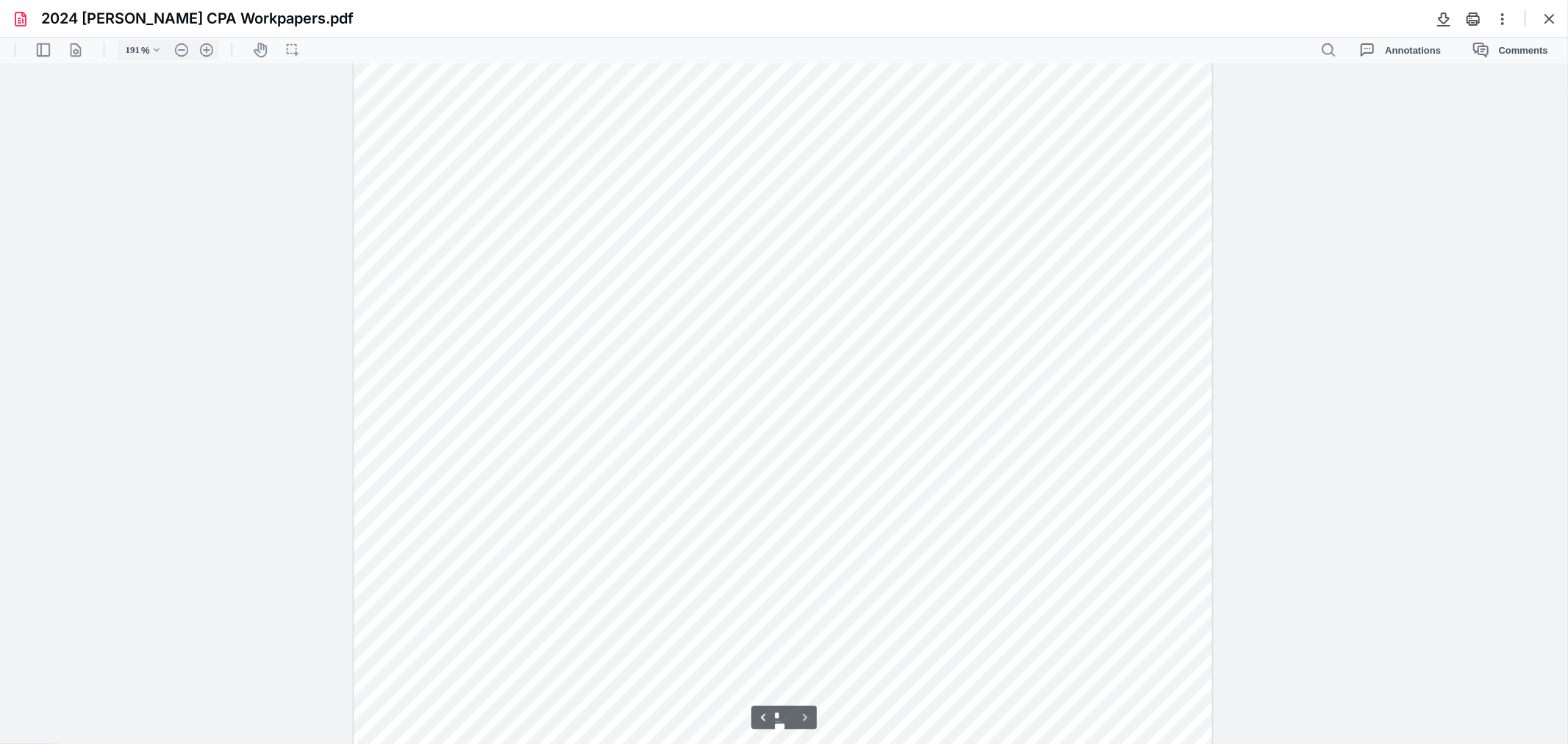 scroll, scrollTop: 992, scrollLeft: 0, axis: vertical 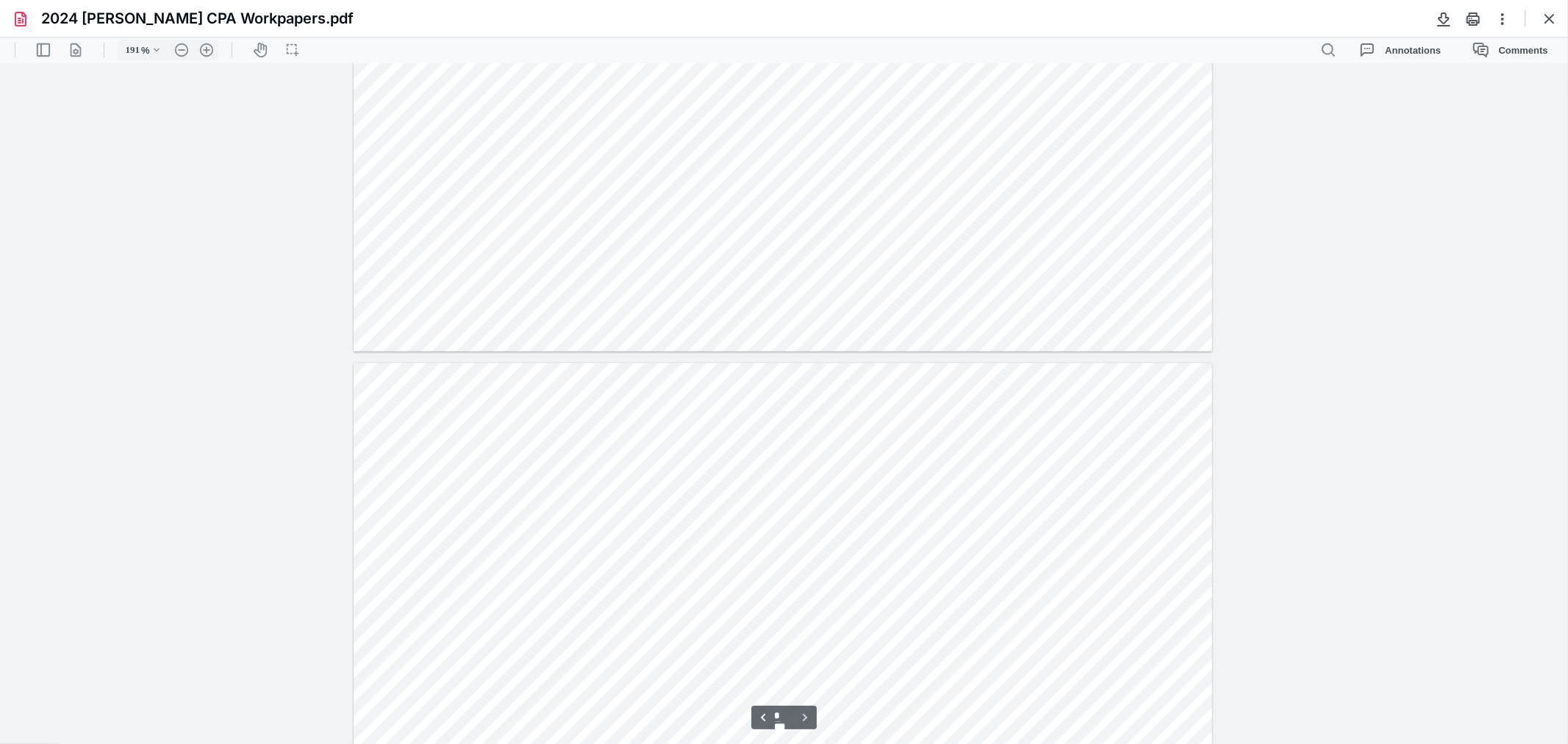 type on "*" 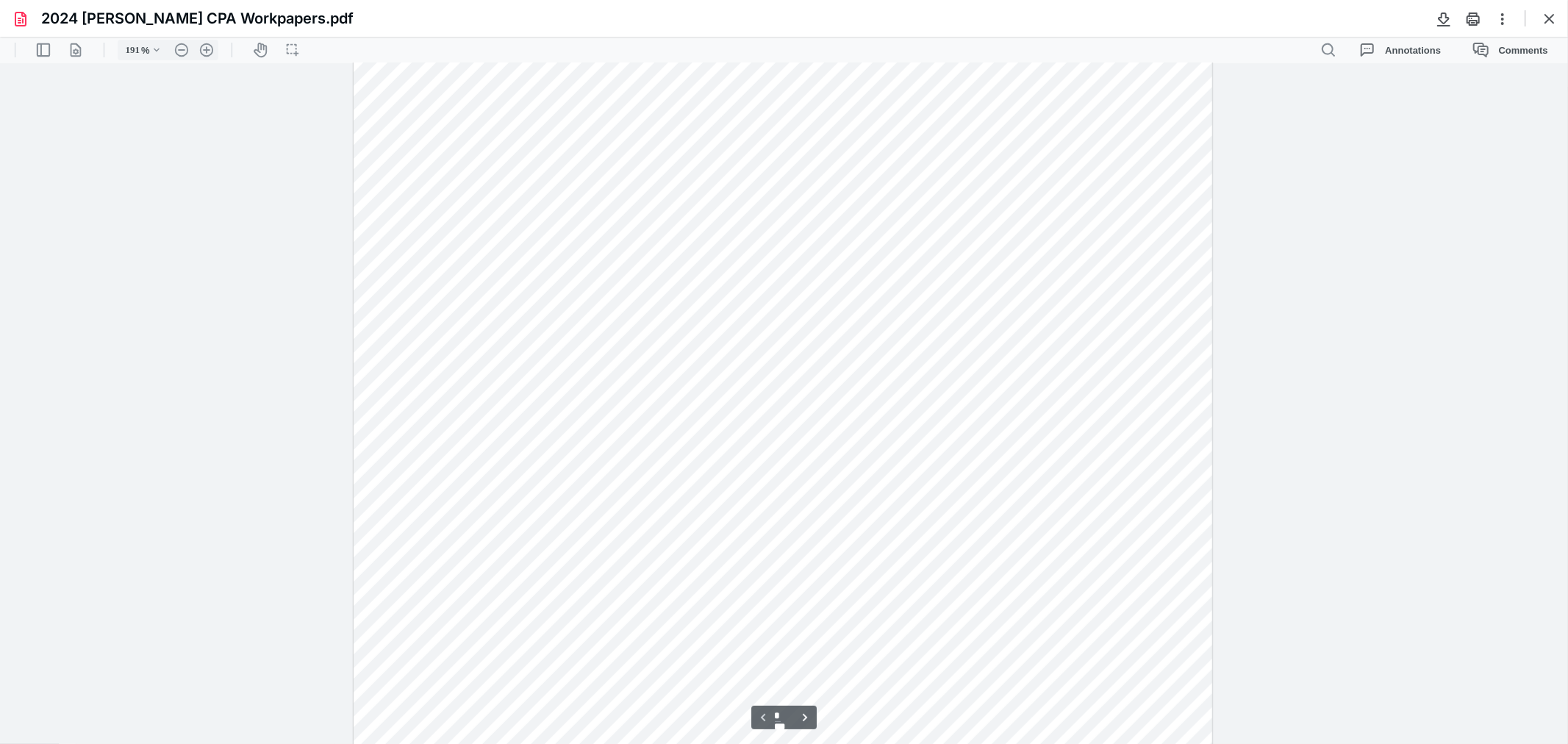 scroll, scrollTop: 0, scrollLeft: 0, axis: both 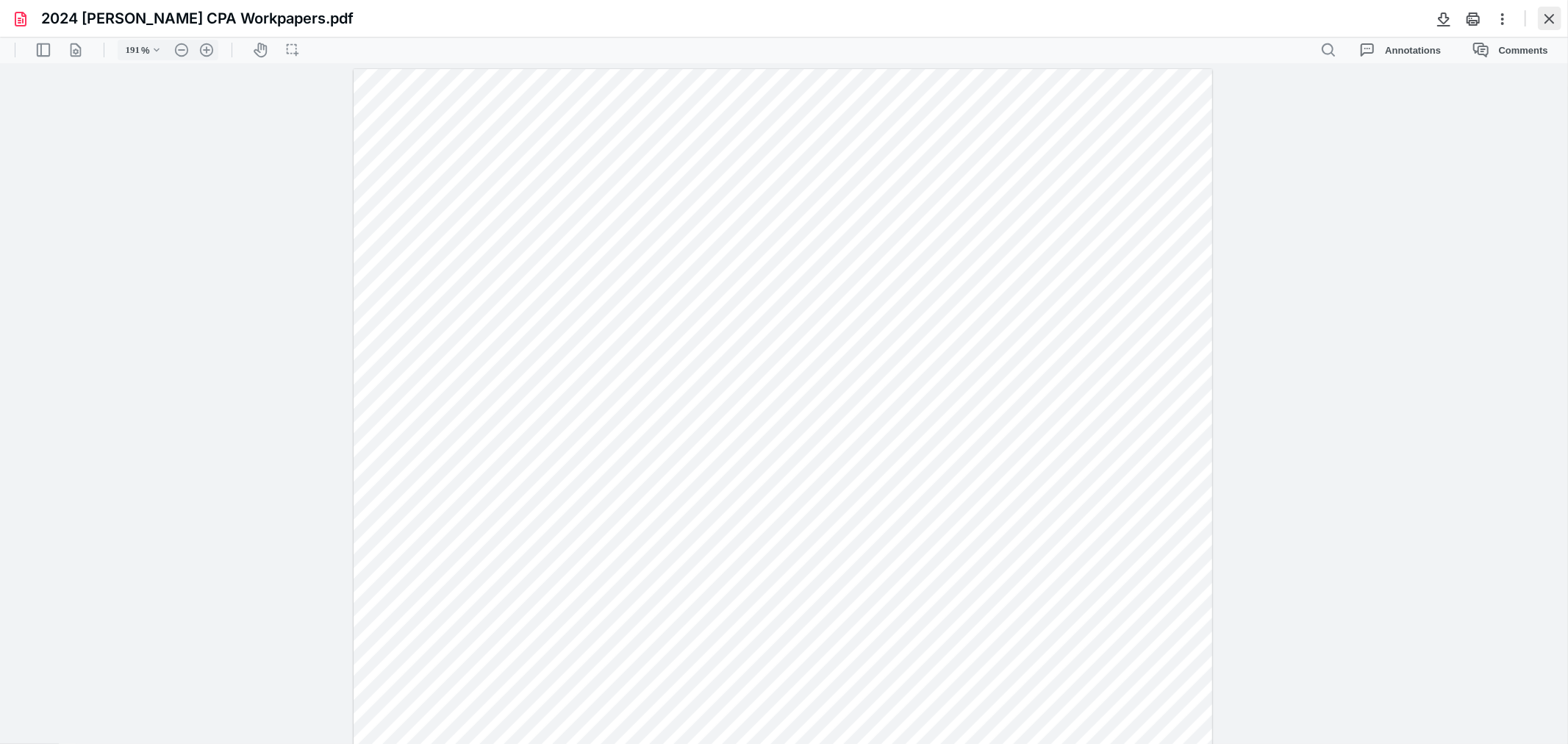 click at bounding box center [1550, 18] 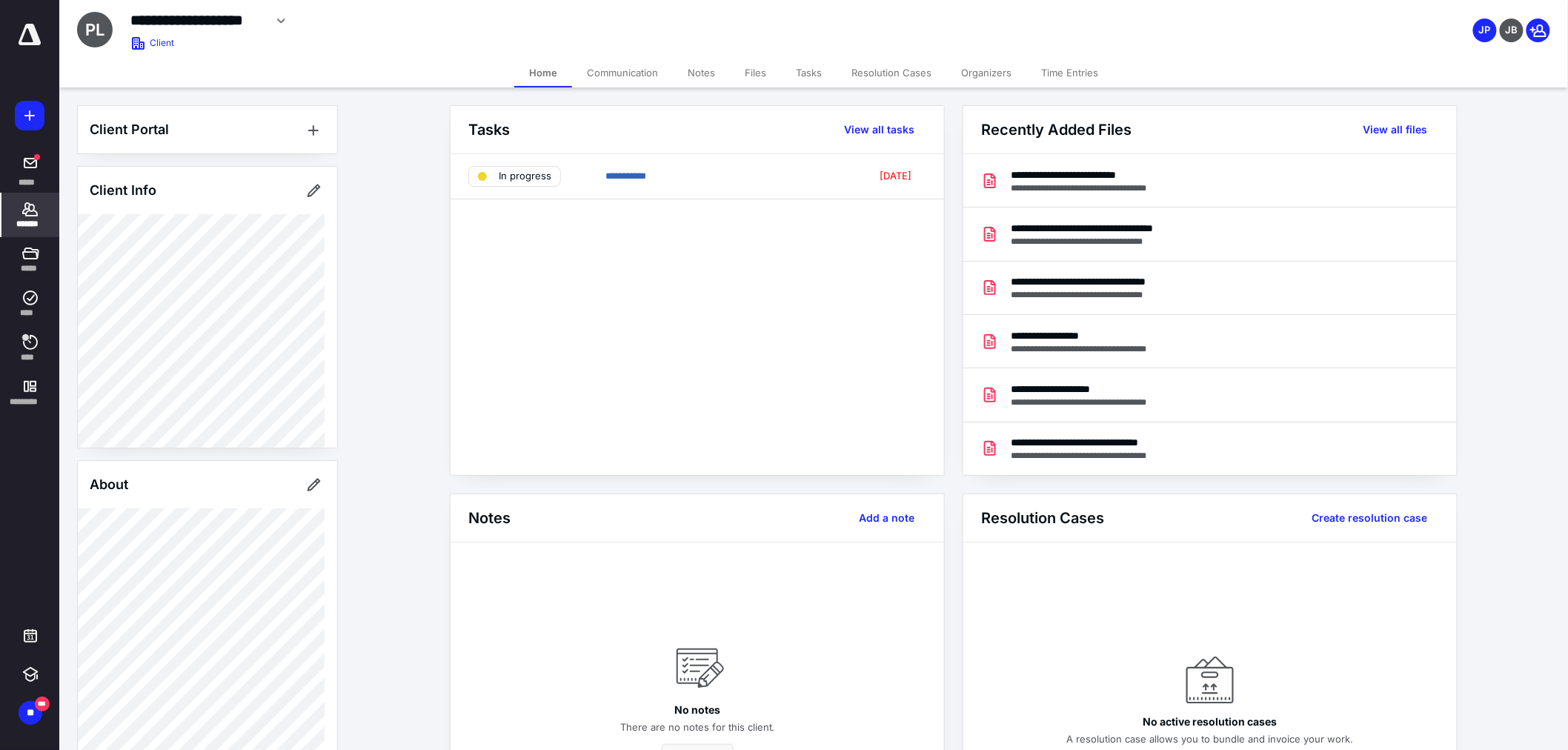 click on "*******" at bounding box center [30, 215] 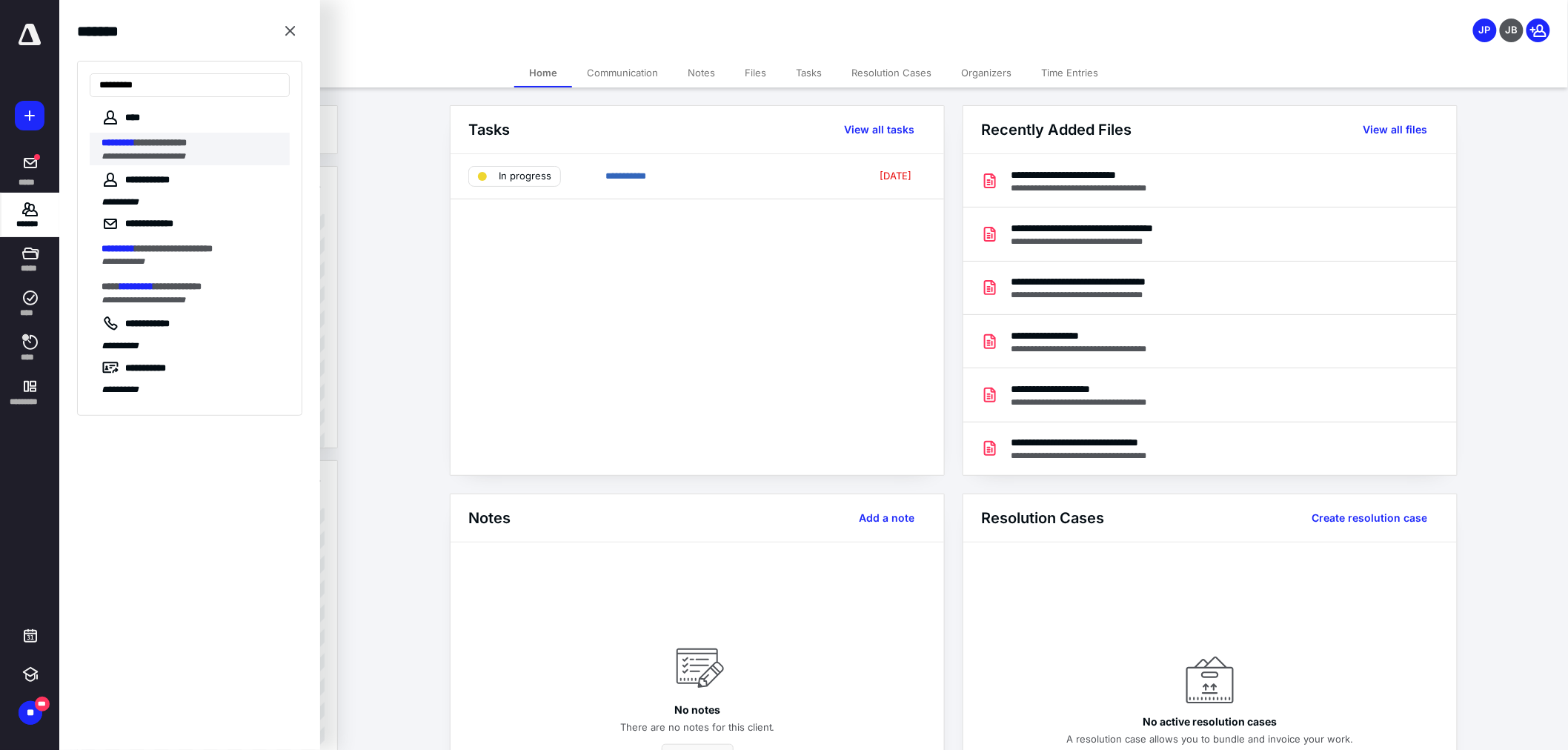 type on "*********" 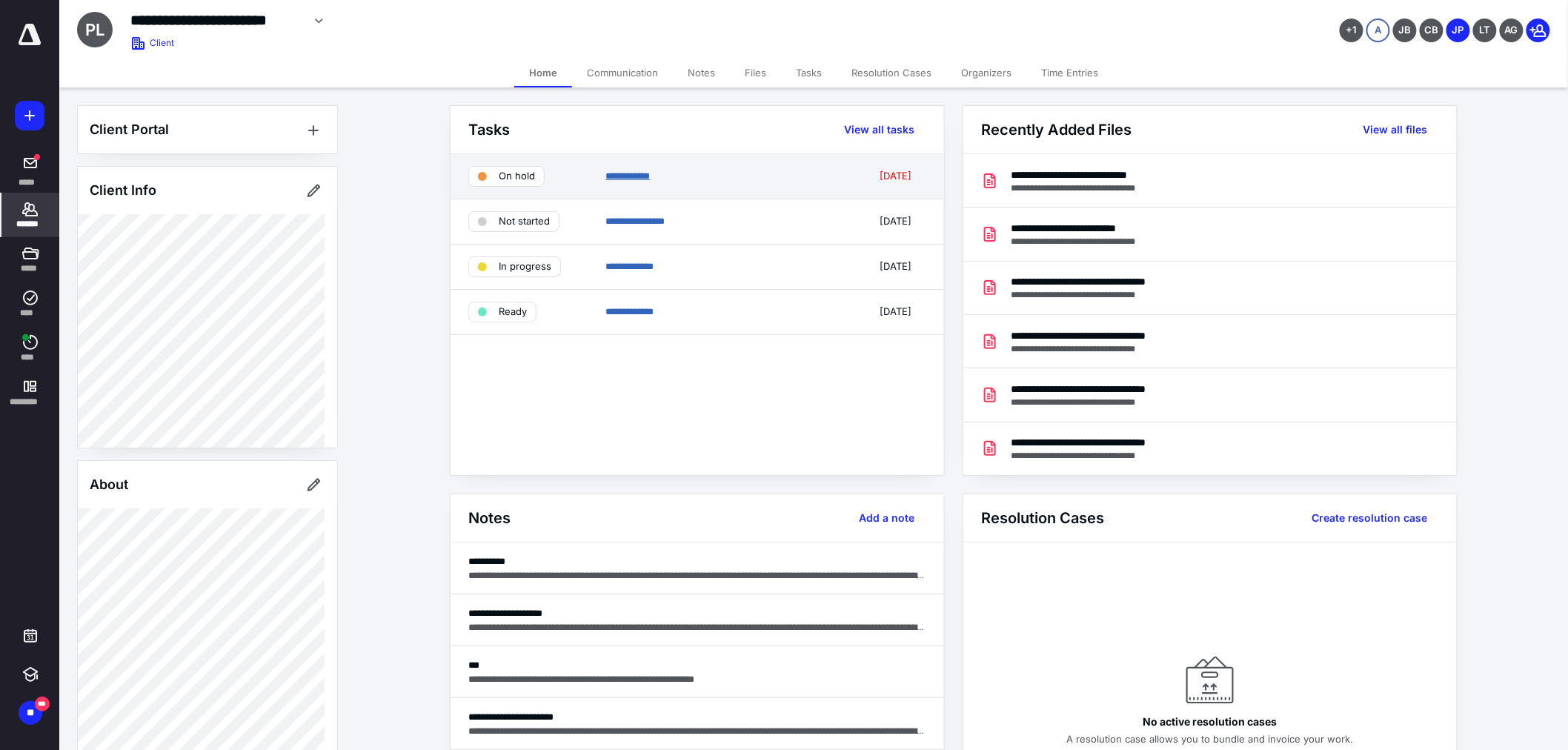 click on "**********" at bounding box center (628, 176) 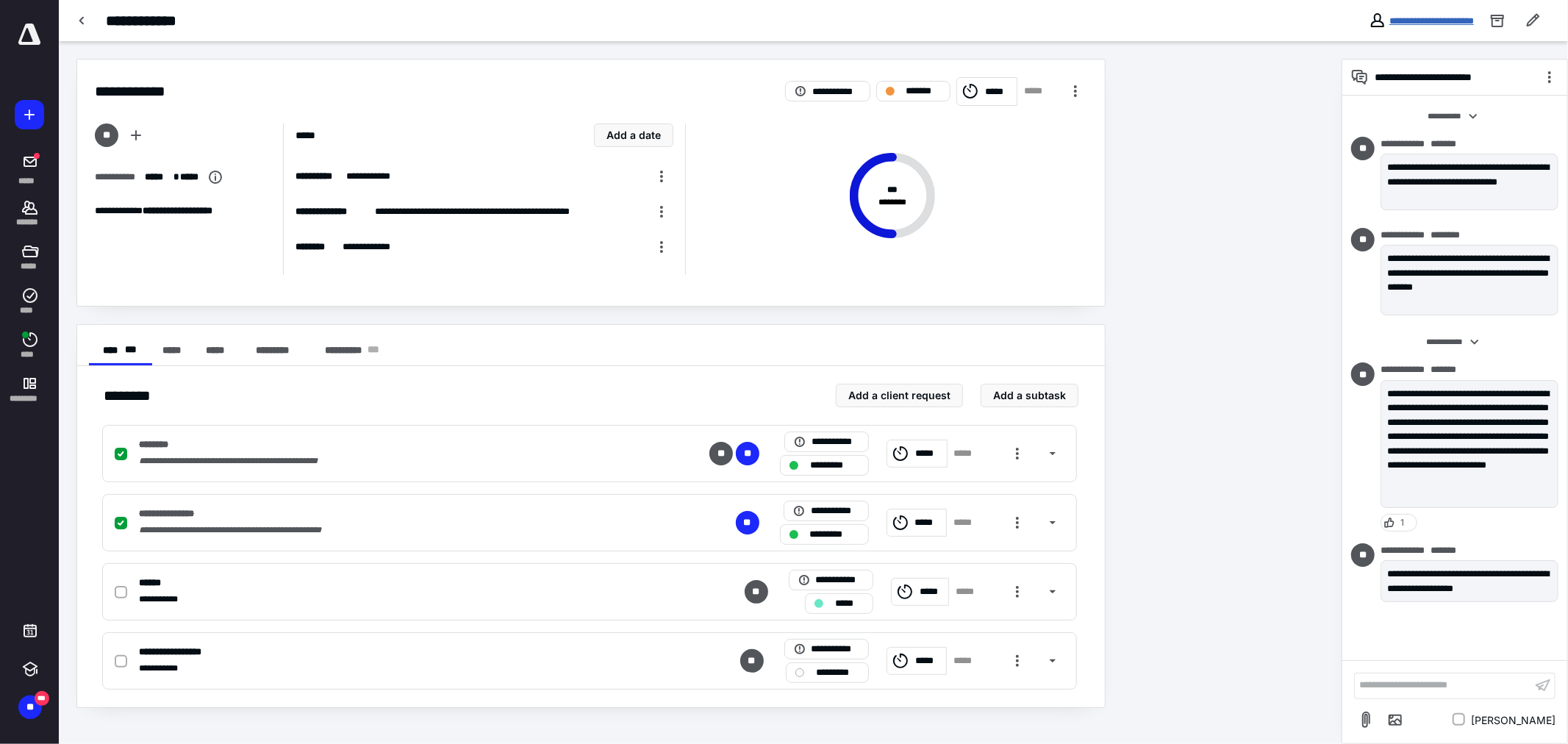 click on "**********" at bounding box center (1431, 21) 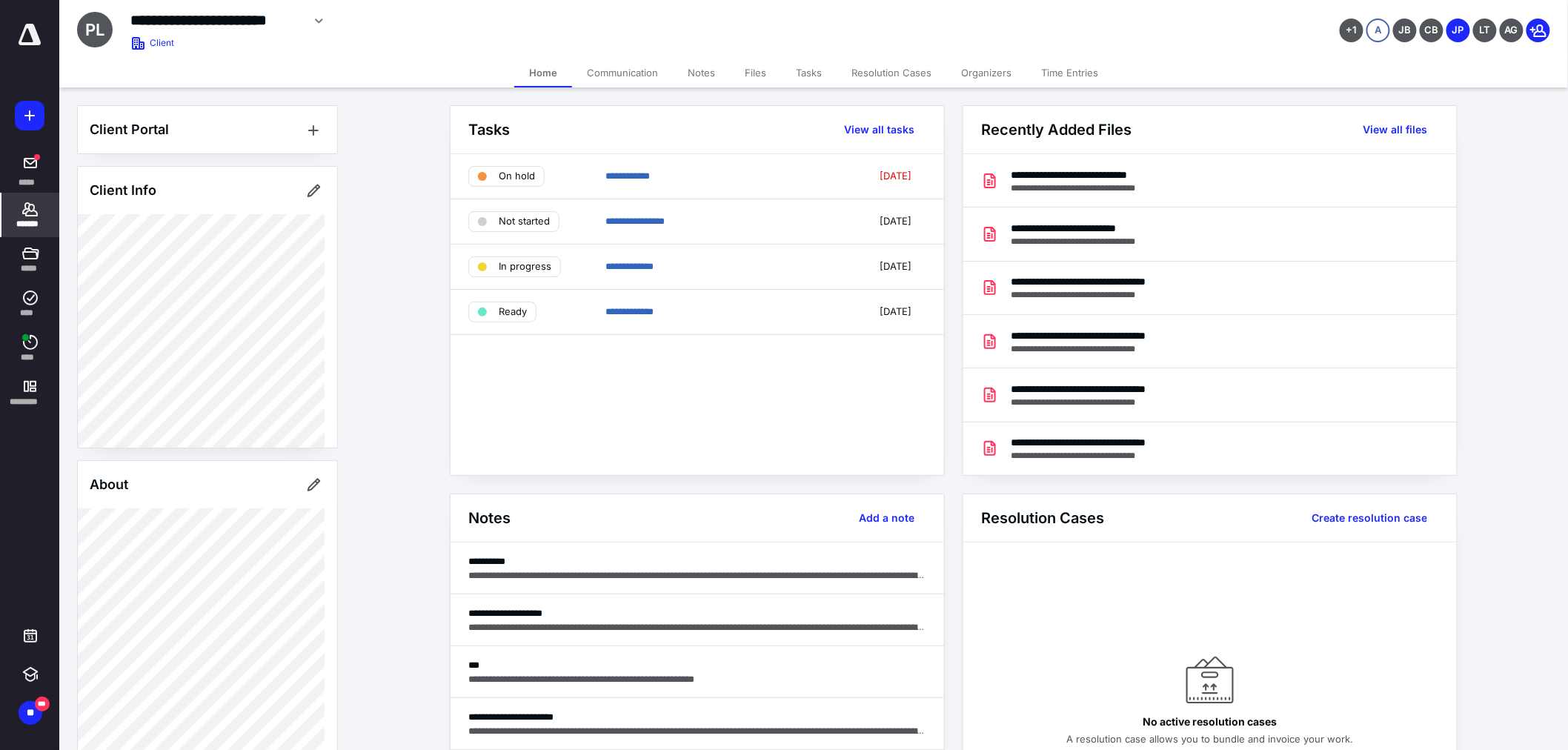 click on "Files" at bounding box center (755, 73) 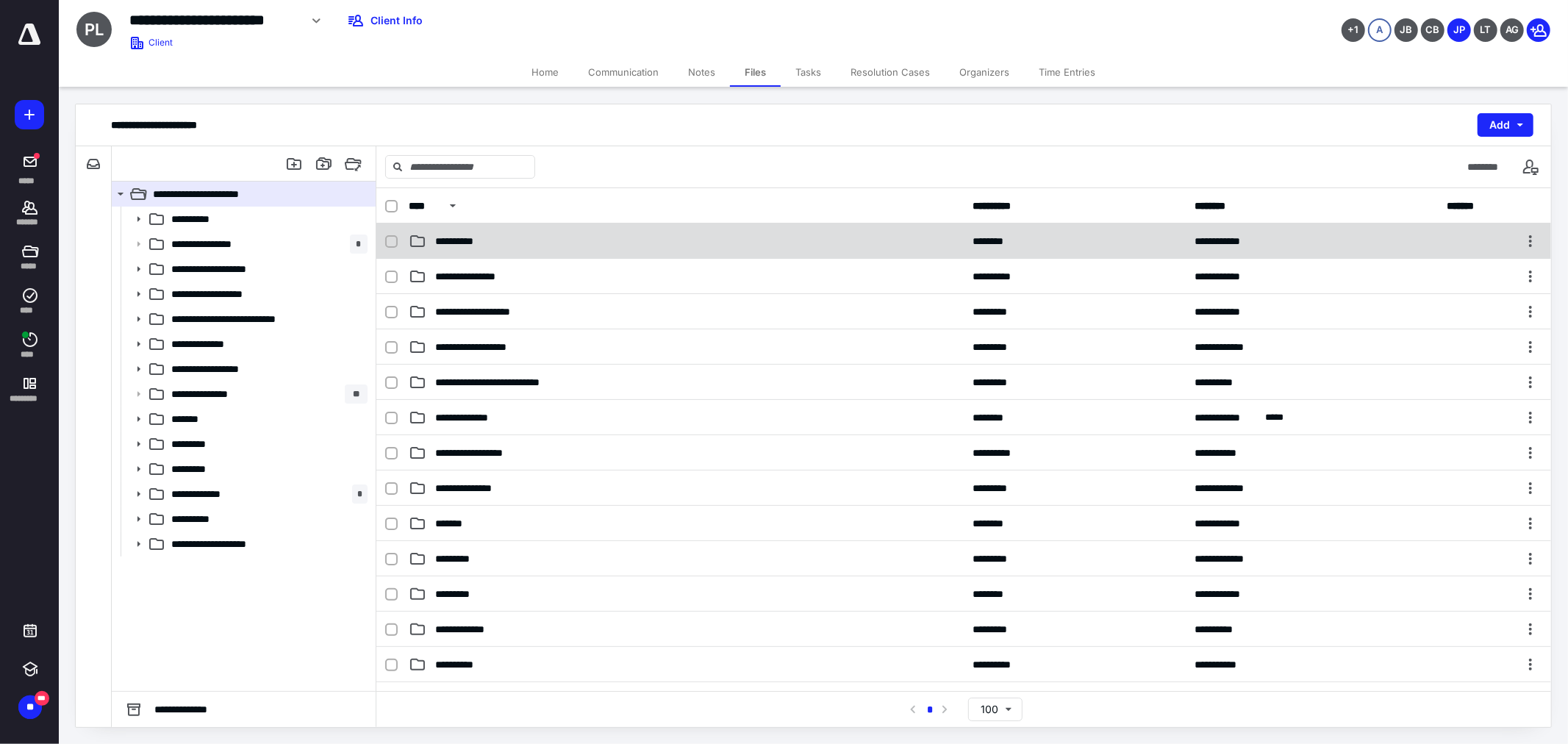click on "**********" at bounding box center [686, 241] 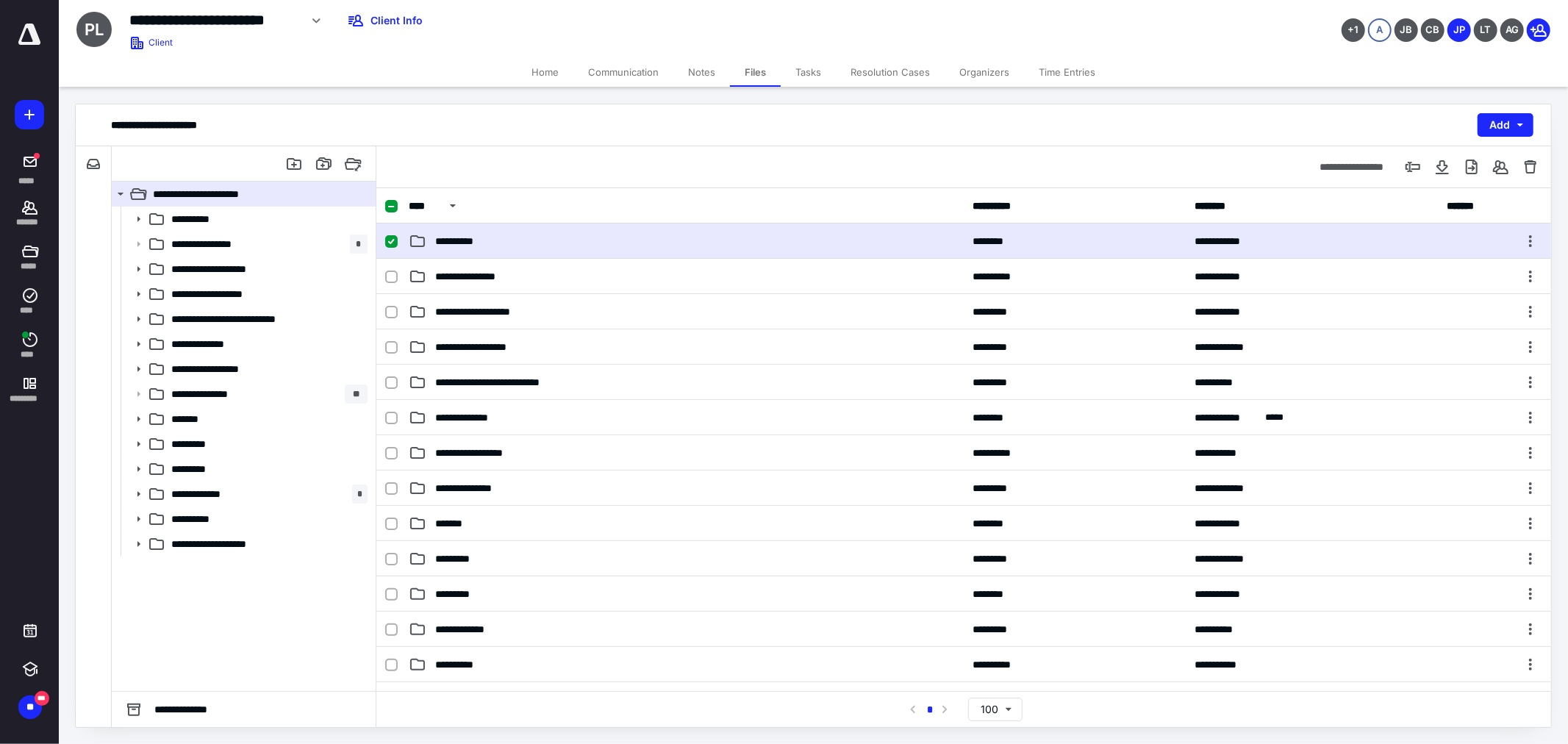 click on "**********" at bounding box center [686, 241] 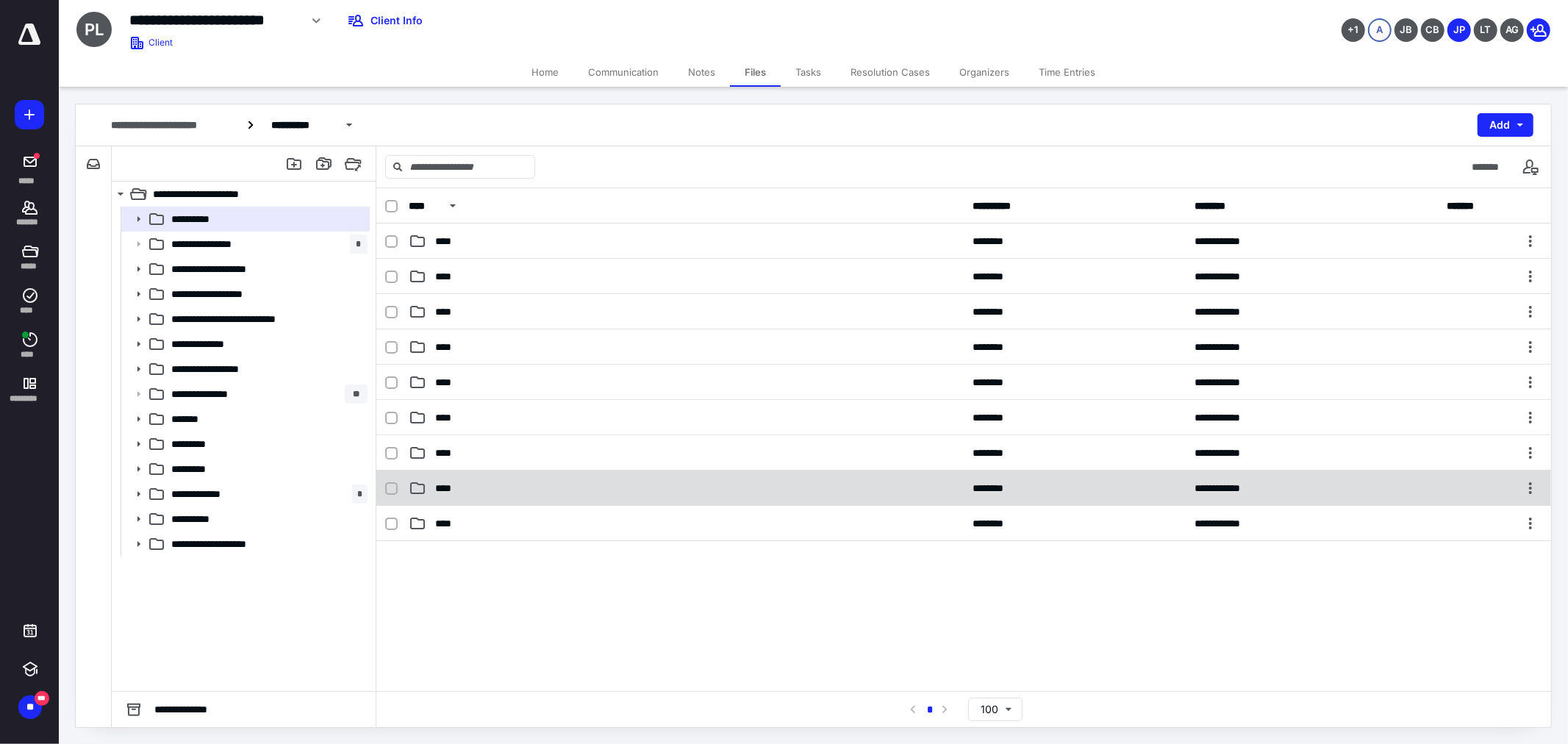 click on "****" at bounding box center (686, 488) 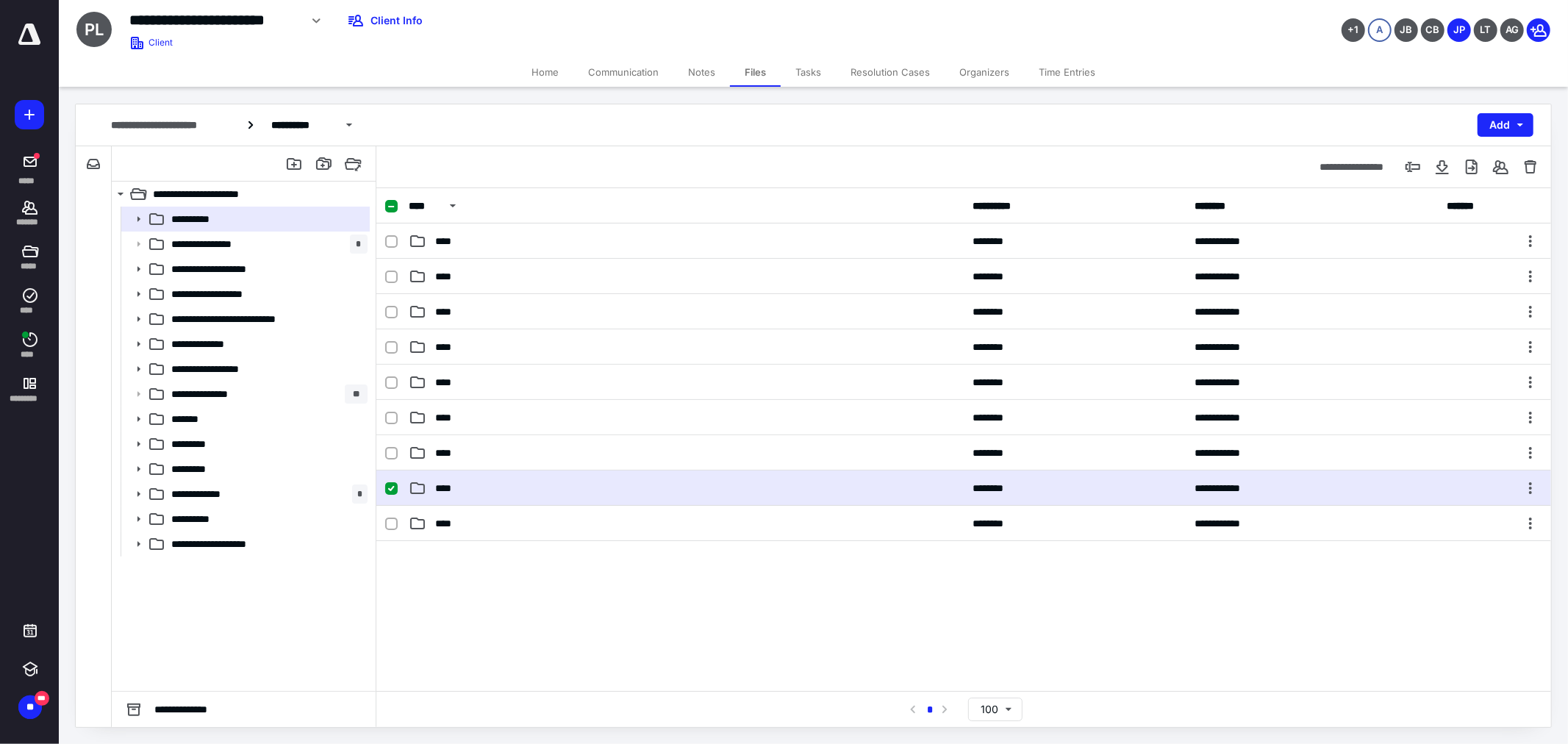 click on "****" at bounding box center [686, 488] 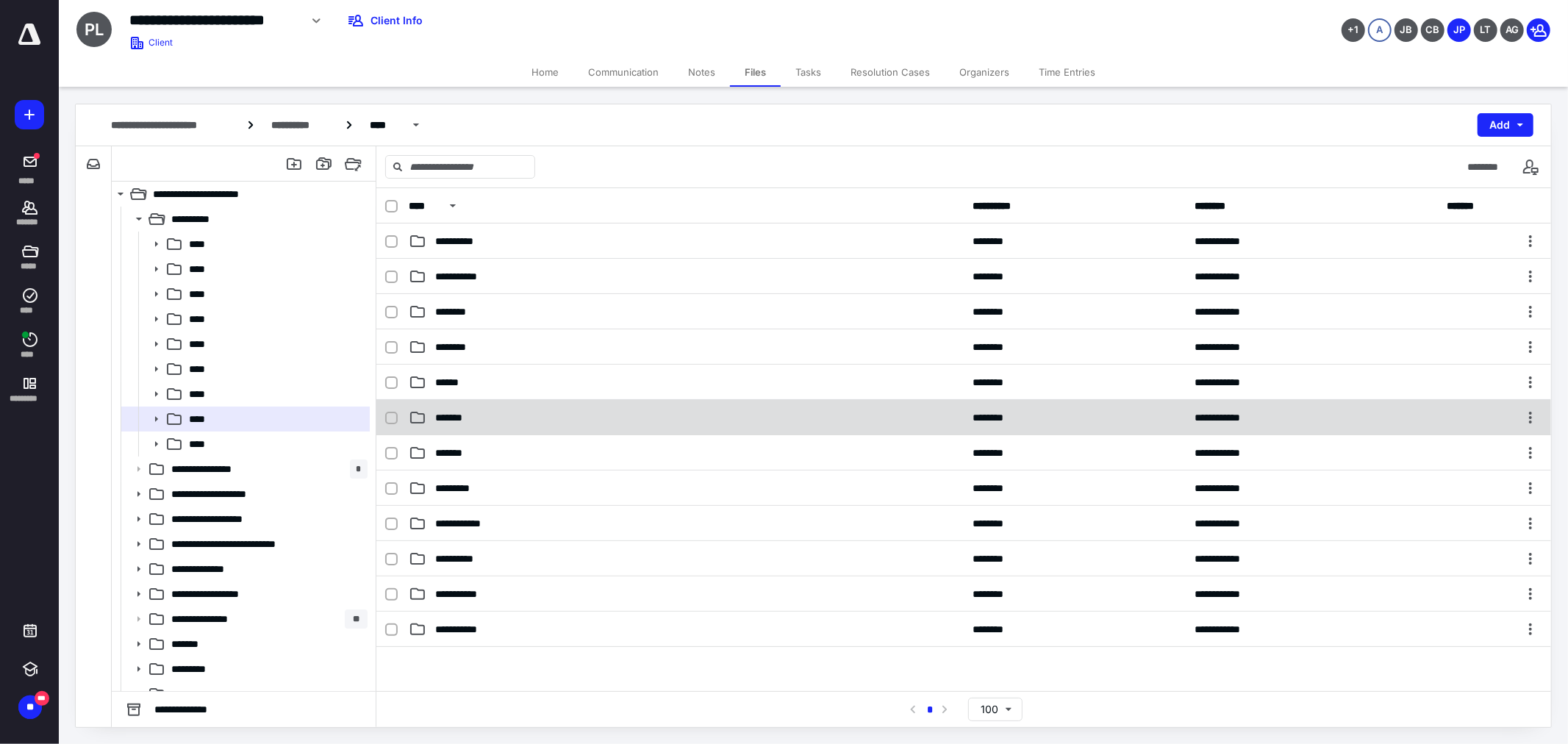 click on "**********" at bounding box center [964, 418] 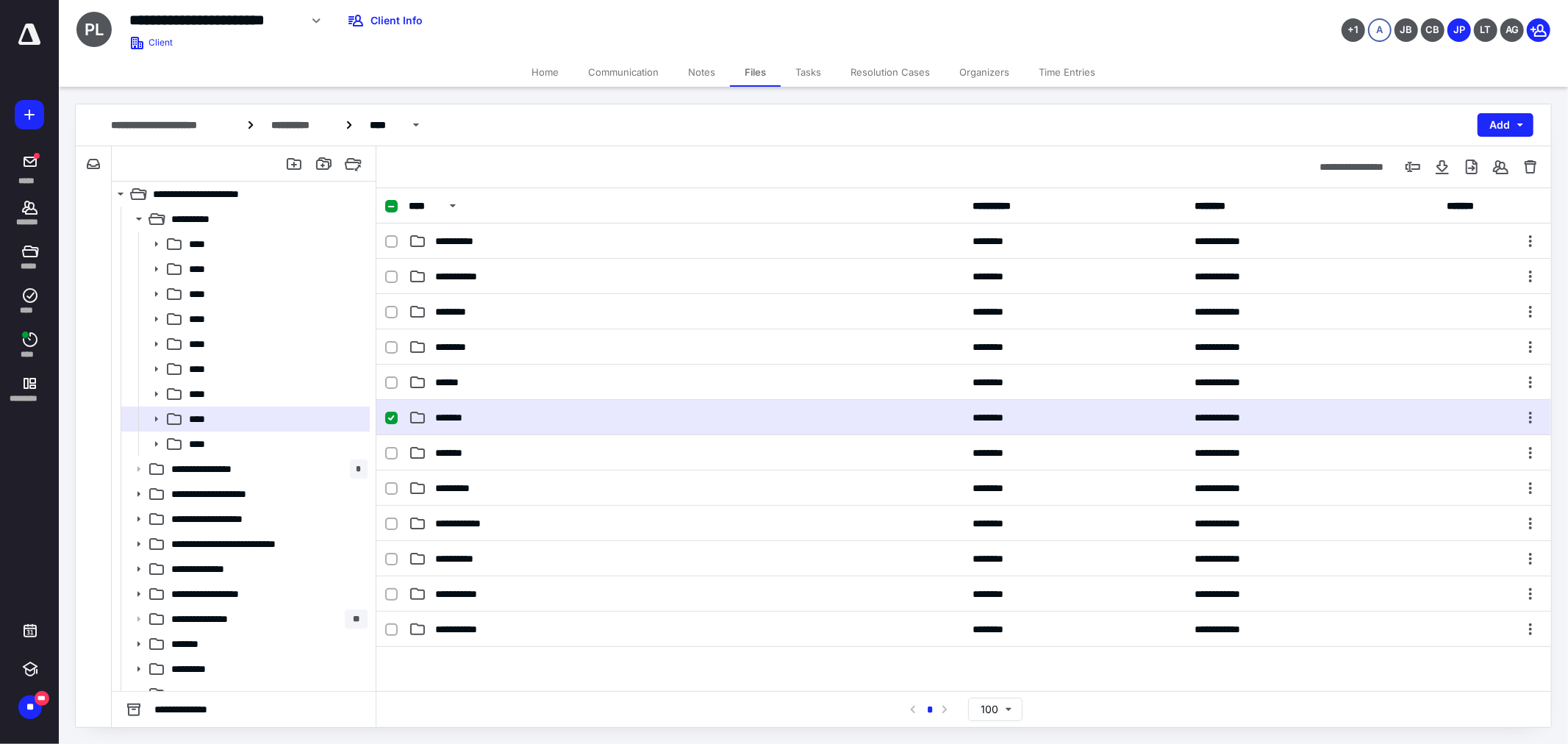click on "**********" at bounding box center (964, 418) 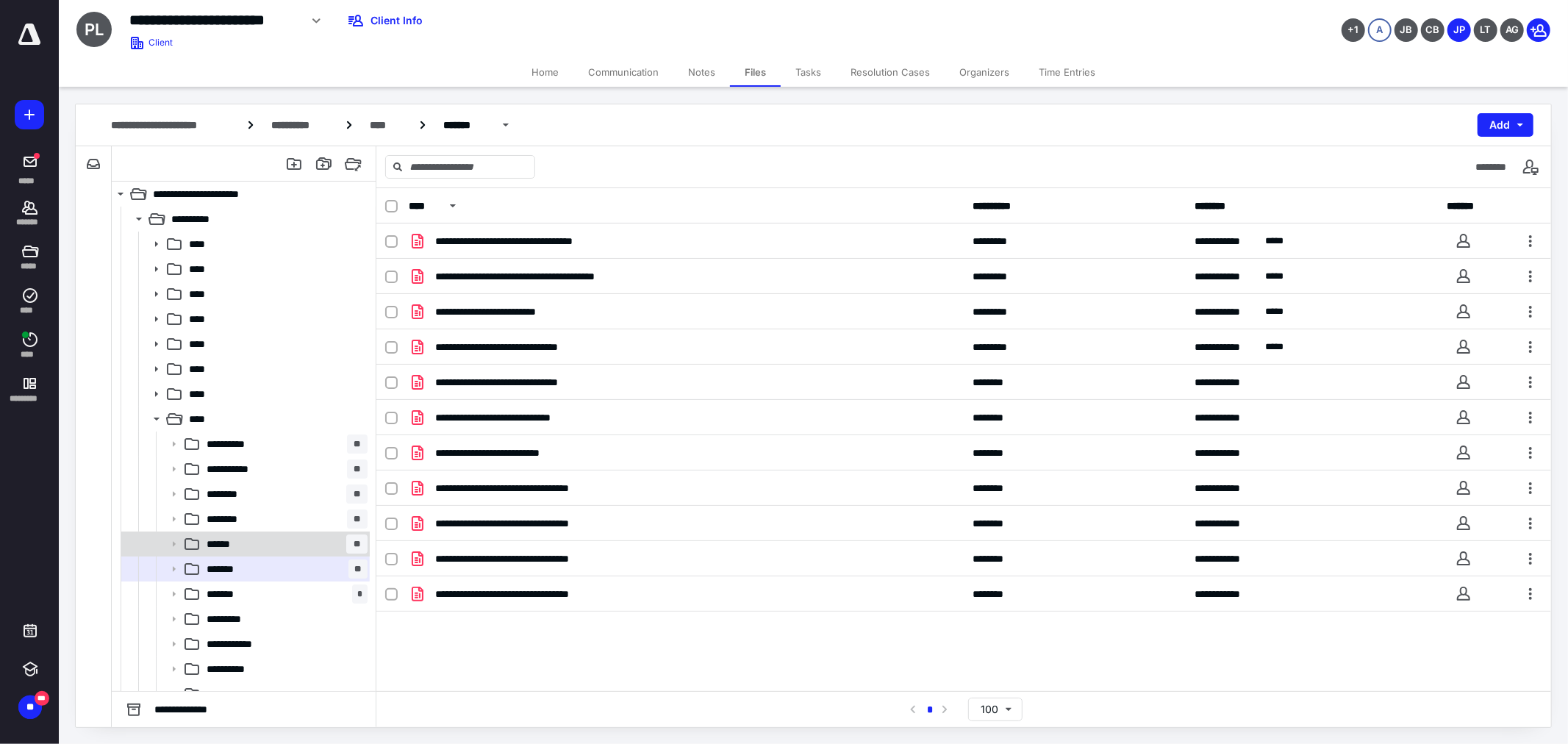 click on "****** **" at bounding box center (284, 544) 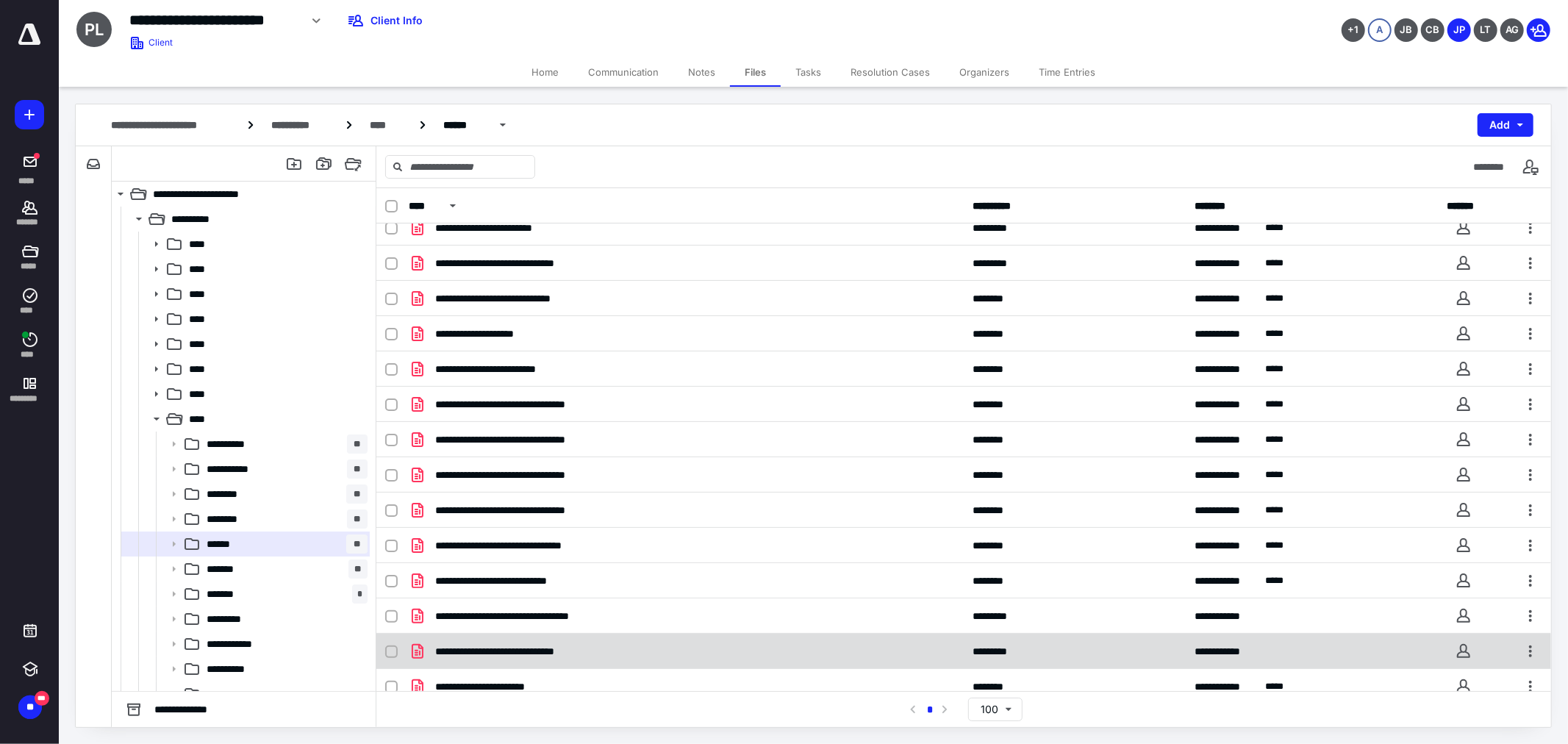 scroll, scrollTop: 163, scrollLeft: 0, axis: vertical 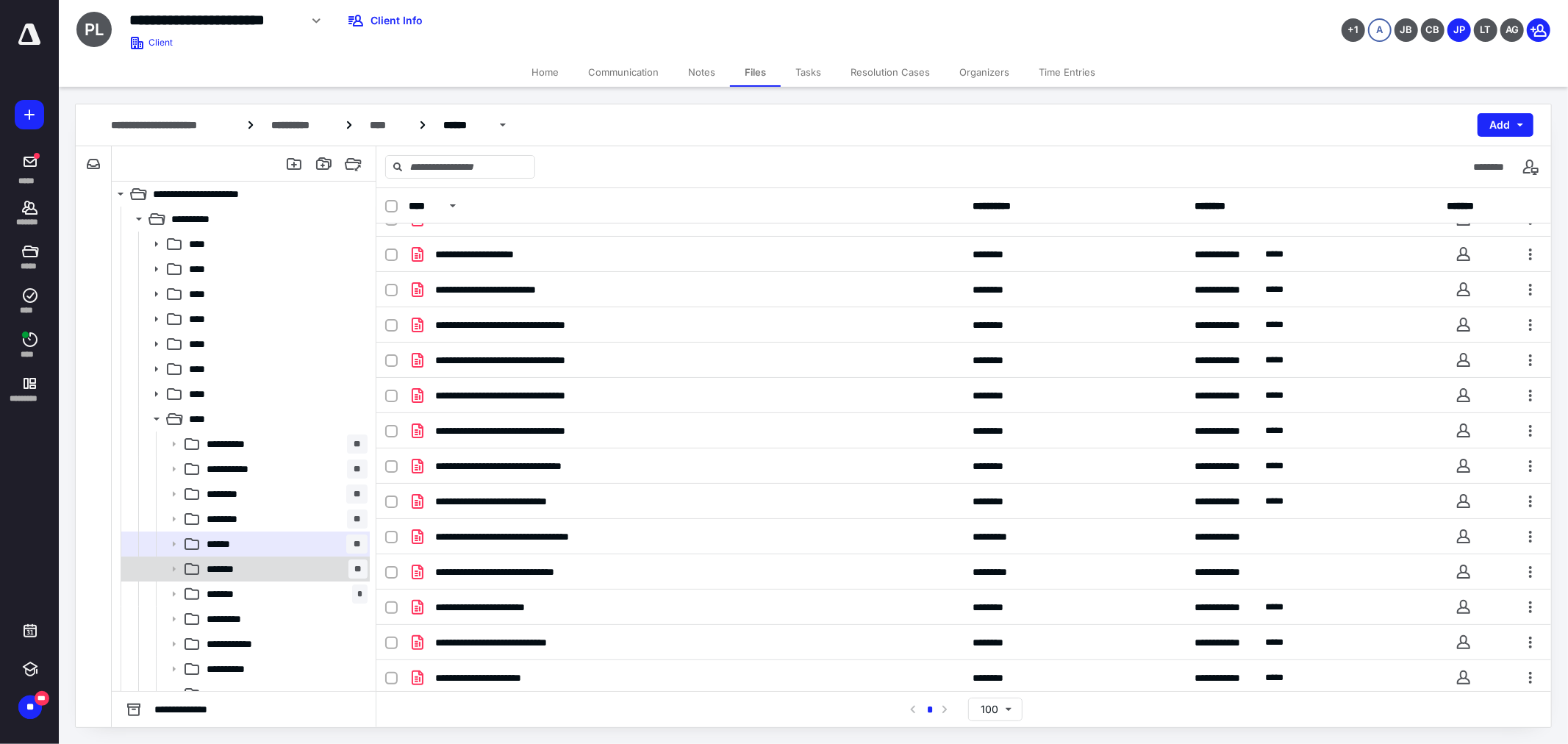 click on "******* **" at bounding box center (284, 569) 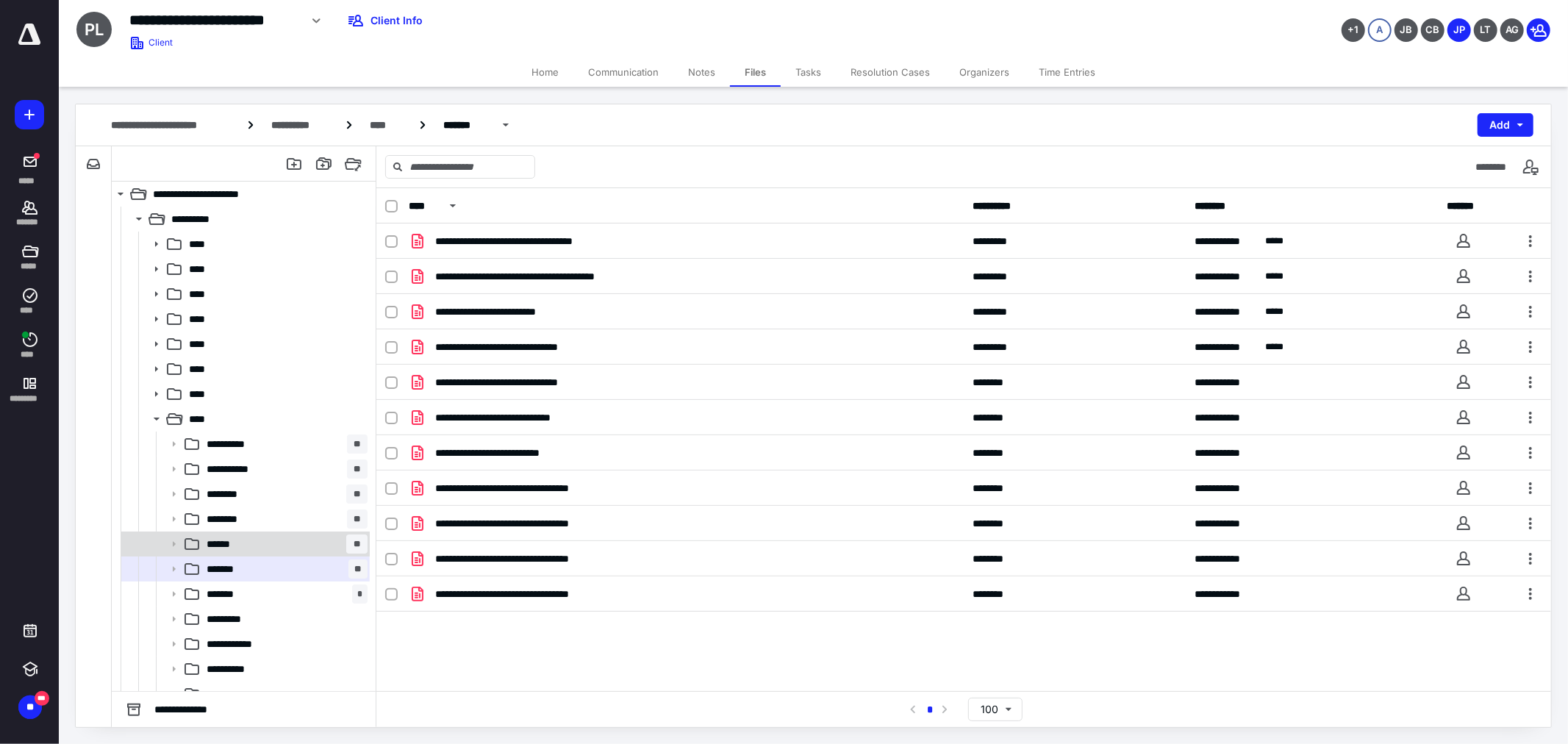 click on "****** **" at bounding box center (284, 544) 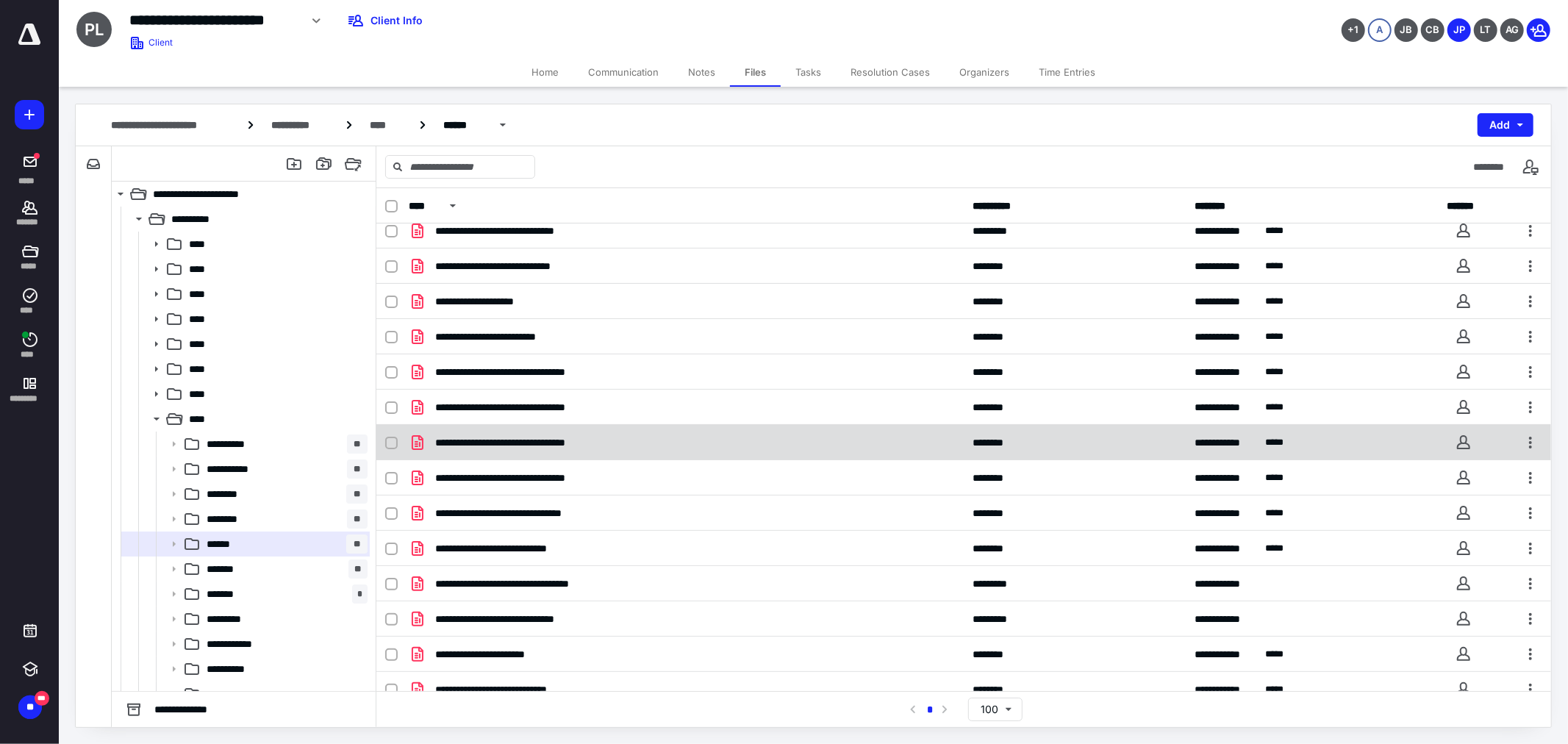 scroll, scrollTop: 169, scrollLeft: 0, axis: vertical 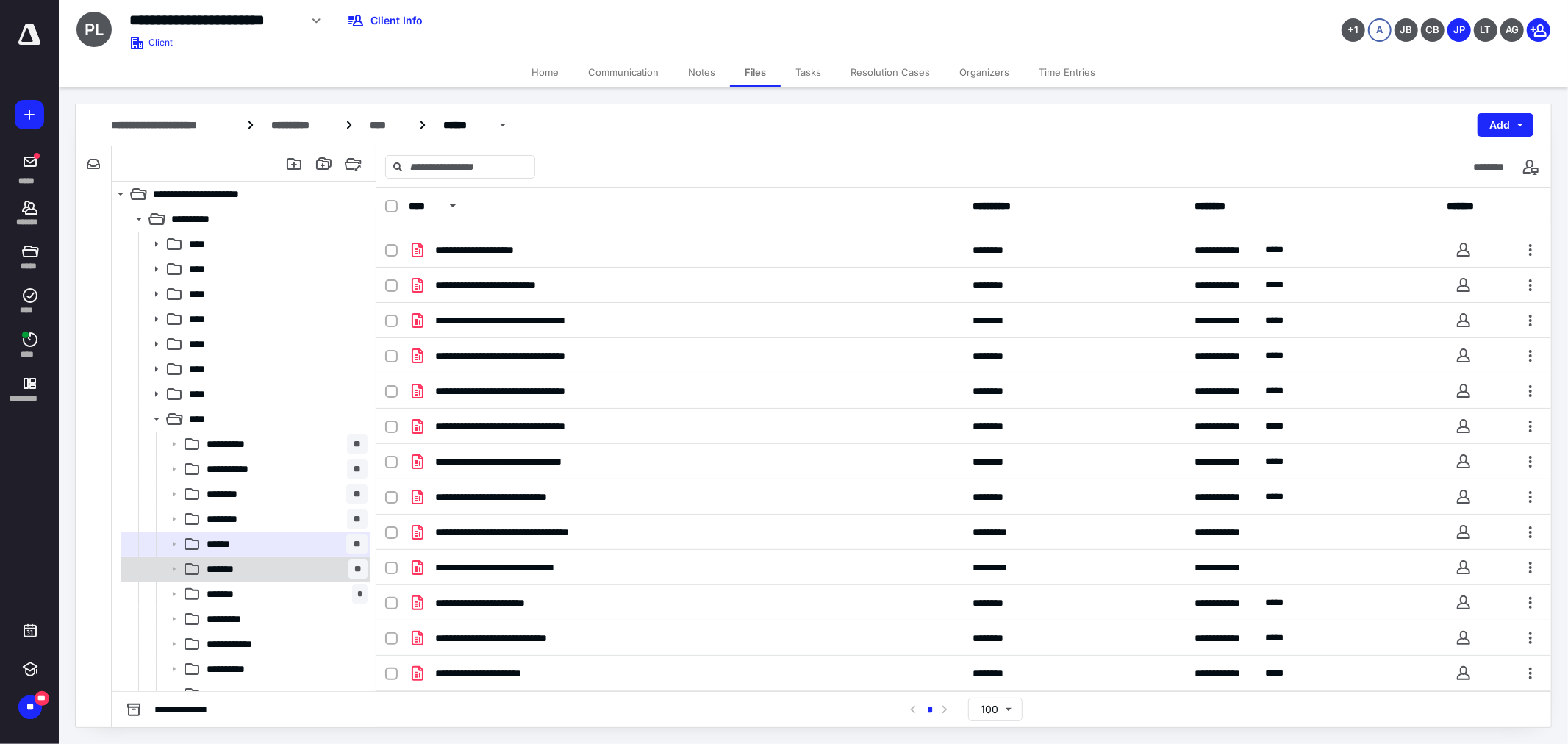 click on "******* **" at bounding box center [284, 569] 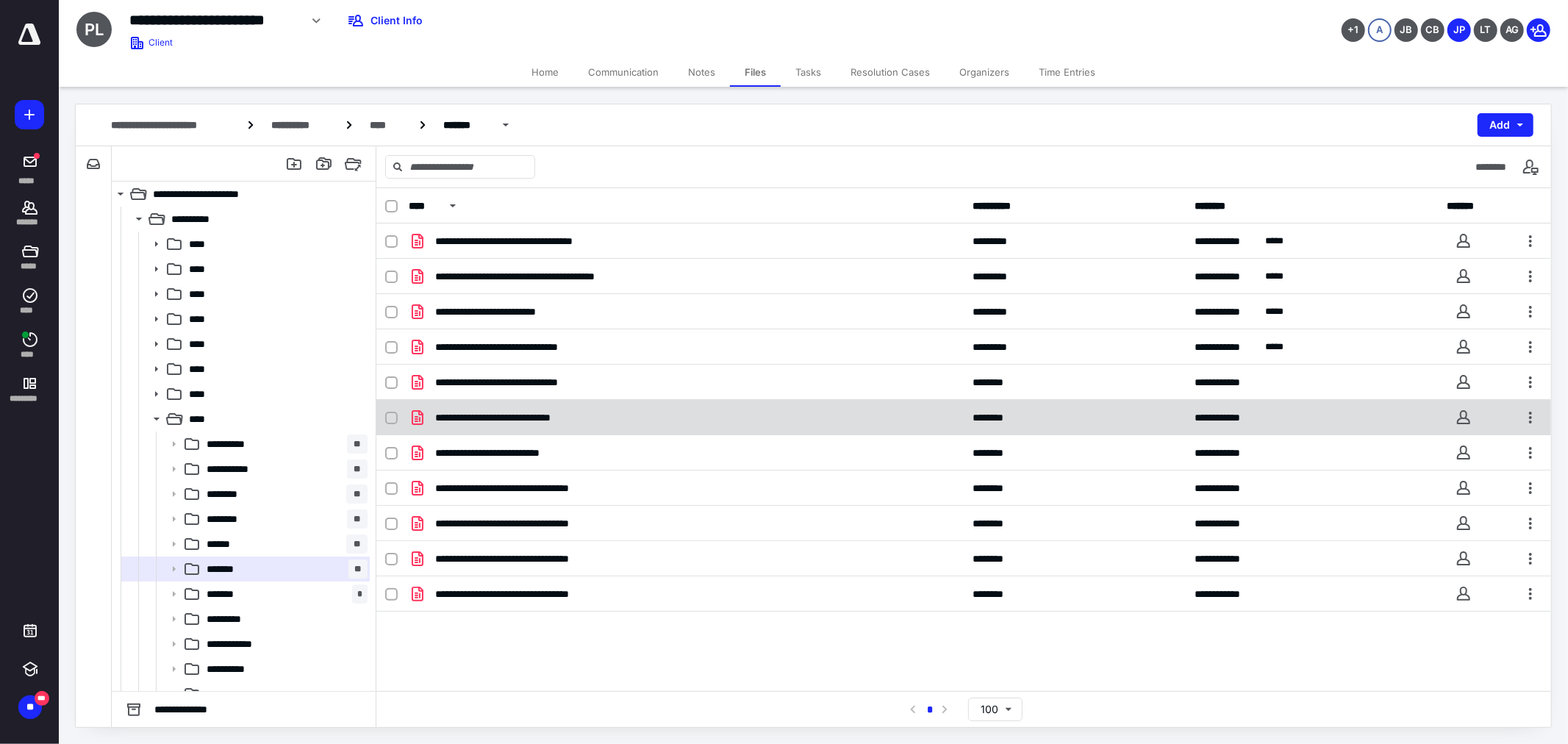 checkbox on "true" 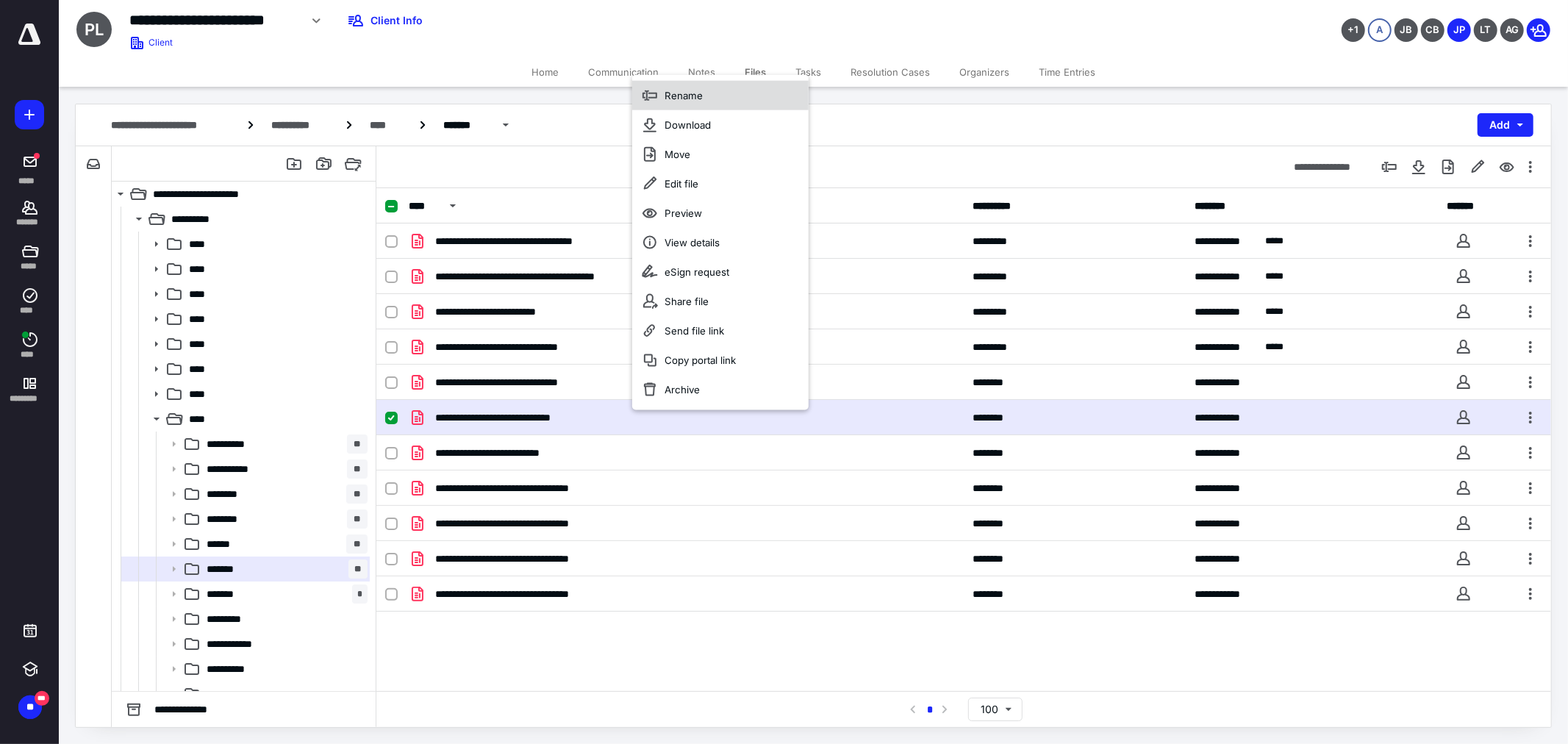 click on "Rename" at bounding box center [720, 96] 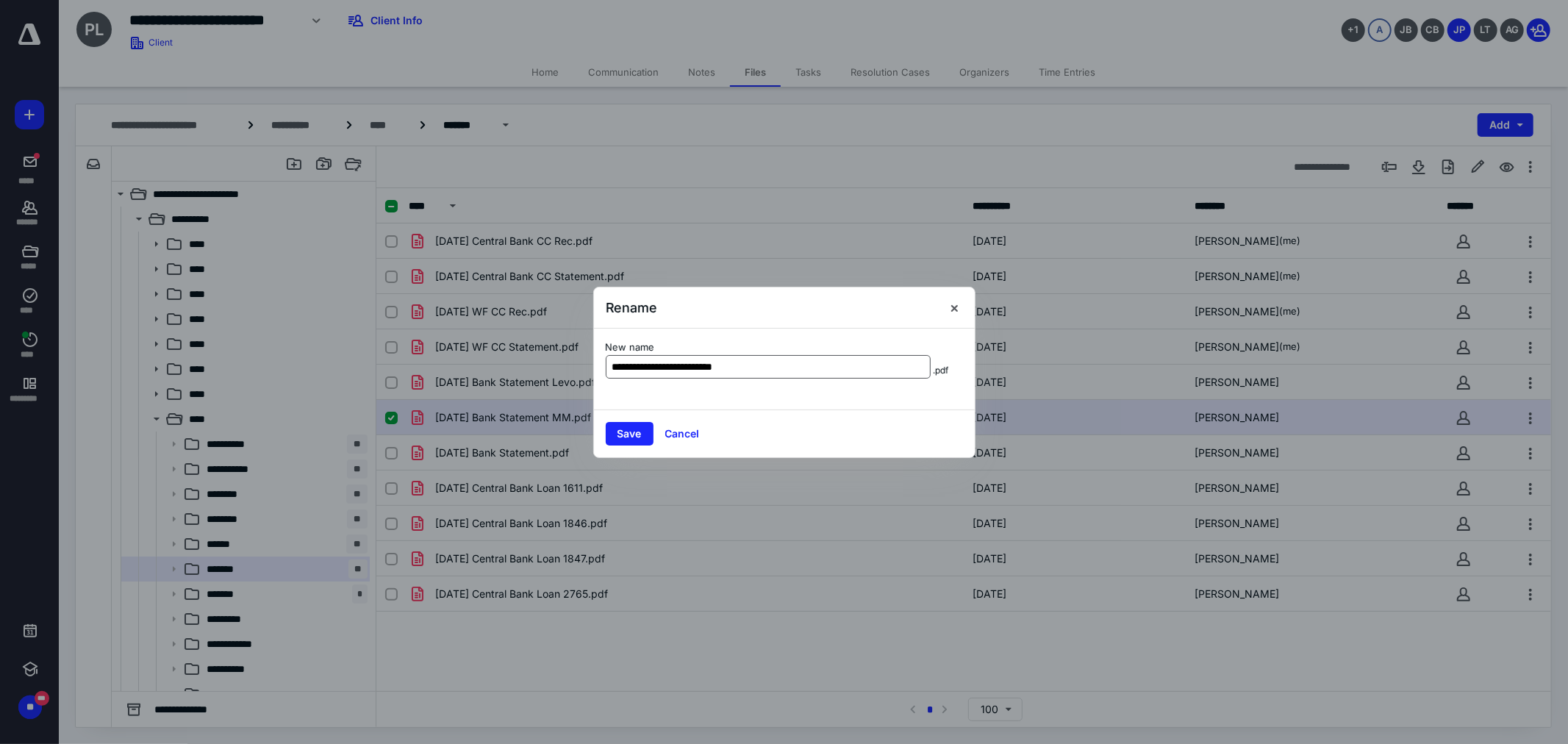 click on "**********" at bounding box center (768, 367) 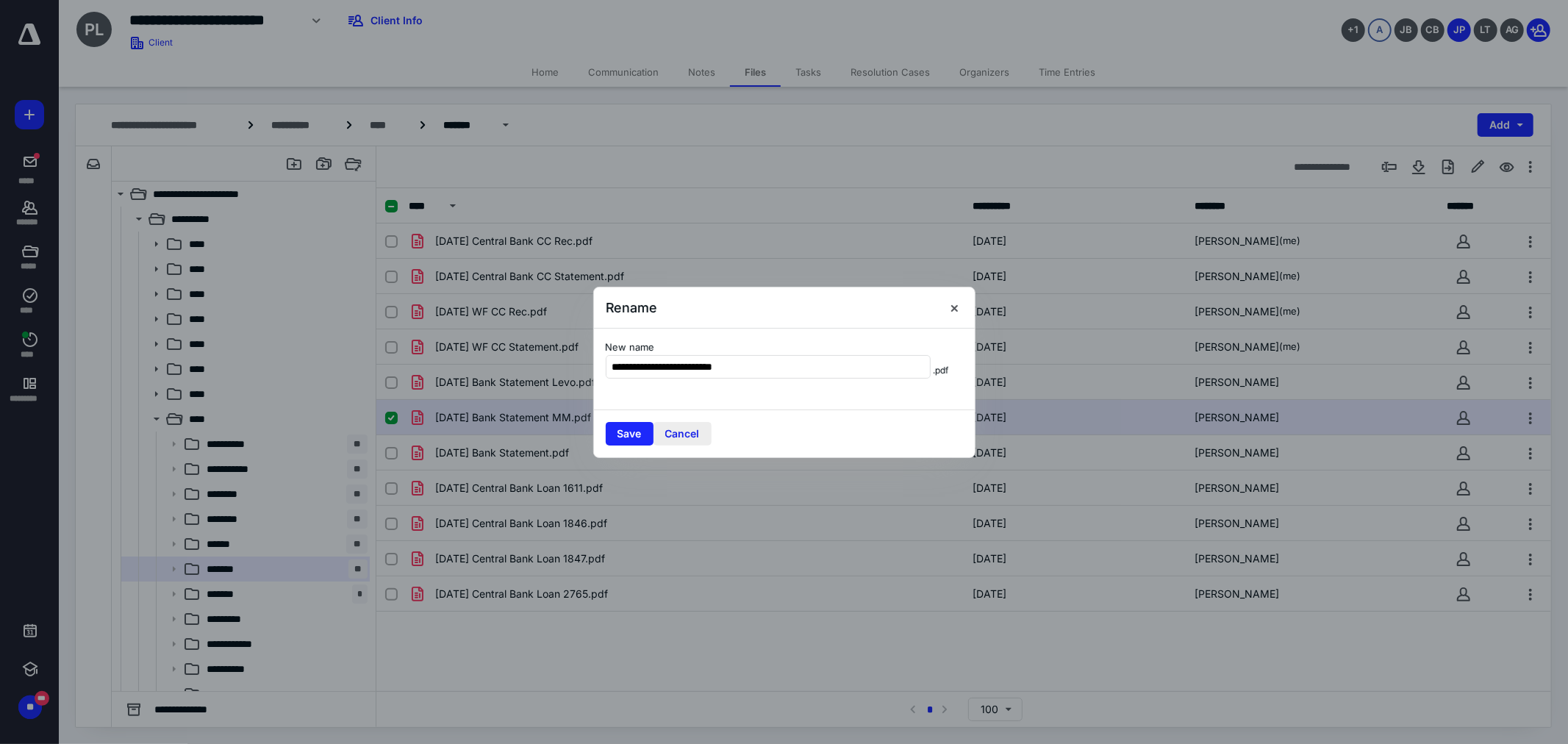click on "Cancel" at bounding box center [682, 434] 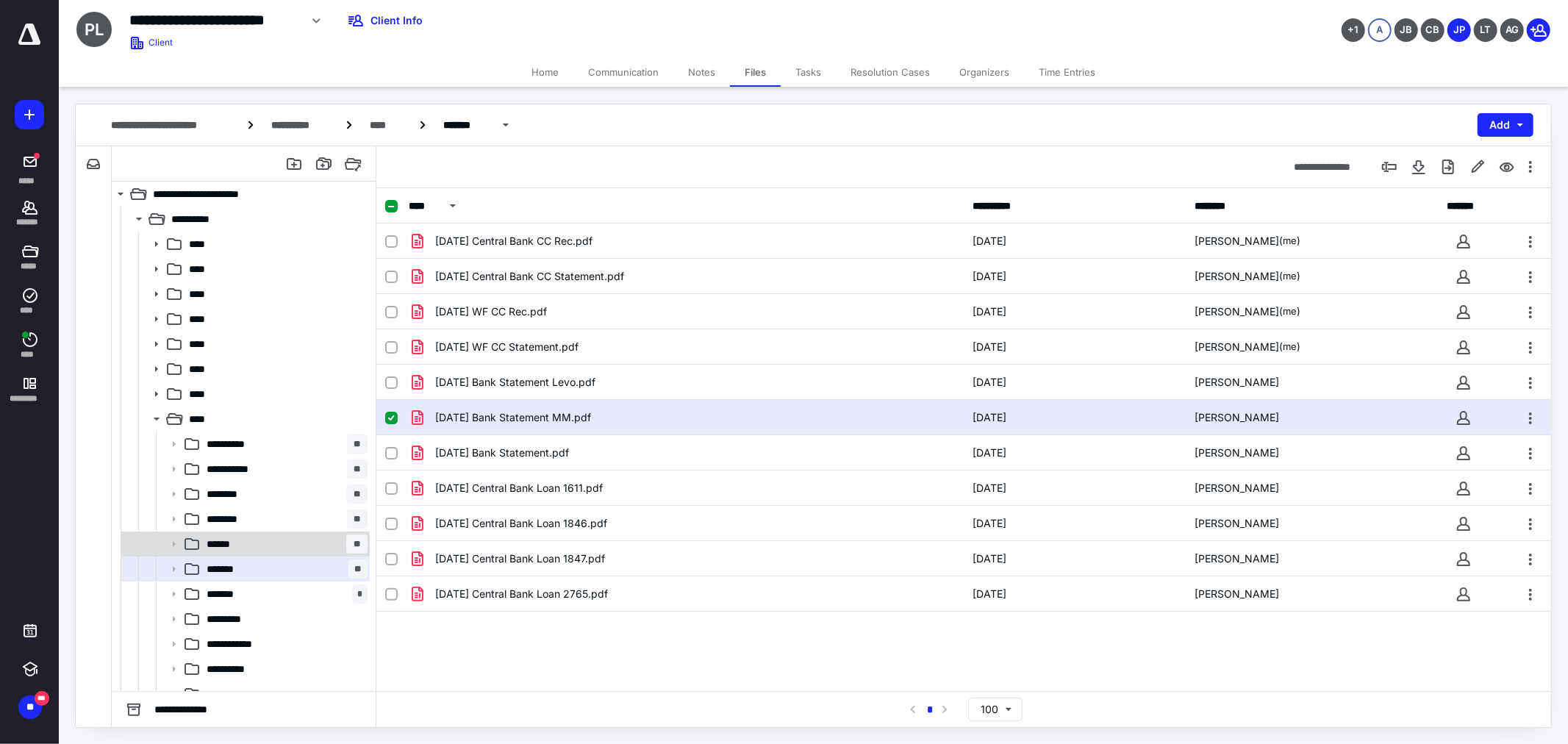 click on "****** **" at bounding box center [284, 544] 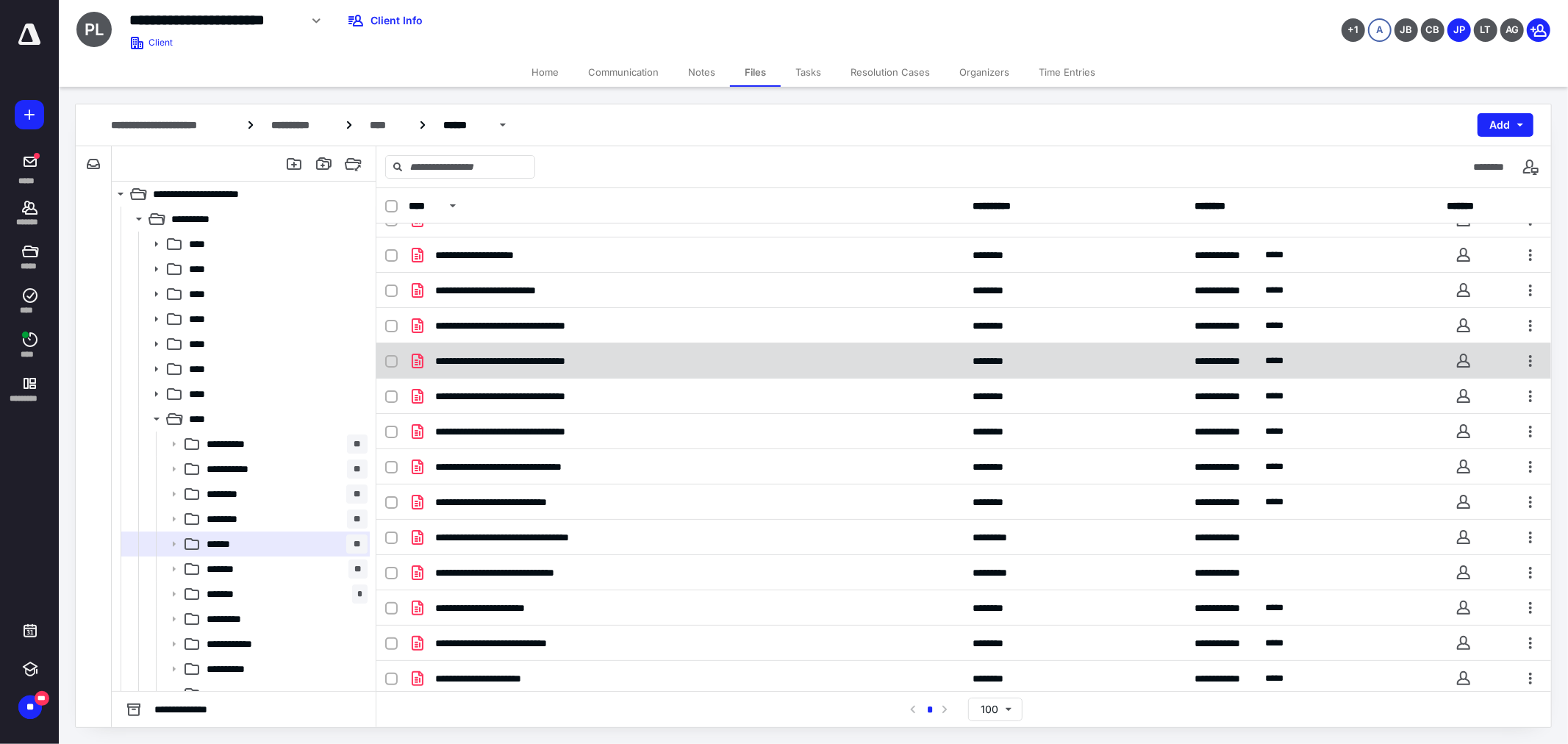 scroll, scrollTop: 163, scrollLeft: 0, axis: vertical 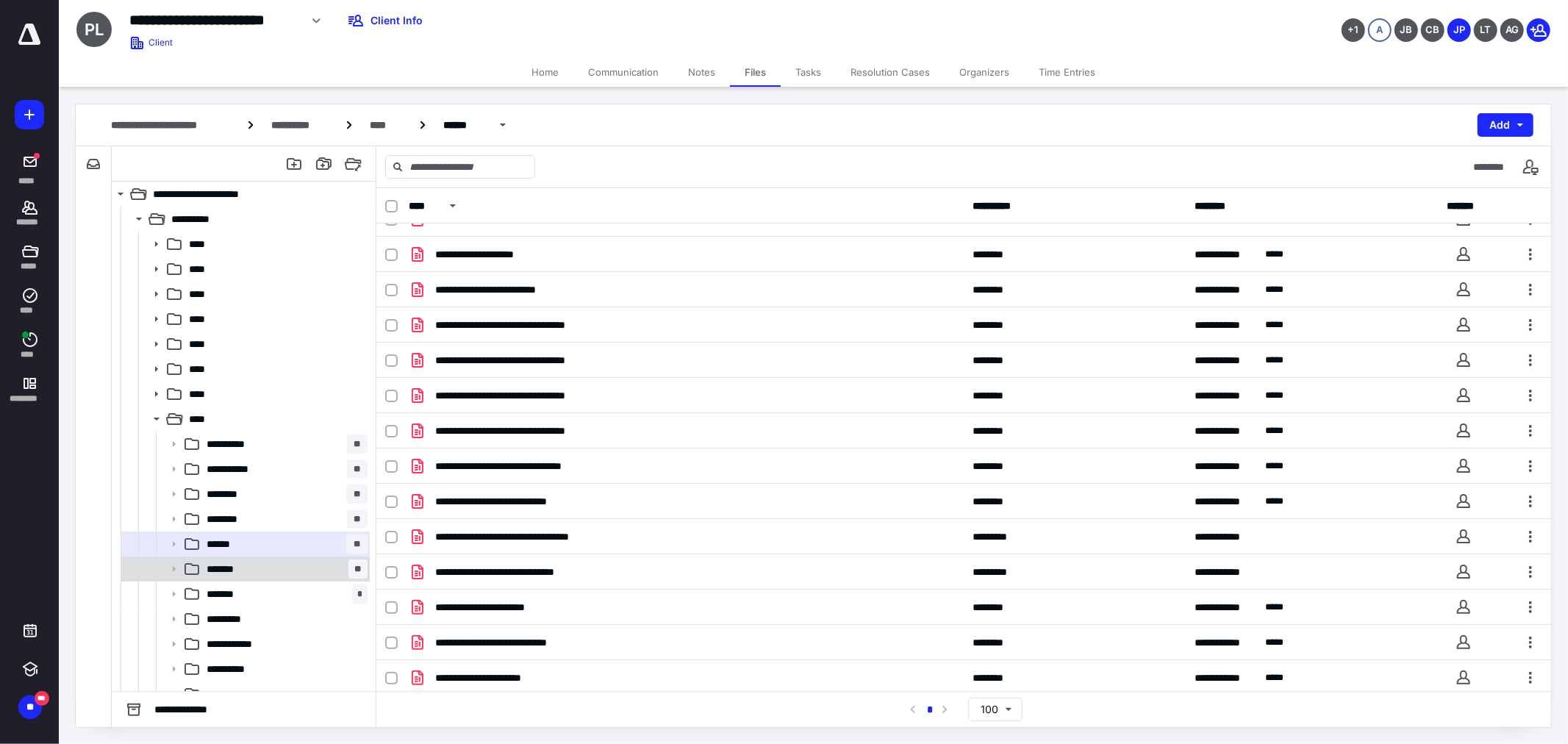 click on "******* **" at bounding box center [244, 569] 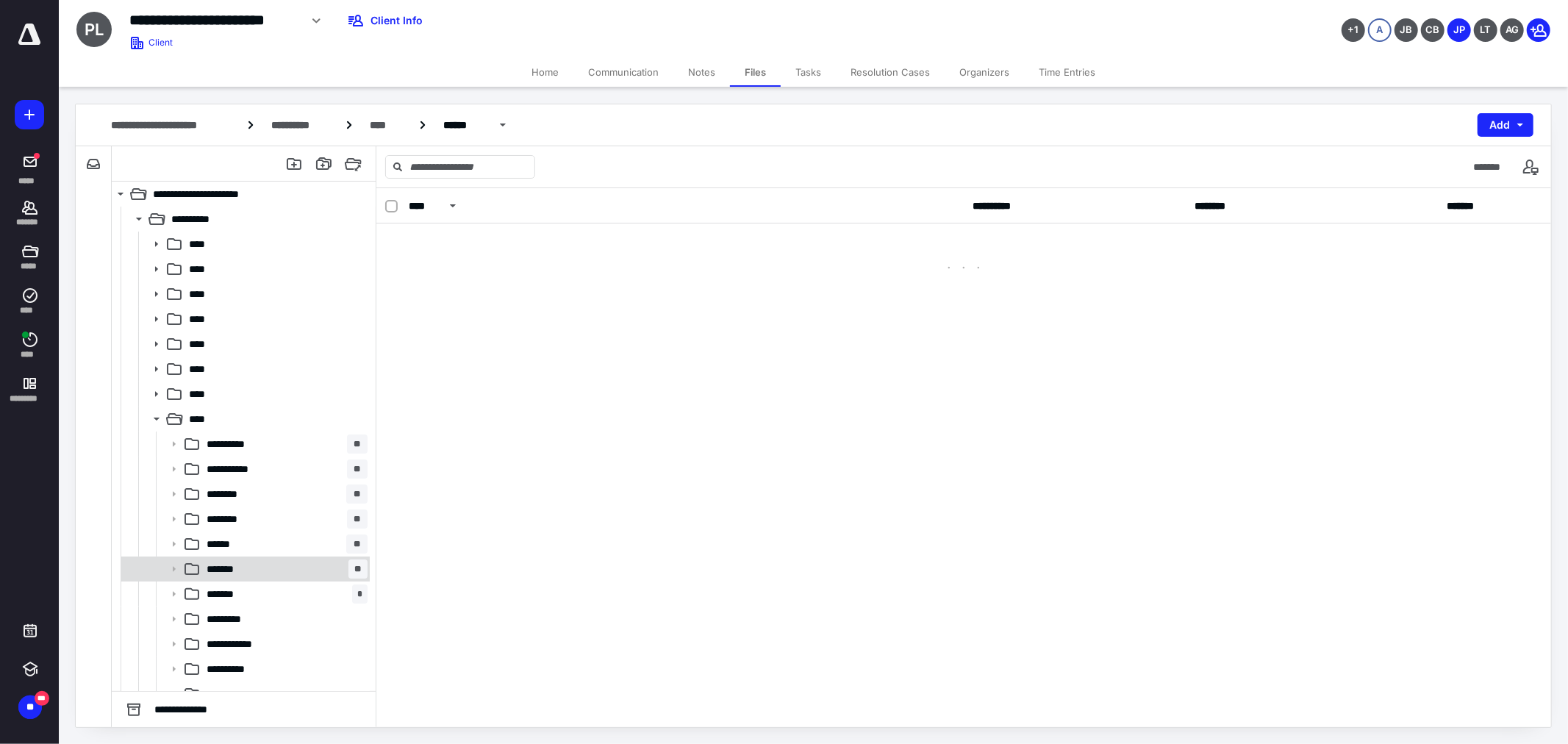 scroll, scrollTop: 0, scrollLeft: 0, axis: both 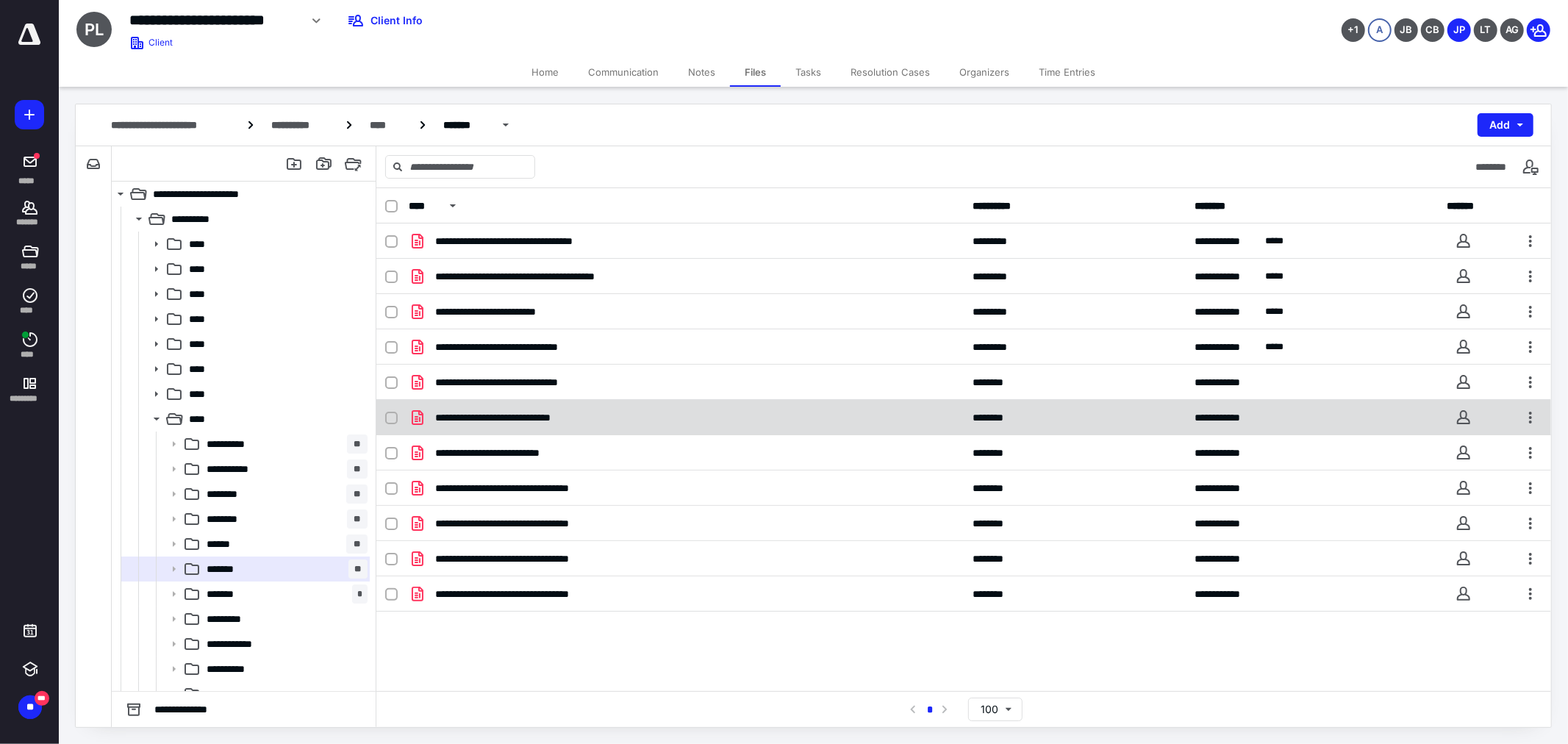 checkbox on "true" 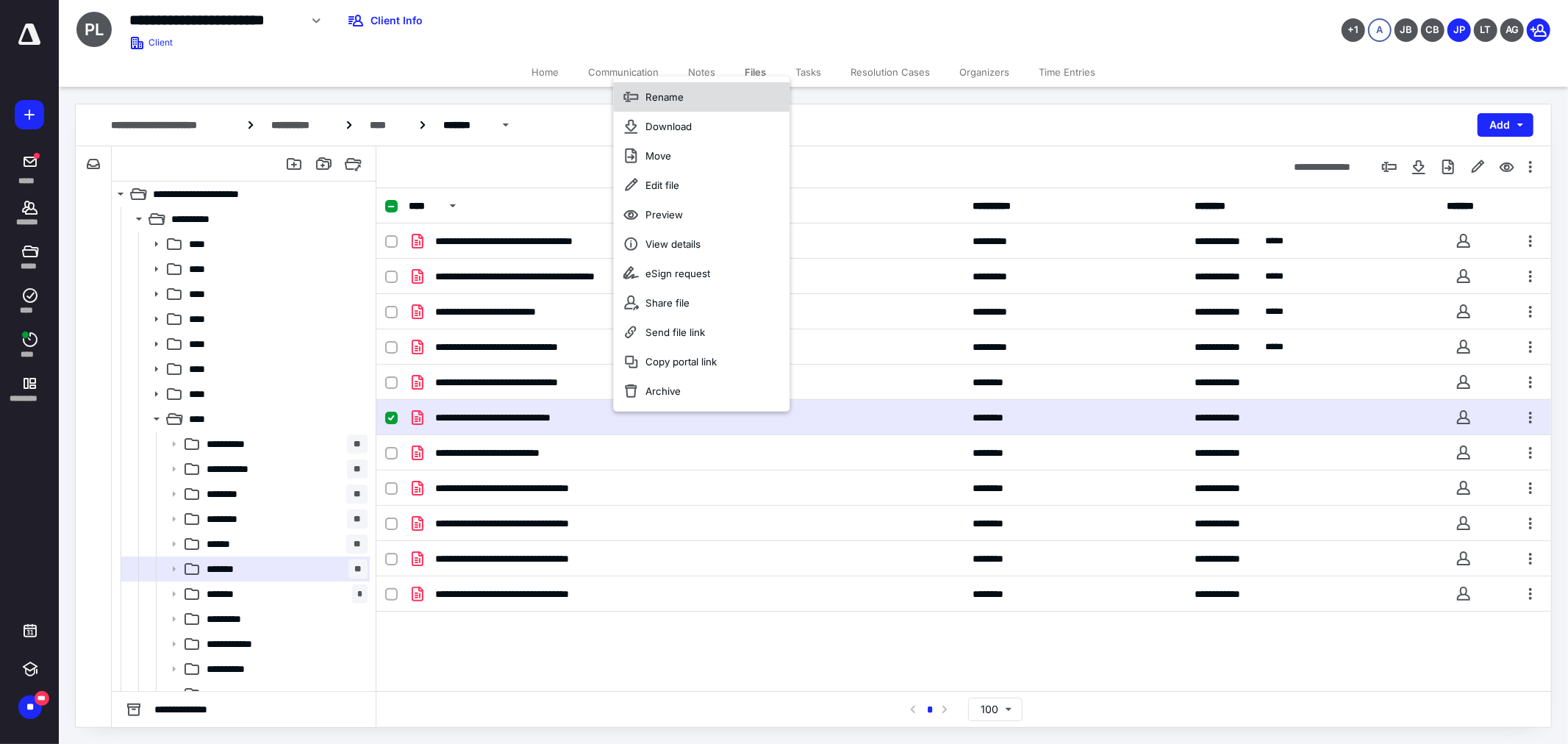 click on "Rename" at bounding box center (701, 97) 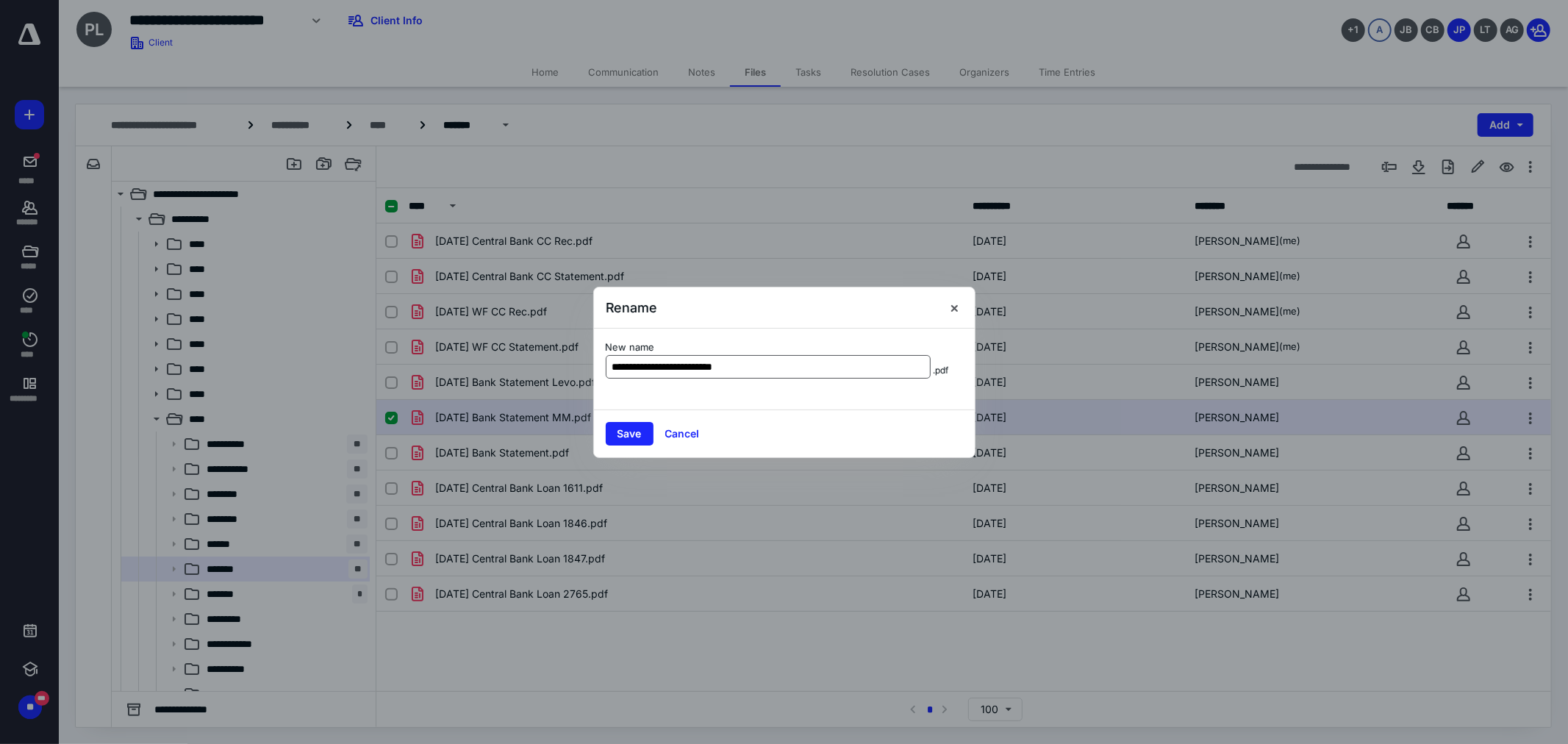 click on "**********" at bounding box center (768, 367) 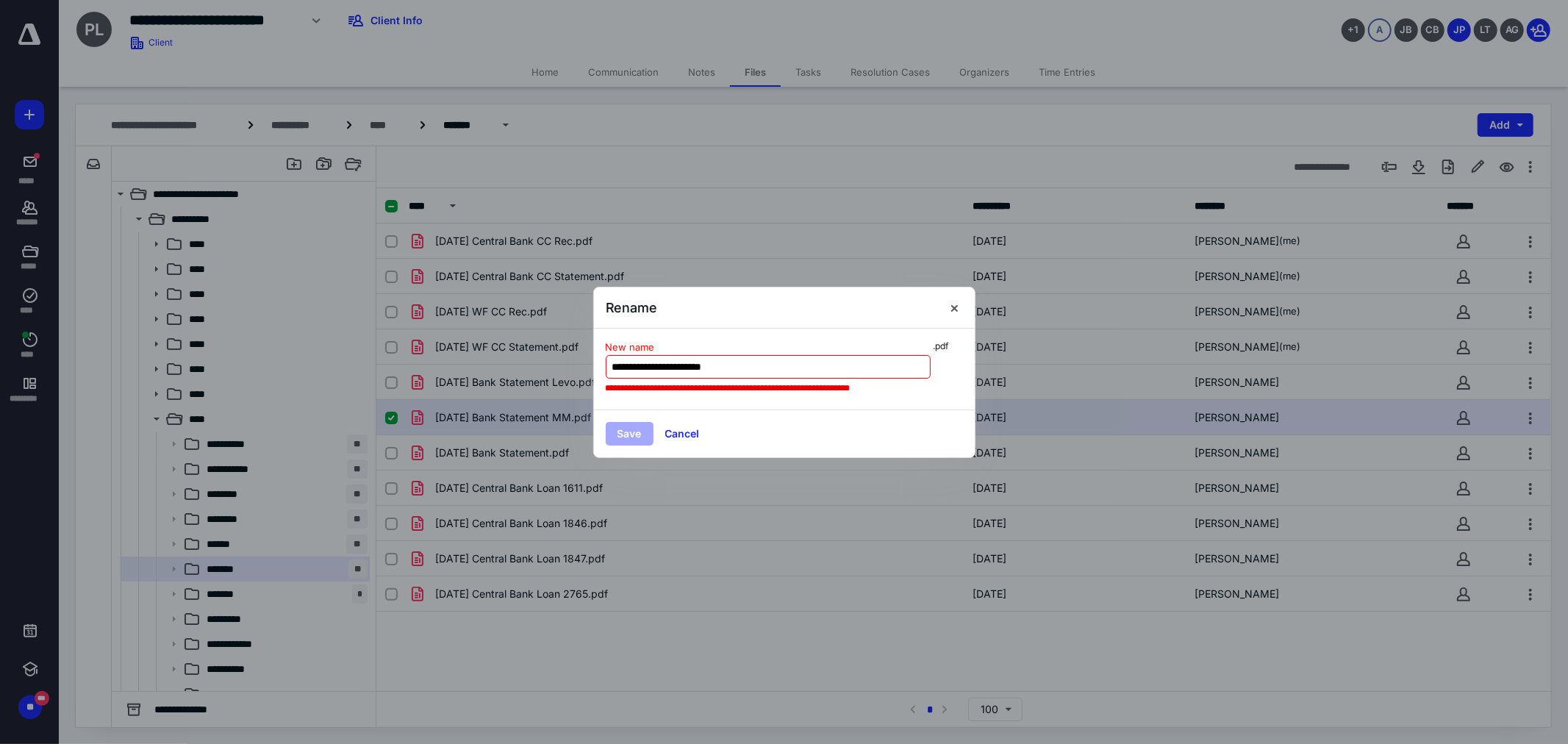 click on "**********" at bounding box center [768, 367] 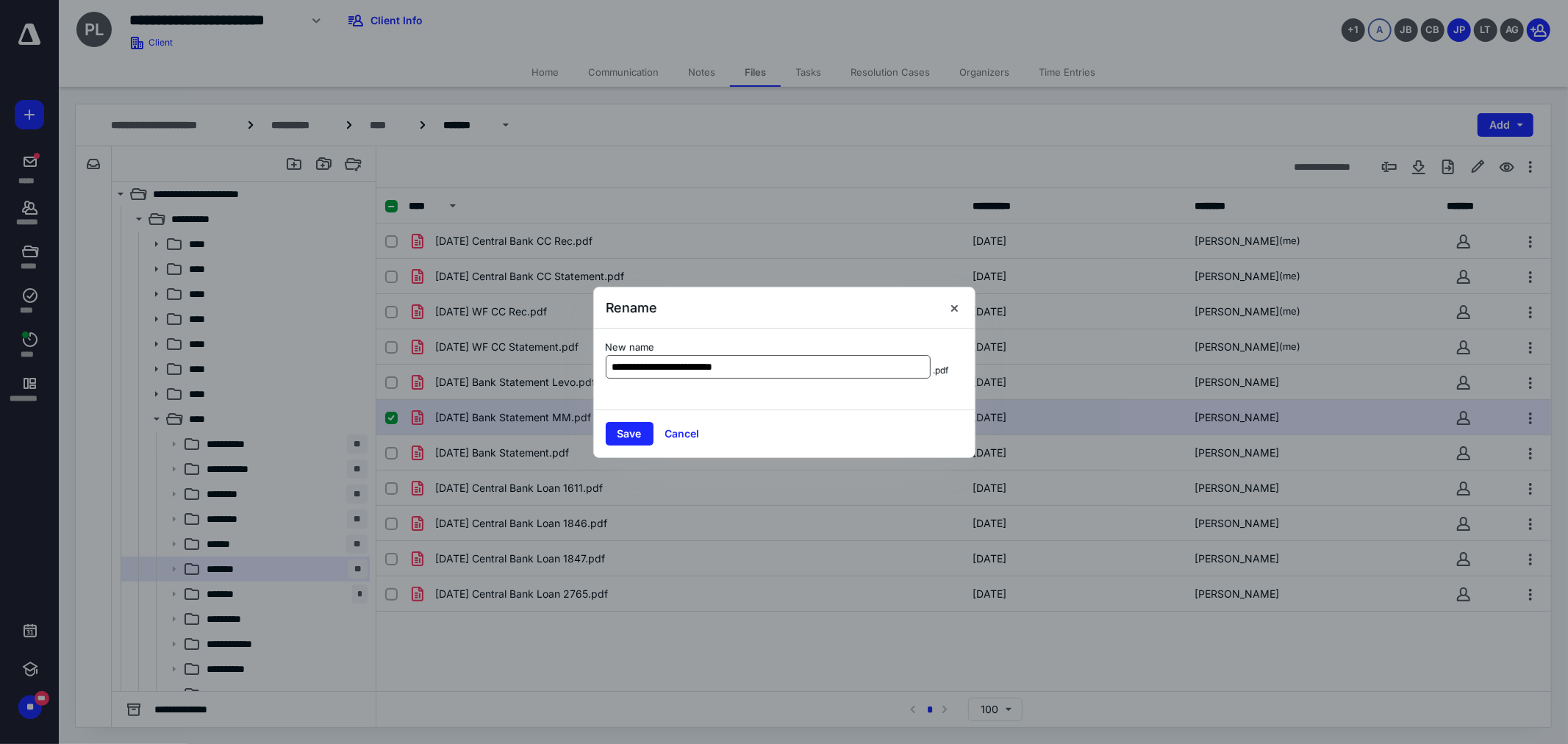type on "**********" 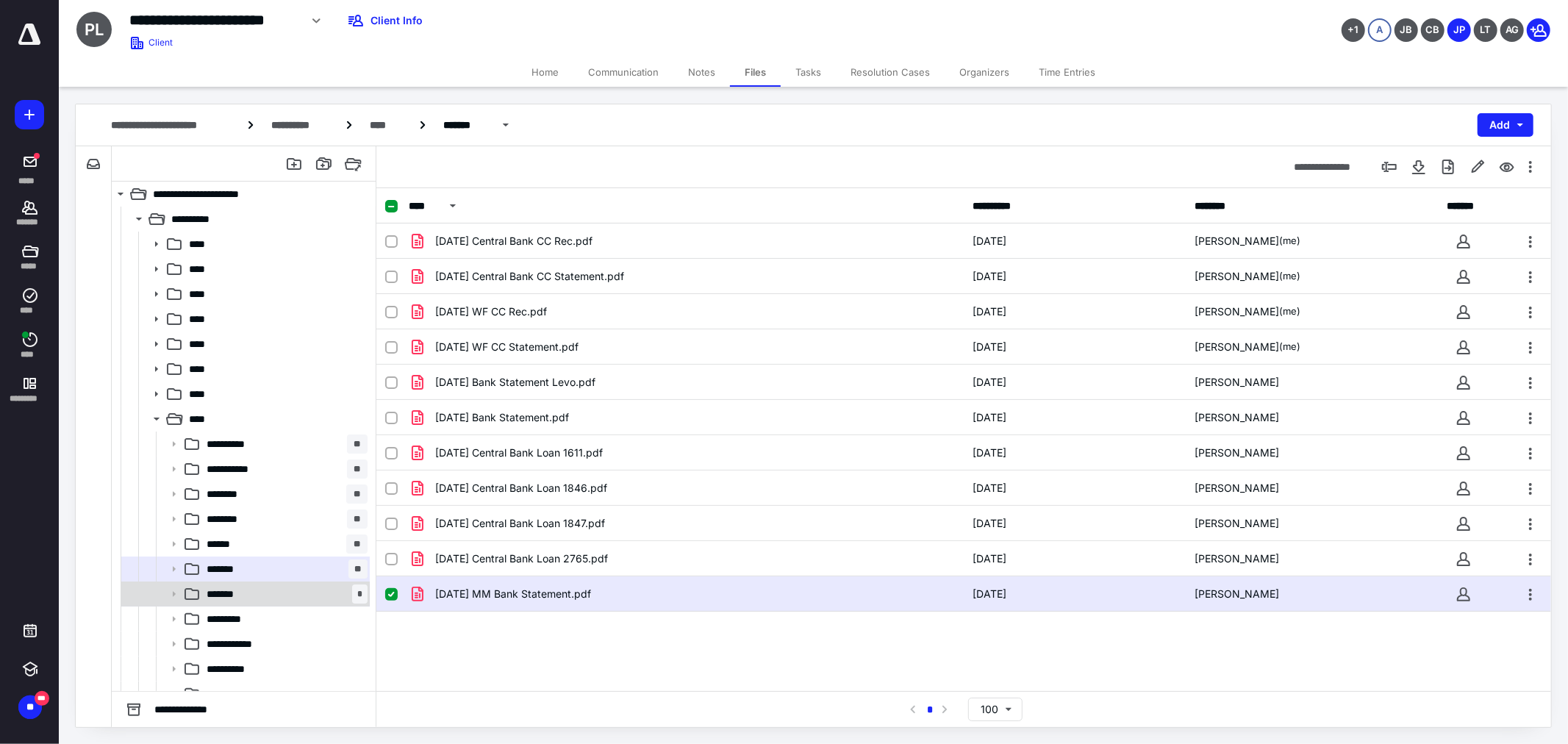 click on "******* *" at bounding box center [284, 594] 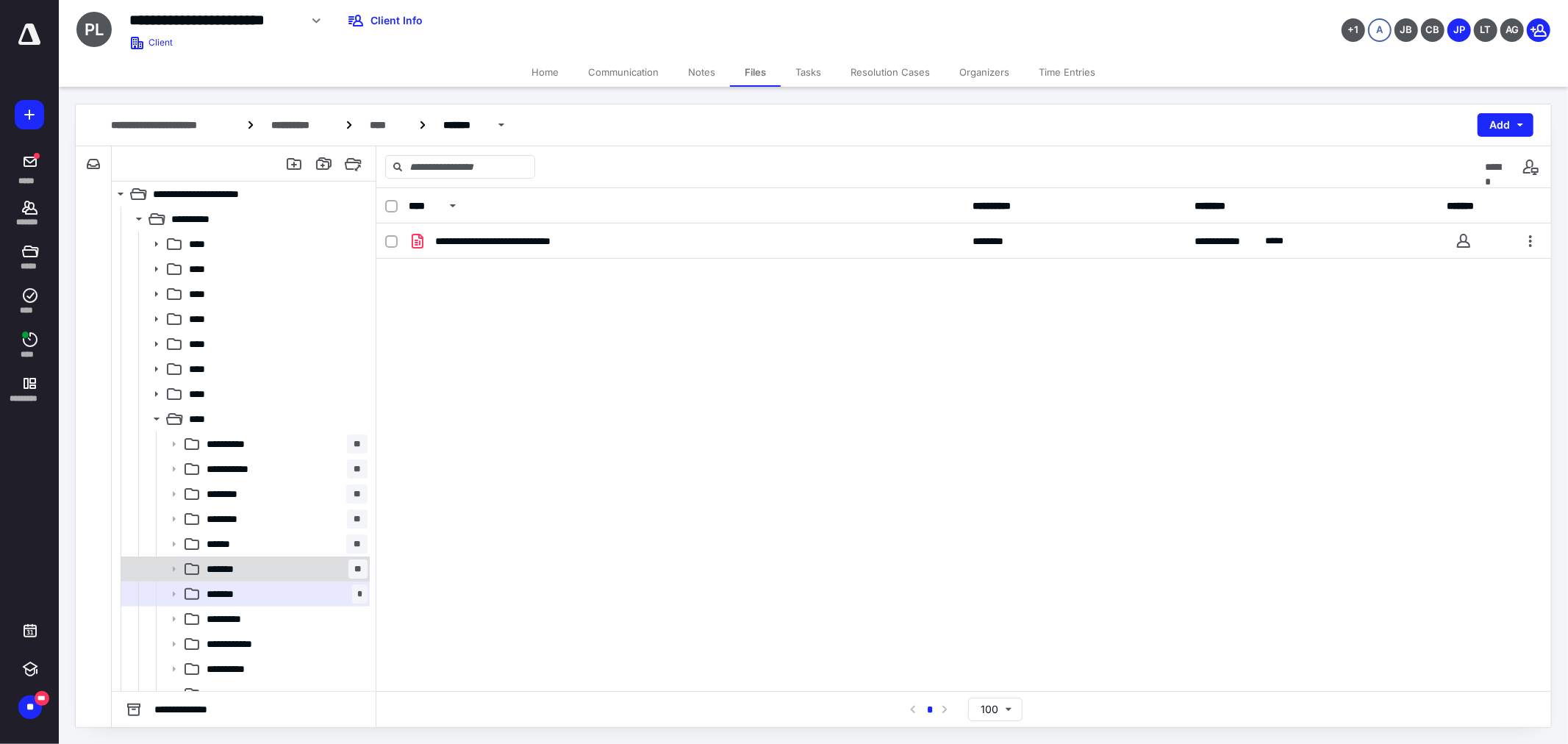 click on "******* **" at bounding box center (284, 569) 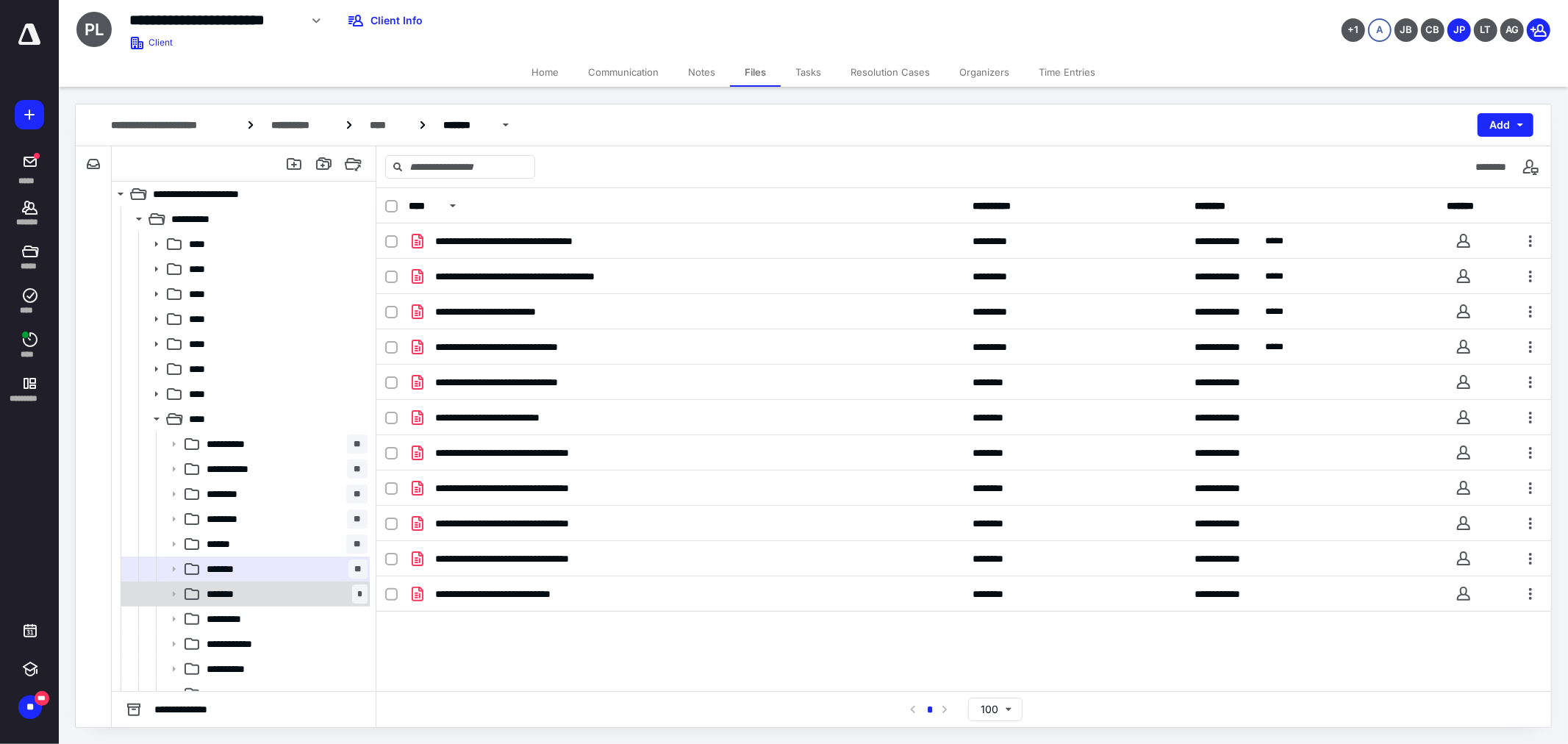 click on "******* *" at bounding box center (284, 594) 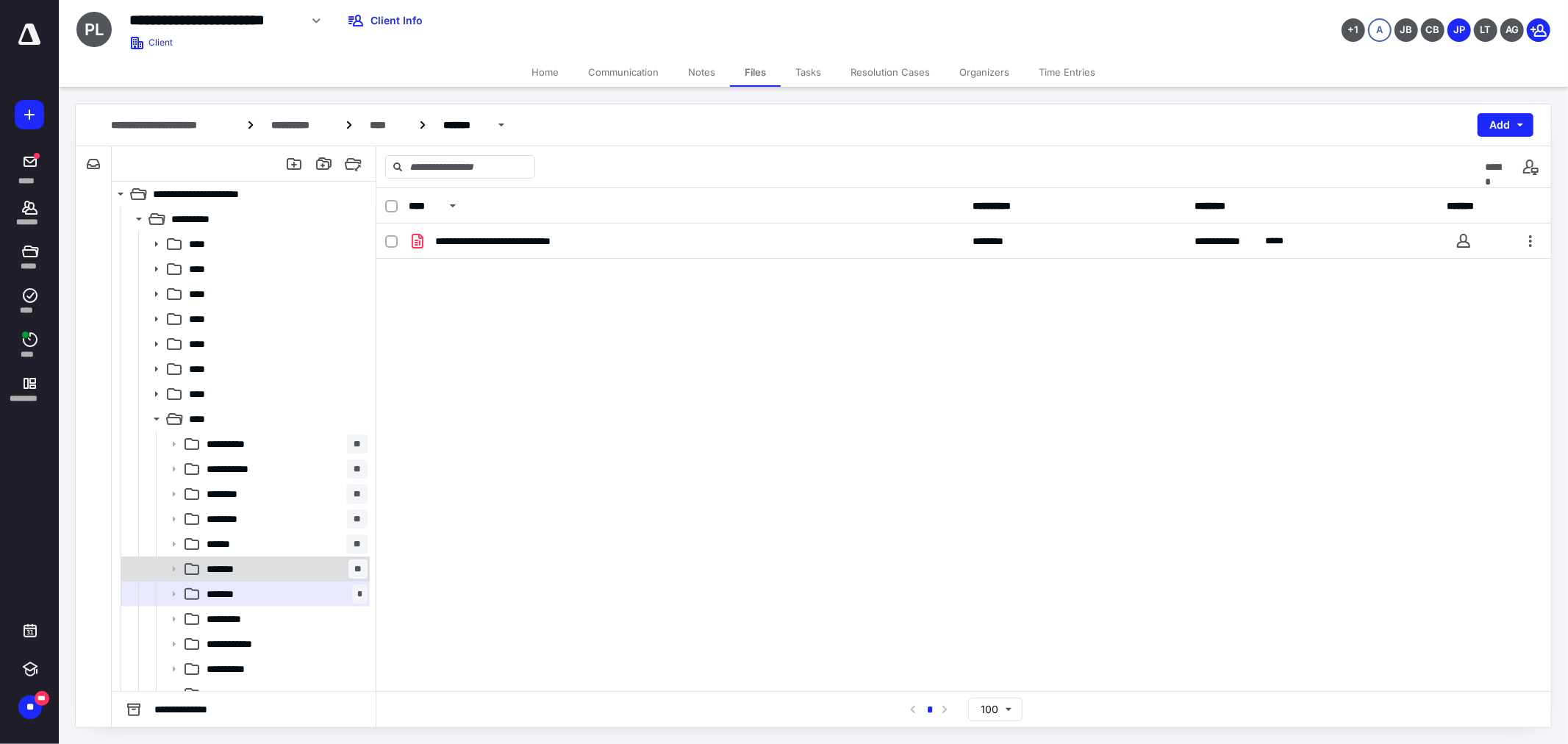 click on "******* **" at bounding box center [284, 569] 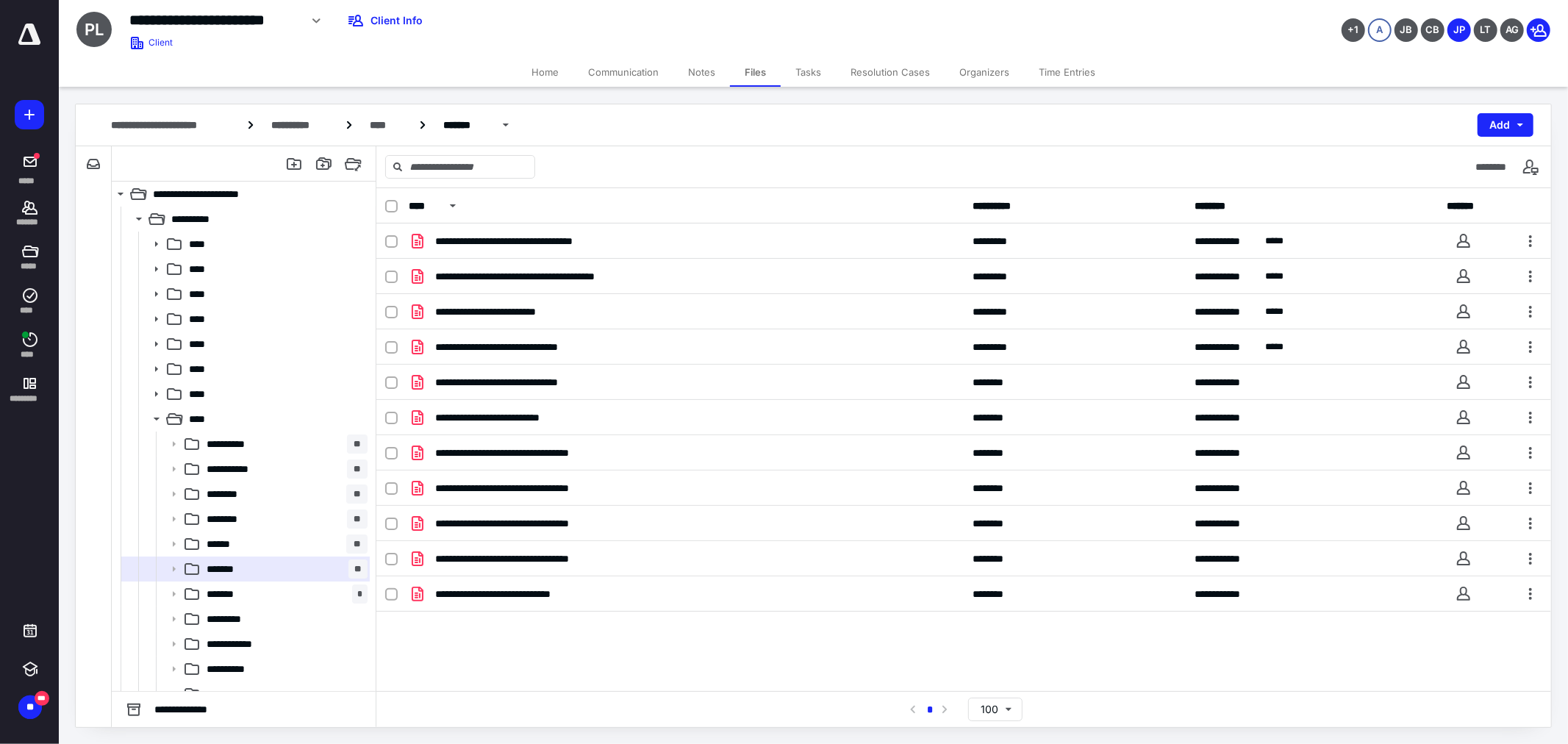 click on "Tasks" at bounding box center (808, 72) 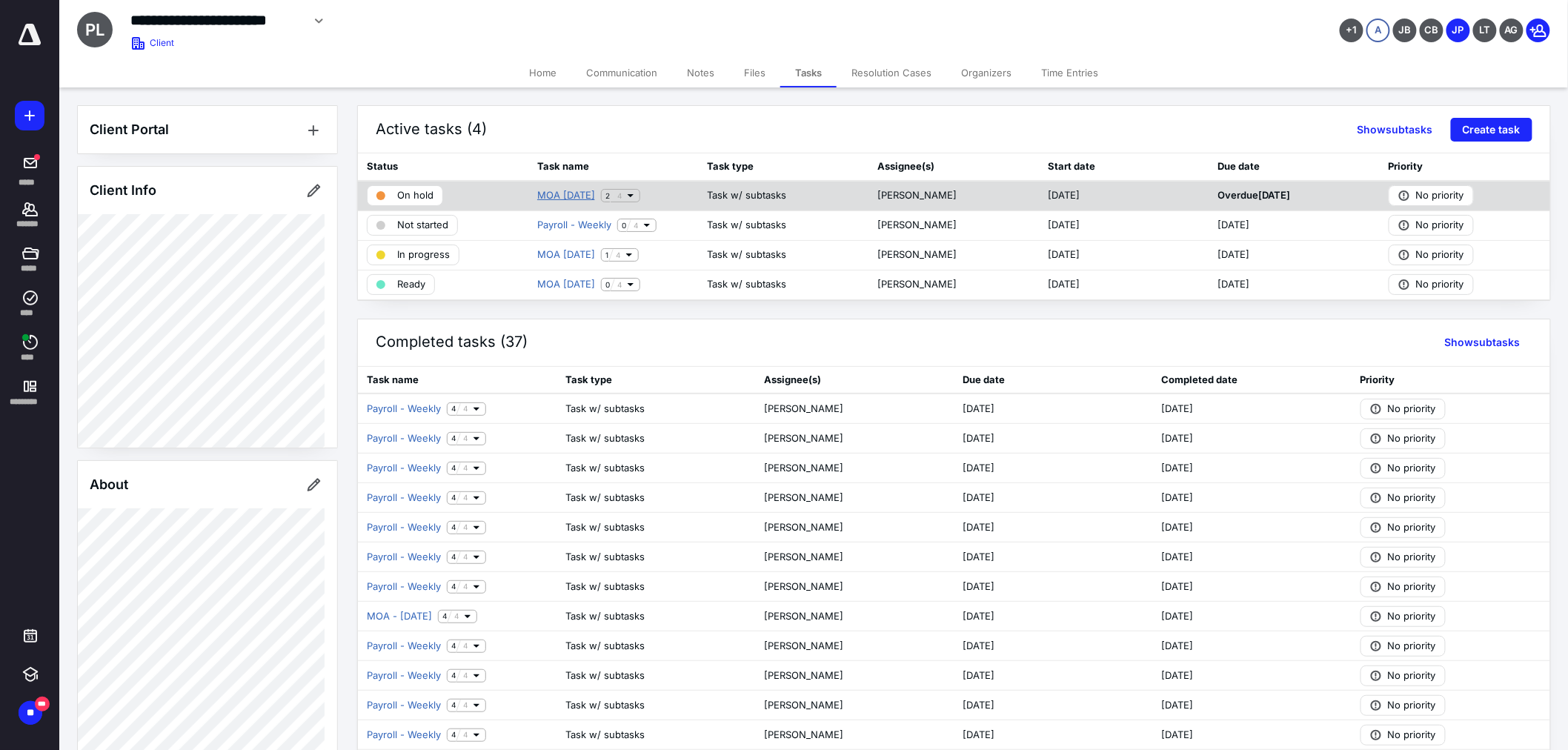 click on "MOA [DATE]" at bounding box center [566, 196] 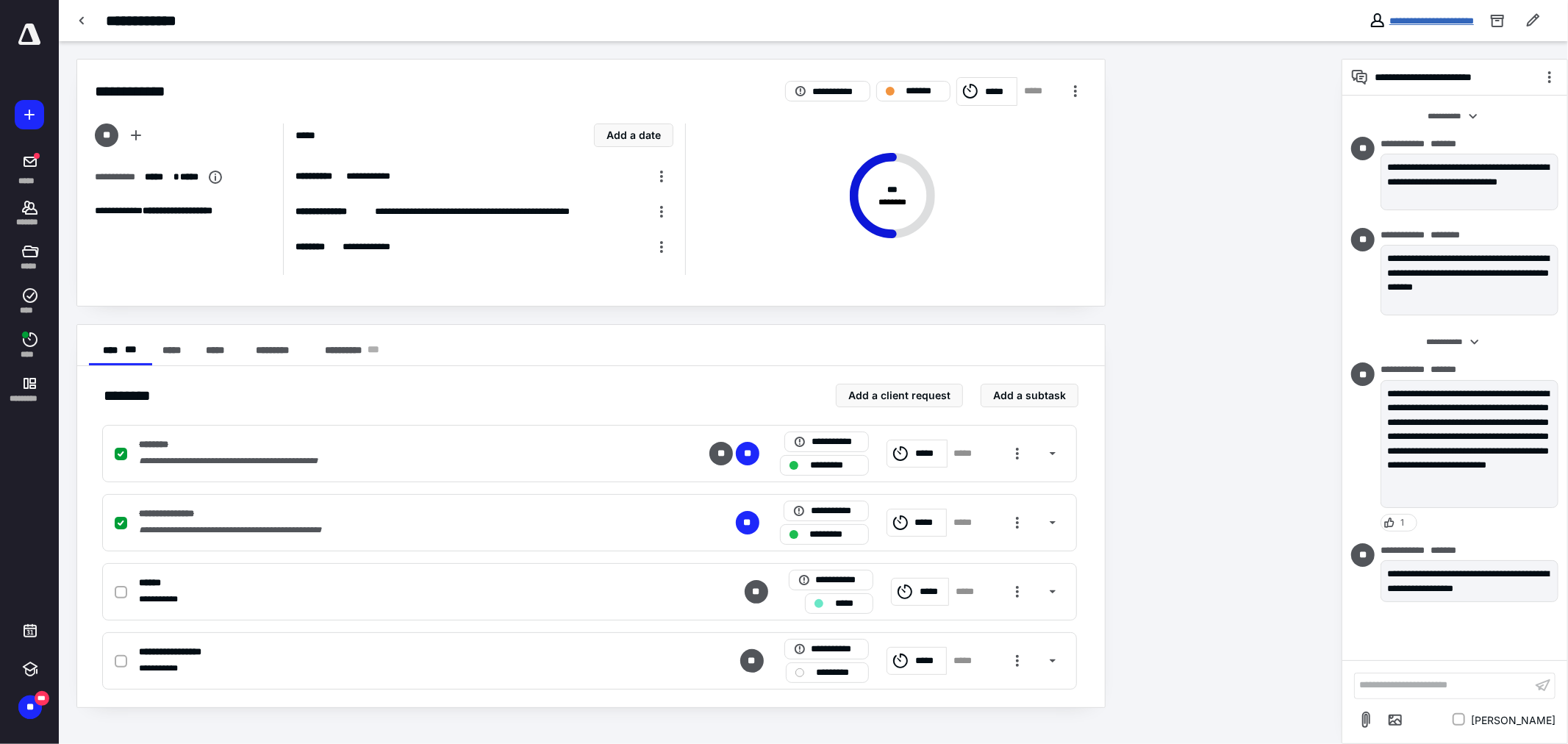 click on "**********" at bounding box center [1431, 21] 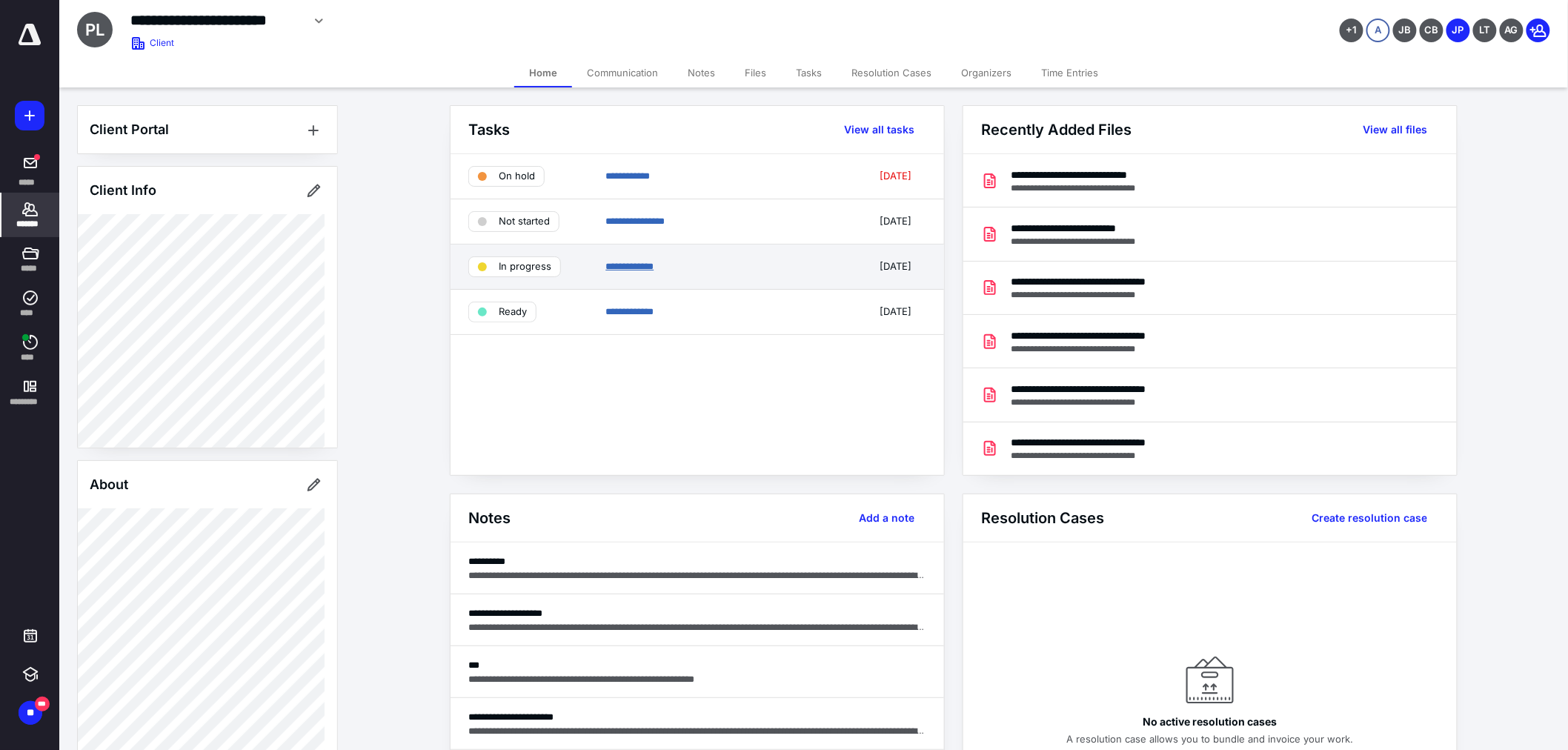 click on "**********" at bounding box center (629, 266) 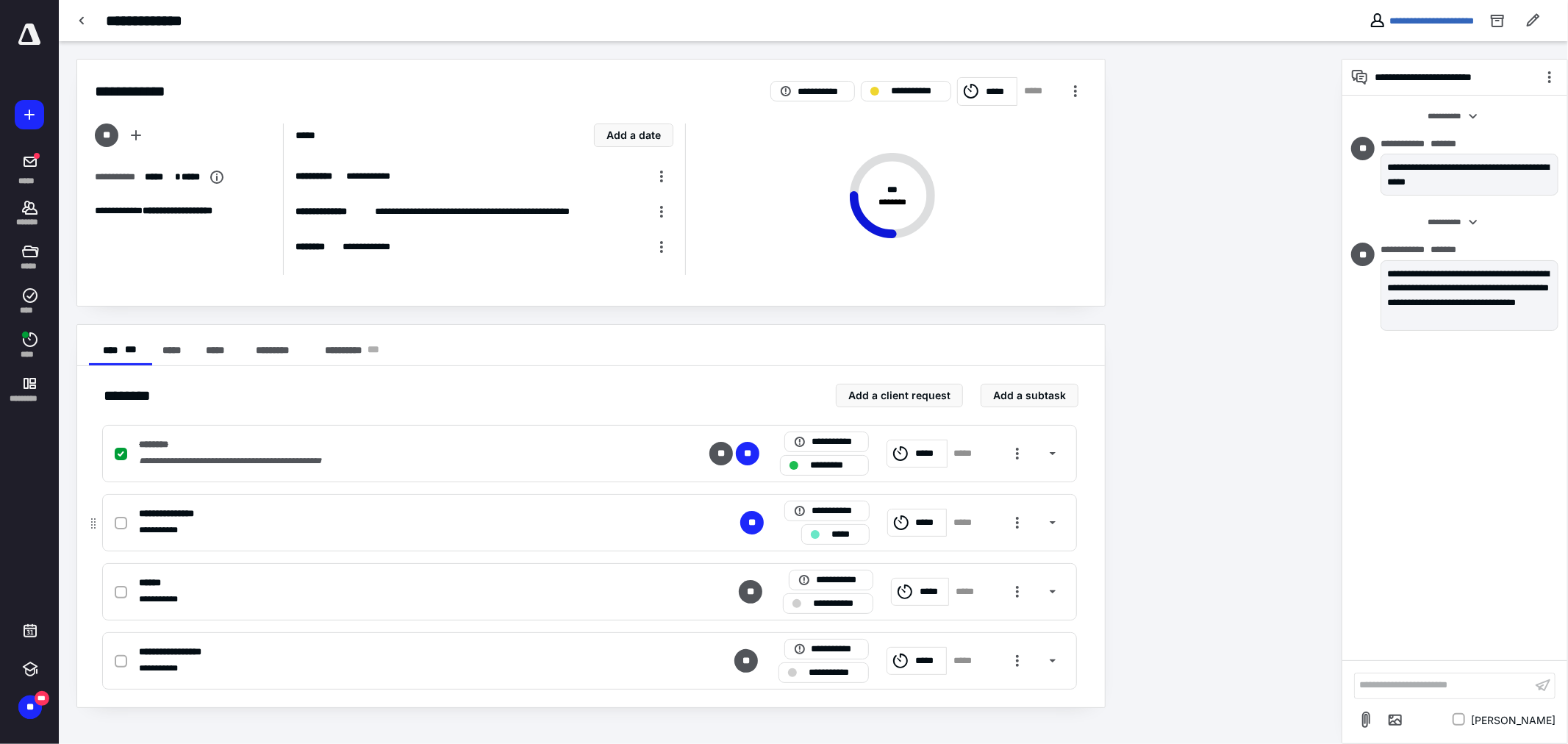 click on "*****" at bounding box center [917, 523] 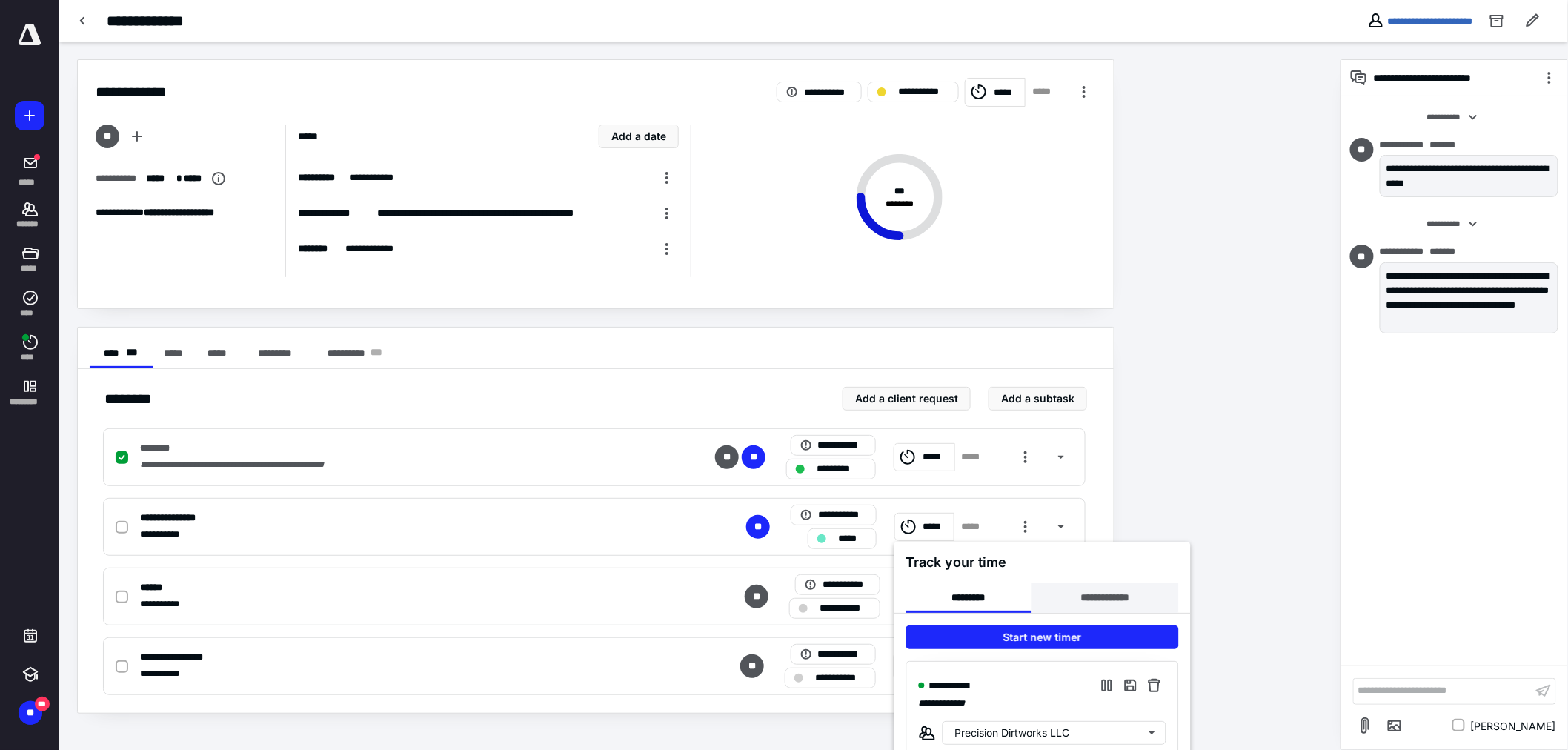 click on "**********" at bounding box center (1104, 598) 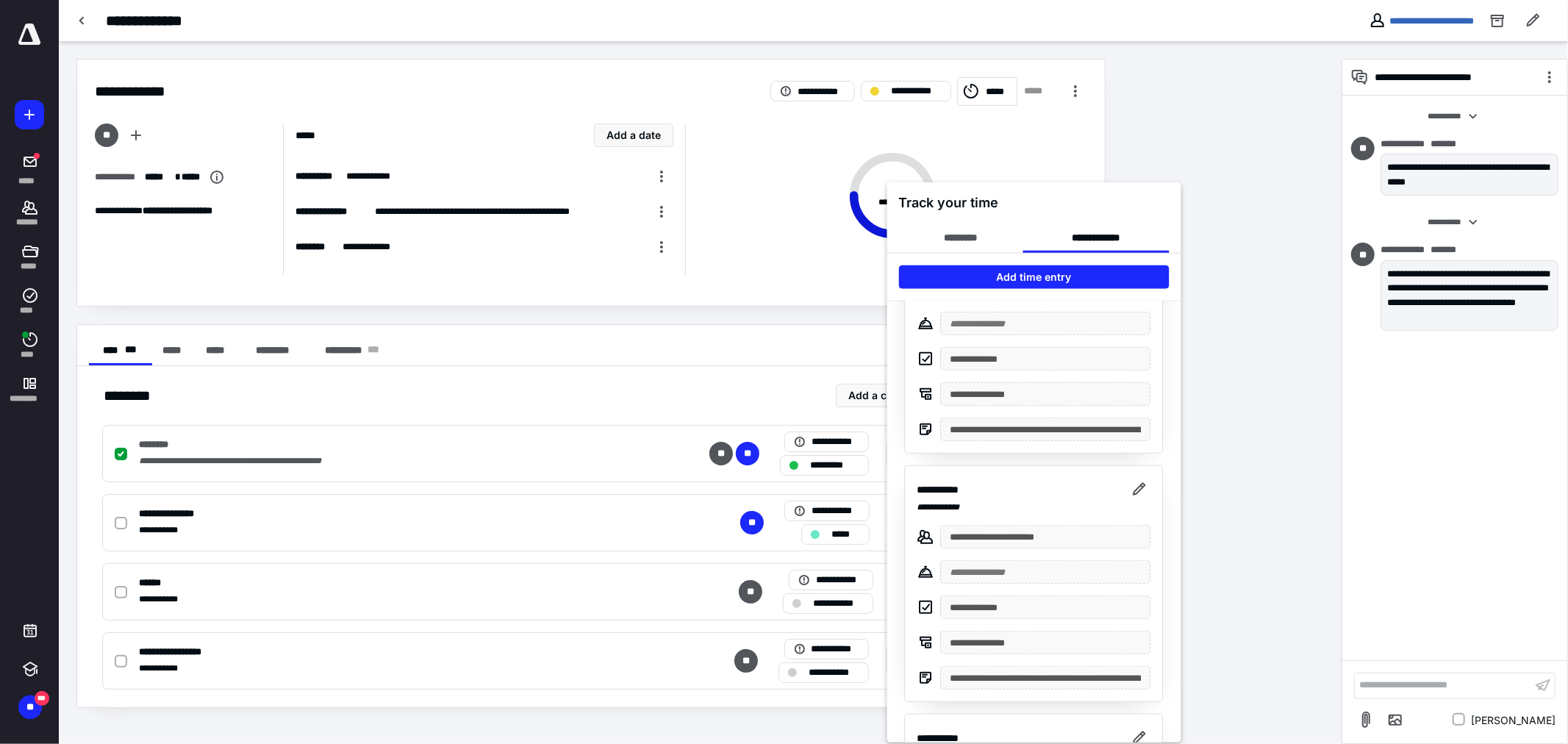 scroll, scrollTop: 898, scrollLeft: 0, axis: vertical 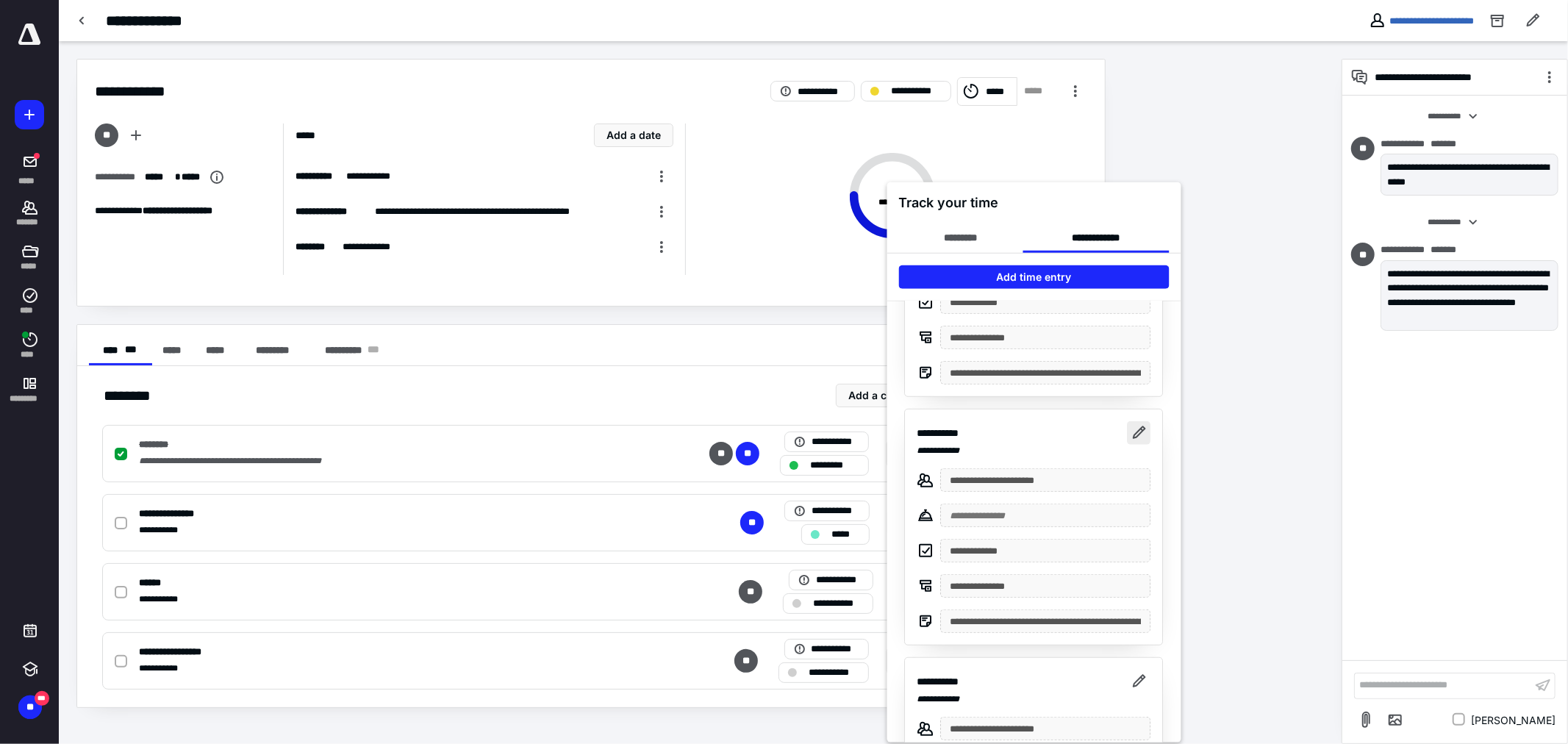 click at bounding box center (1139, 433) 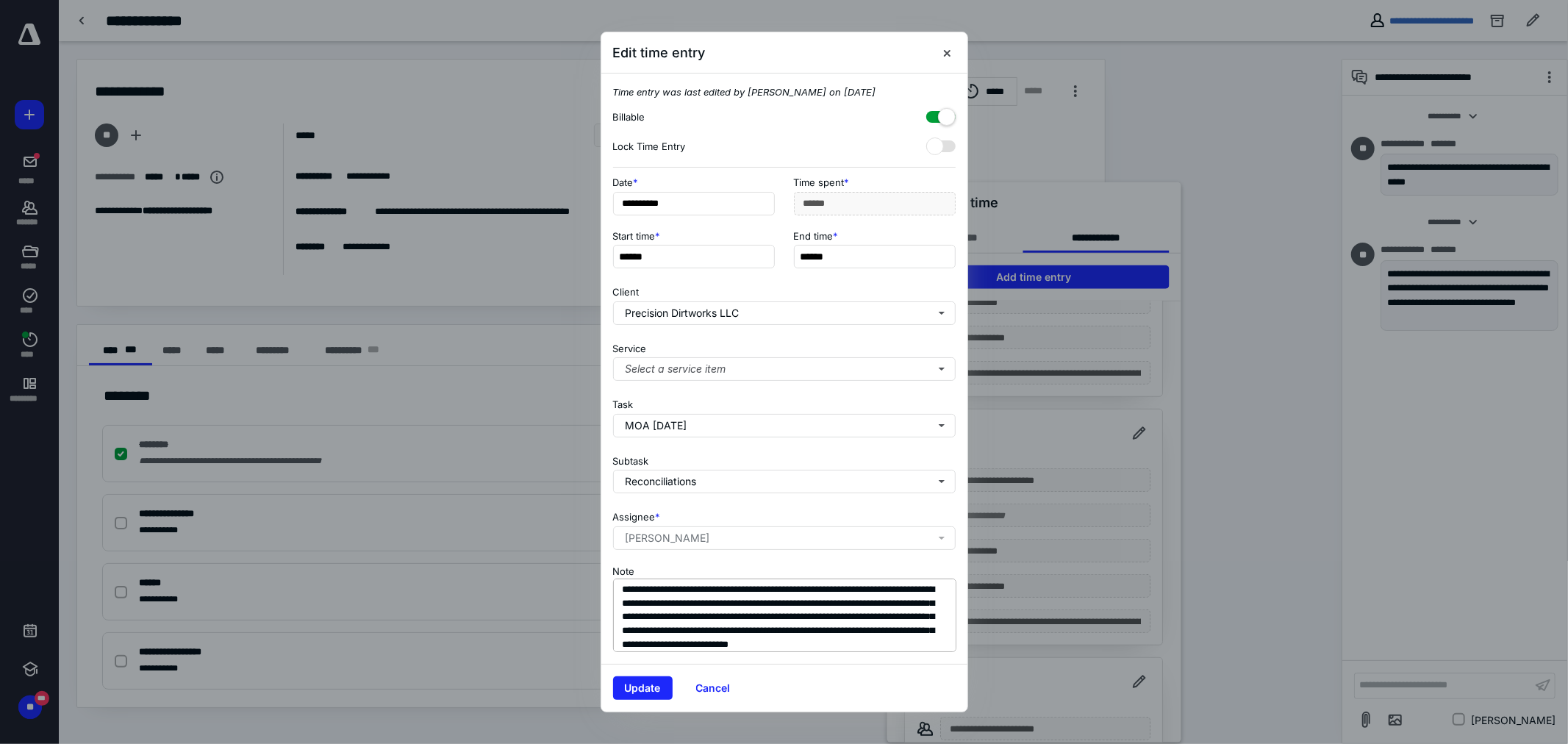 scroll, scrollTop: 15, scrollLeft: 0, axis: vertical 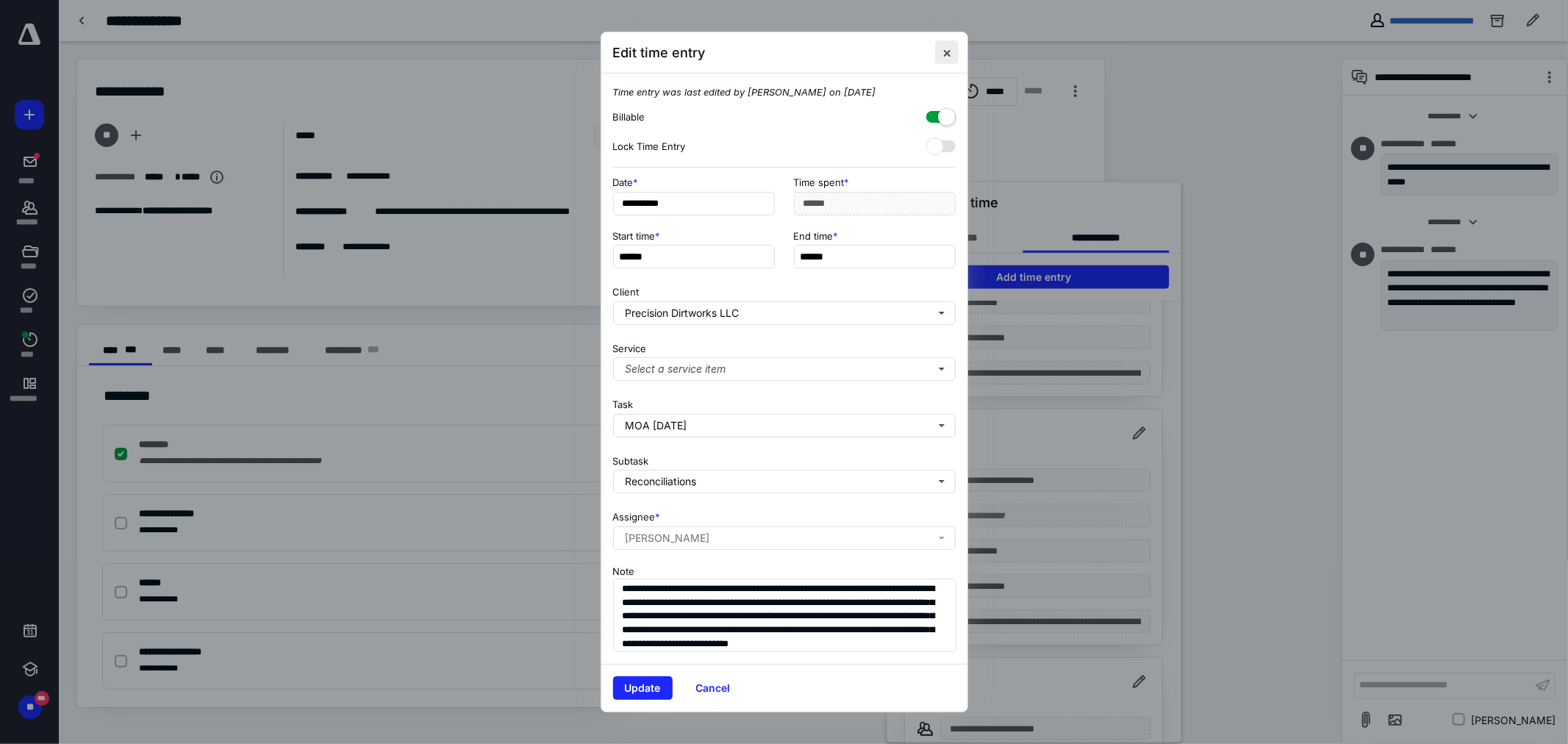 click at bounding box center (947, 52) 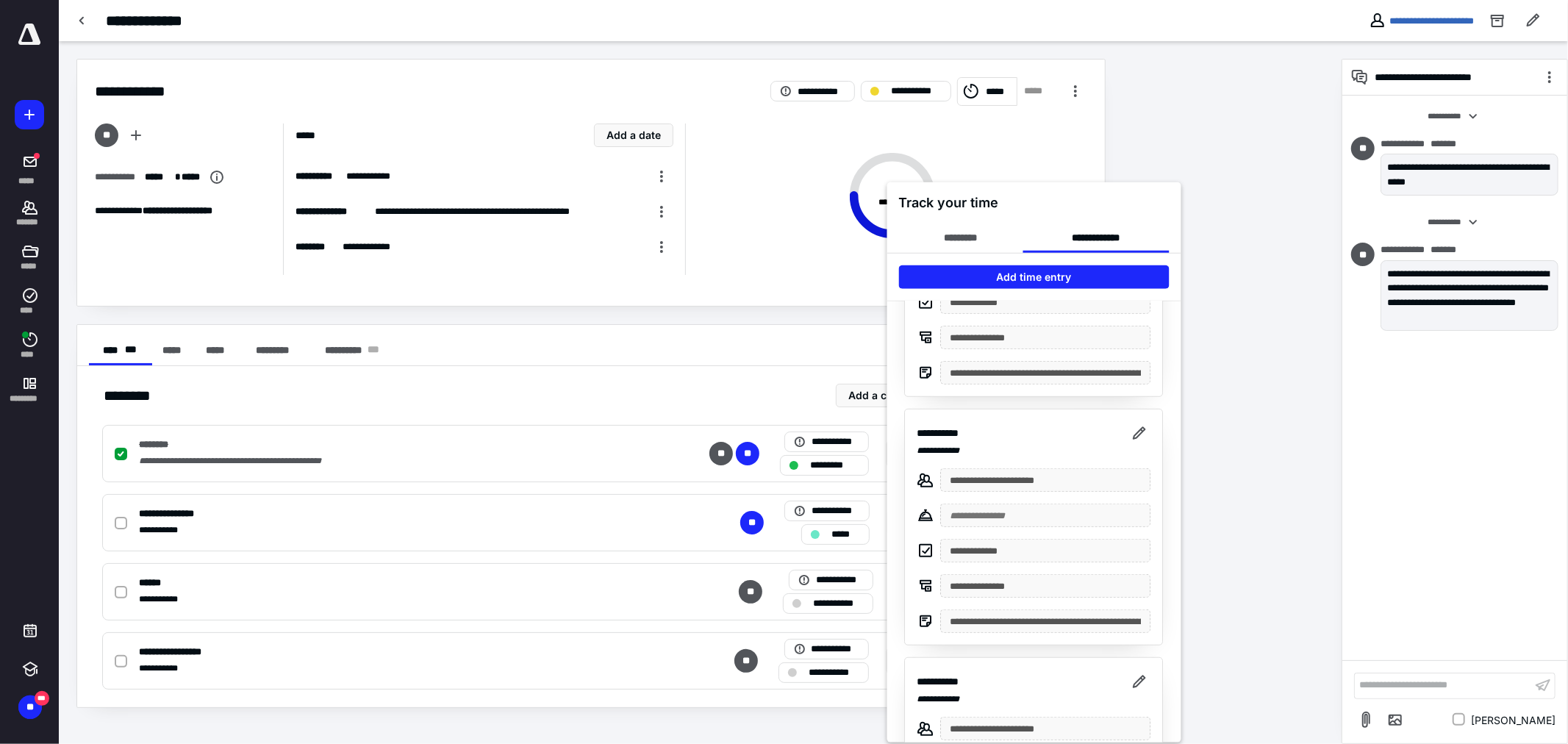 click at bounding box center [784, 372] 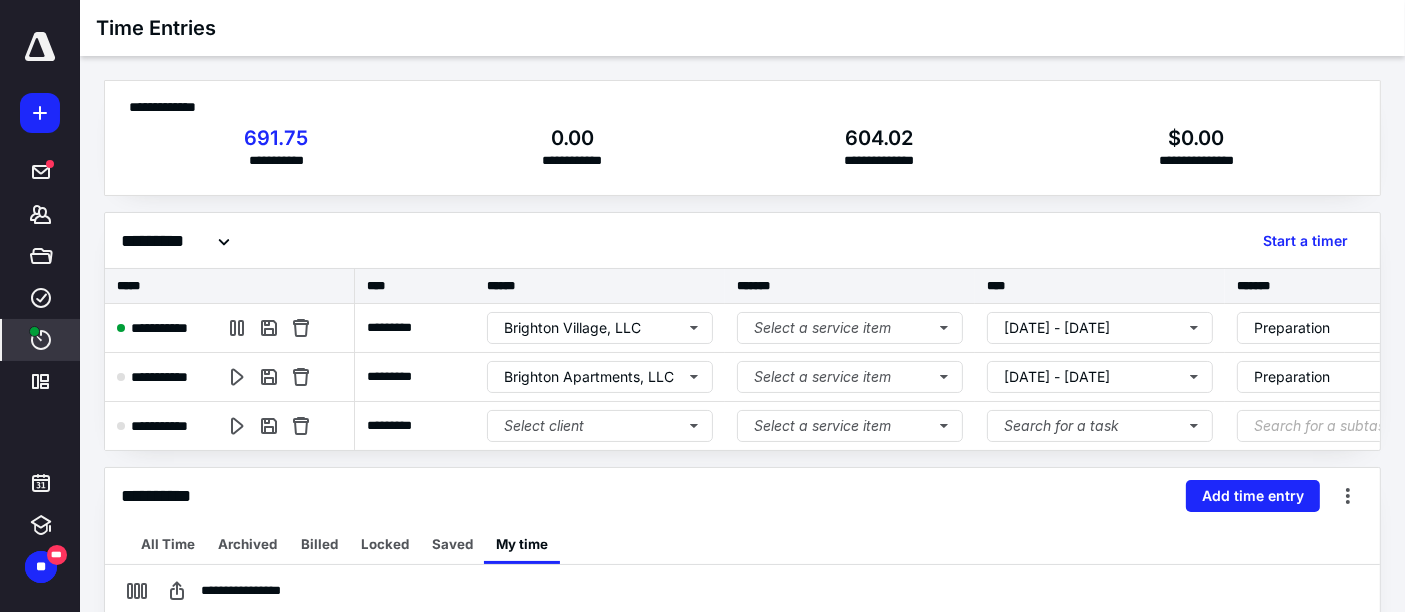 scroll, scrollTop: 0, scrollLeft: 0, axis: both 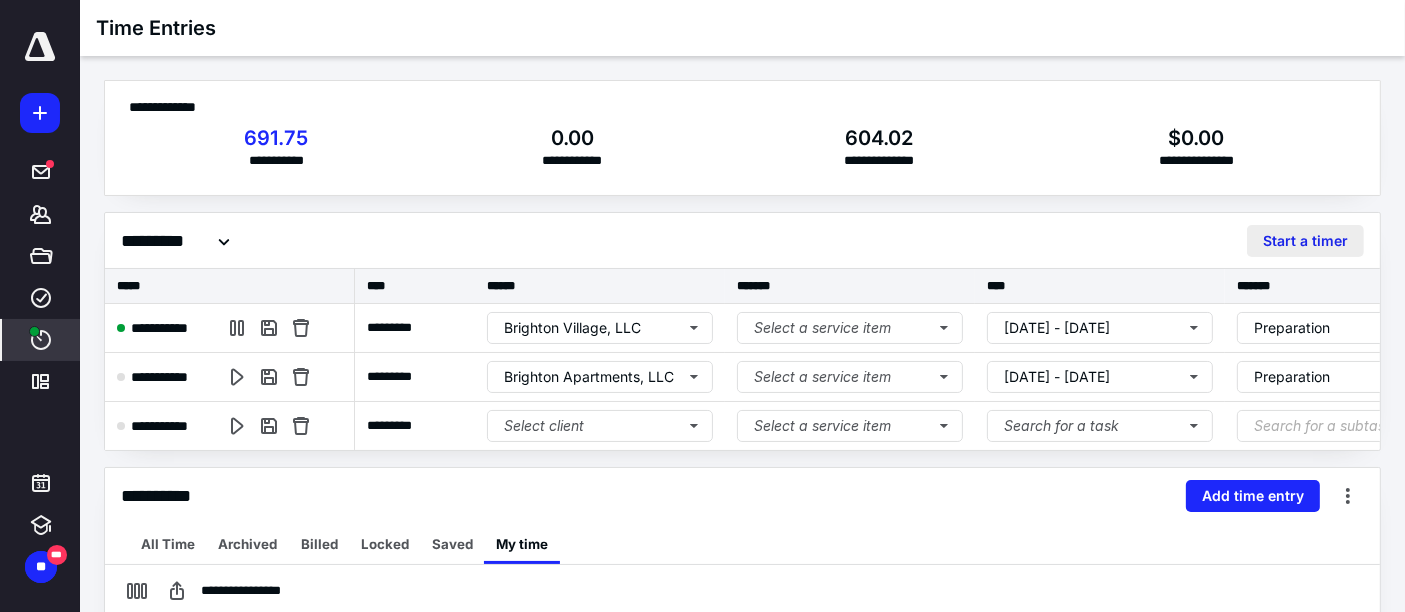 click on "Start a timer" at bounding box center [1305, 241] 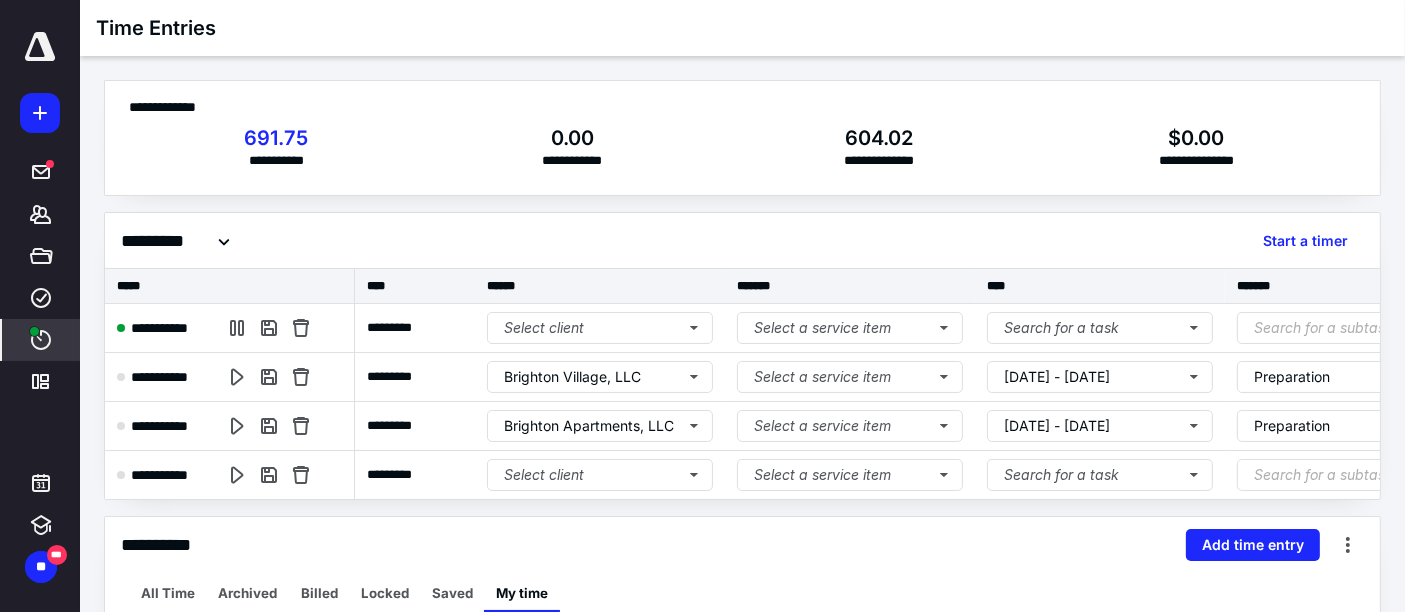 scroll, scrollTop: 0, scrollLeft: 494, axis: horizontal 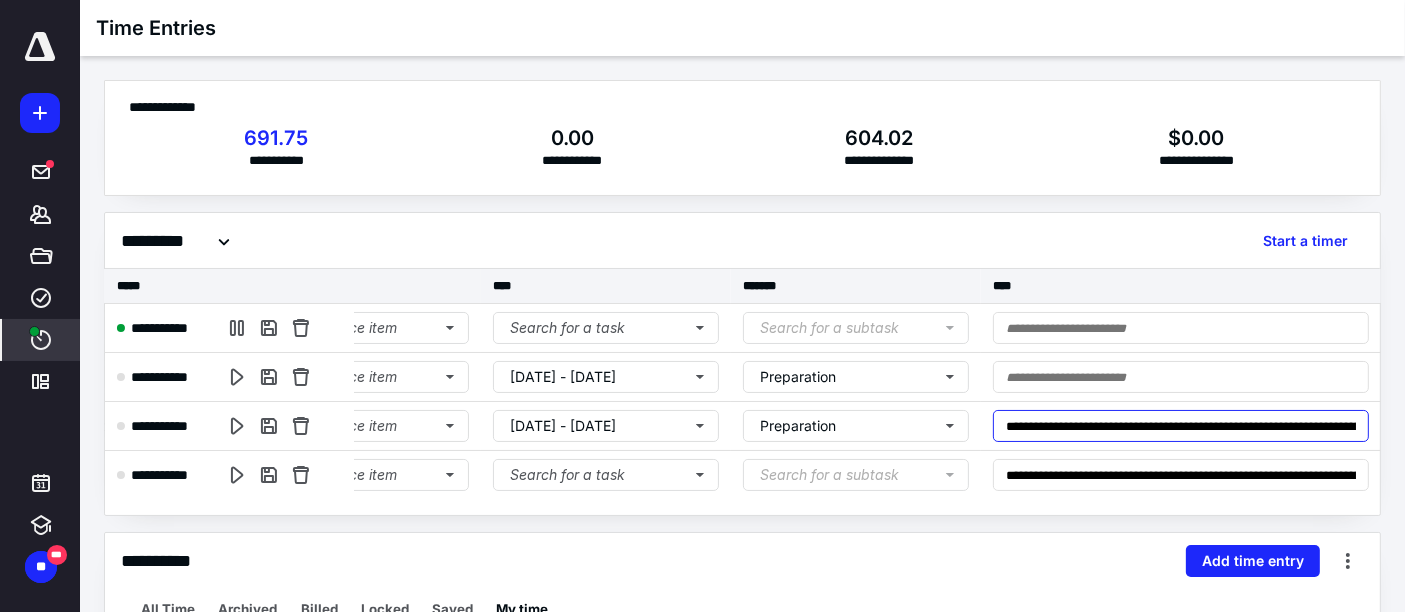 click on "**********" at bounding box center (1181, 426) 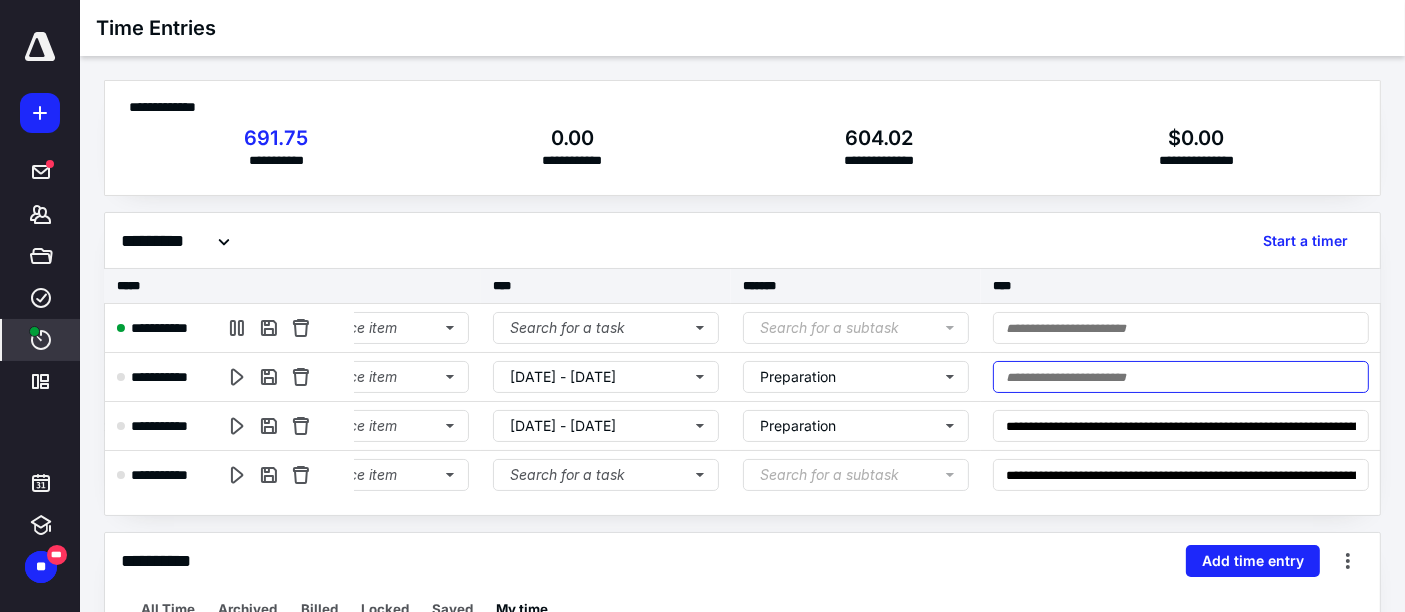 click at bounding box center (1181, 377) 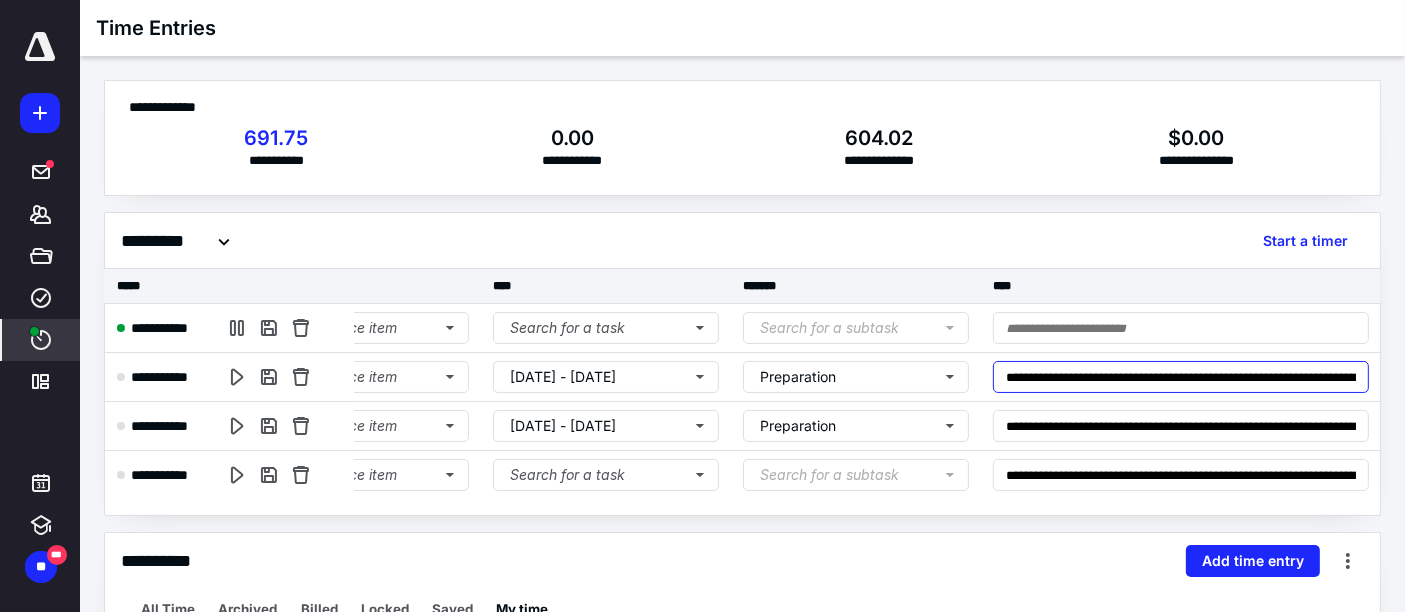scroll, scrollTop: 0, scrollLeft: 256, axis: horizontal 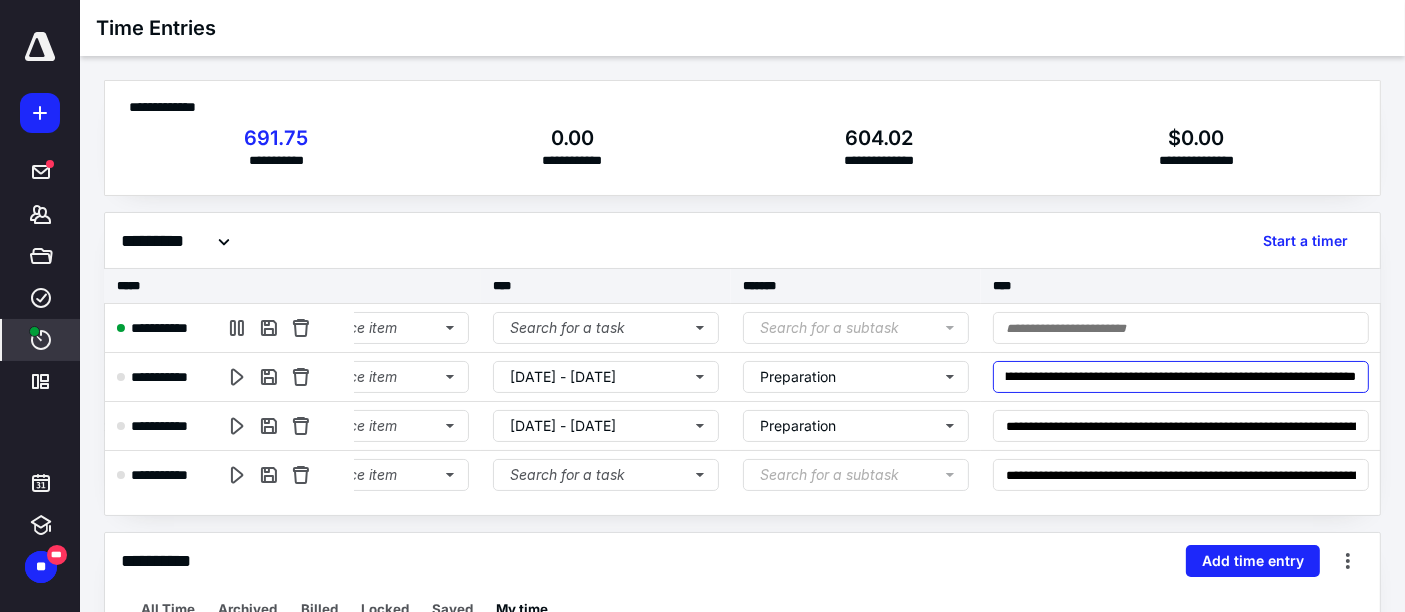 type on "**********" 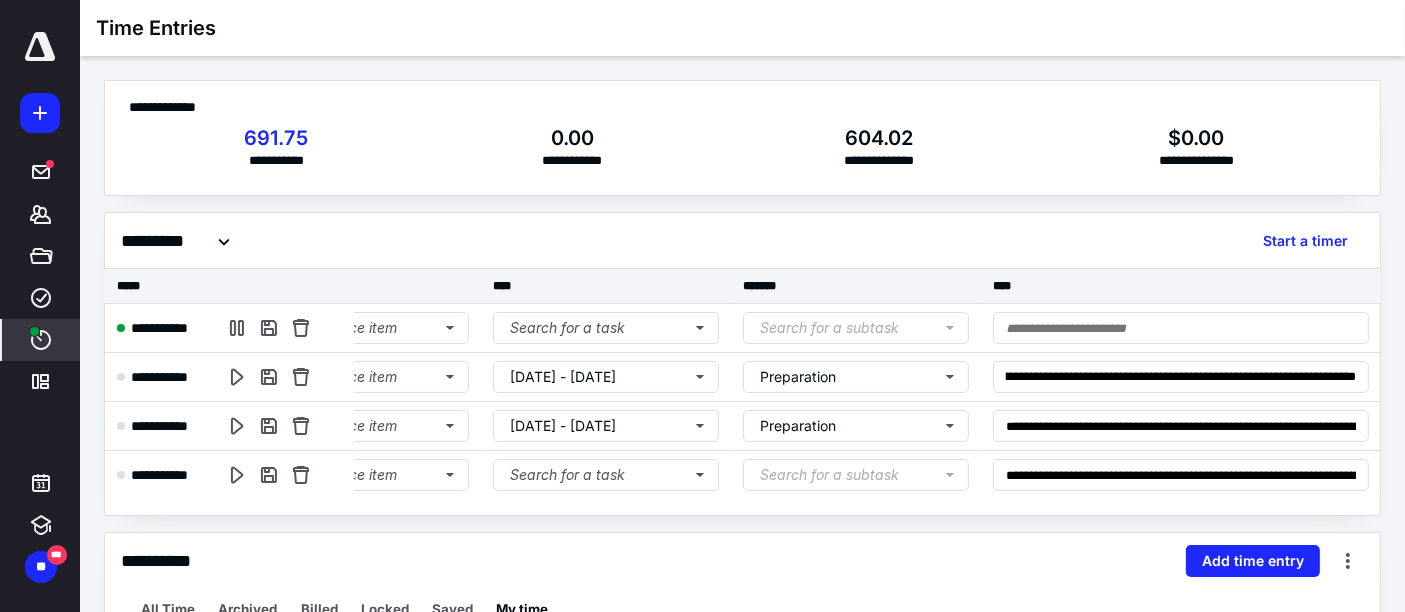 click on "All Time Archived Billed Locked Saved My time" at bounding box center [742, 609] 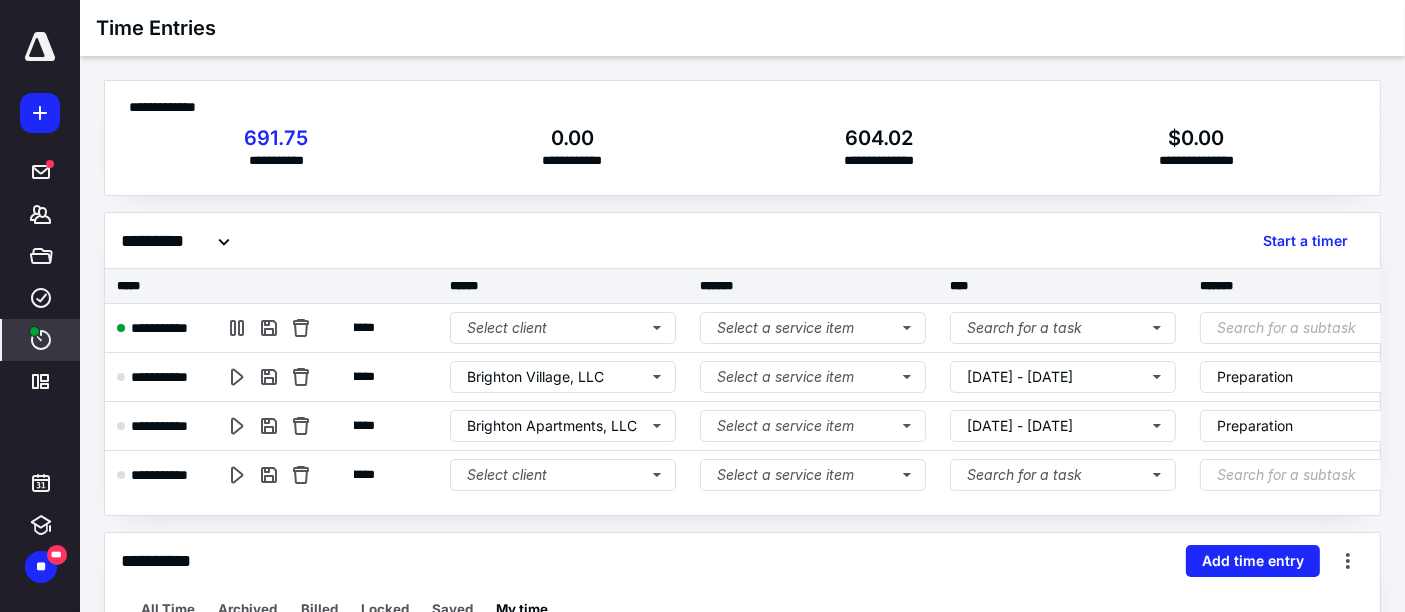 scroll, scrollTop: 0, scrollLeft: 0, axis: both 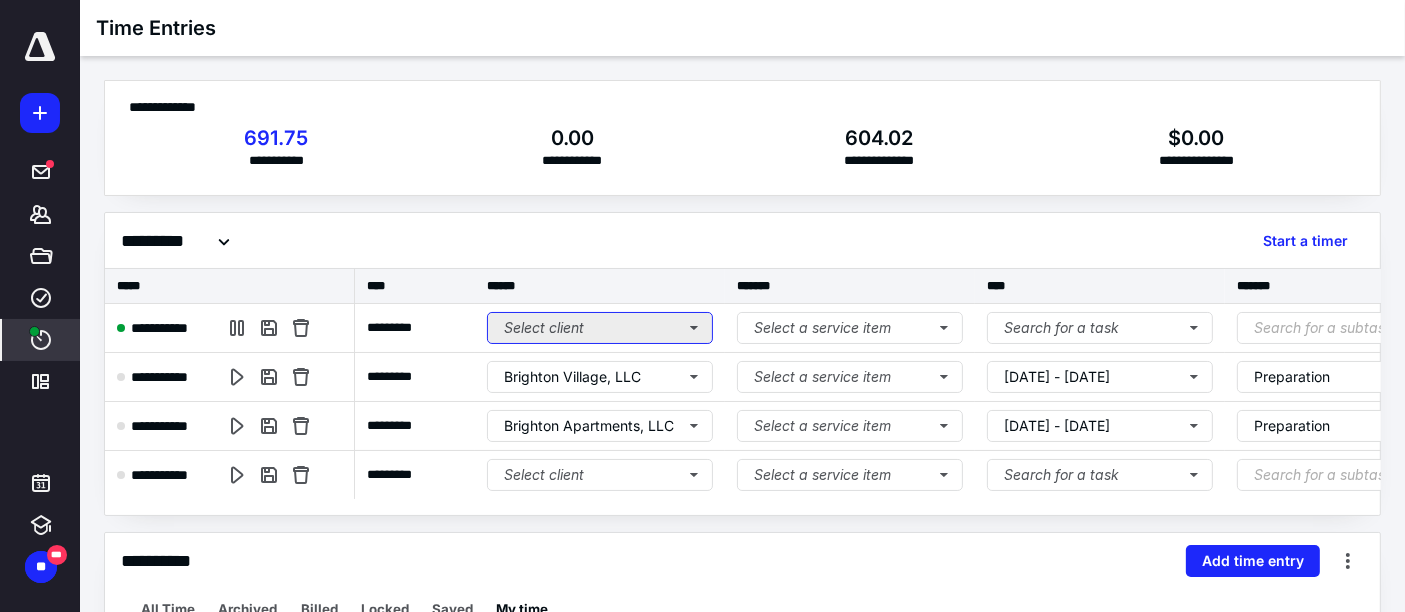 click on "Select client" at bounding box center [600, 328] 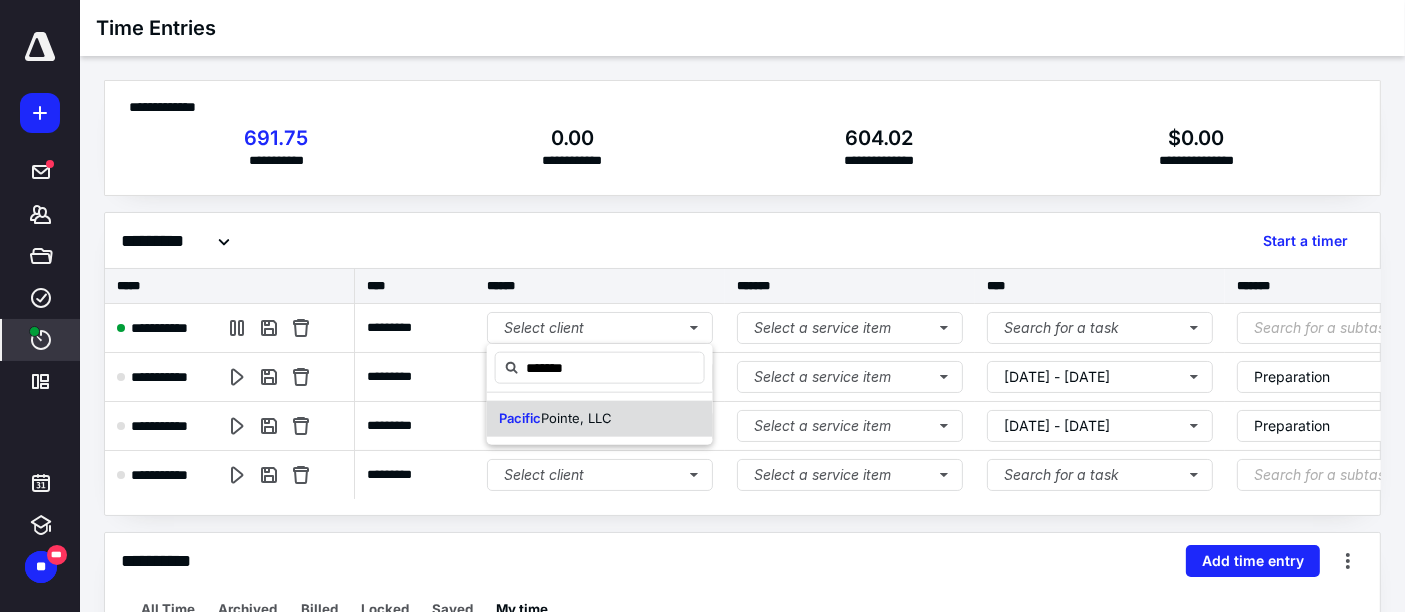 click on "Pointe, LLC" at bounding box center [576, 418] 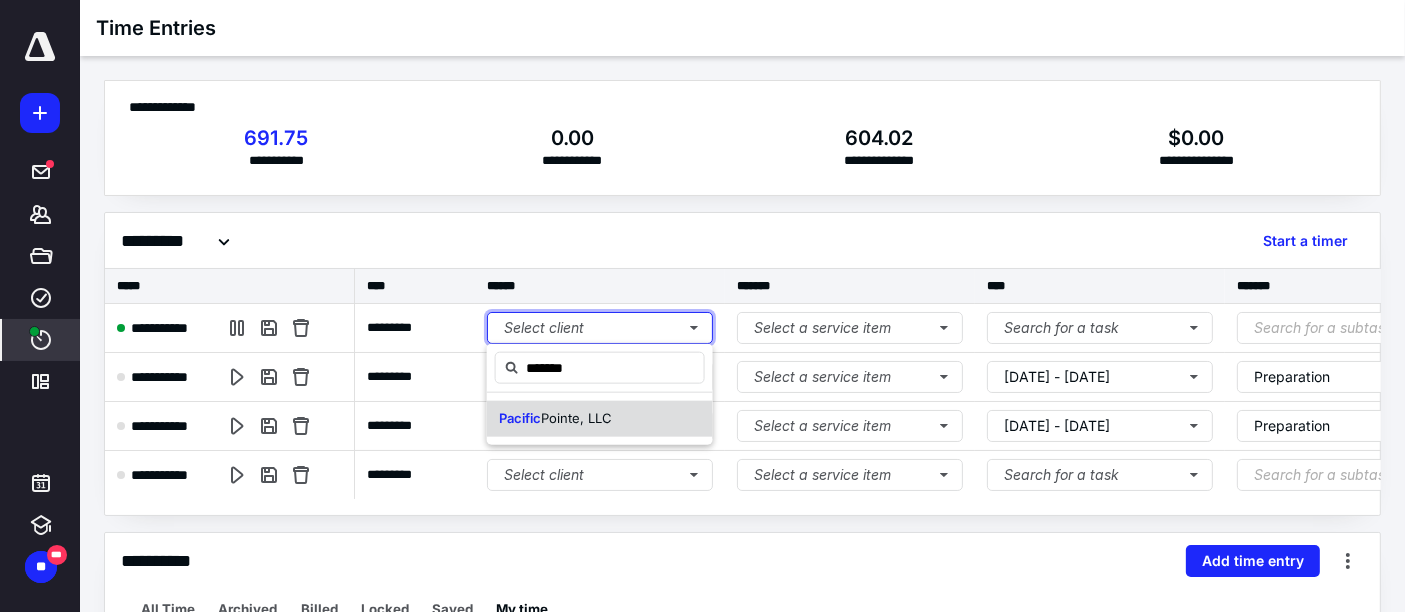 type 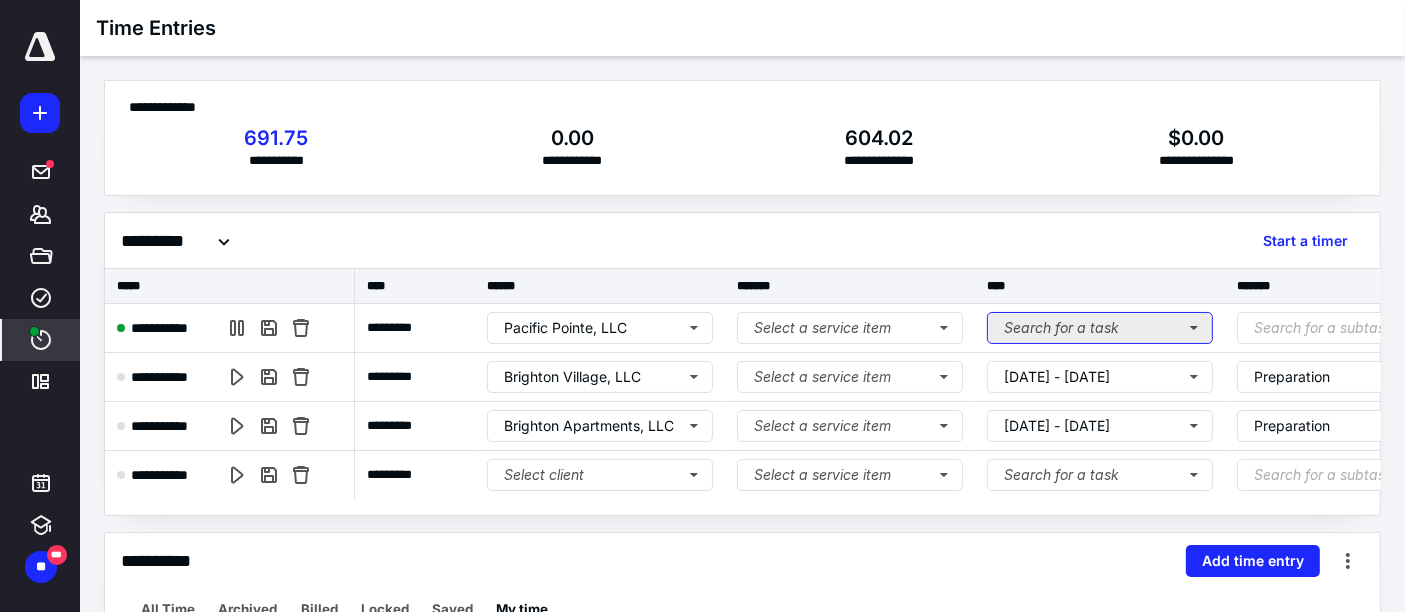 click on "Search for a task" at bounding box center (1100, 328) 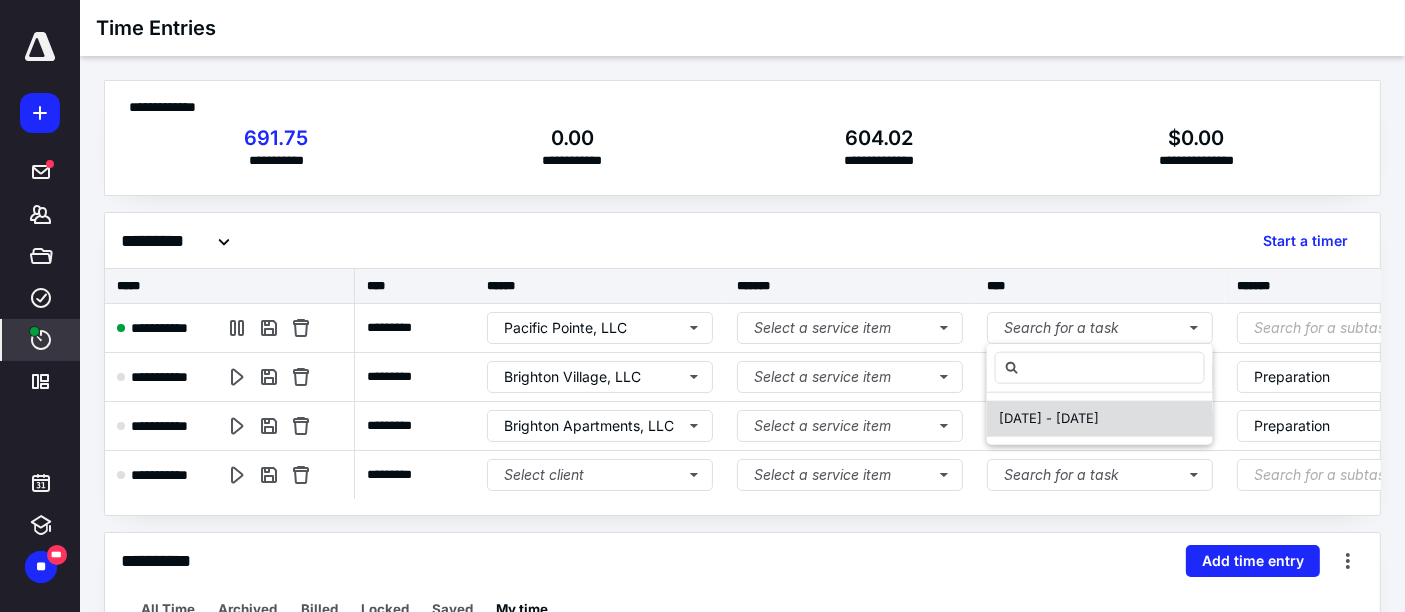 click on "1065 - 2024" at bounding box center (1049, 418) 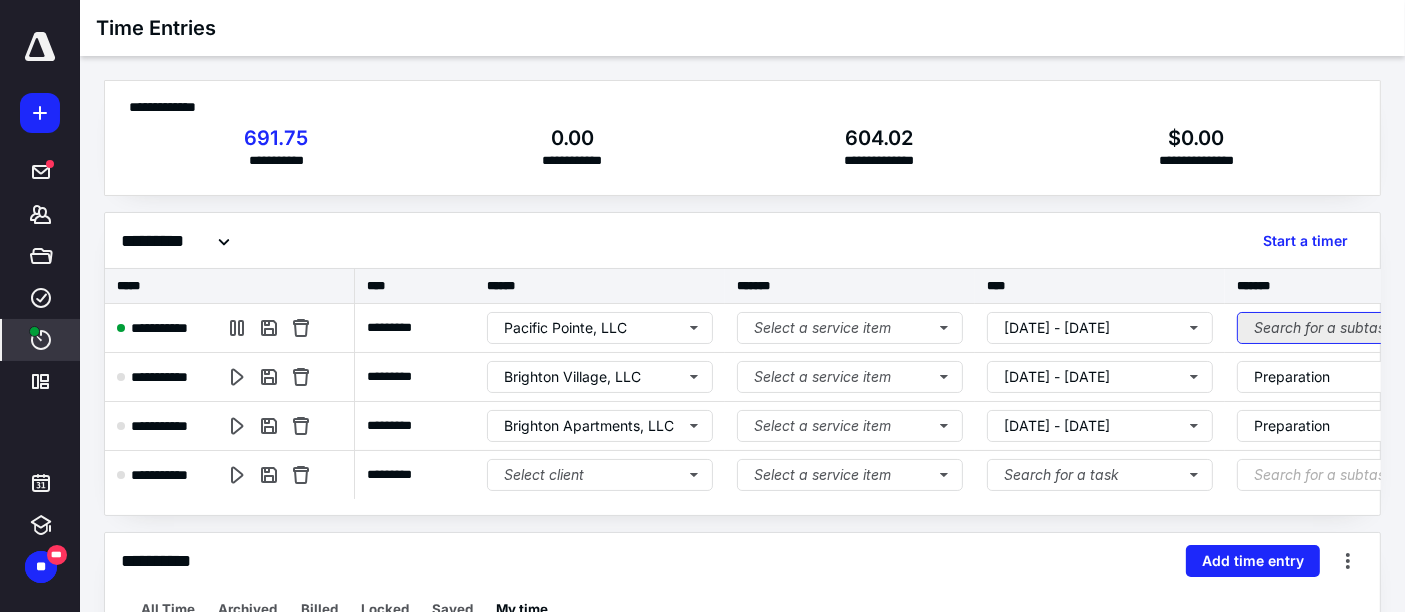 click on "Search for a subtask" at bounding box center [1350, 328] 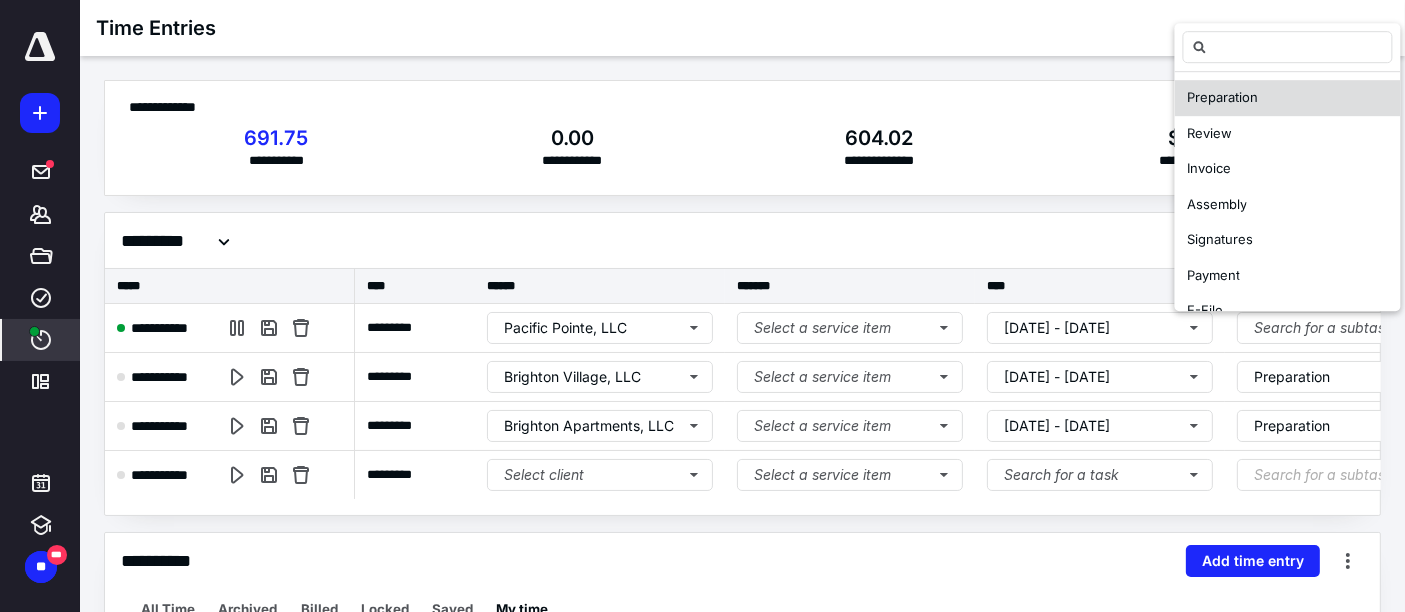 click on "Preparation" at bounding box center [1288, 98] 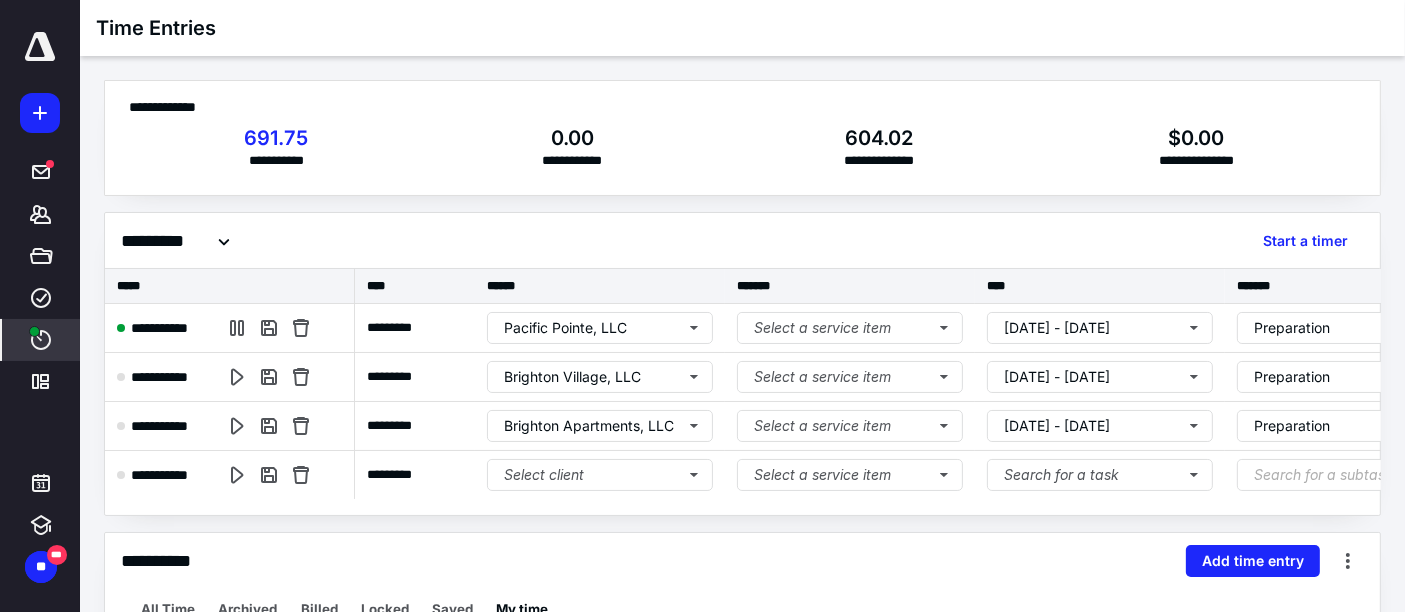 click on "**********" at bounding box center [742, 561] 